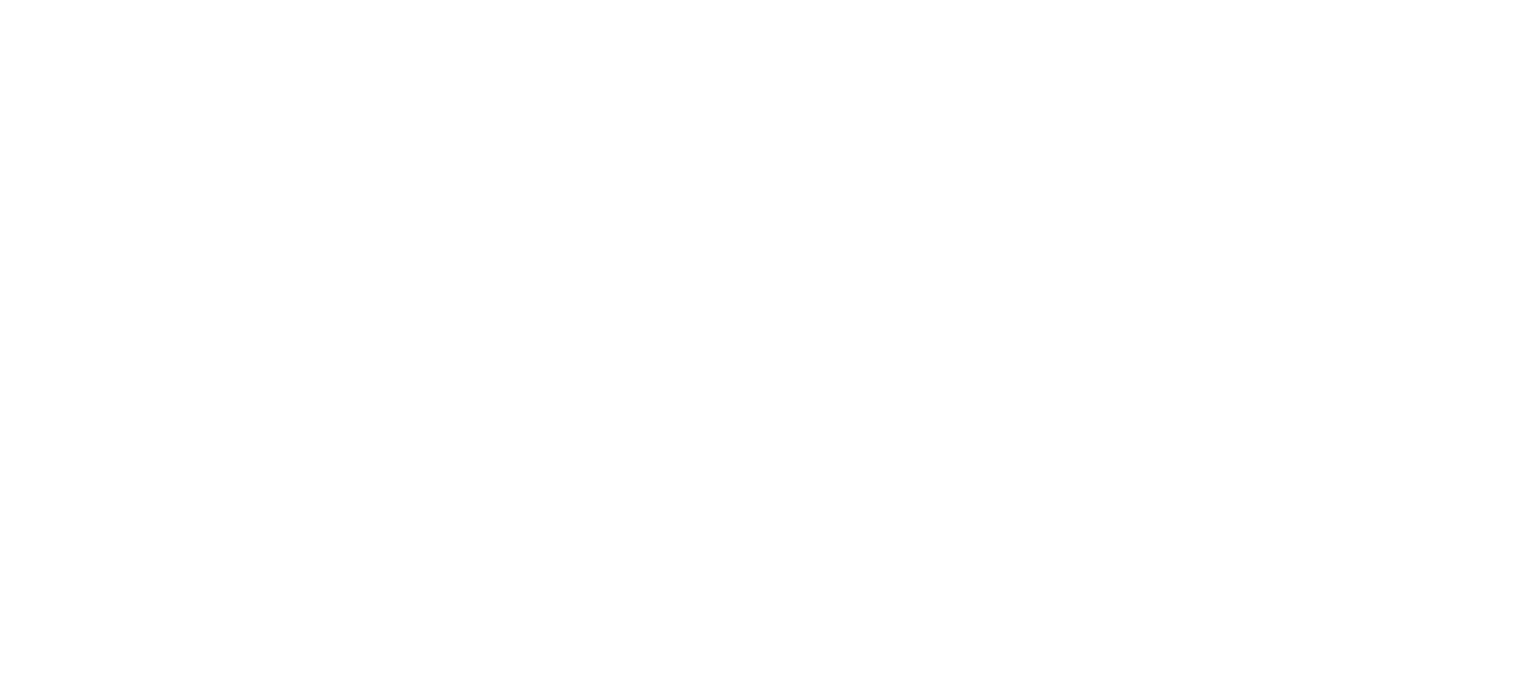scroll, scrollTop: 0, scrollLeft: 0, axis: both 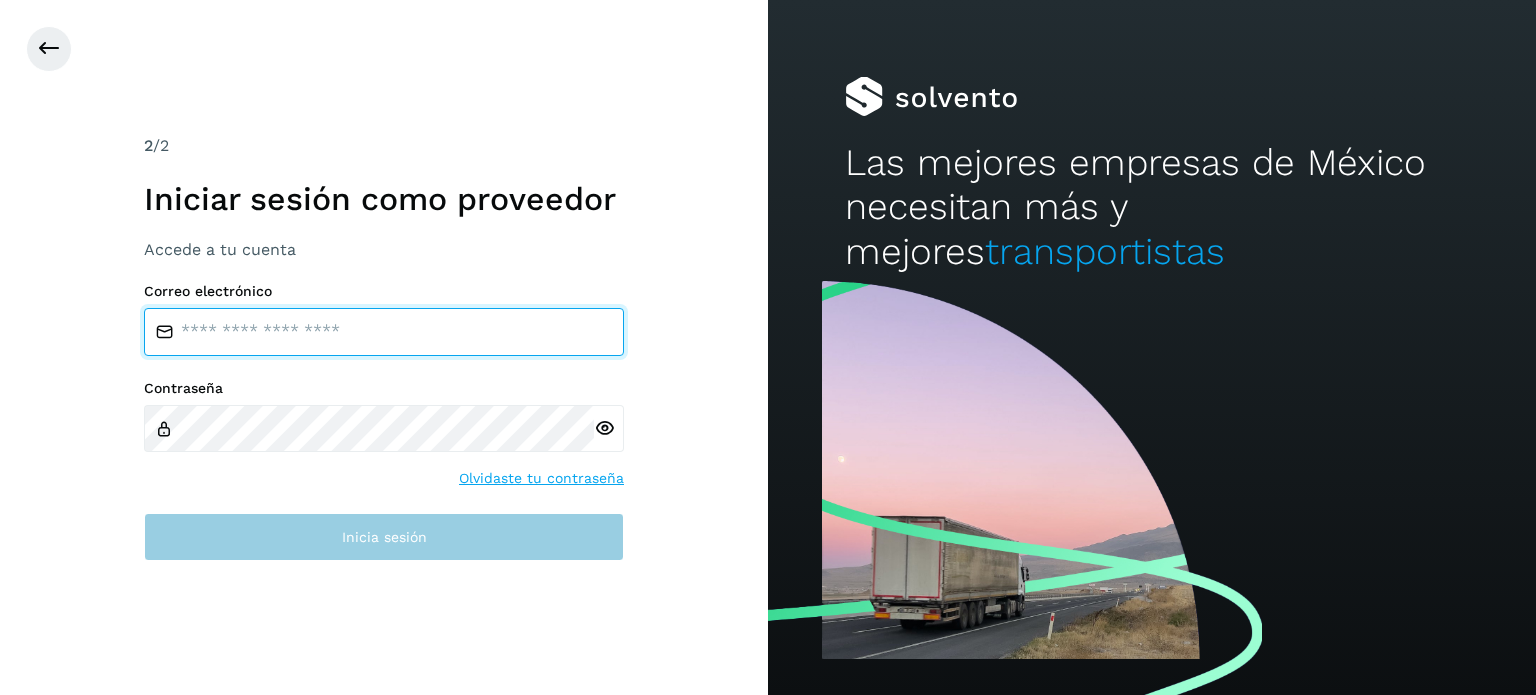 type on "**********" 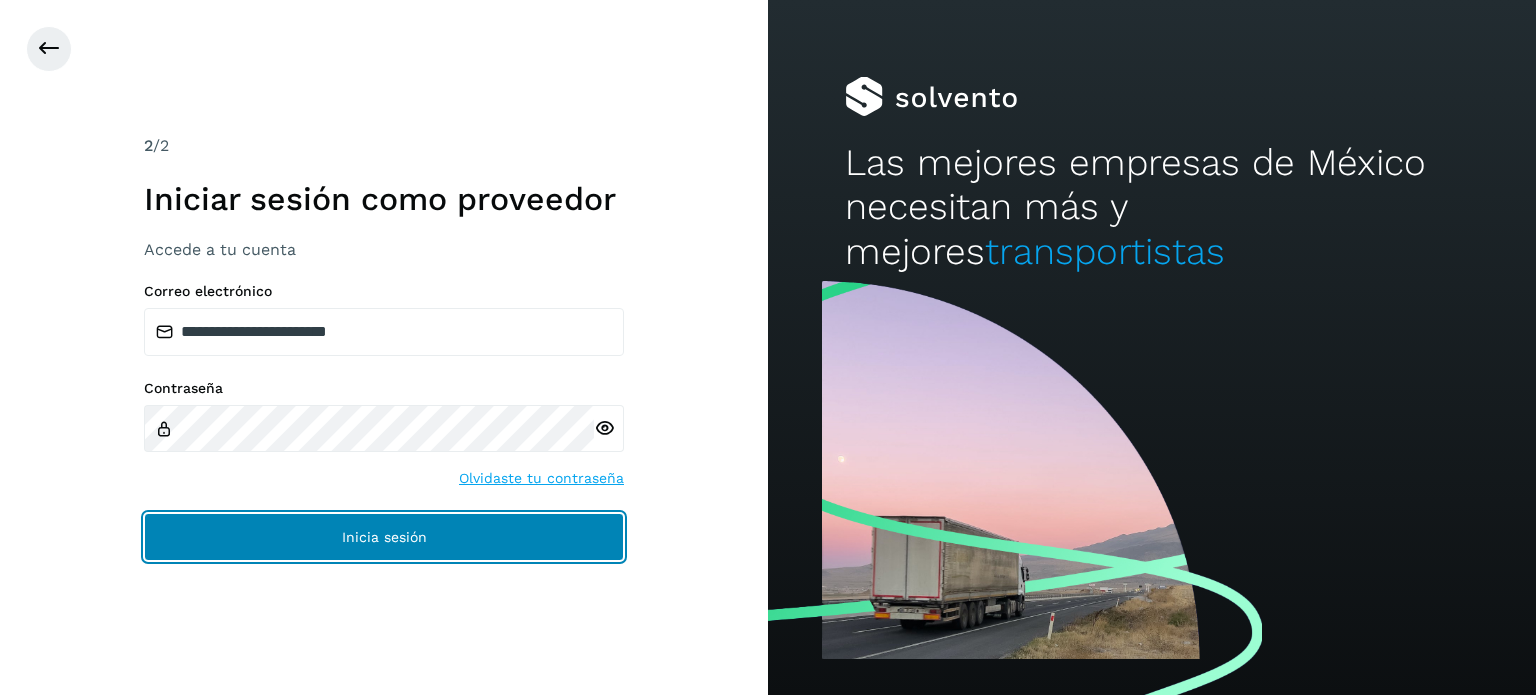 click on "Inicia sesión" at bounding box center [384, 537] 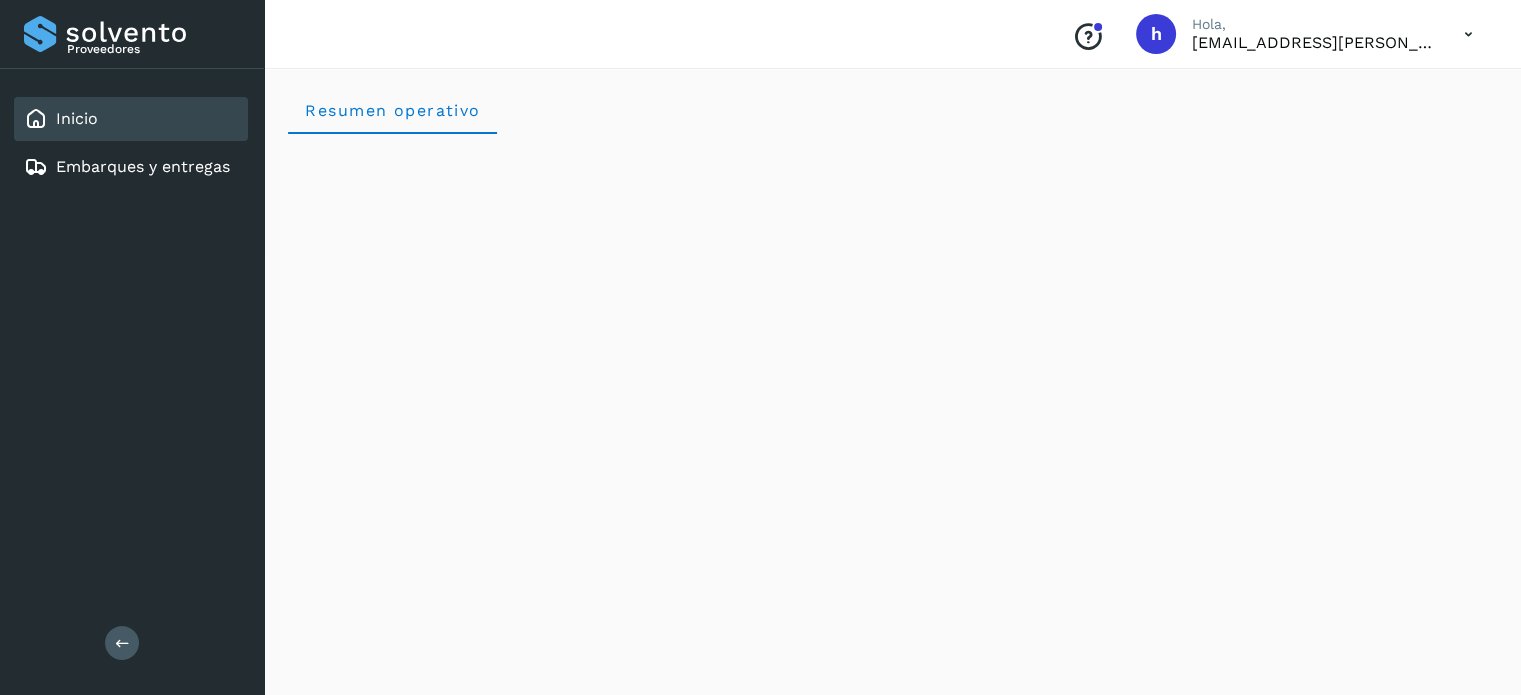 click on "Resumen operativo" at bounding box center (892, 110) 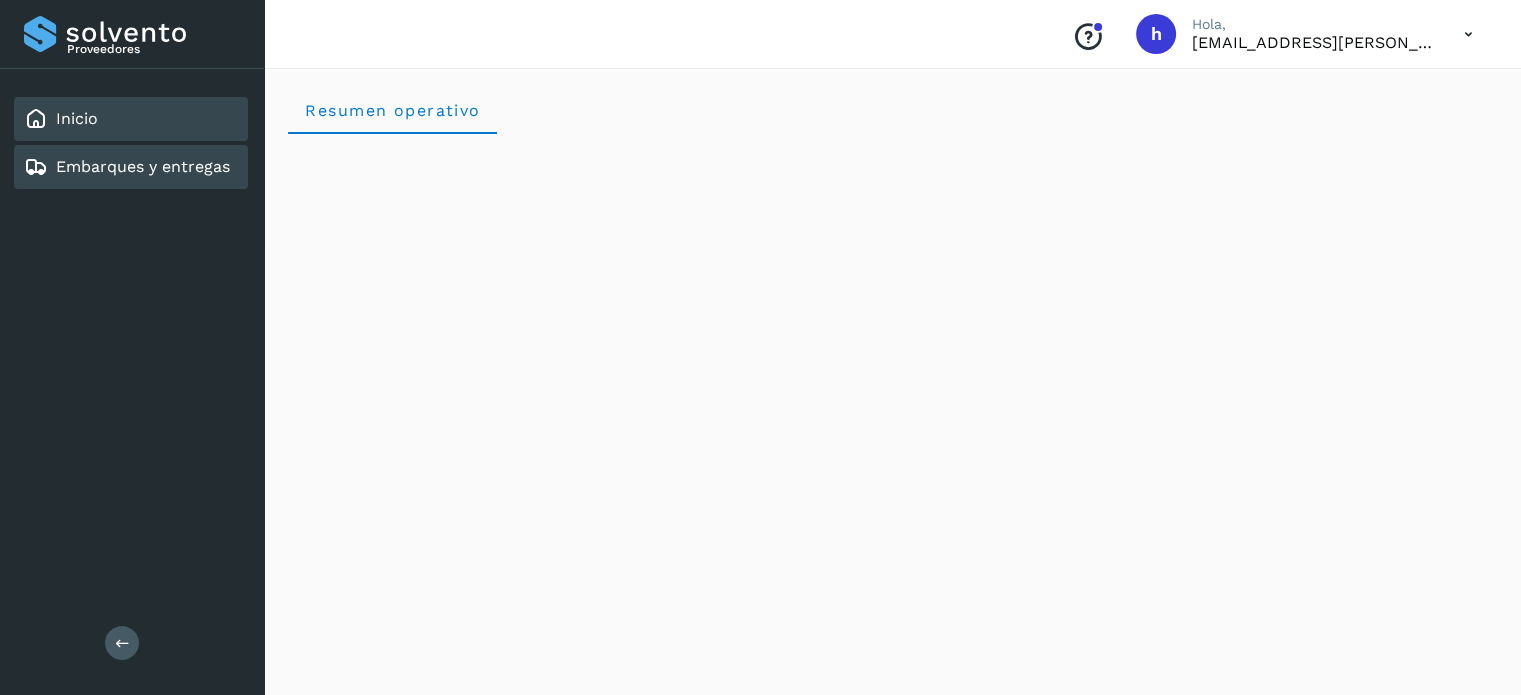 click on "Embarques y entregas" at bounding box center (143, 166) 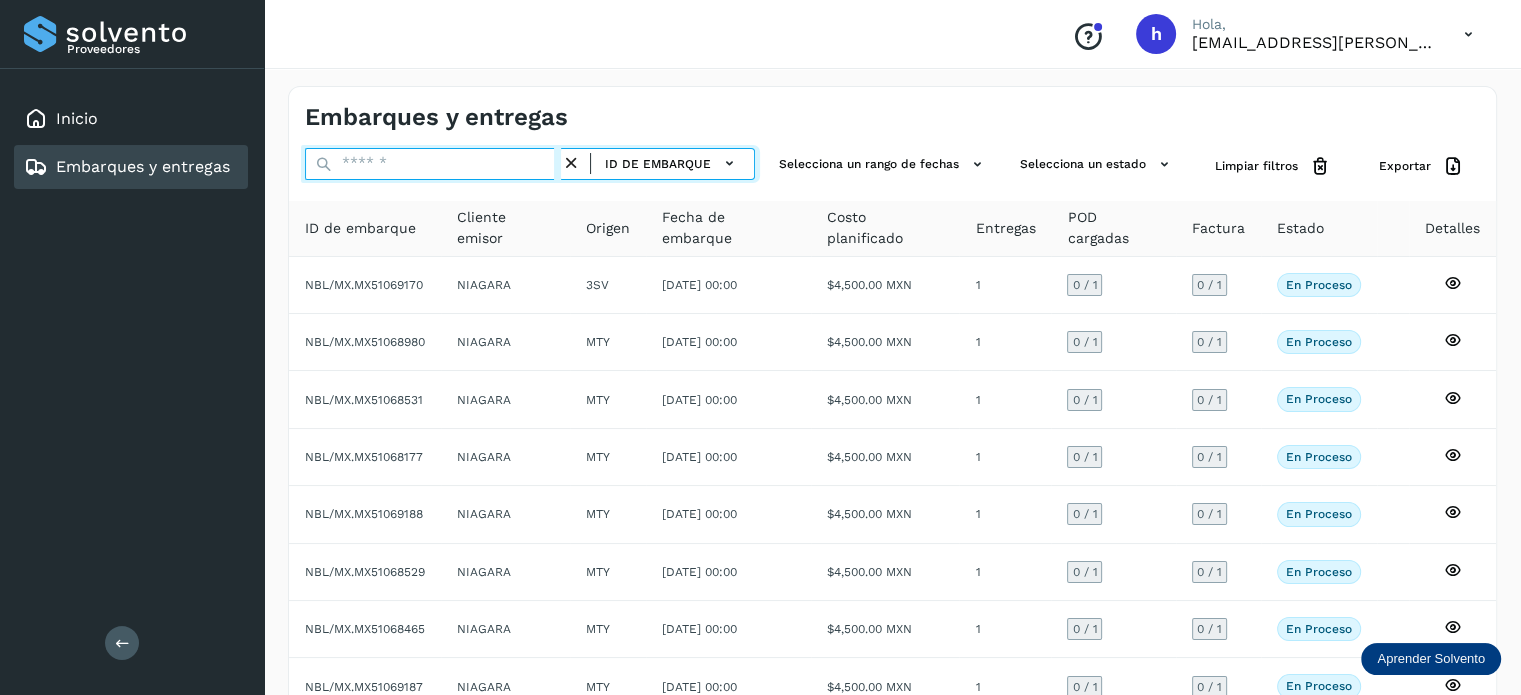 click at bounding box center (433, 164) 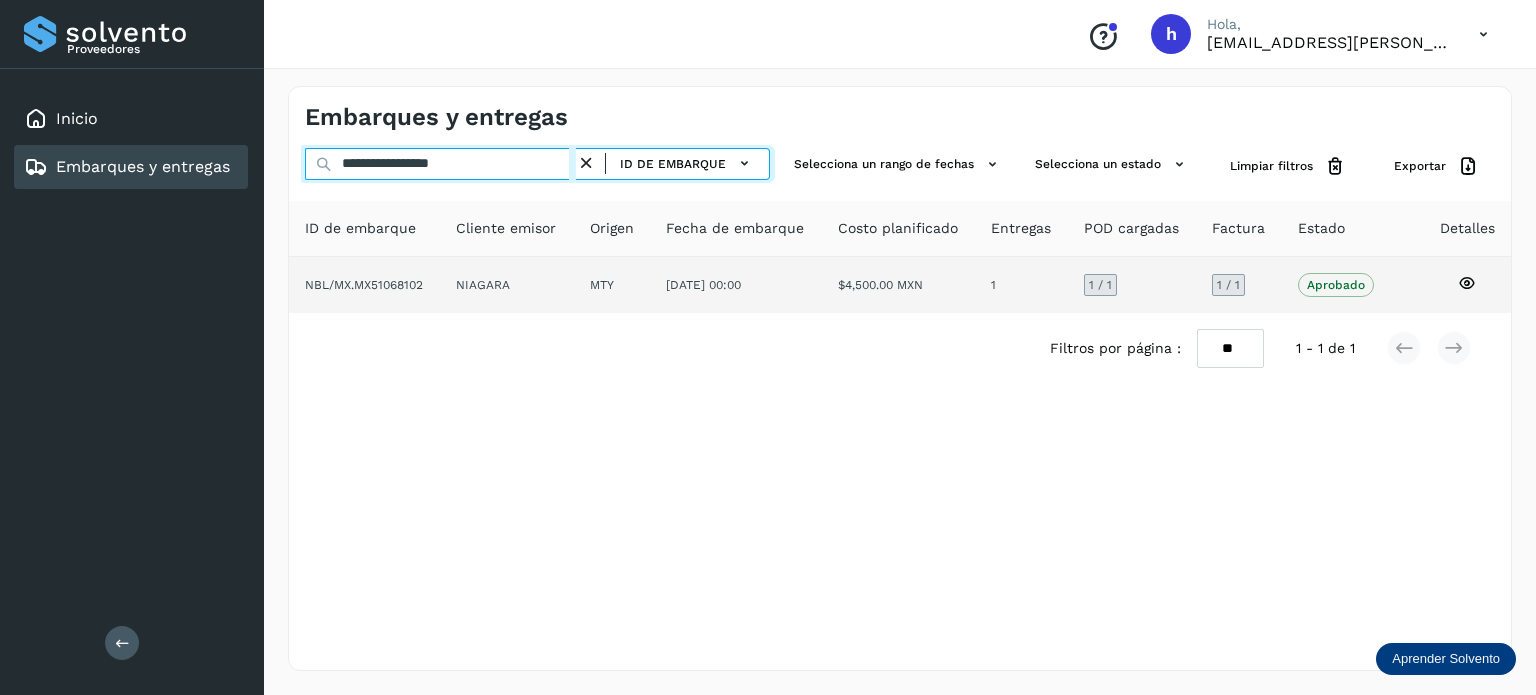 type on "**********" 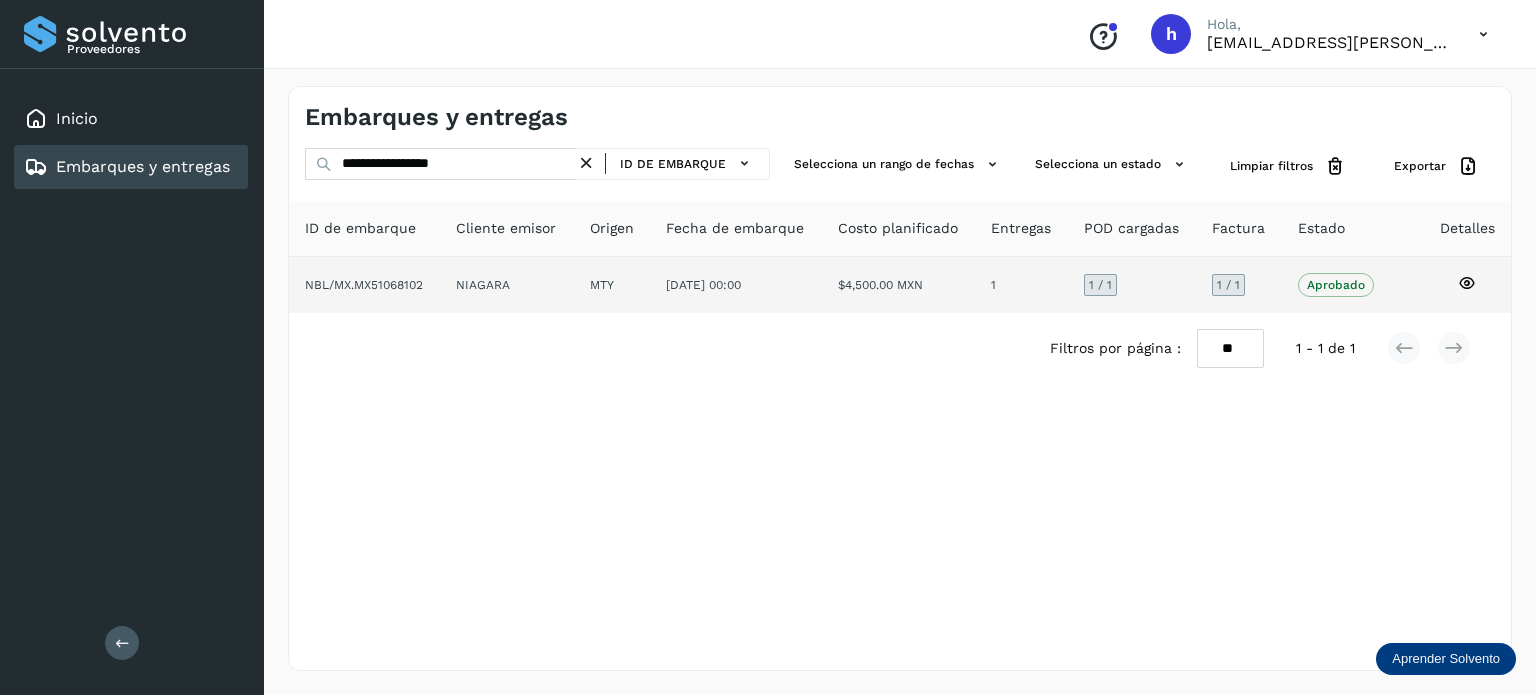 click on "NBL/MX.MX51068102" 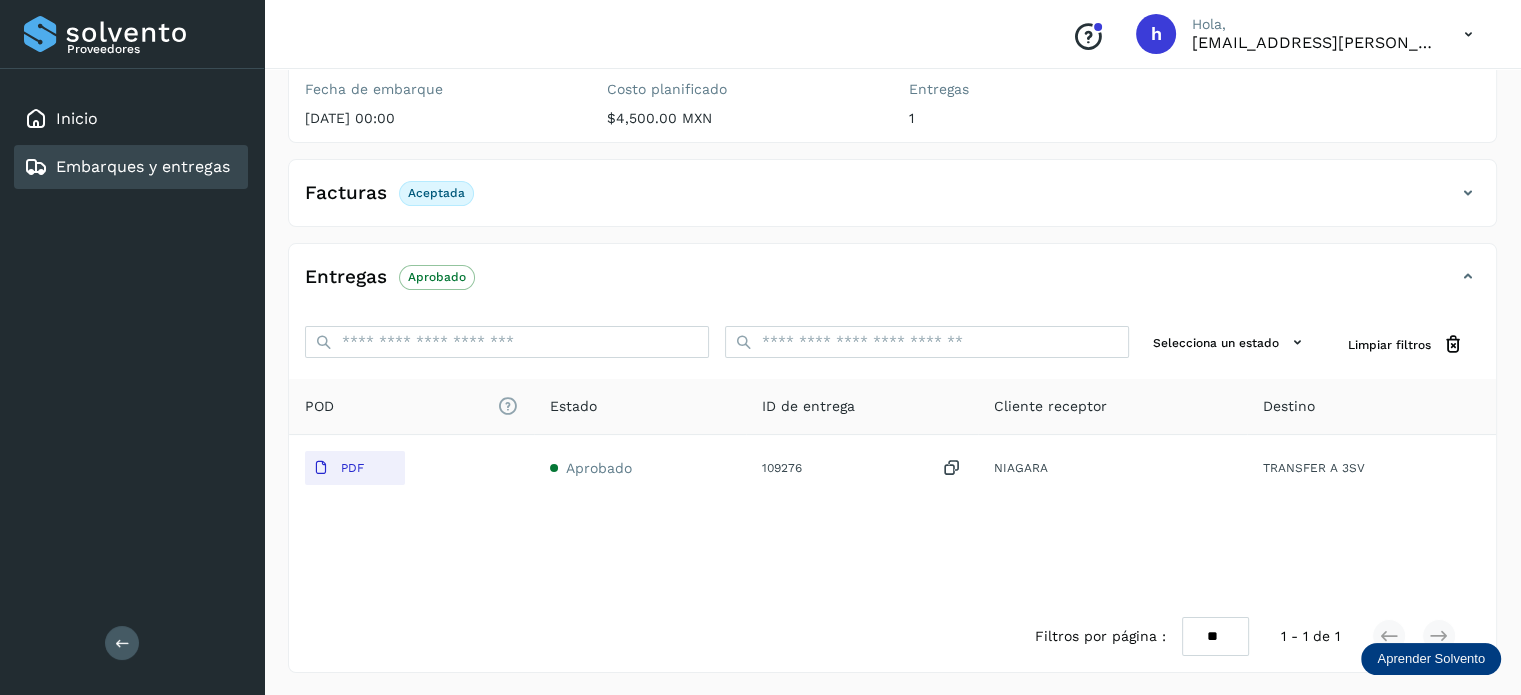 scroll, scrollTop: 0, scrollLeft: 0, axis: both 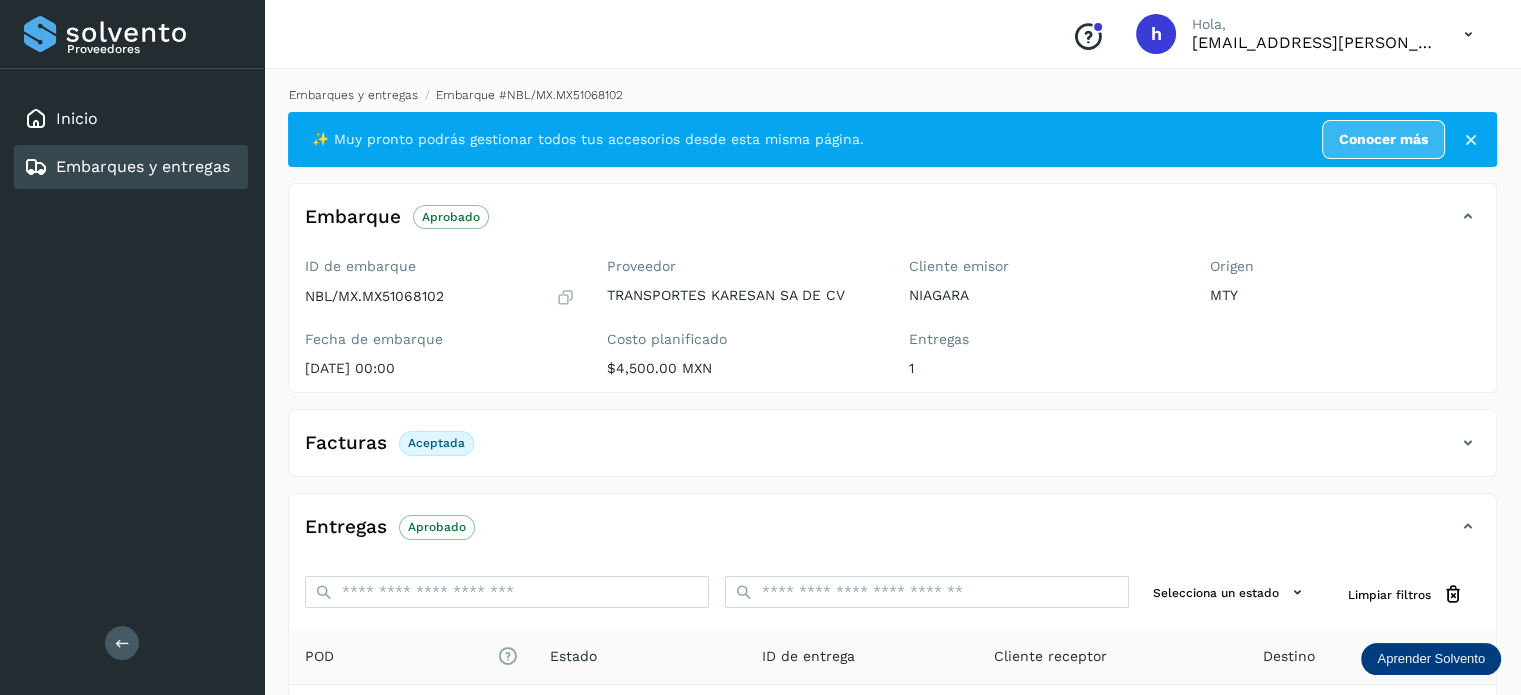 click on "Embarques y entregas" at bounding box center (353, 95) 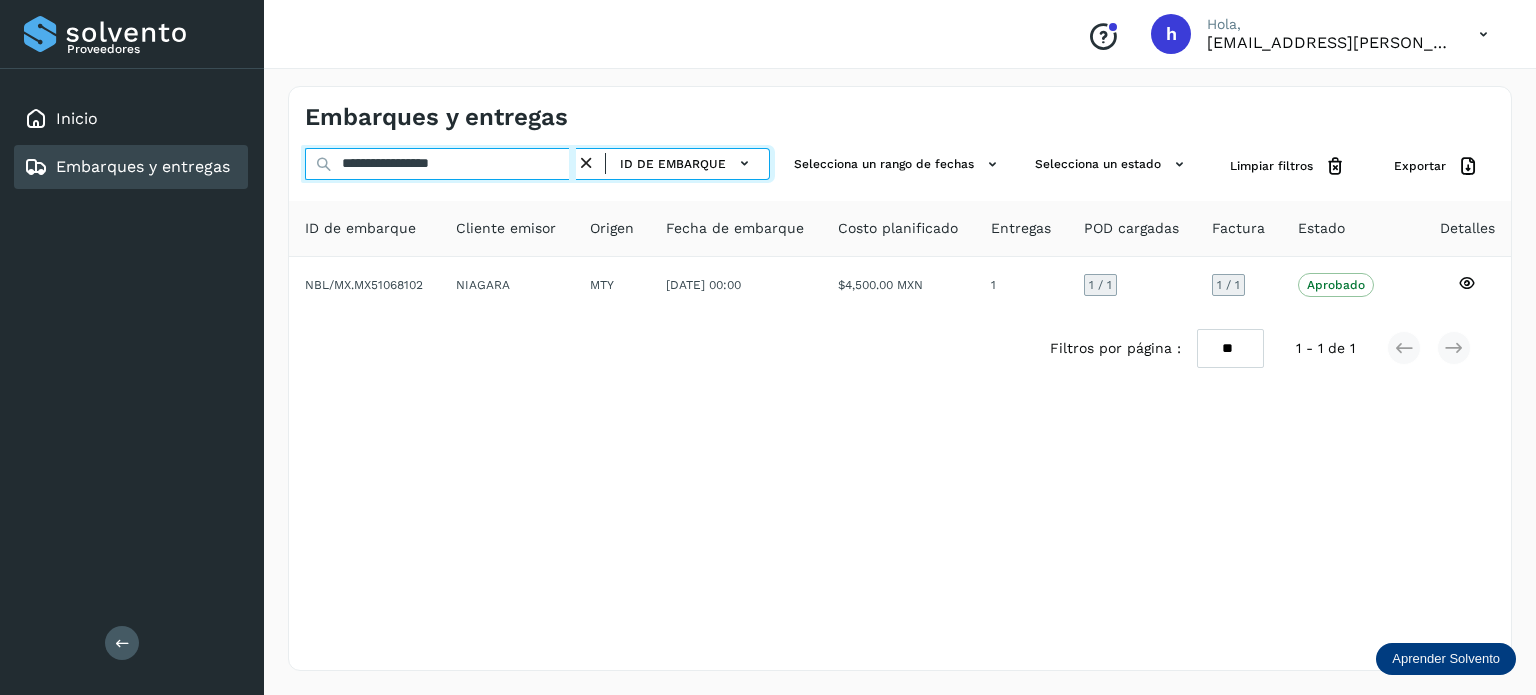 drag, startPoint x: 513, startPoint y: 159, endPoint x: 5, endPoint y: 188, distance: 508.8271 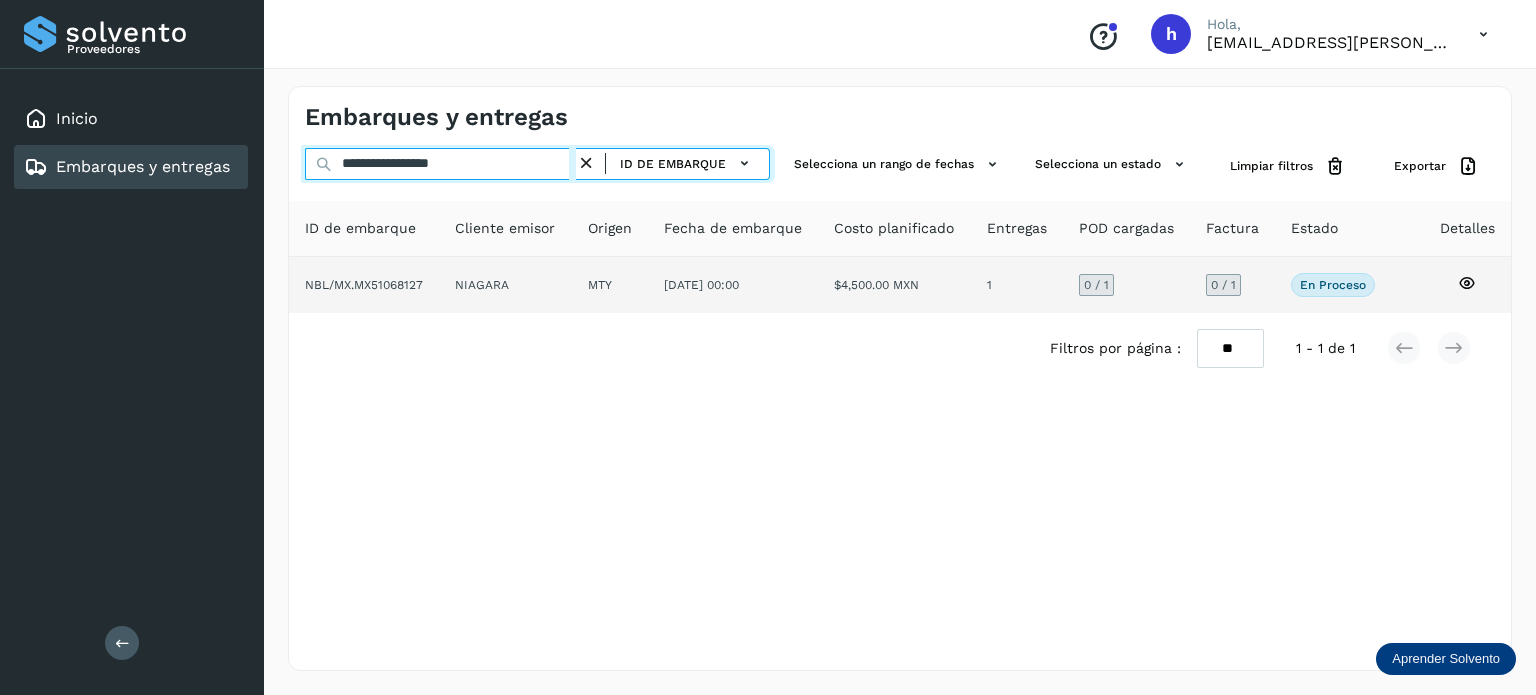 type on "**********" 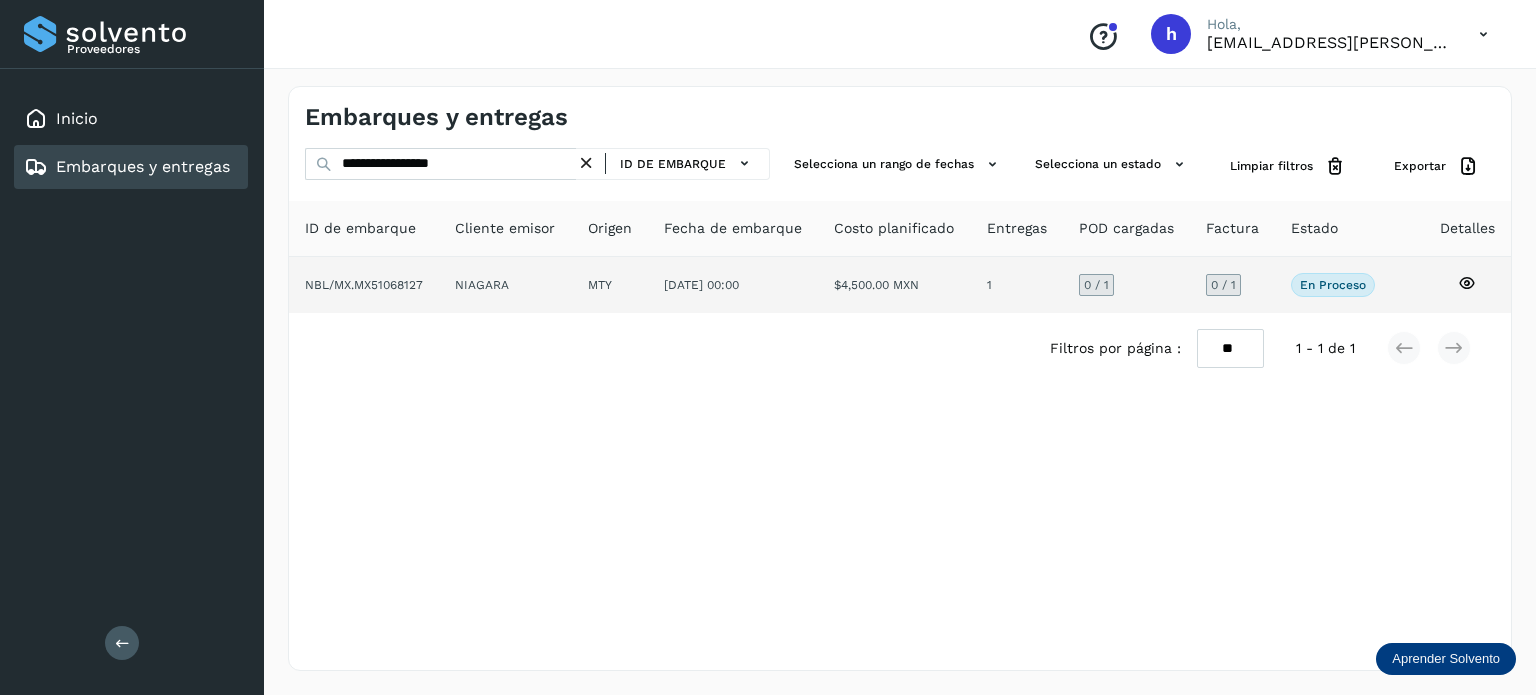 click on "NBL/MX.MX51068127" 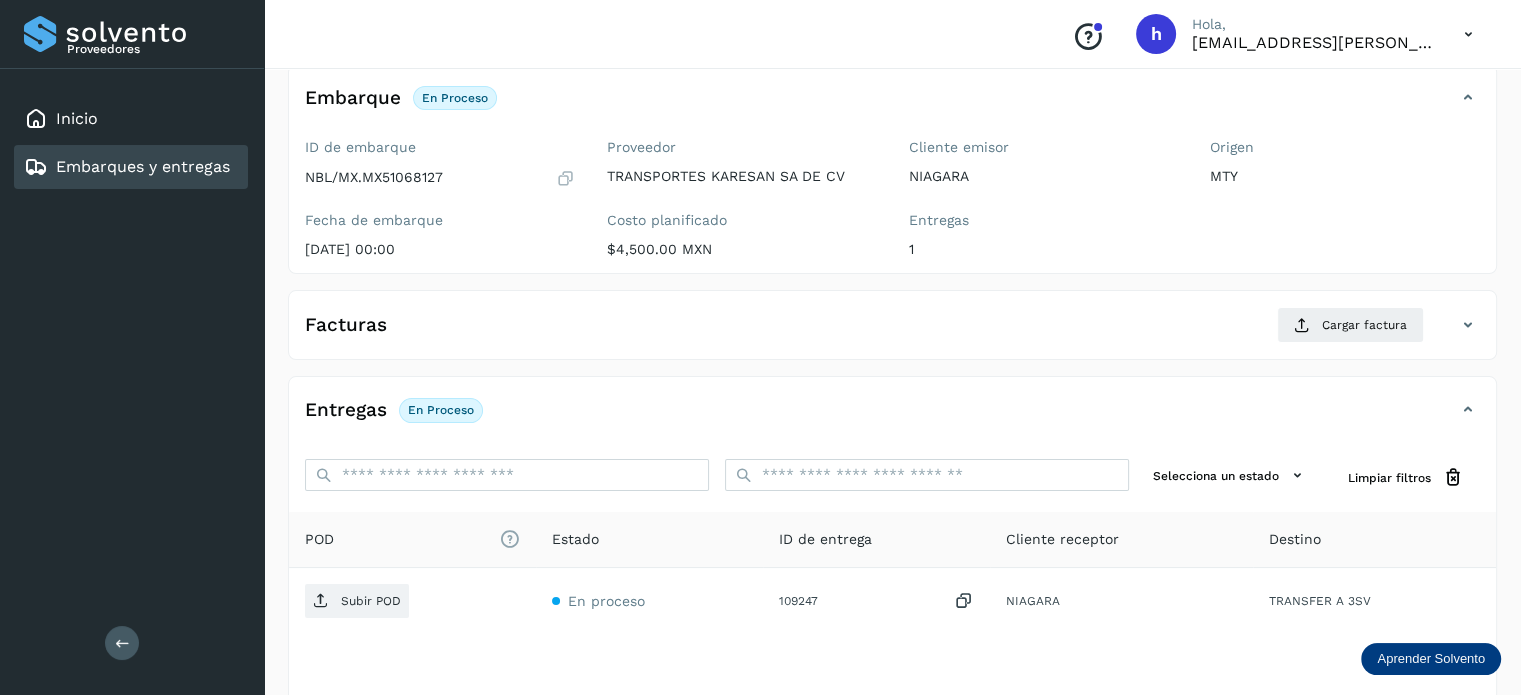 scroll, scrollTop: 120, scrollLeft: 0, axis: vertical 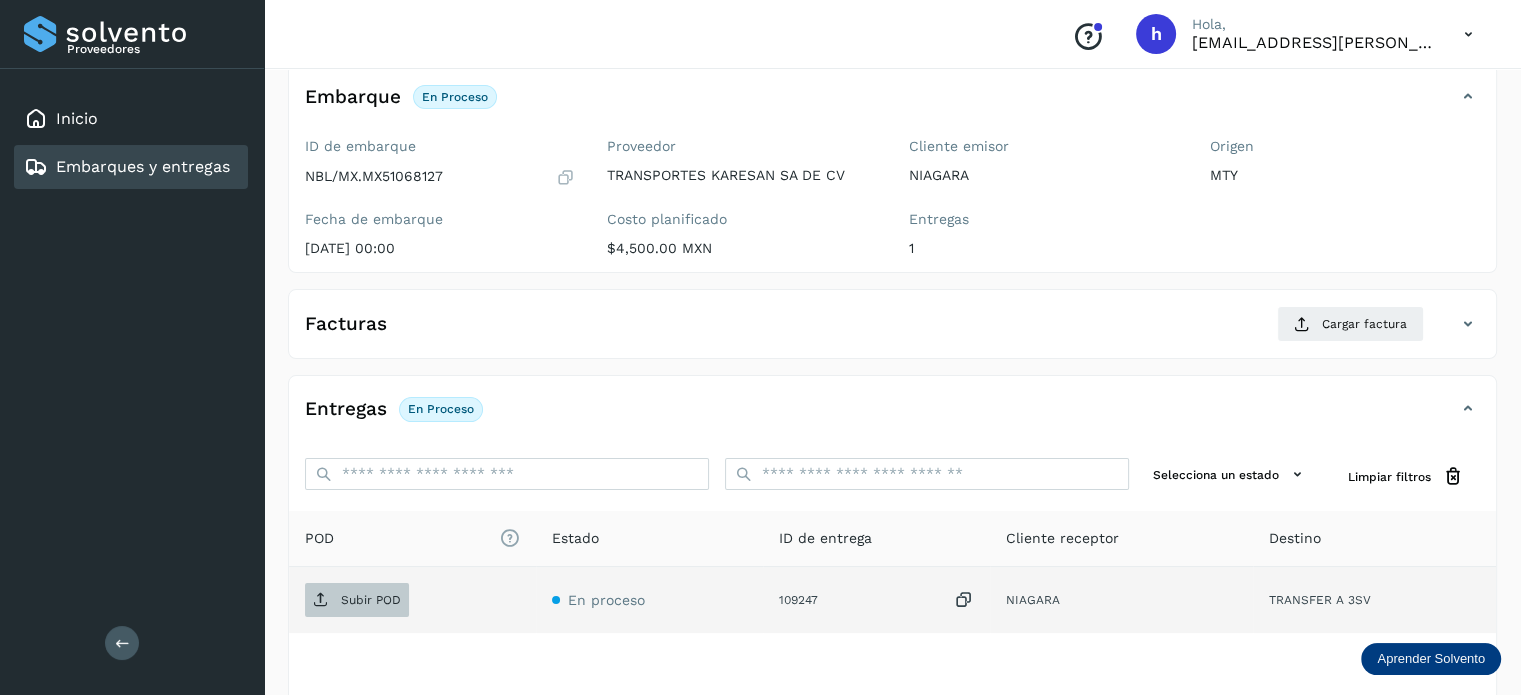 click on "Subir POD" at bounding box center (357, 600) 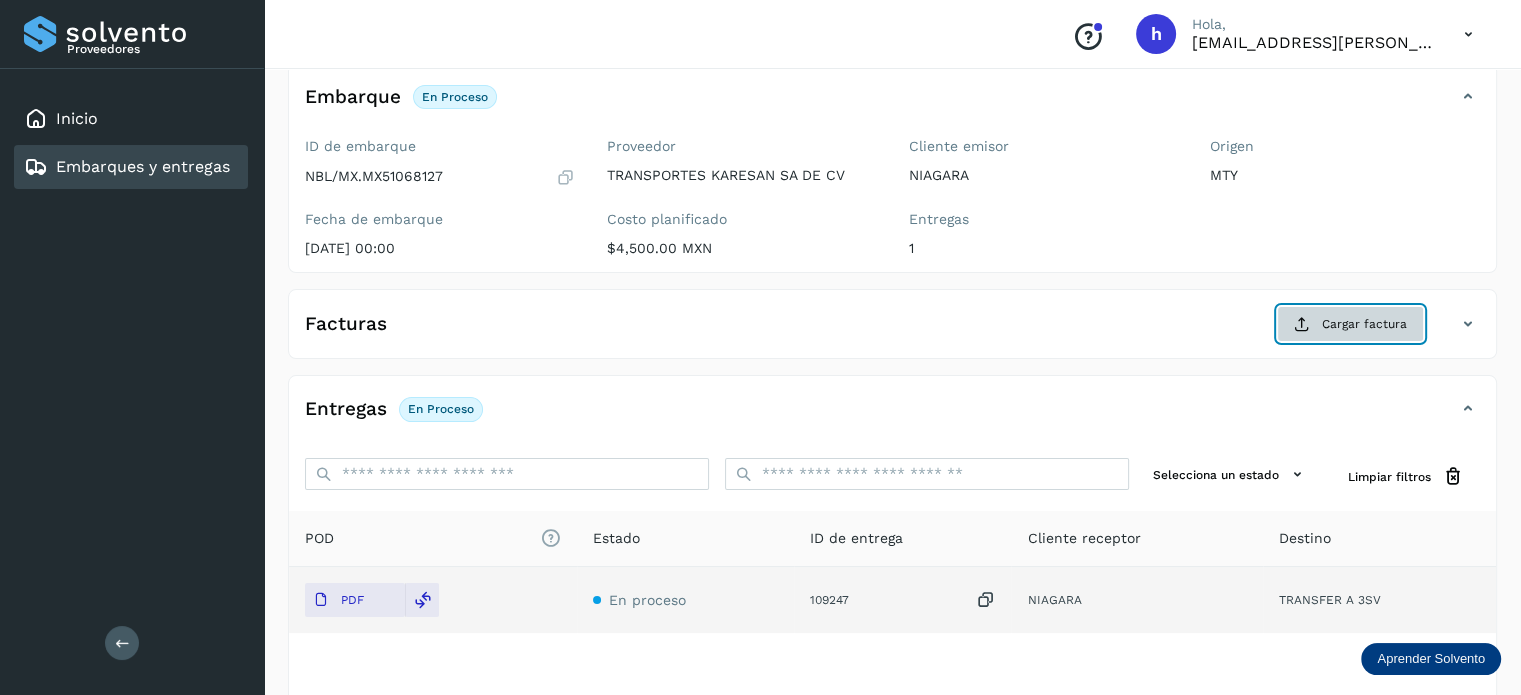 click on "Cargar factura" 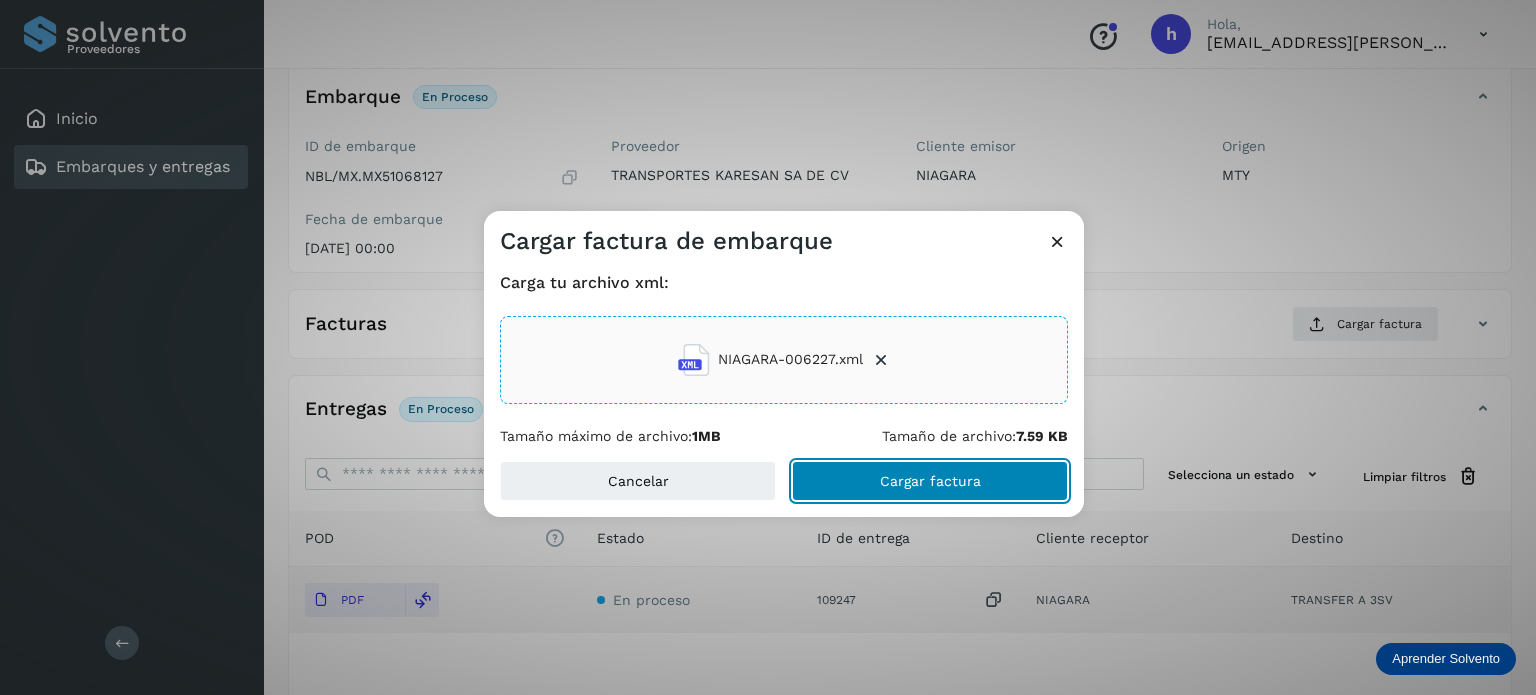 click on "Cargar factura" 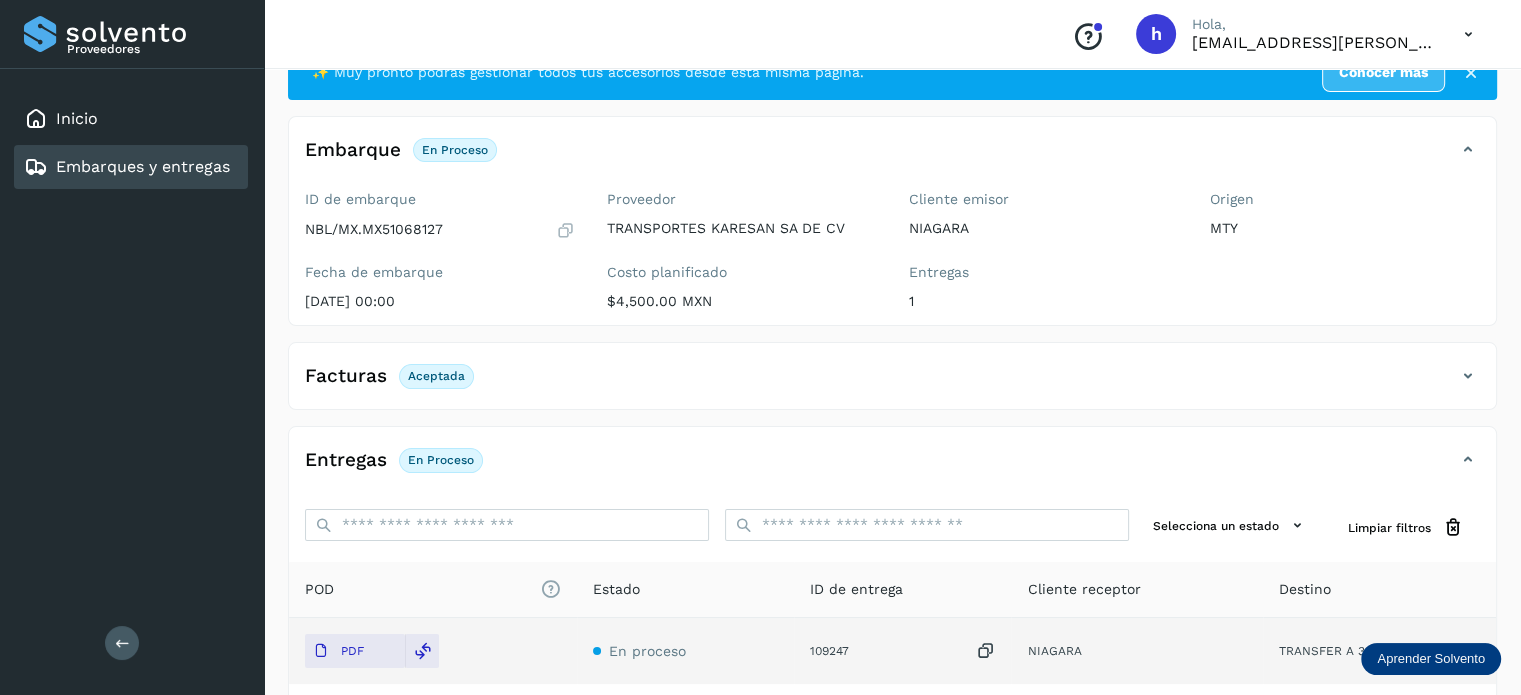 scroll, scrollTop: 0, scrollLeft: 0, axis: both 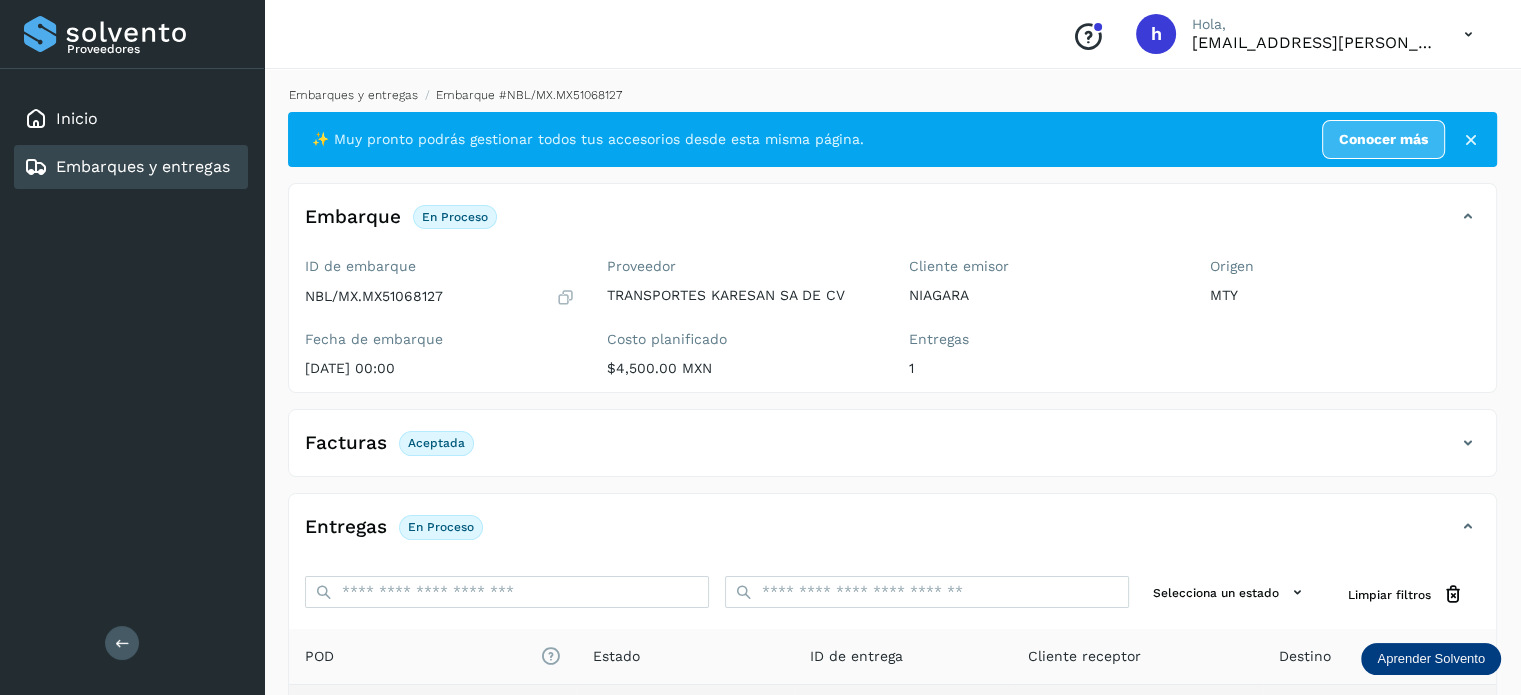click on "Embarques y entregas" at bounding box center [353, 95] 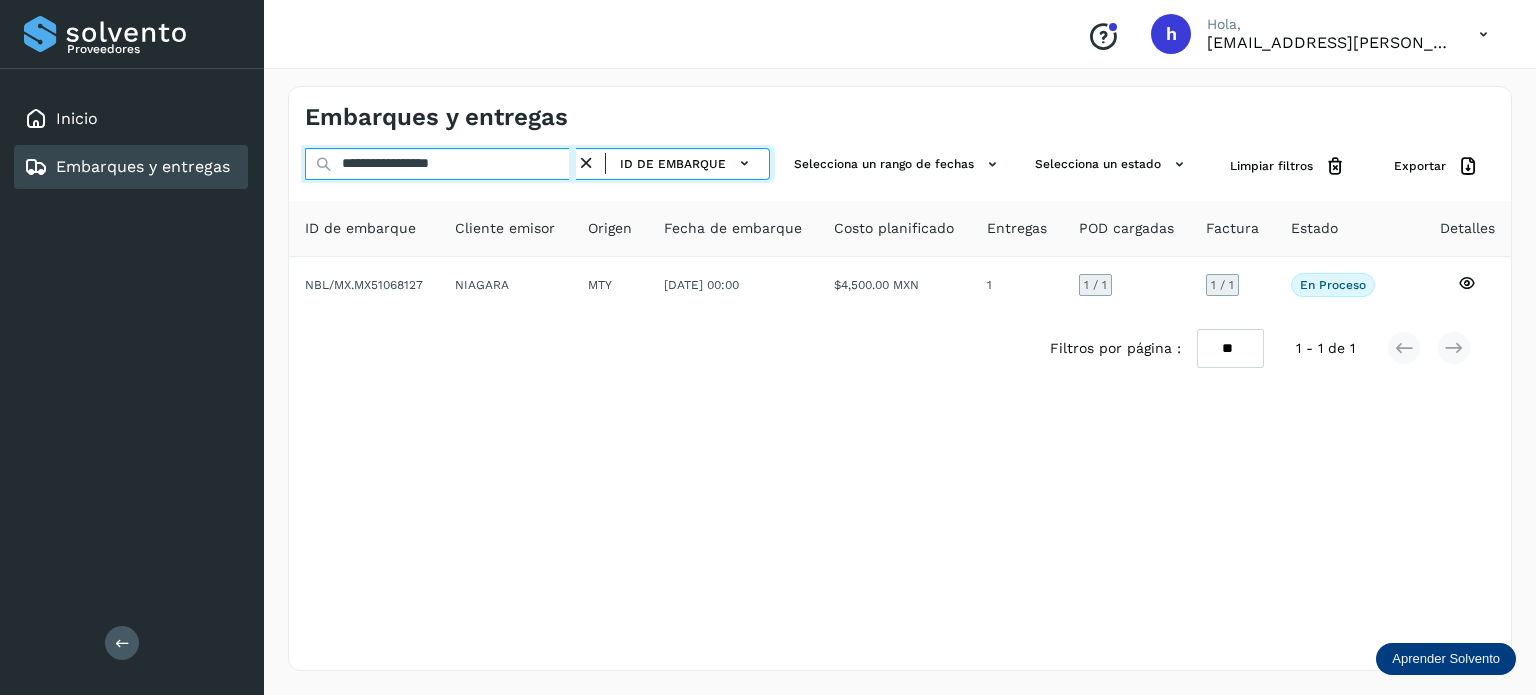 drag, startPoint x: 547, startPoint y: 159, endPoint x: 0, endPoint y: 176, distance: 547.2641 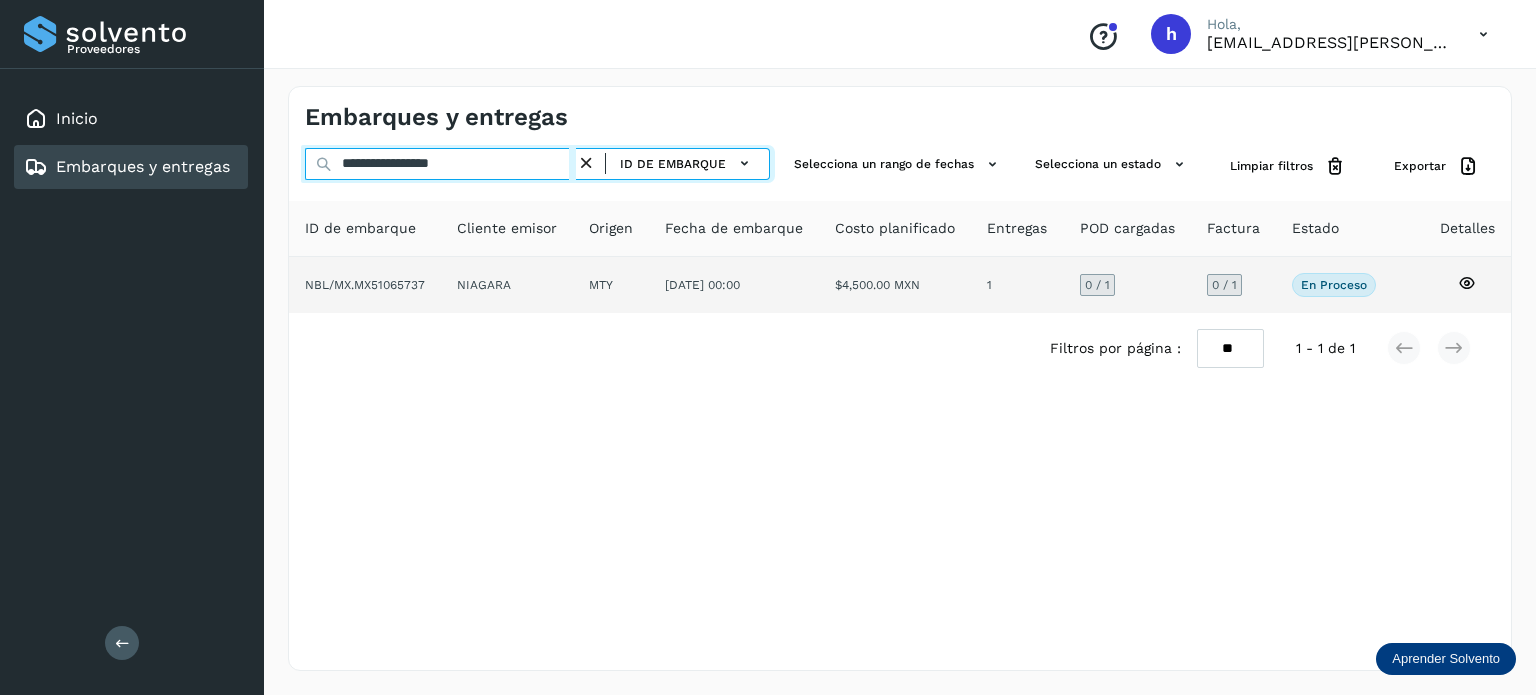 type on "**********" 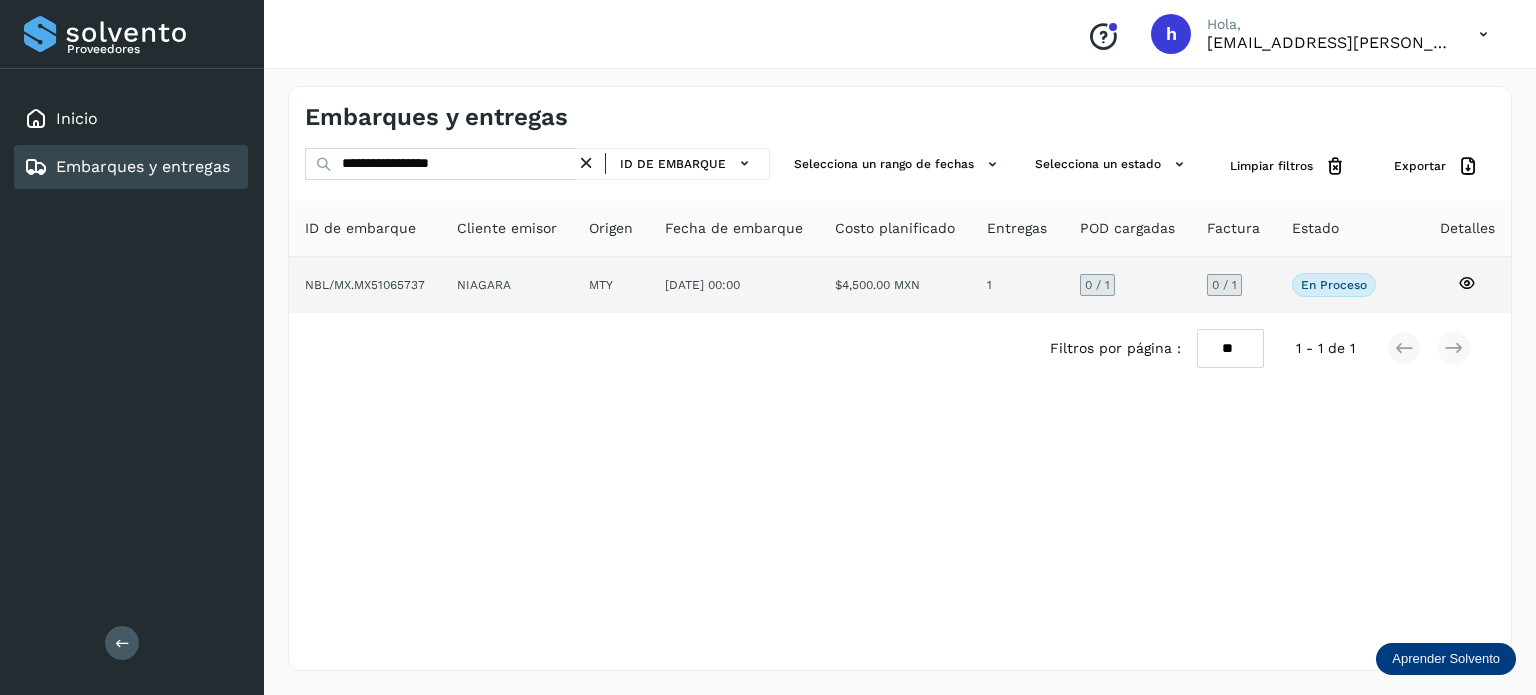 click on "NIAGARA" 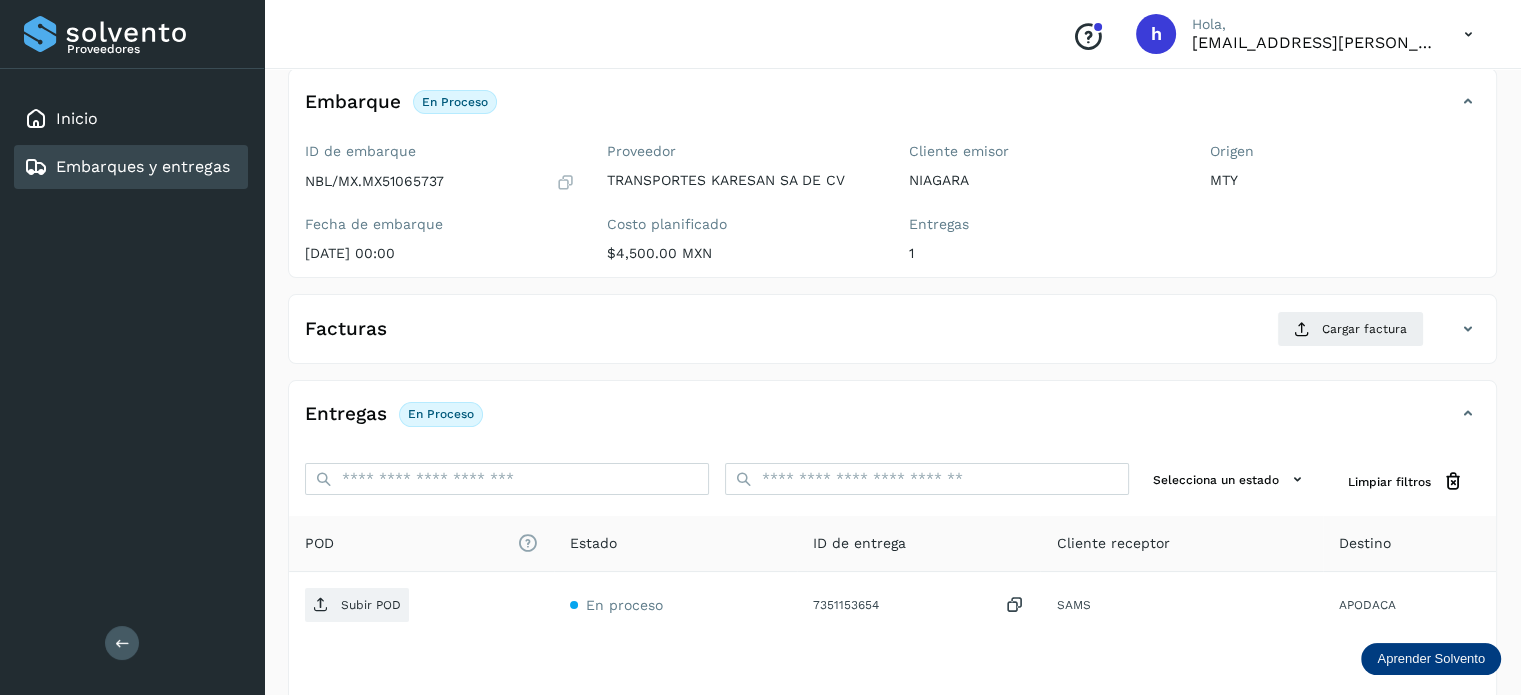scroll, scrollTop: 117, scrollLeft: 0, axis: vertical 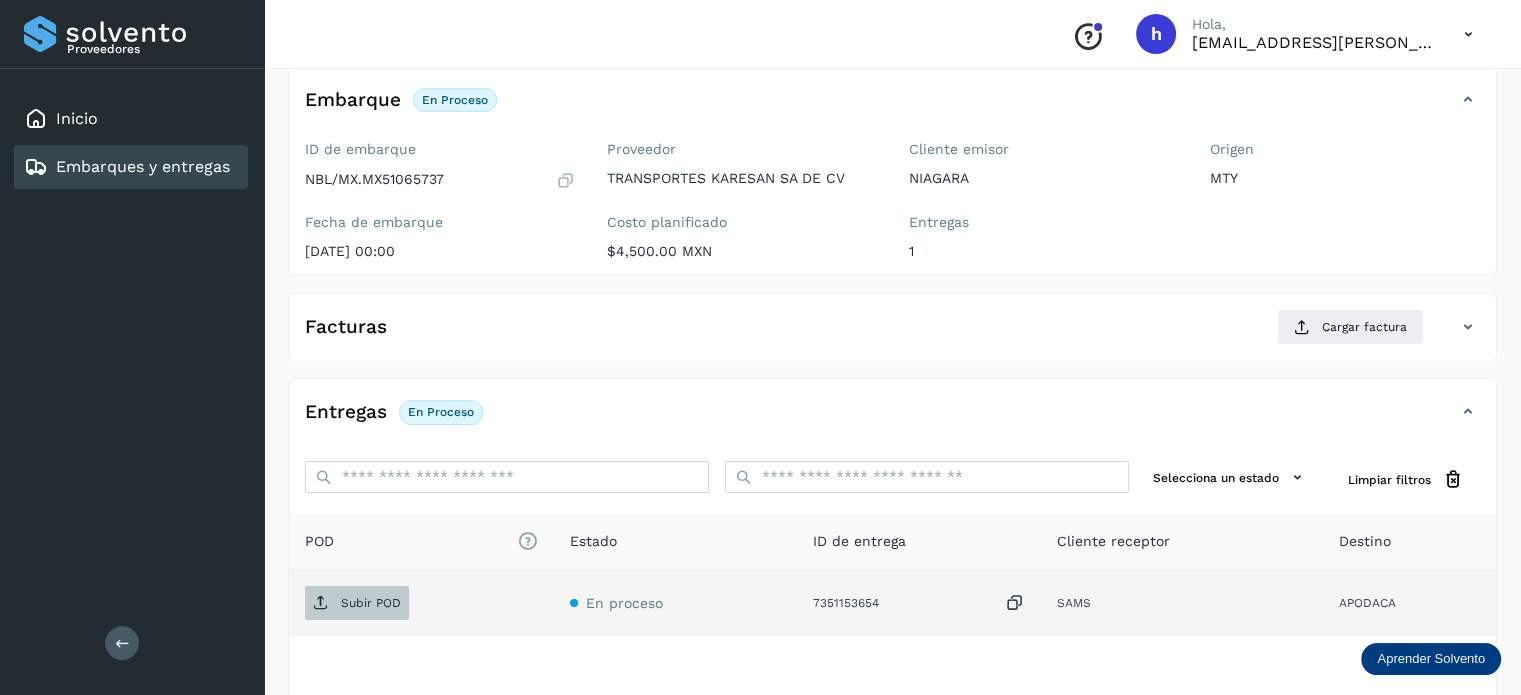 click on "Subir POD" at bounding box center (371, 603) 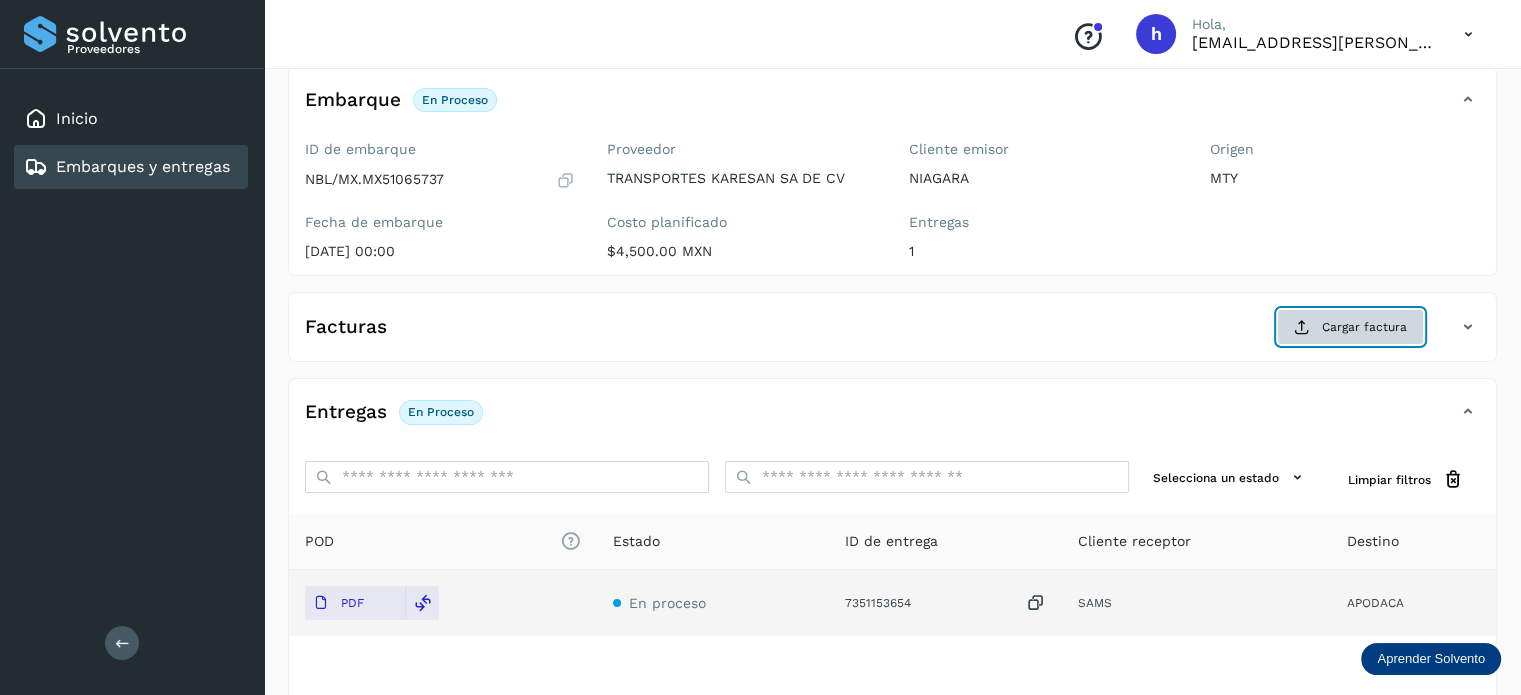 click on "Cargar factura" 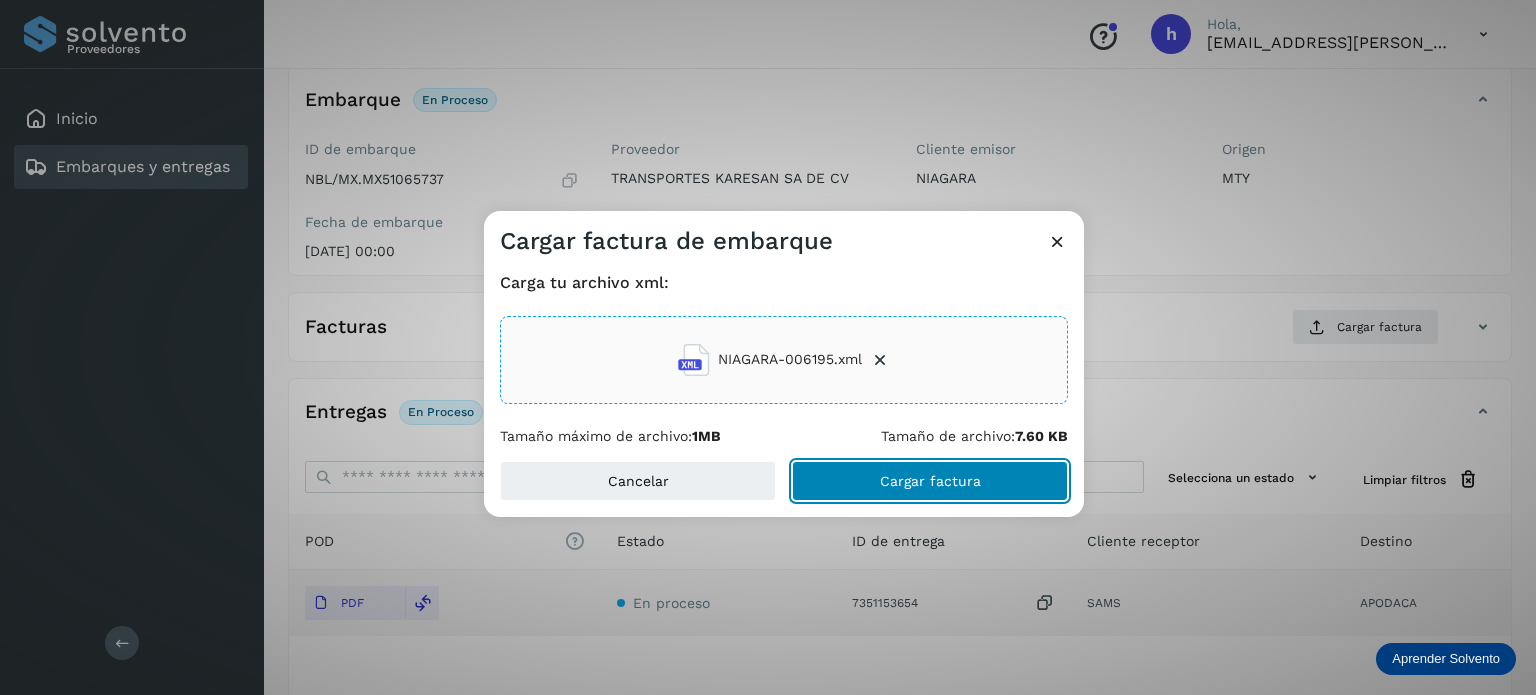 click on "Cargar factura" 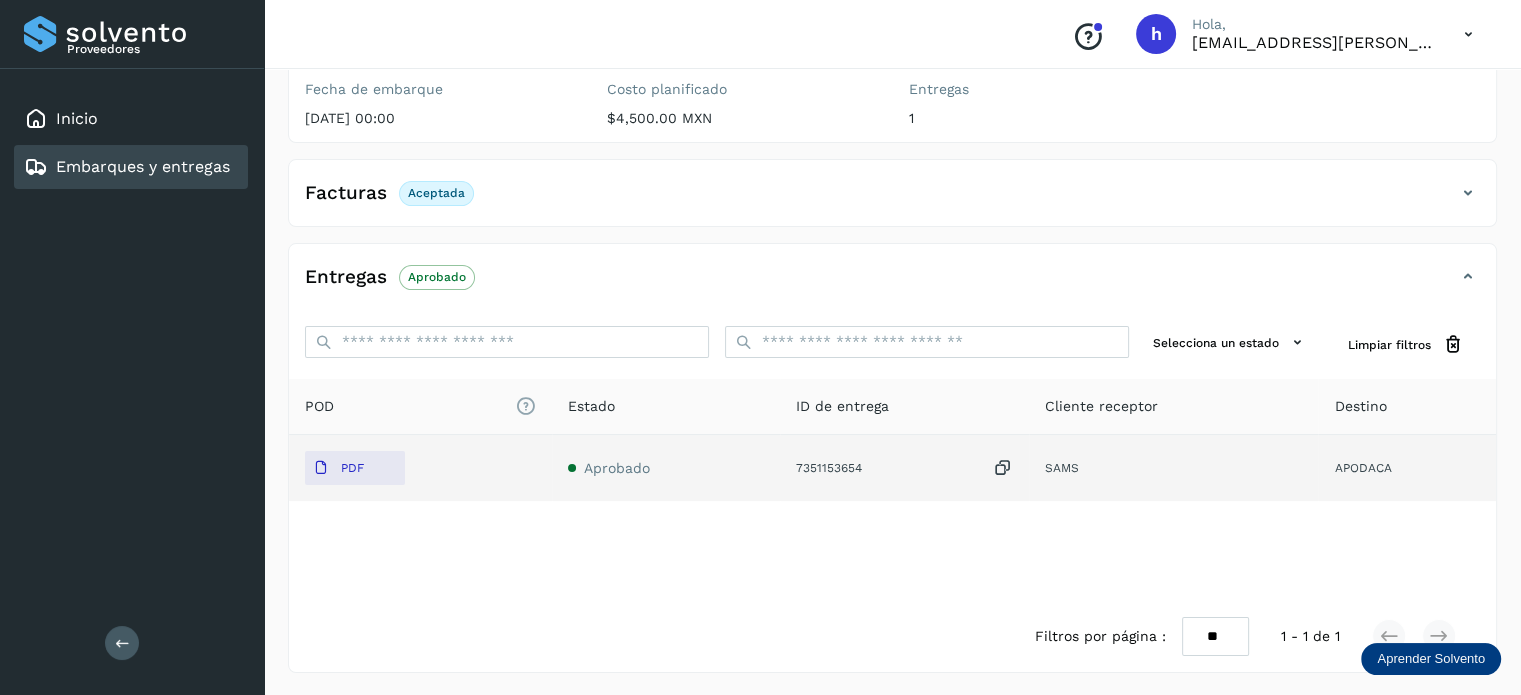 scroll, scrollTop: 0, scrollLeft: 0, axis: both 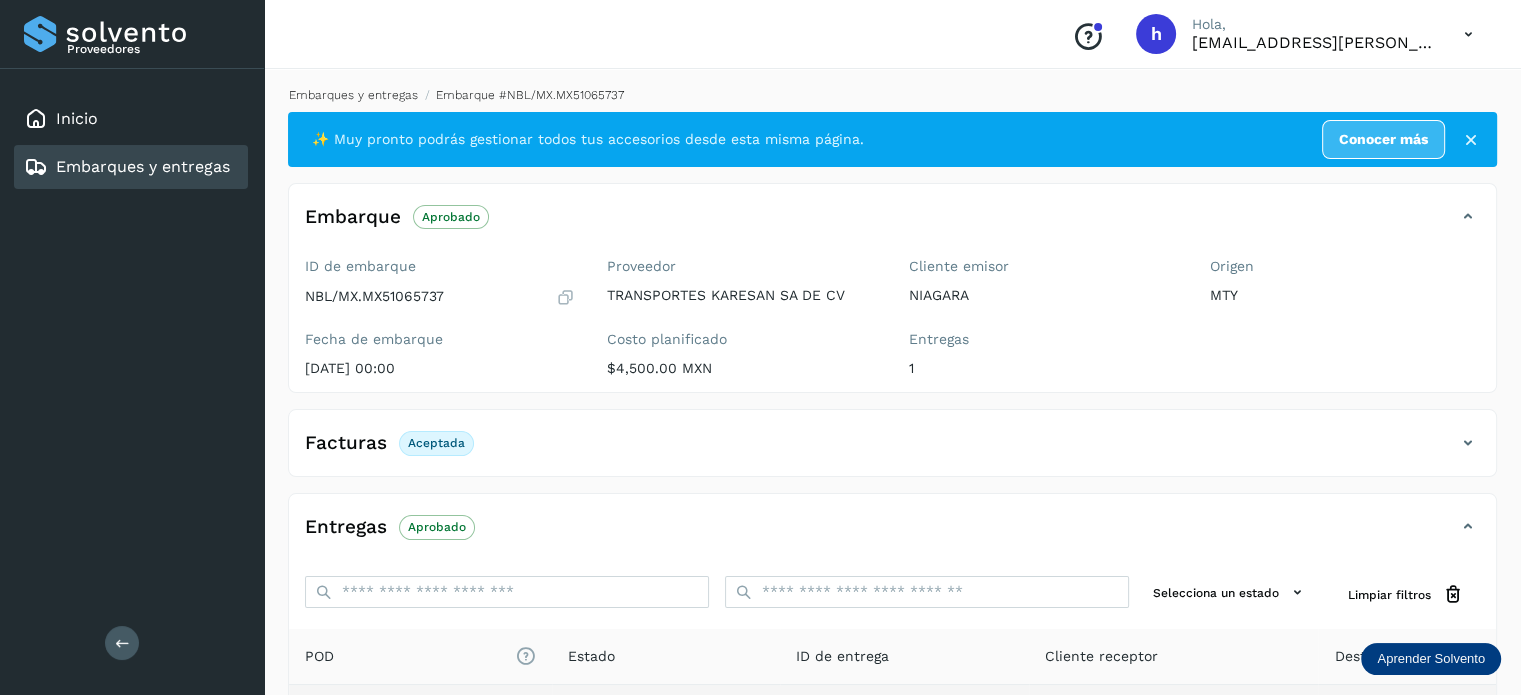 click on "Embarques y entregas" at bounding box center [353, 95] 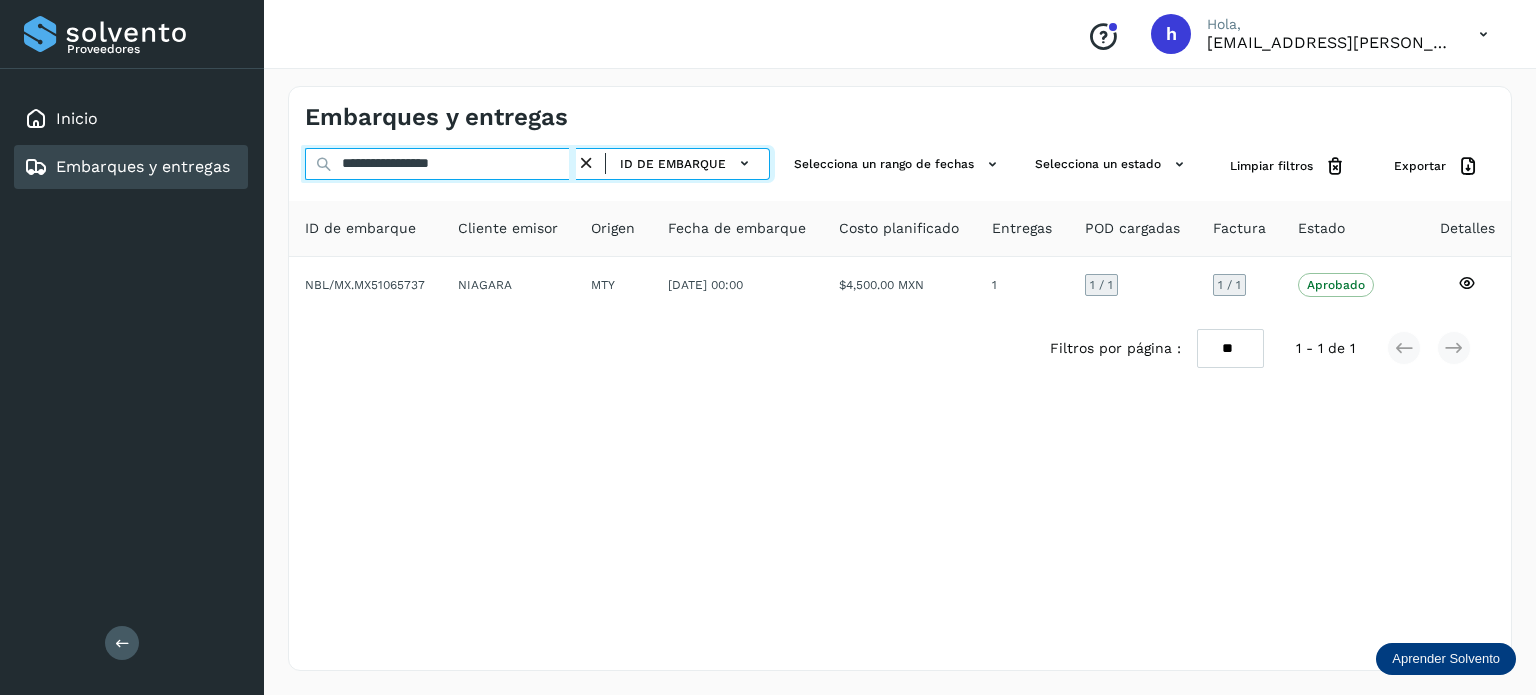 drag, startPoint x: 528, startPoint y: 164, endPoint x: 1, endPoint y: 182, distance: 527.3073 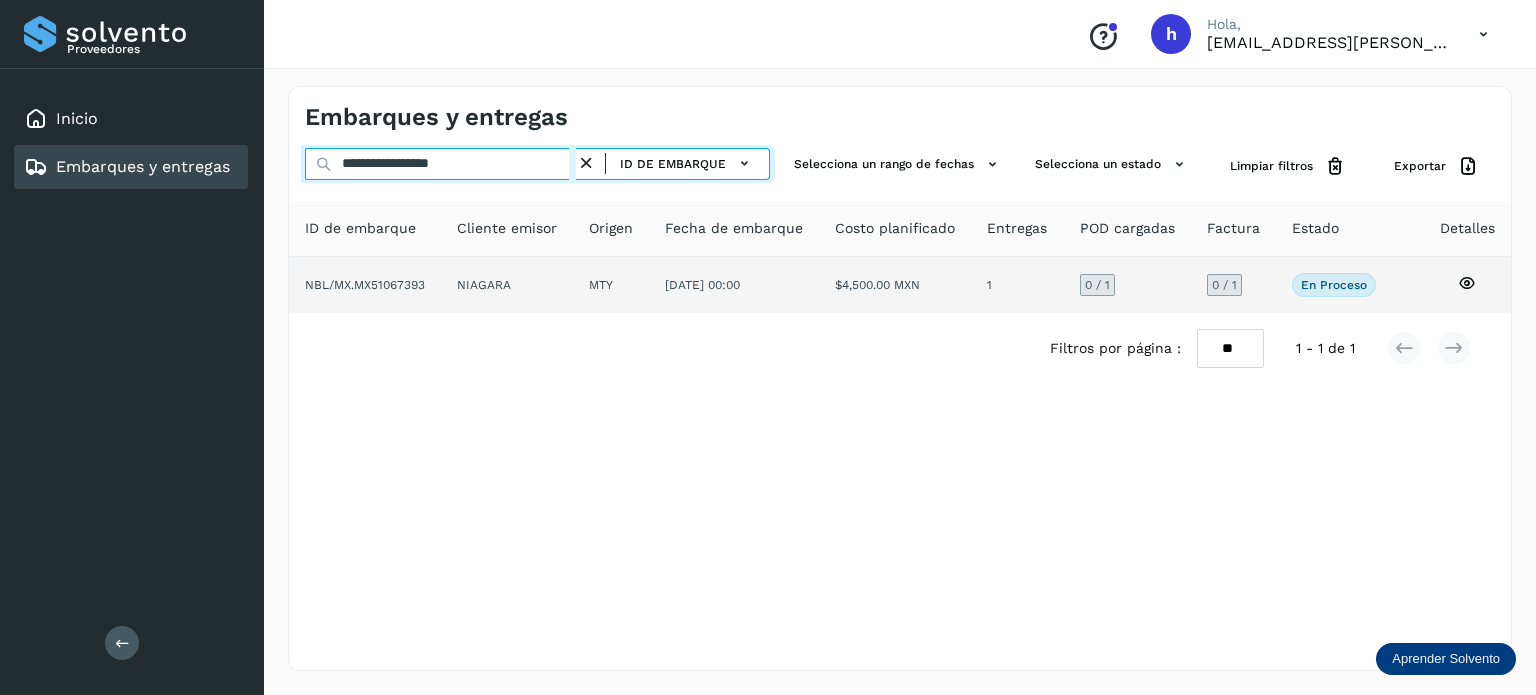 type on "**********" 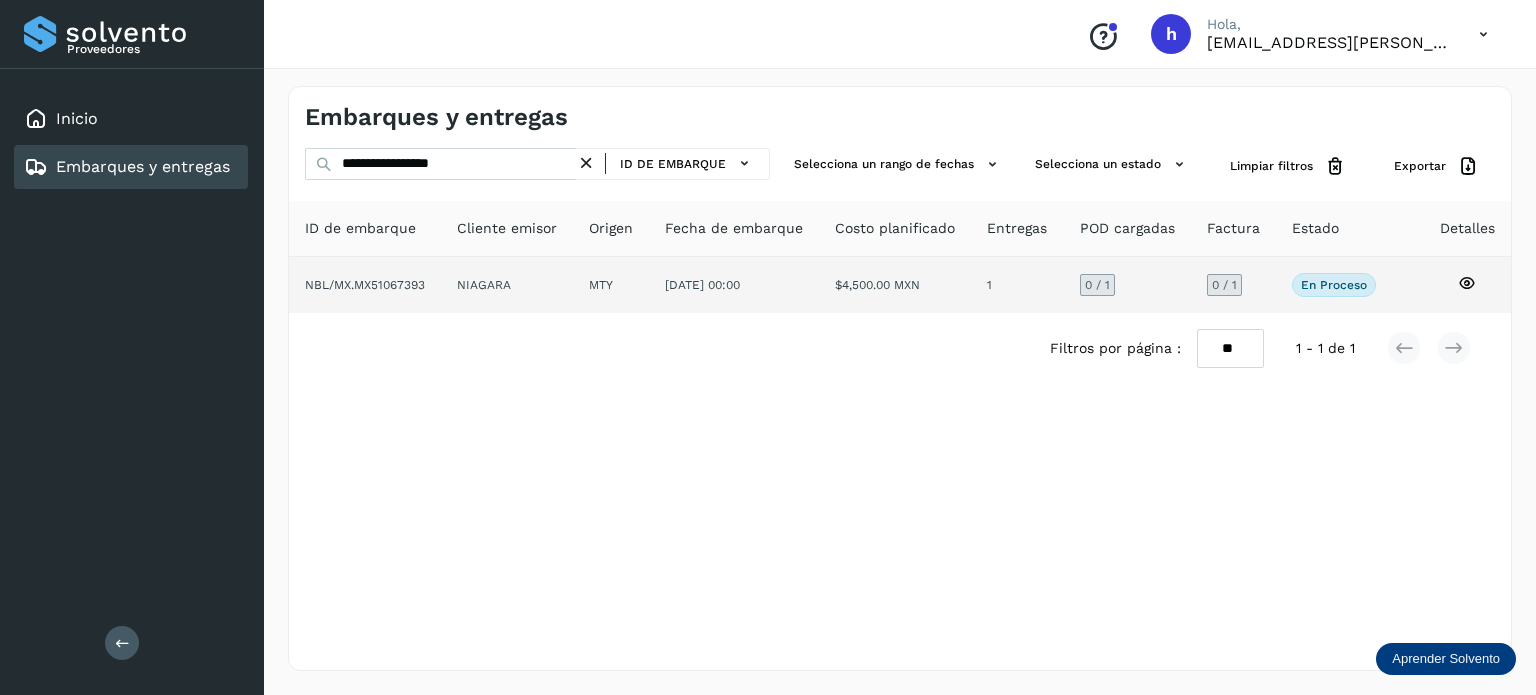 click on "NIAGARA" 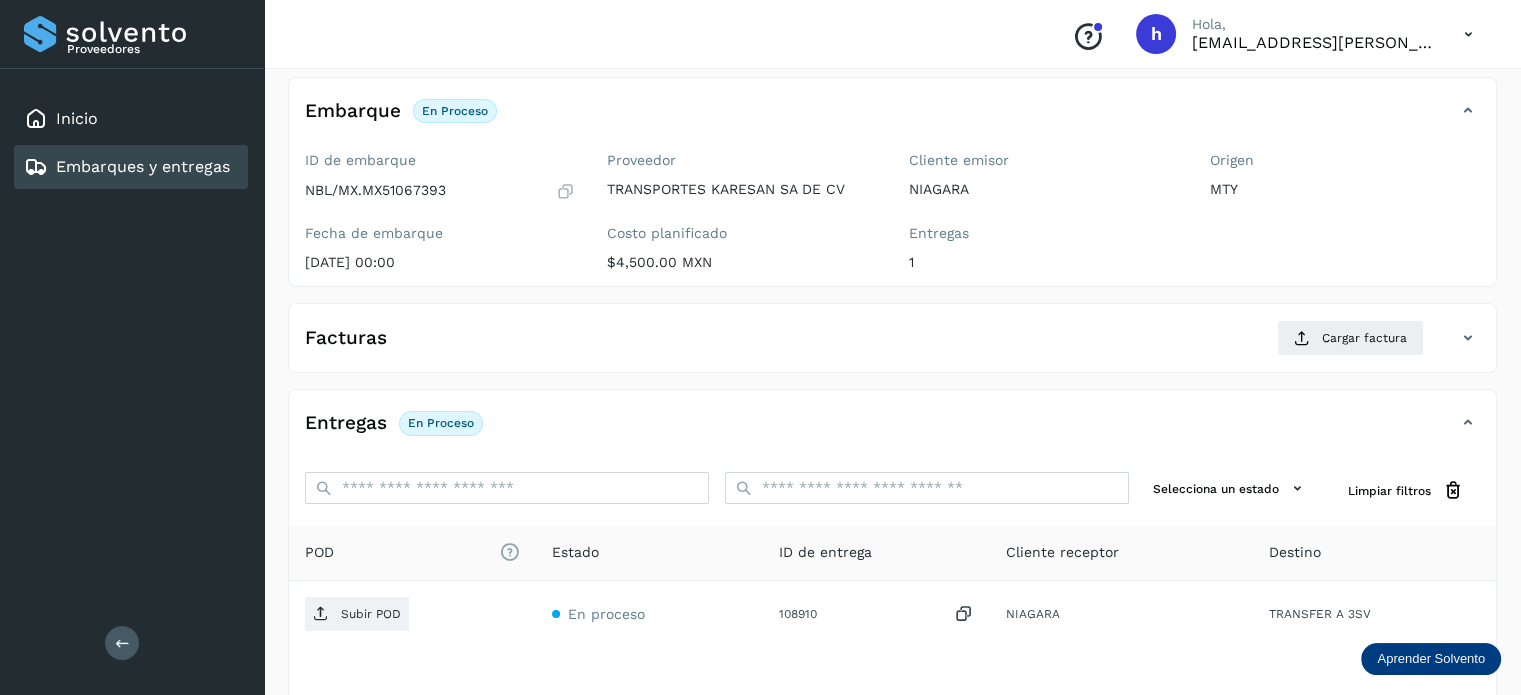 scroll, scrollTop: 115, scrollLeft: 0, axis: vertical 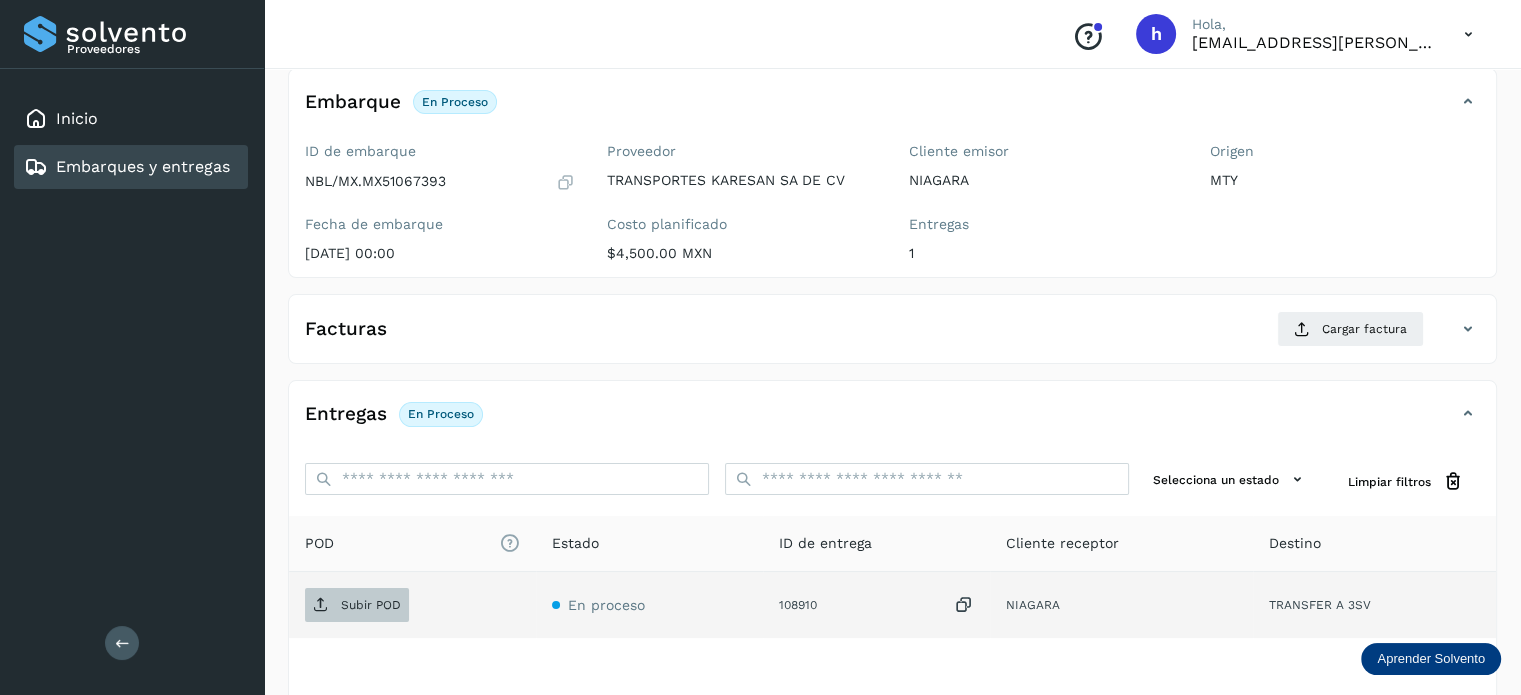 click on "Subir POD" at bounding box center [371, 605] 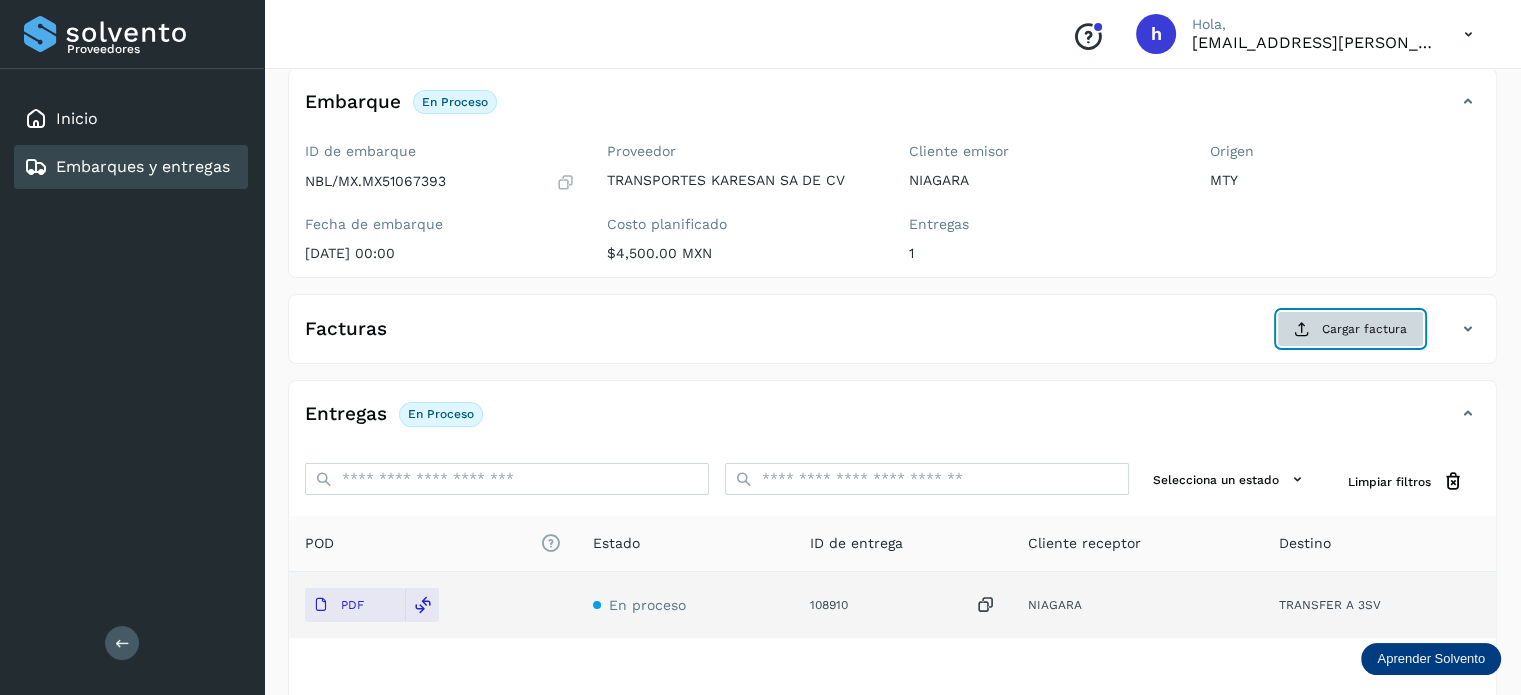 click on "Cargar factura" 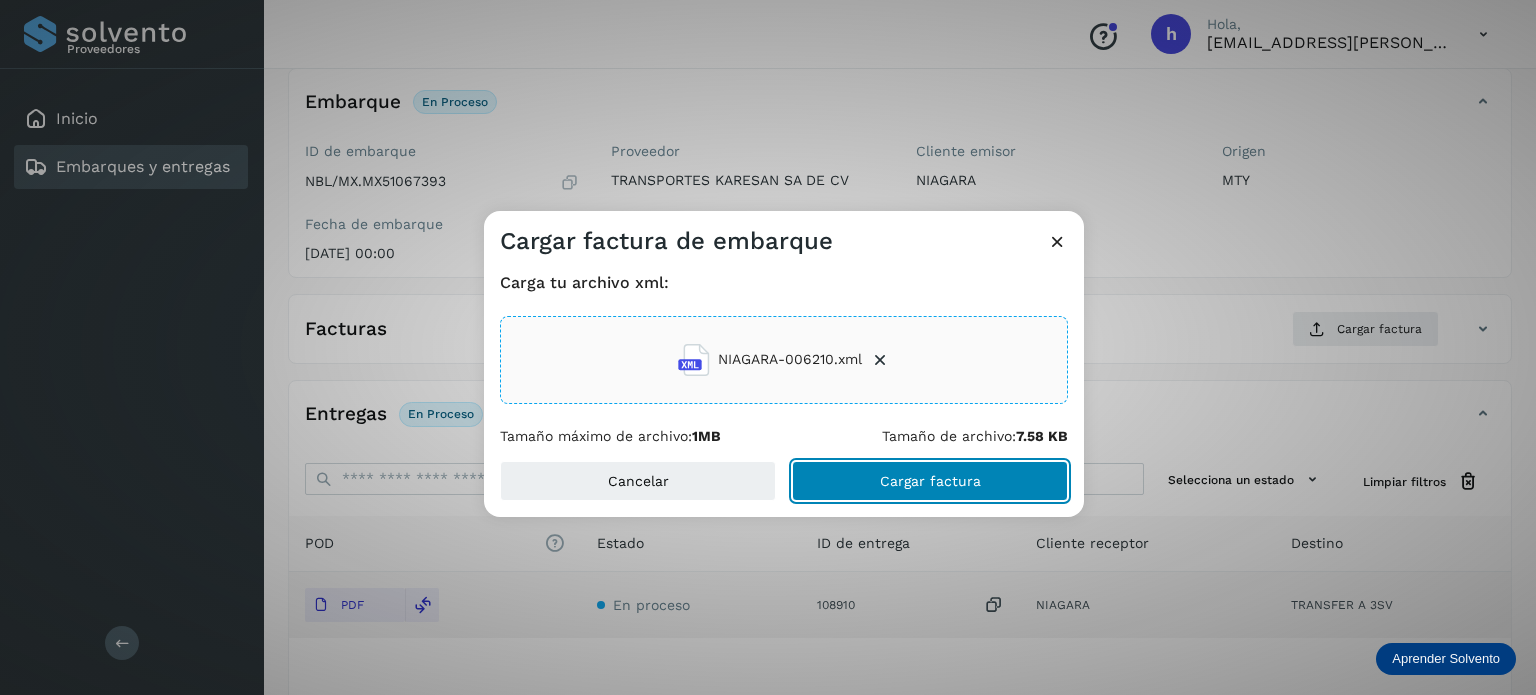 click on "Cargar factura" 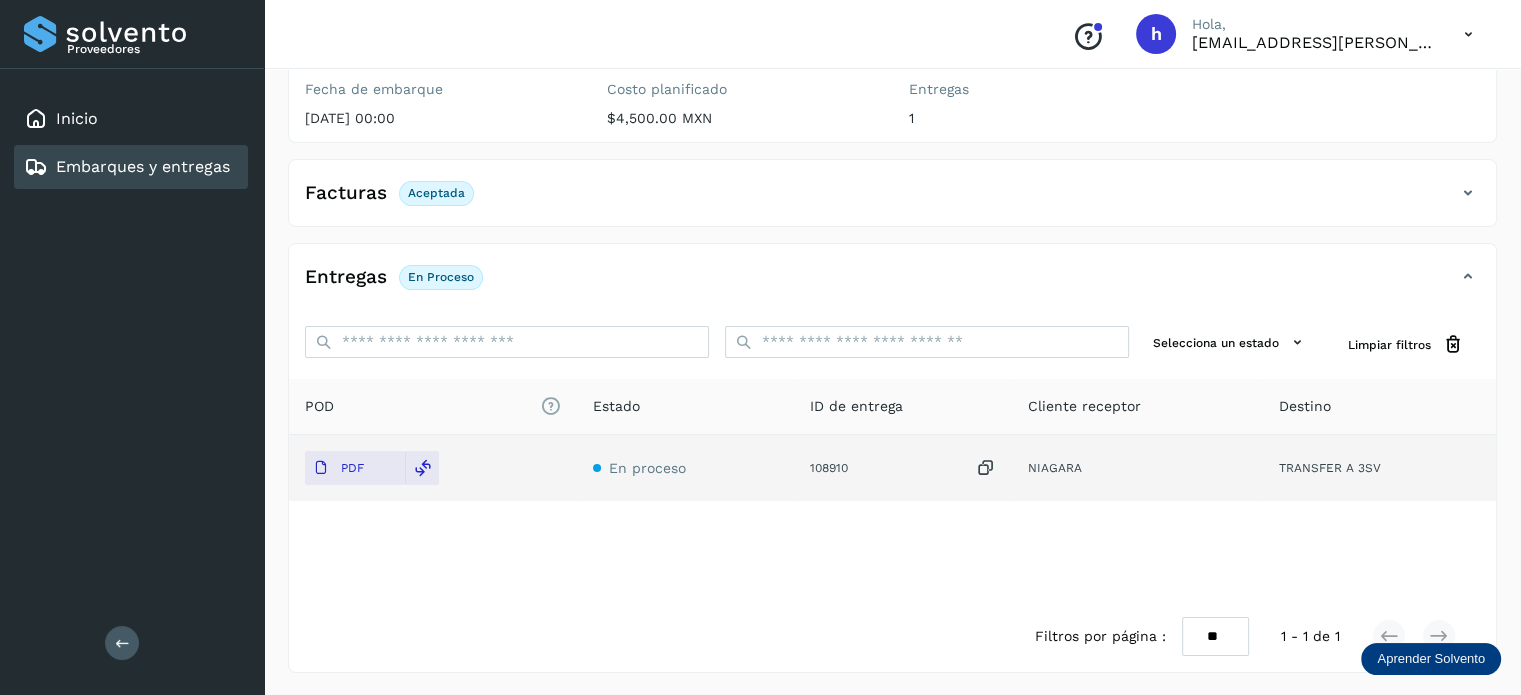 scroll, scrollTop: 0, scrollLeft: 0, axis: both 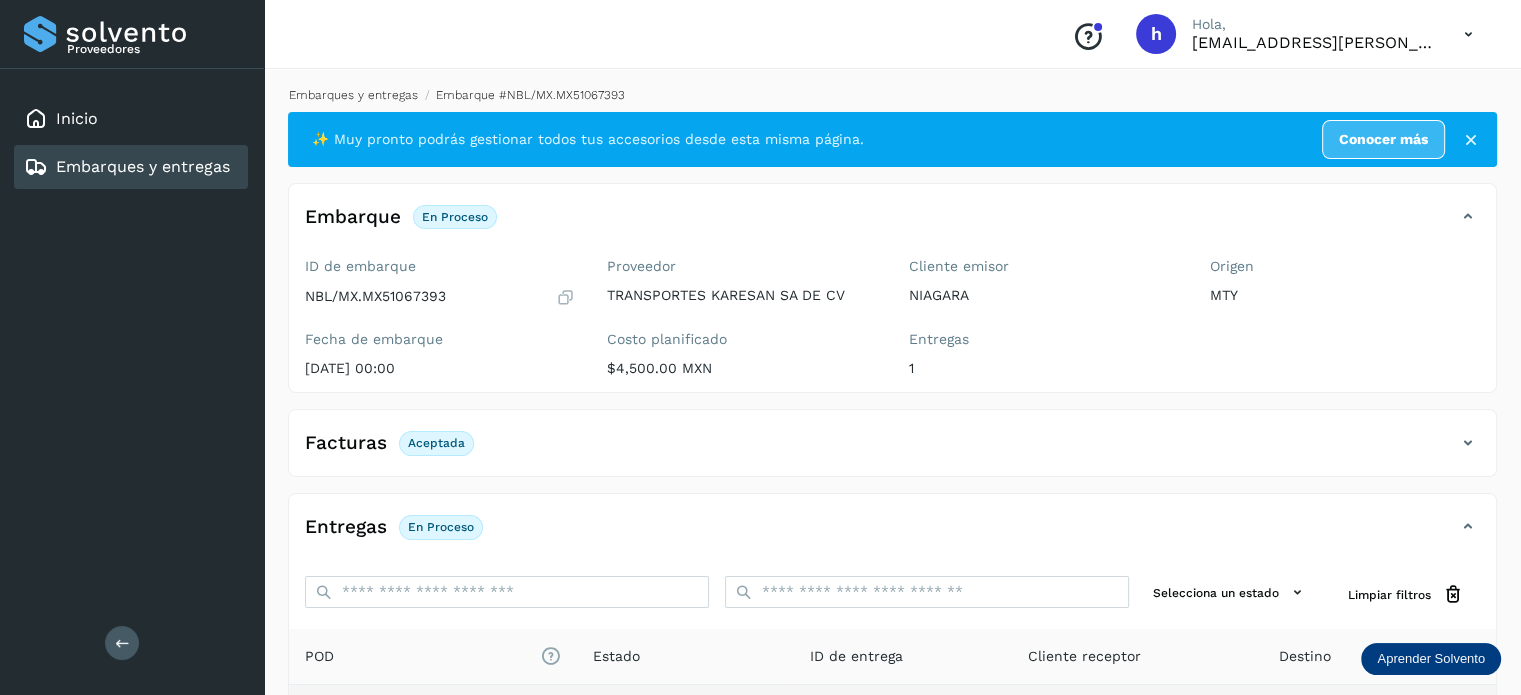 click on "Embarques y entregas" at bounding box center [353, 95] 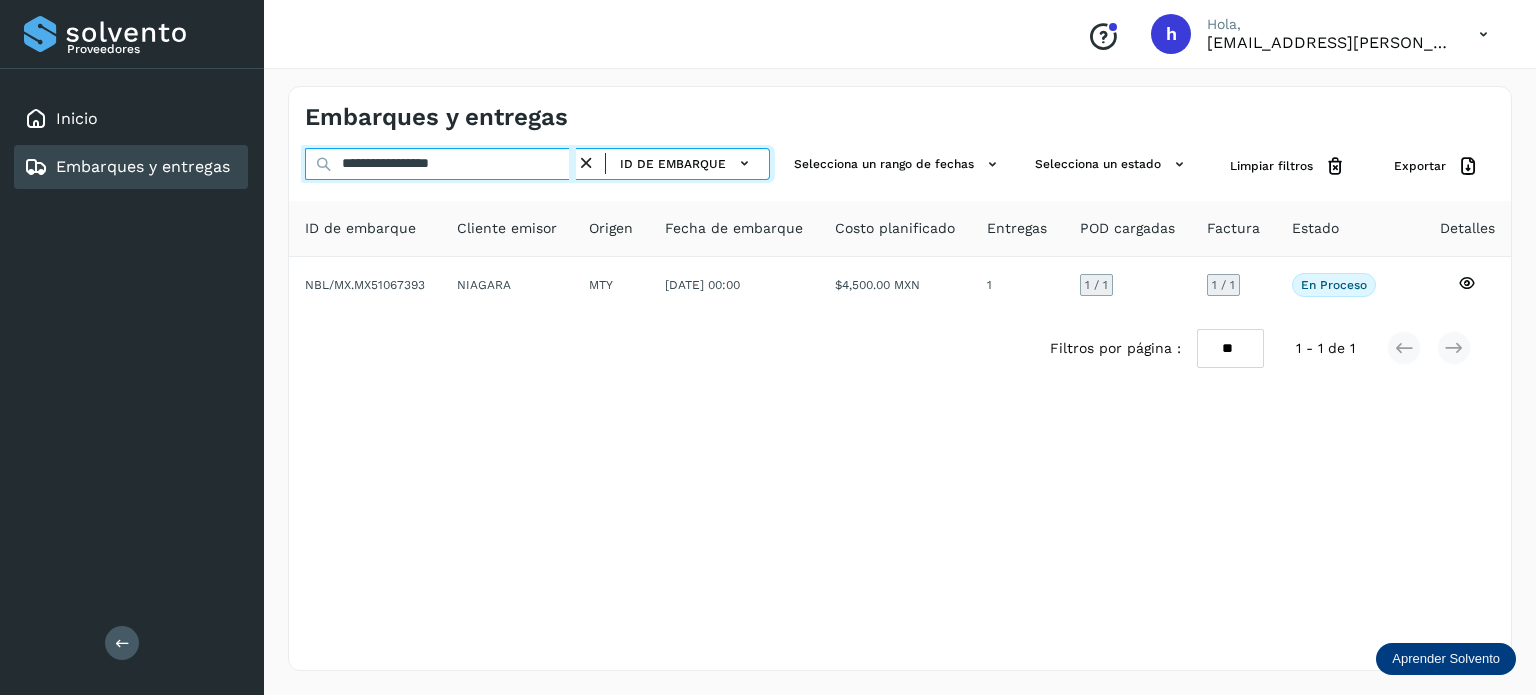 drag, startPoint x: 515, startPoint y: 175, endPoint x: 3, endPoint y: 243, distance: 516.4959 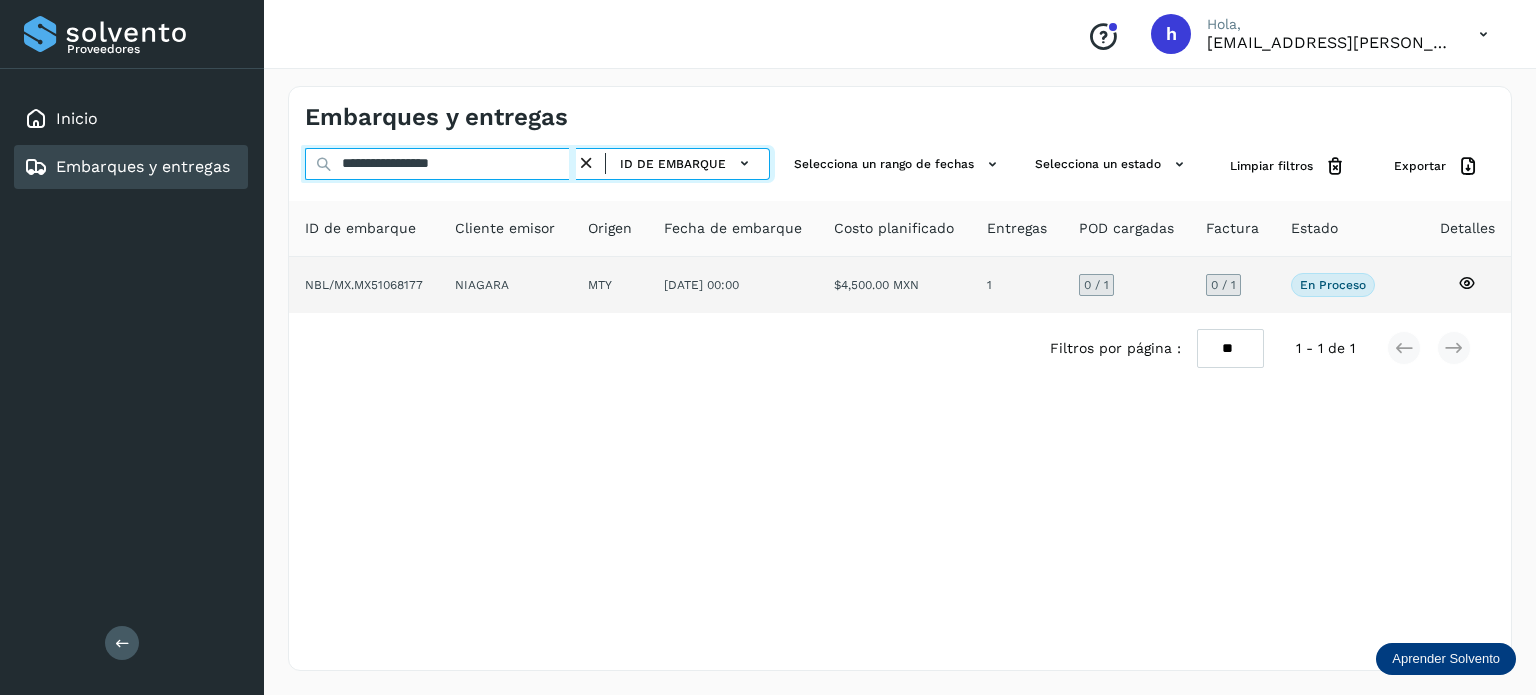 type on "**********" 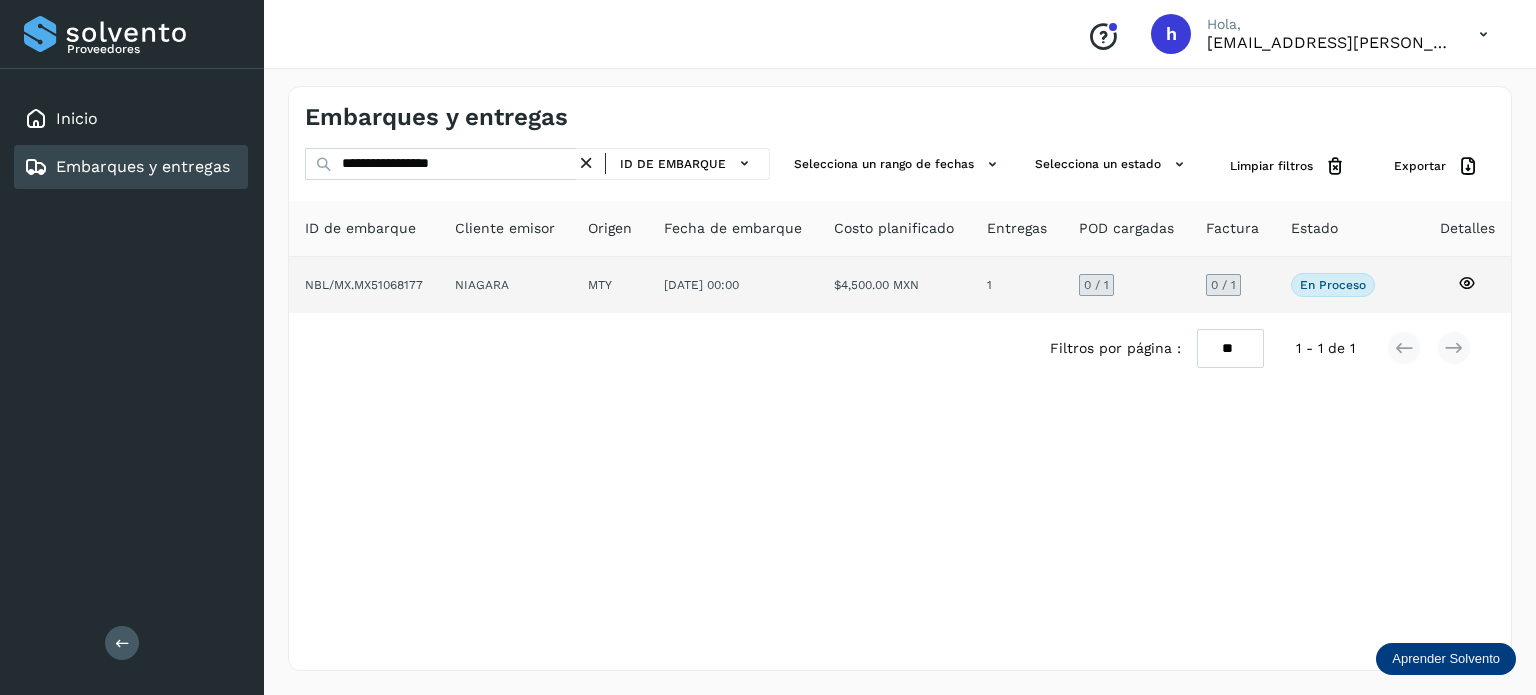 click on "NIAGARA" 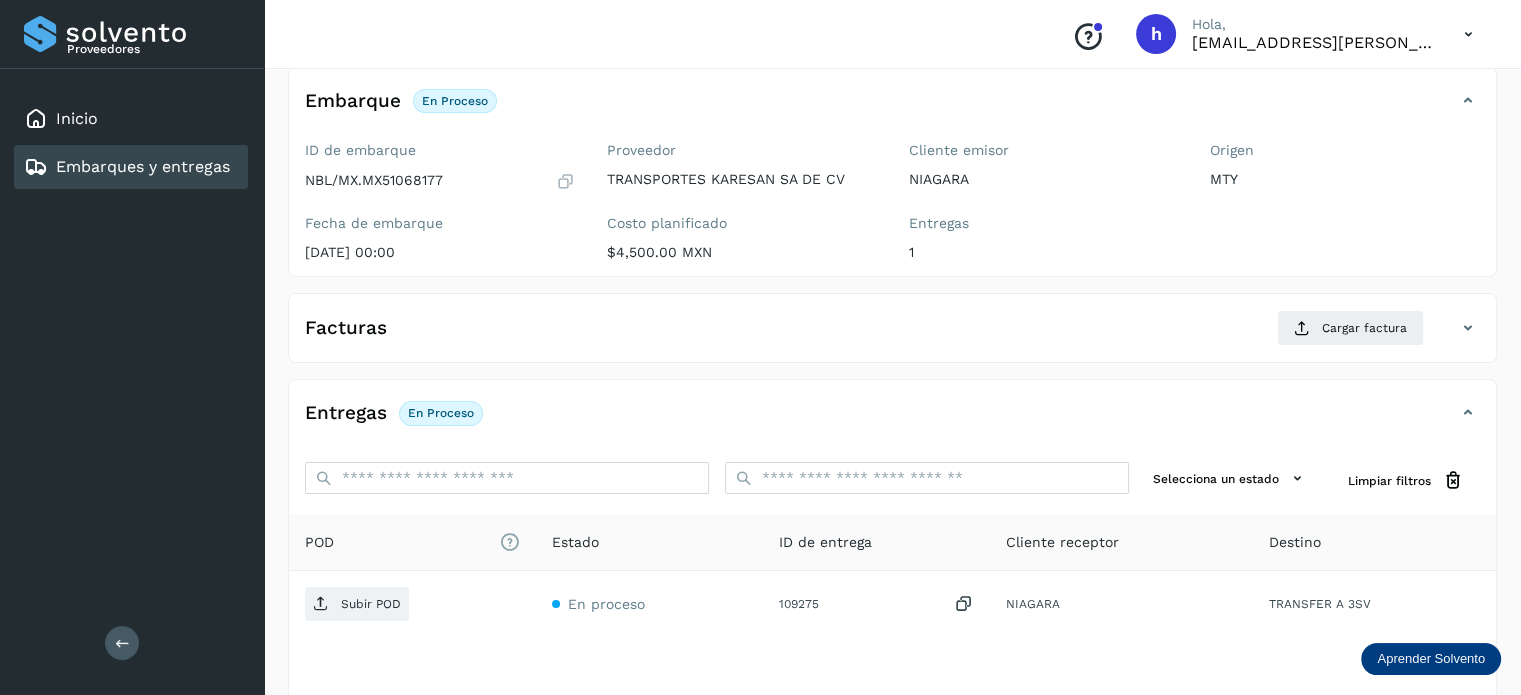 scroll, scrollTop: 120, scrollLeft: 0, axis: vertical 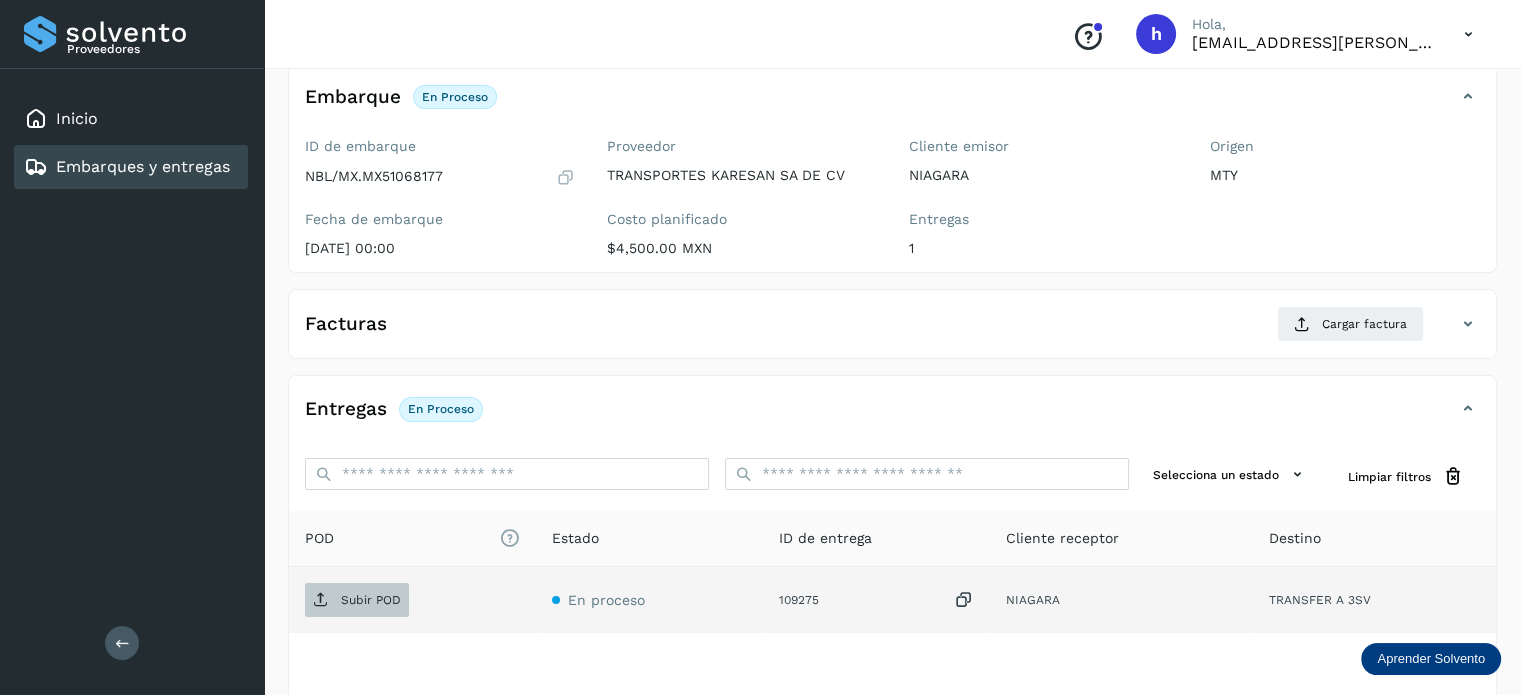 click on "Subir POD" at bounding box center (371, 600) 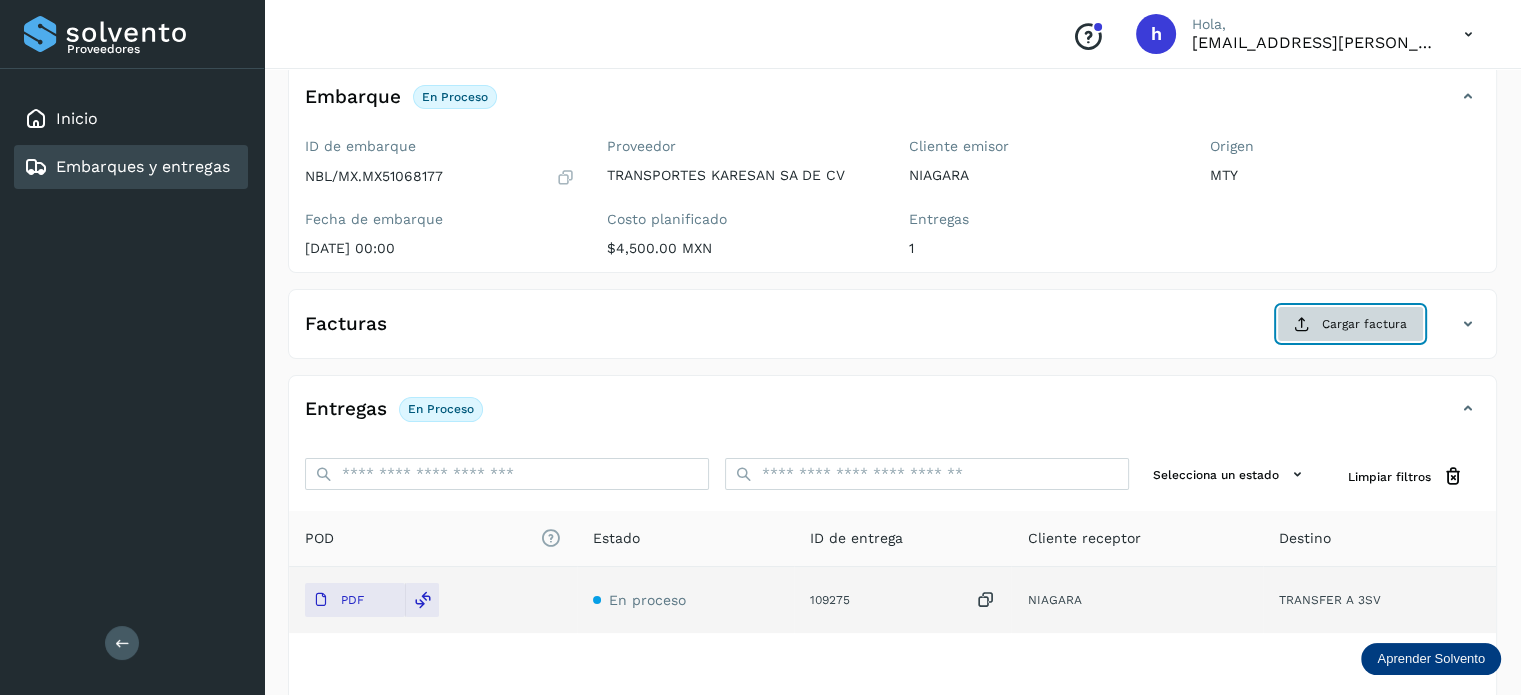 click on "Cargar factura" 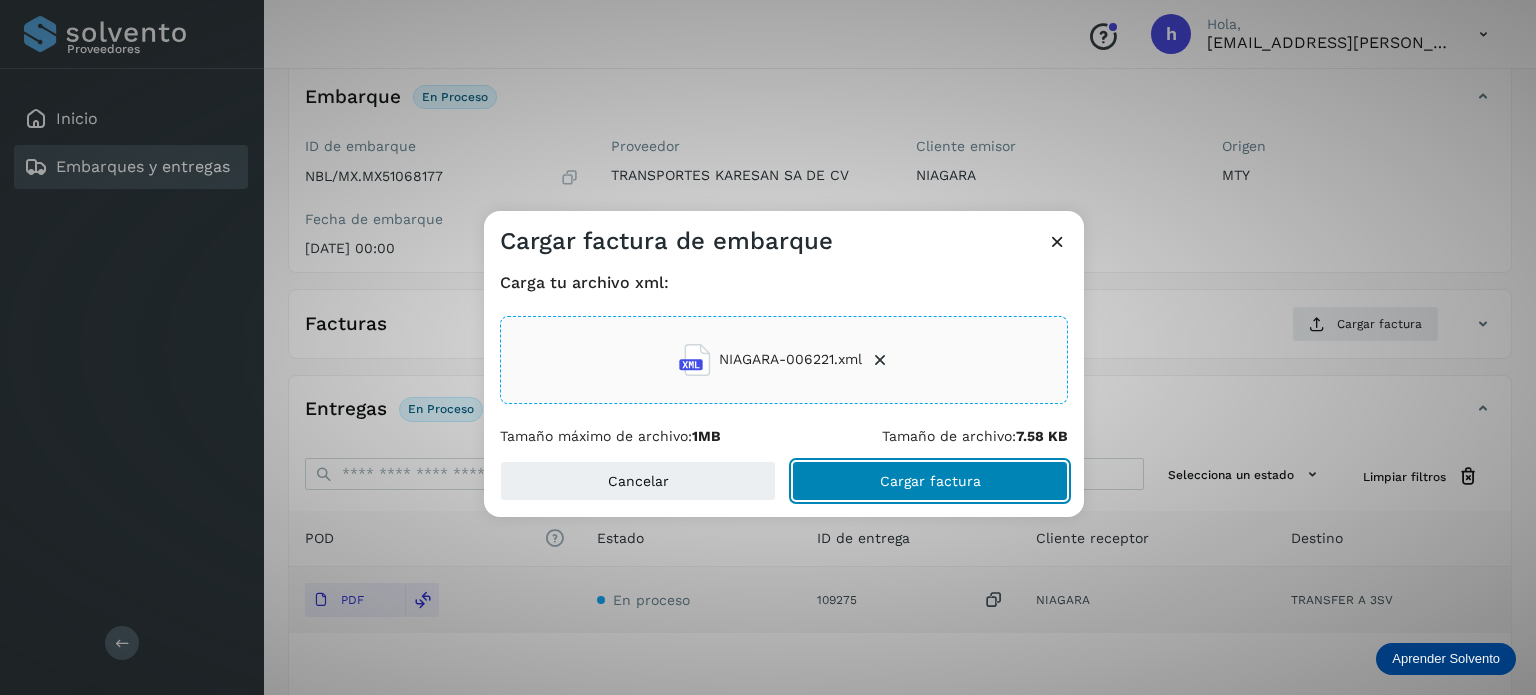 click on "Cargar factura" 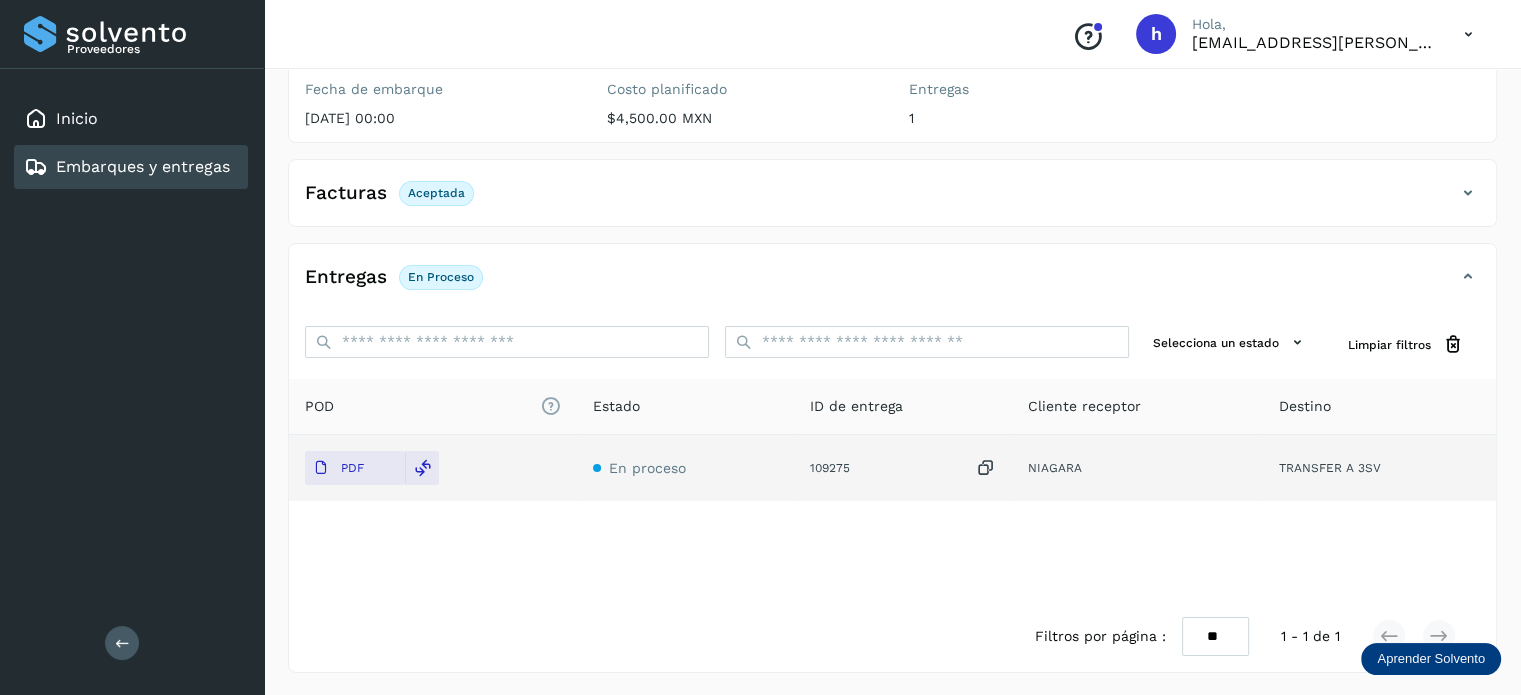 scroll, scrollTop: 0, scrollLeft: 0, axis: both 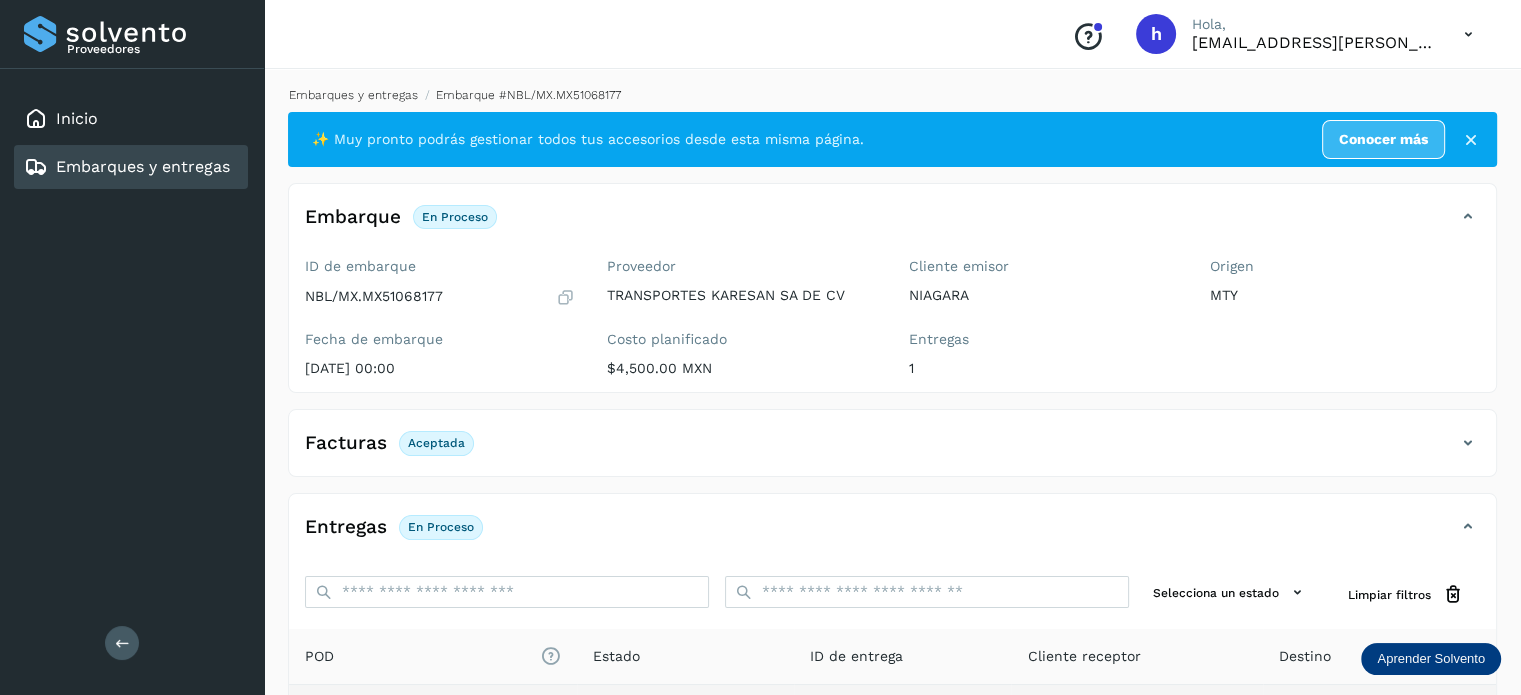 click on "Embarques y entregas" at bounding box center (353, 95) 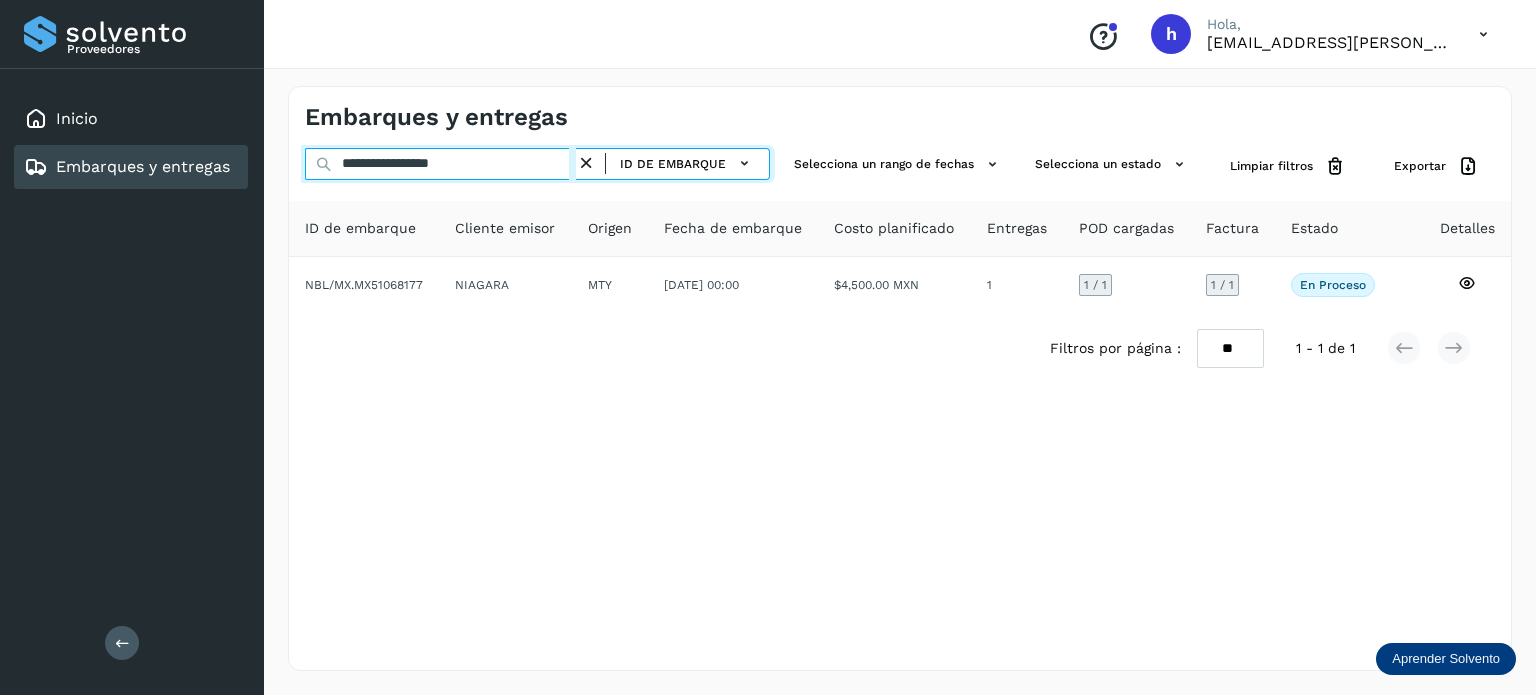 drag, startPoint x: 511, startPoint y: 171, endPoint x: 23, endPoint y: 200, distance: 488.86093 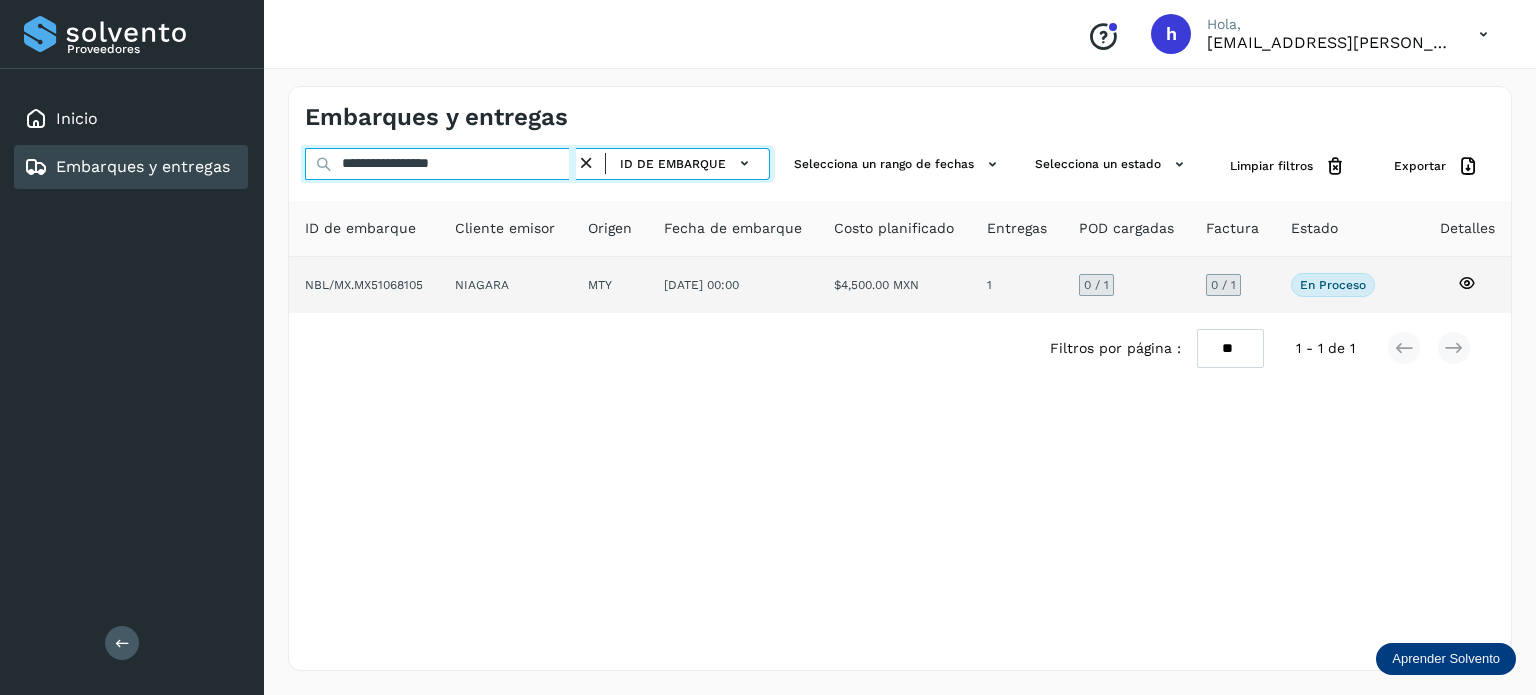type on "**********" 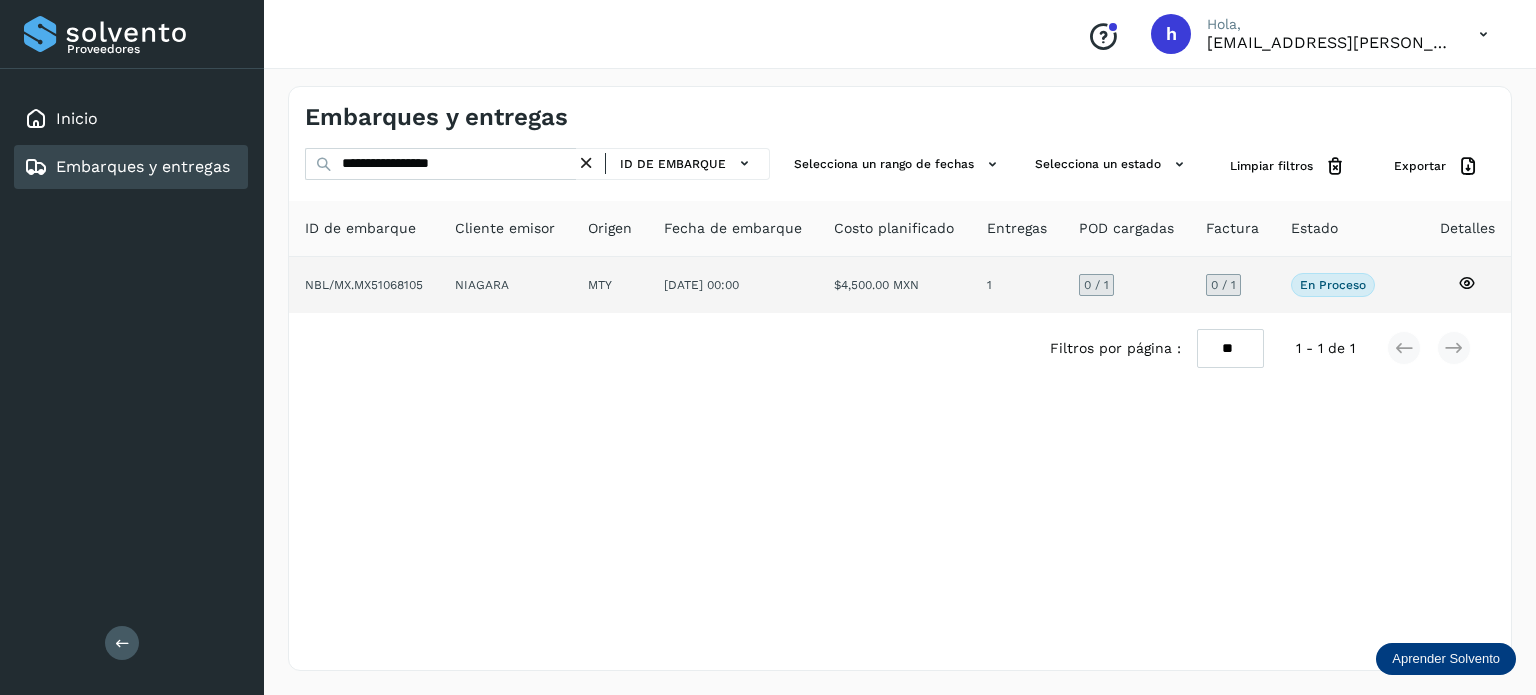 click on "NBL/MX.MX51068105" 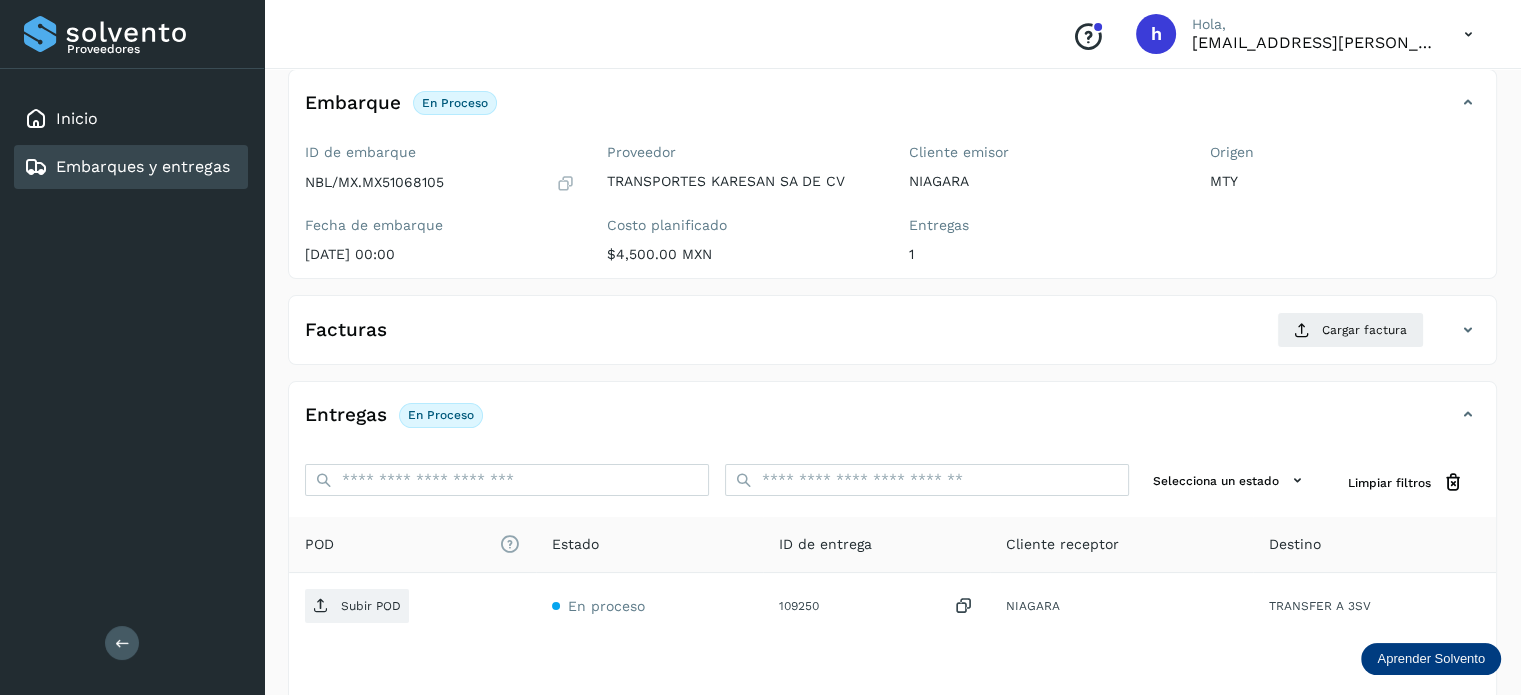 scroll, scrollTop: 119, scrollLeft: 0, axis: vertical 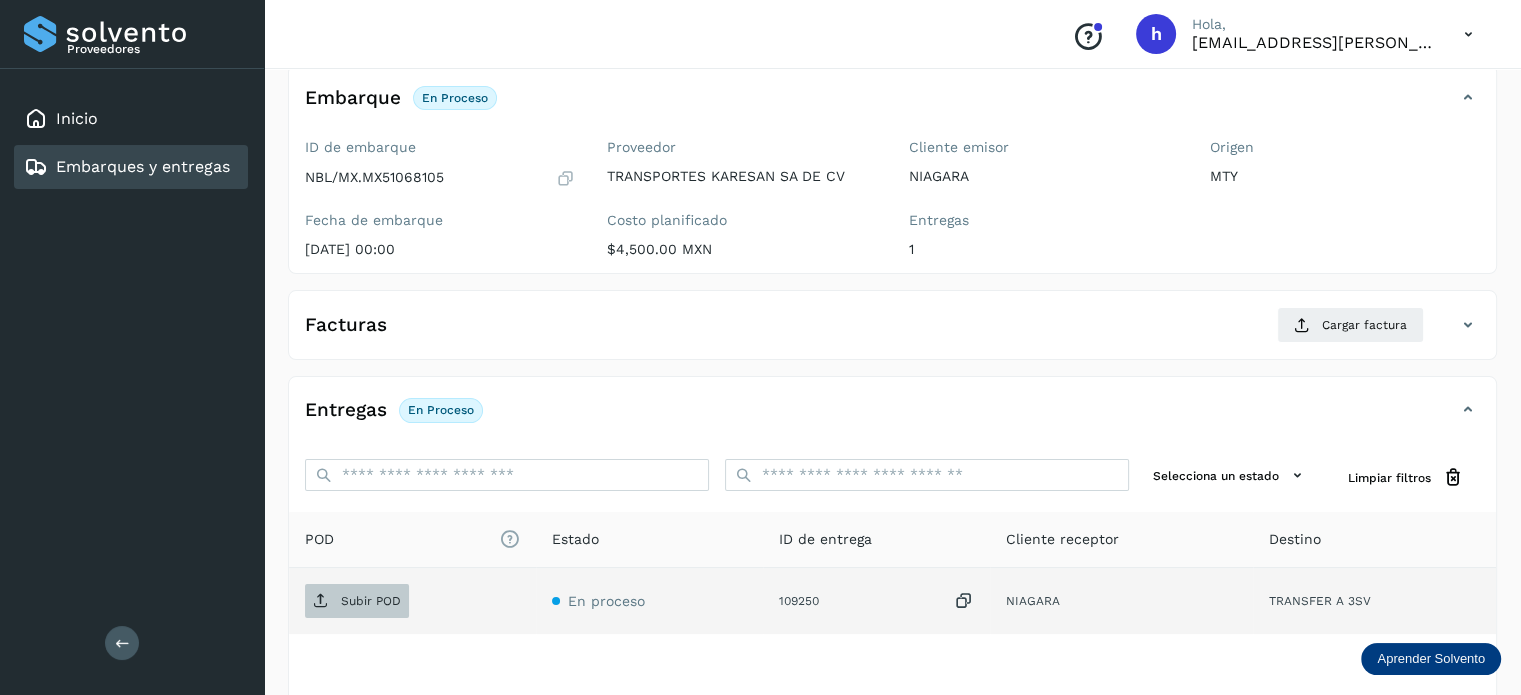 click on "Subir POD" at bounding box center (371, 601) 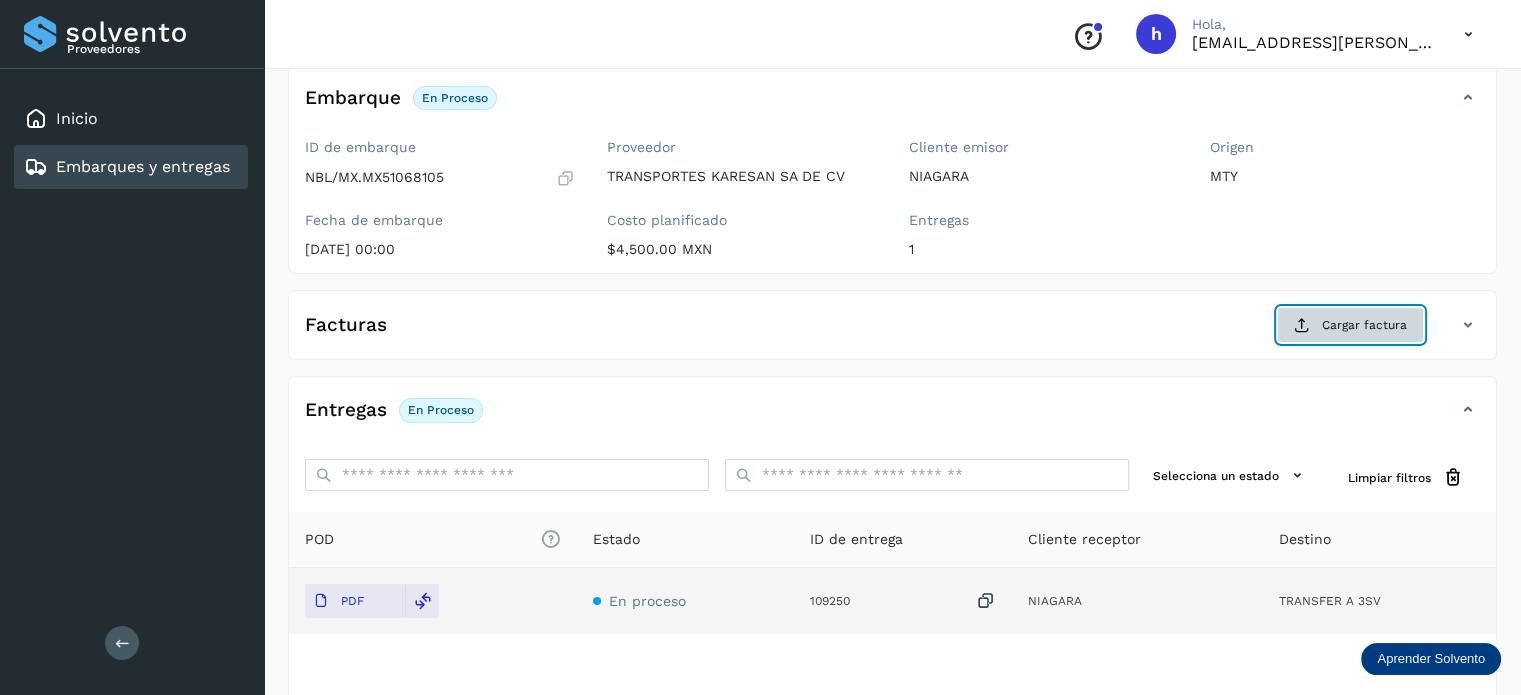 click on "Cargar factura" 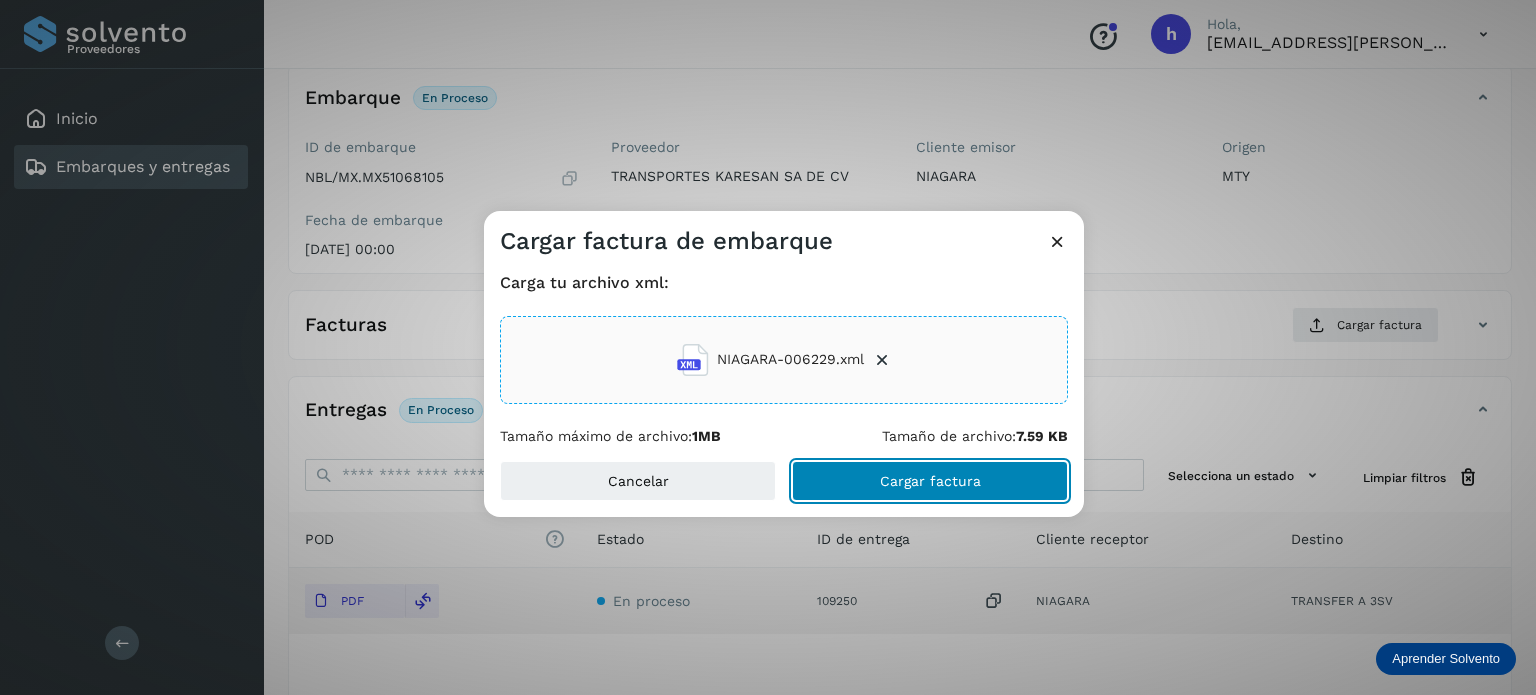 click on "Cargar factura" 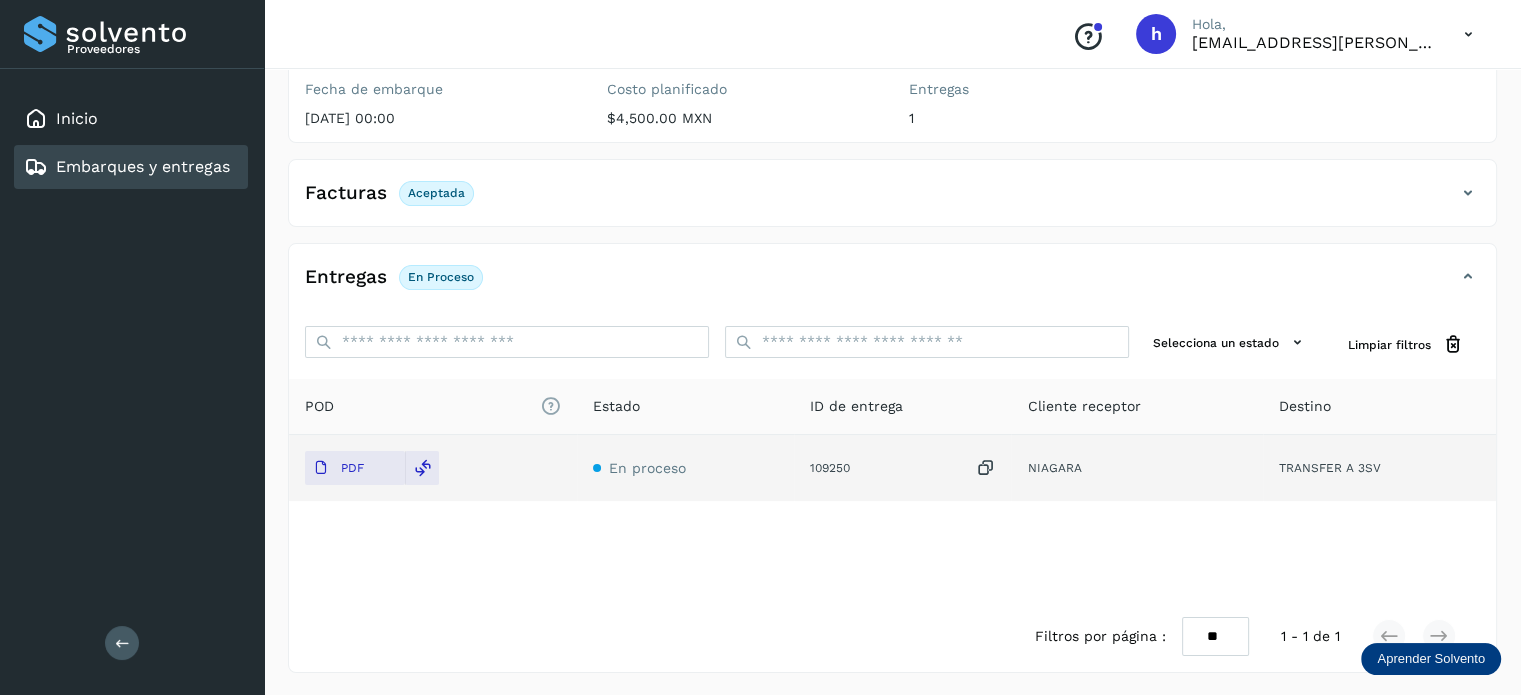 scroll, scrollTop: 0, scrollLeft: 0, axis: both 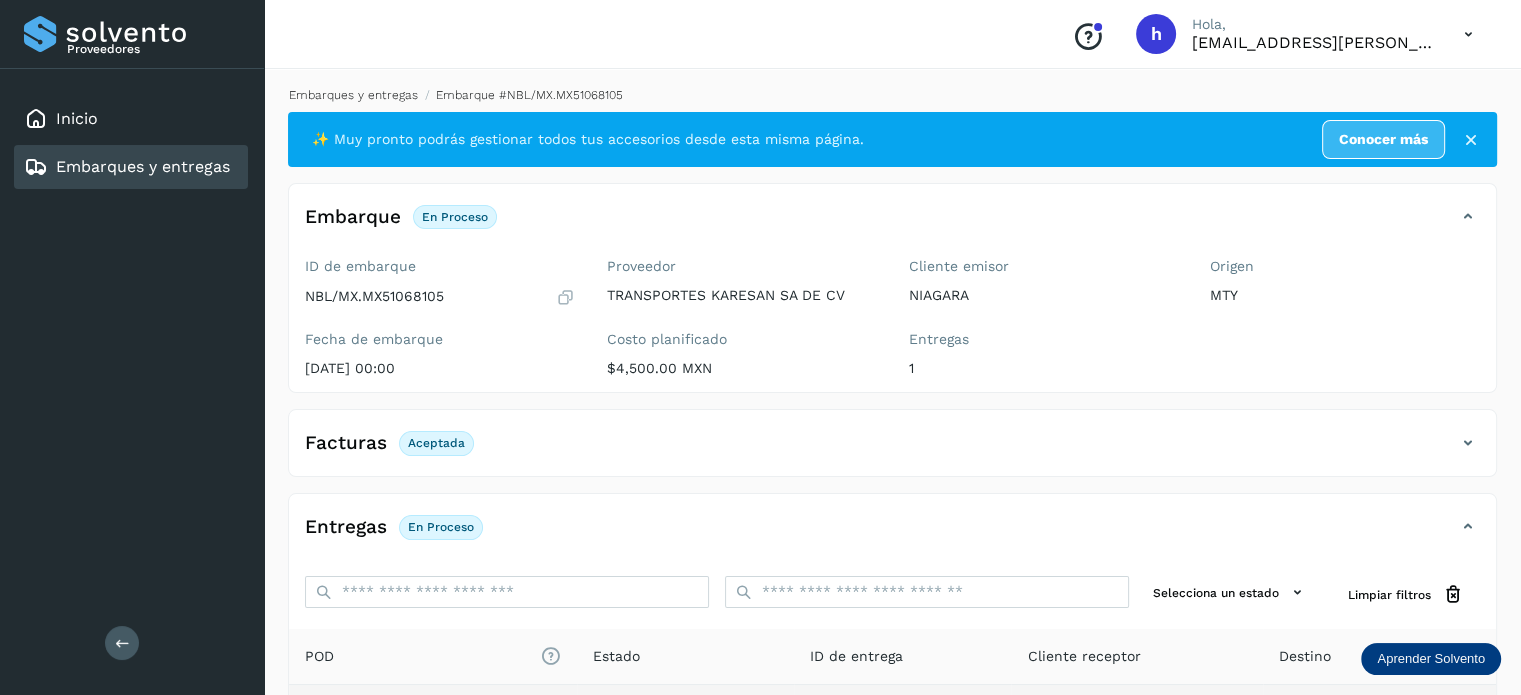 click on "Embarques y entregas" at bounding box center (353, 95) 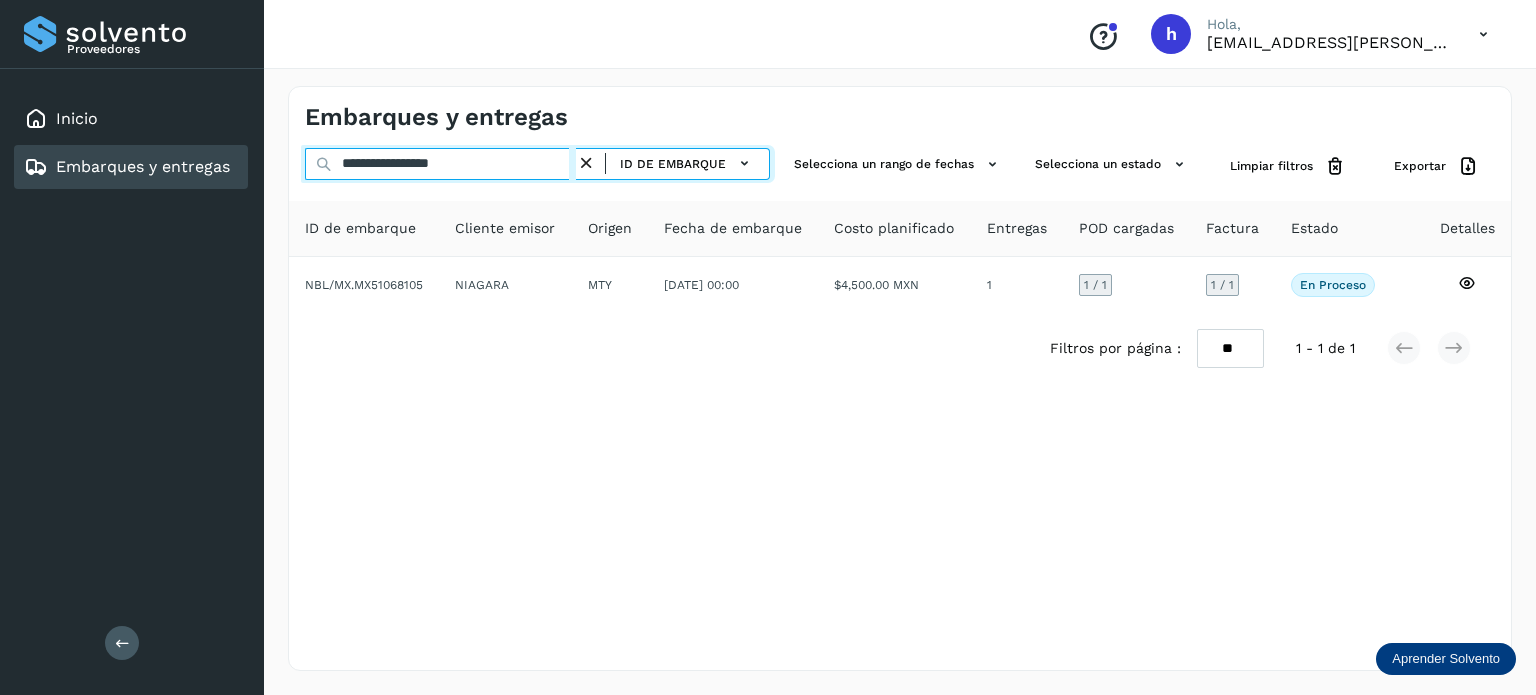 drag, startPoint x: 495, startPoint y: 170, endPoint x: 0, endPoint y: 239, distance: 499.78595 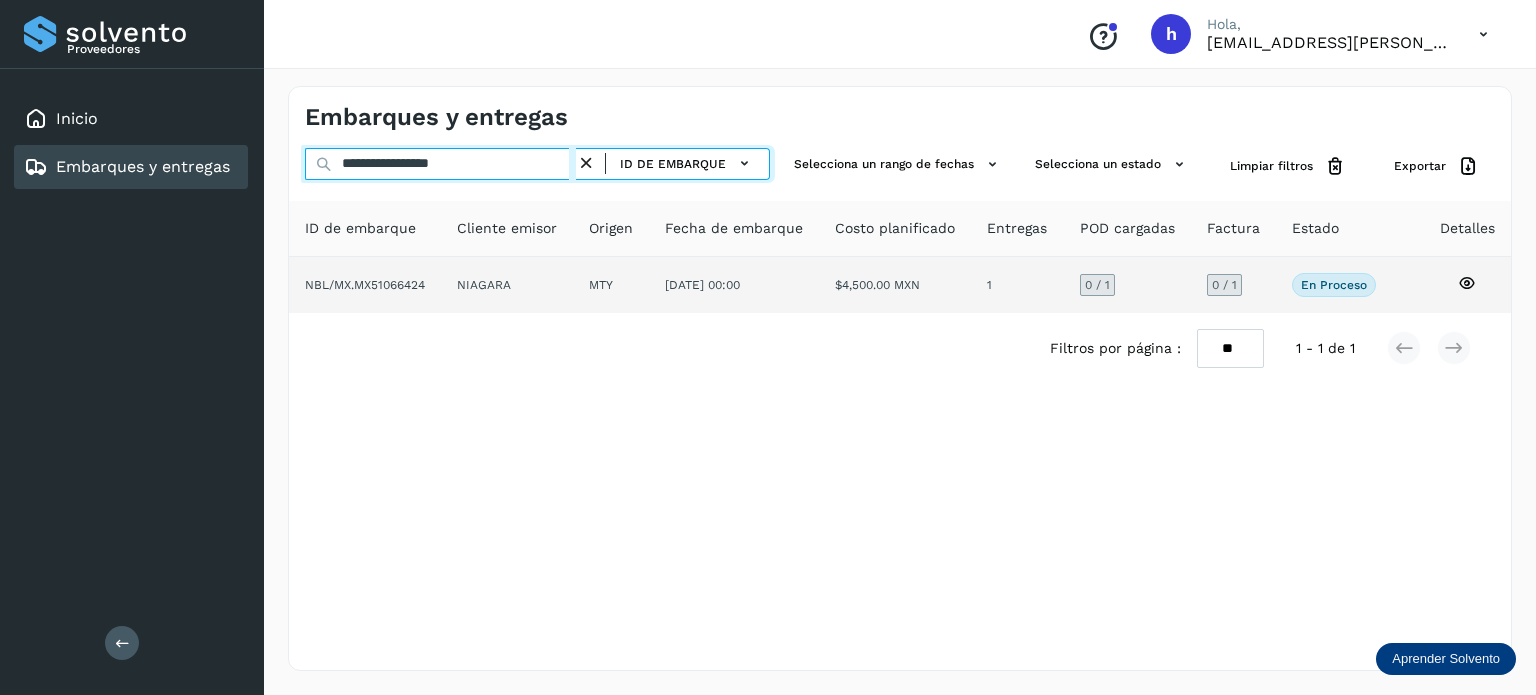 type on "**********" 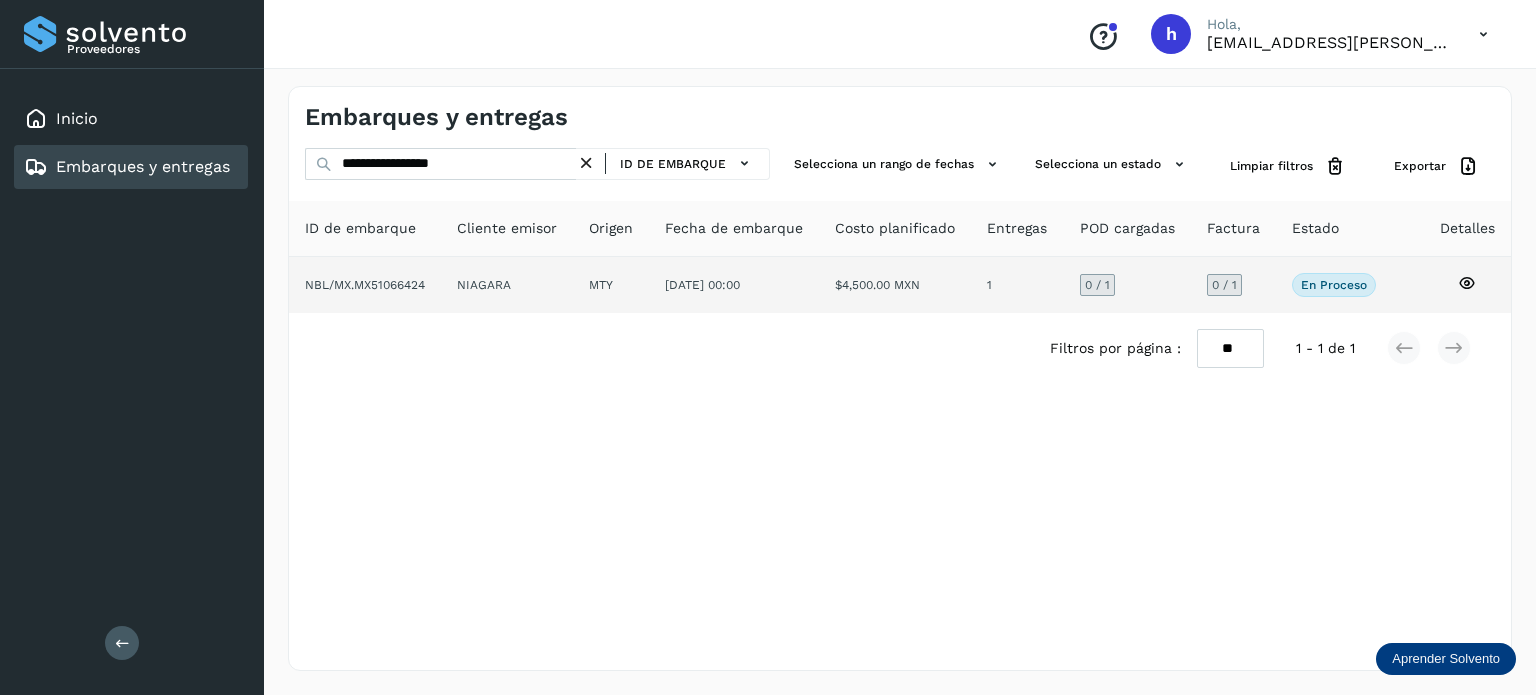 click on "NBL/MX.MX51066424" 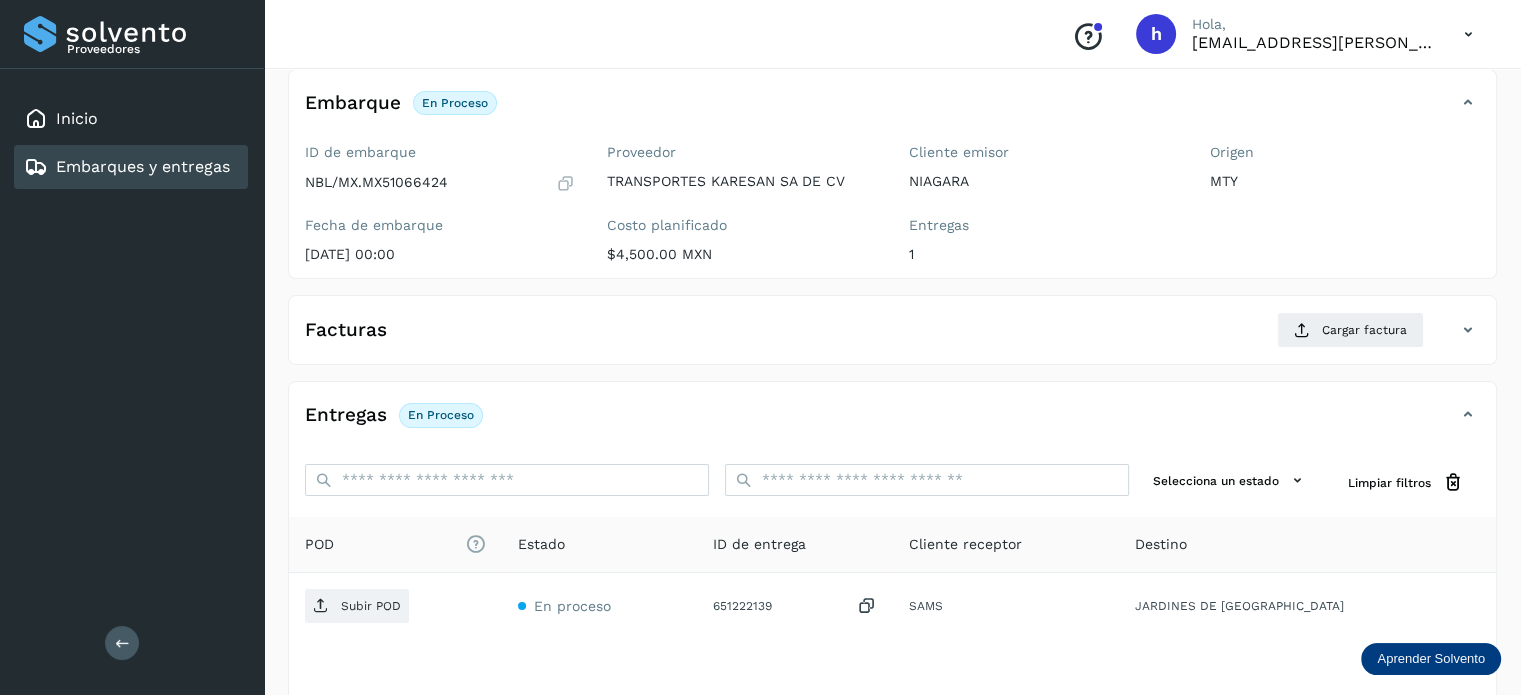 scroll, scrollTop: 117, scrollLeft: 0, axis: vertical 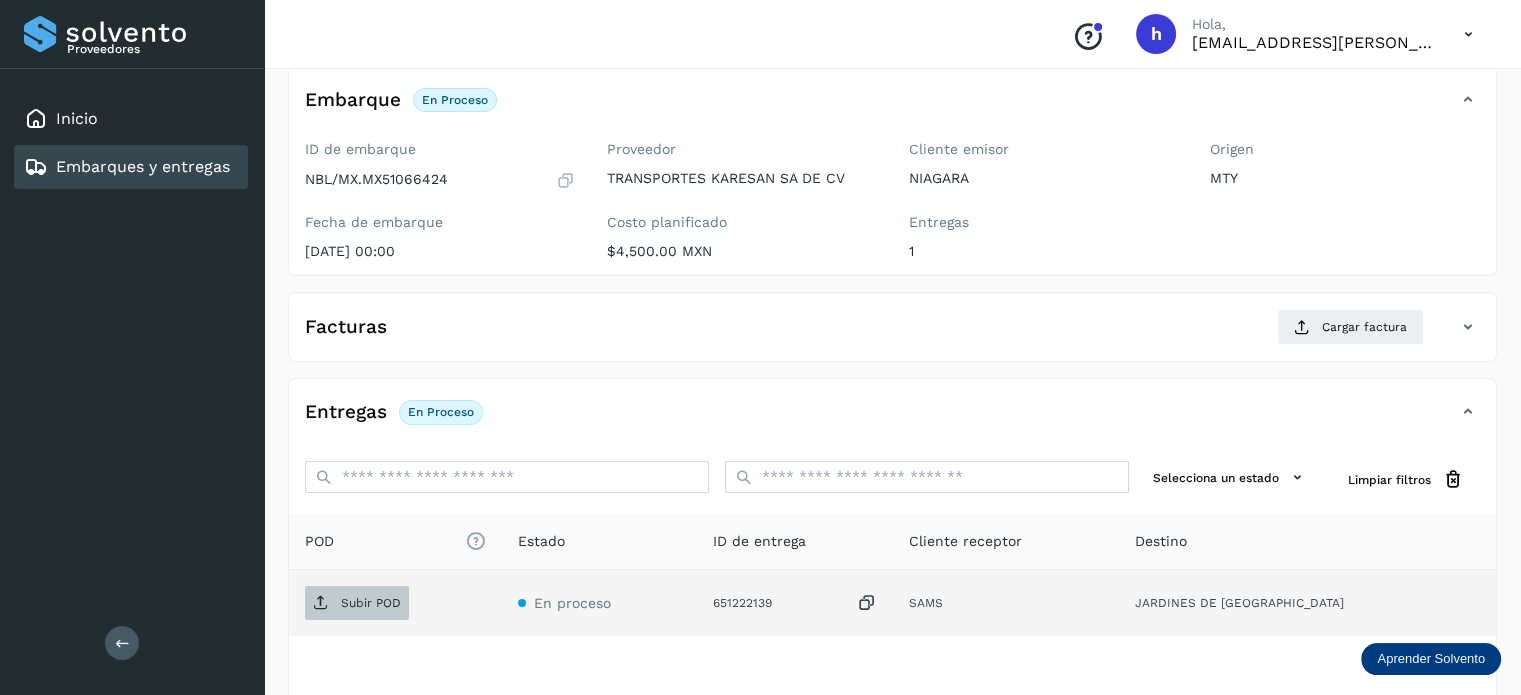 click on "Subir POD" at bounding box center [371, 603] 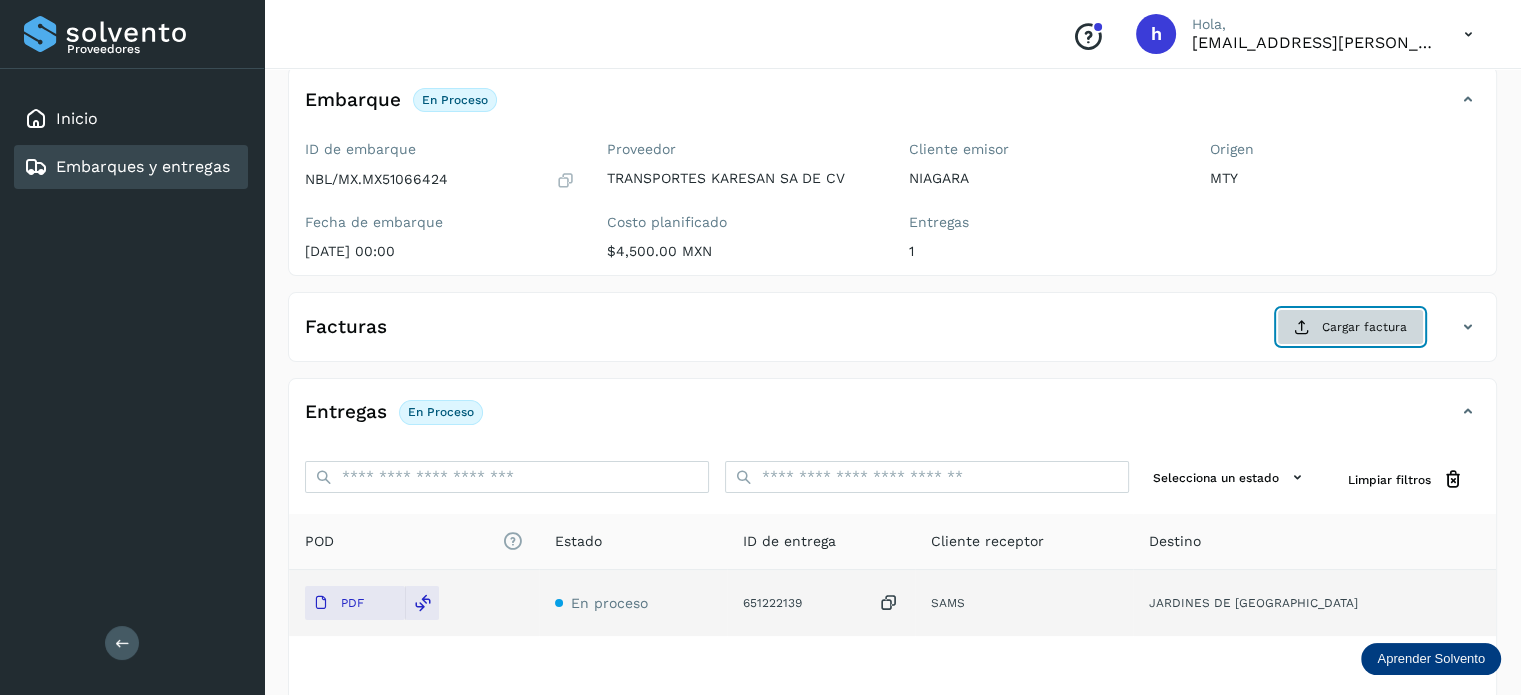 click on "Cargar factura" 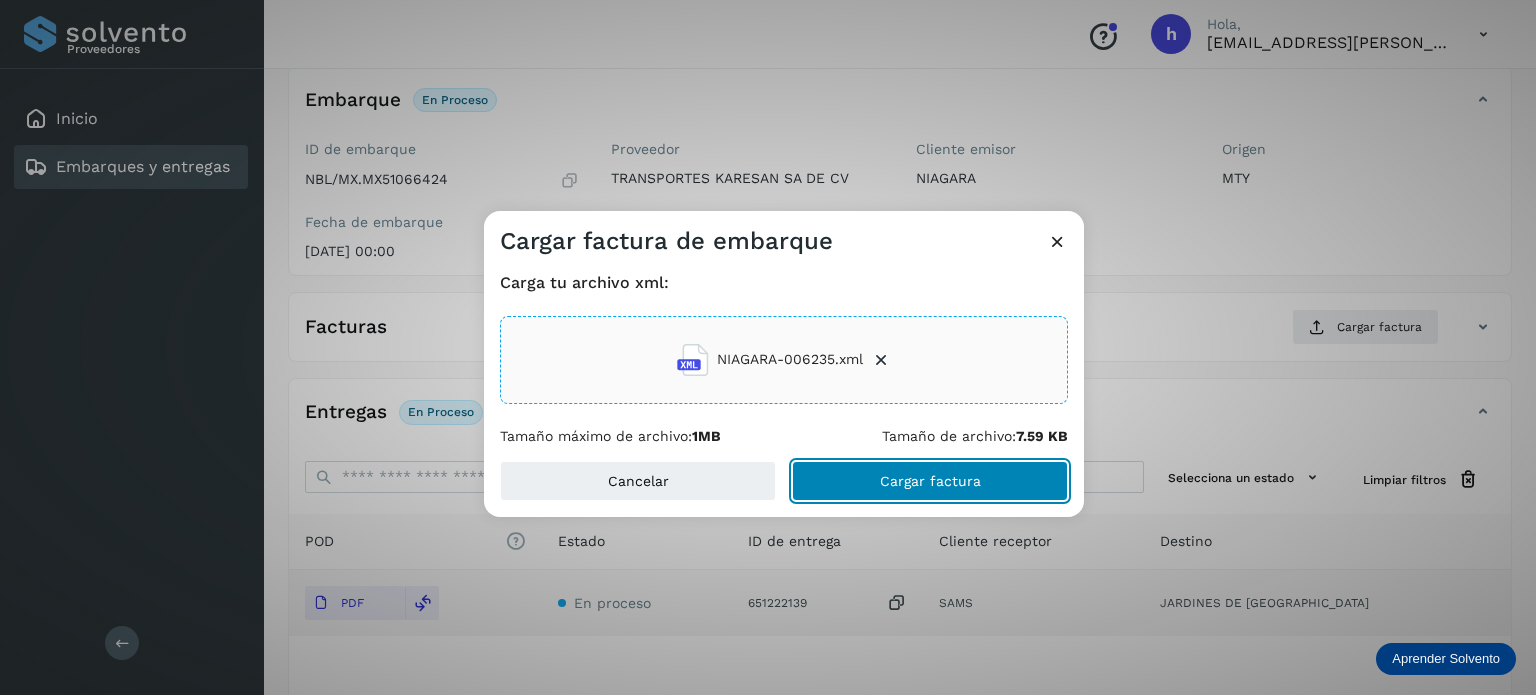 click on "Cargar factura" 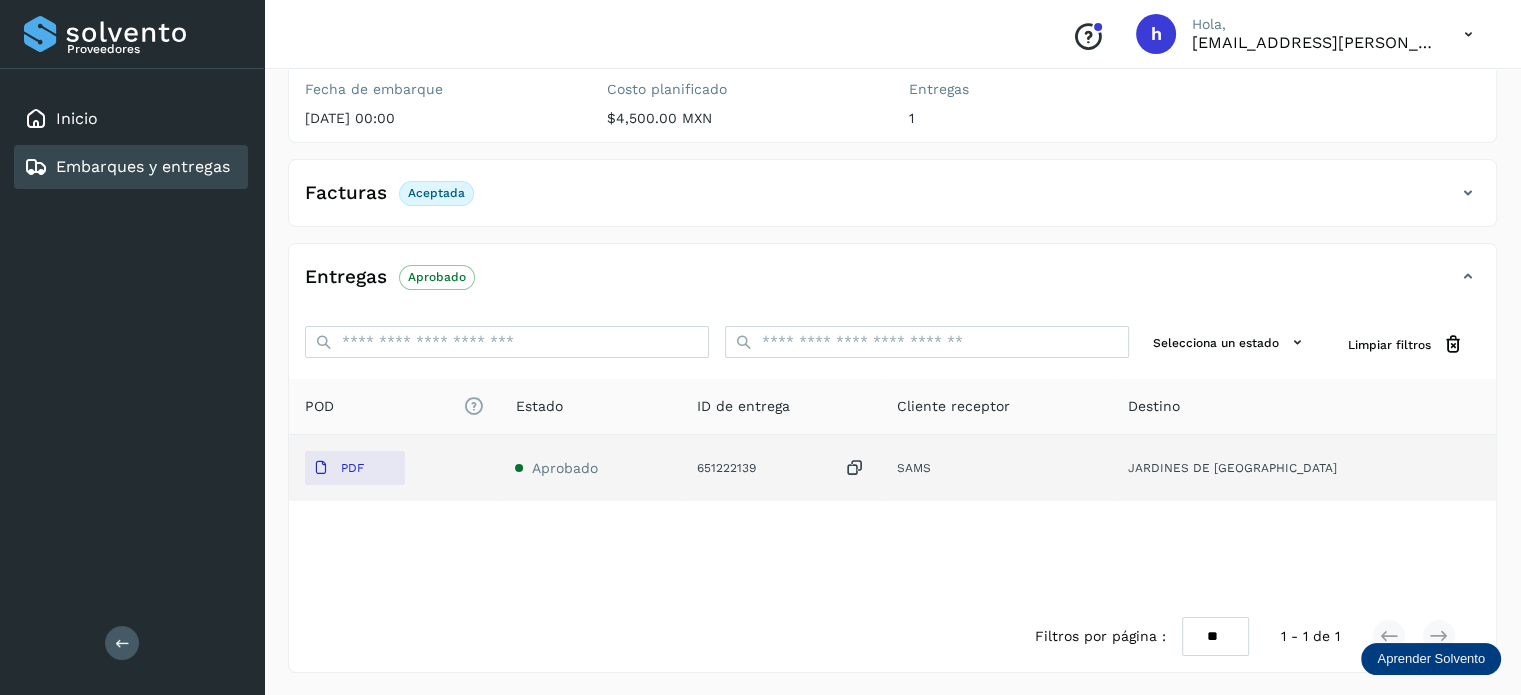 scroll, scrollTop: 0, scrollLeft: 0, axis: both 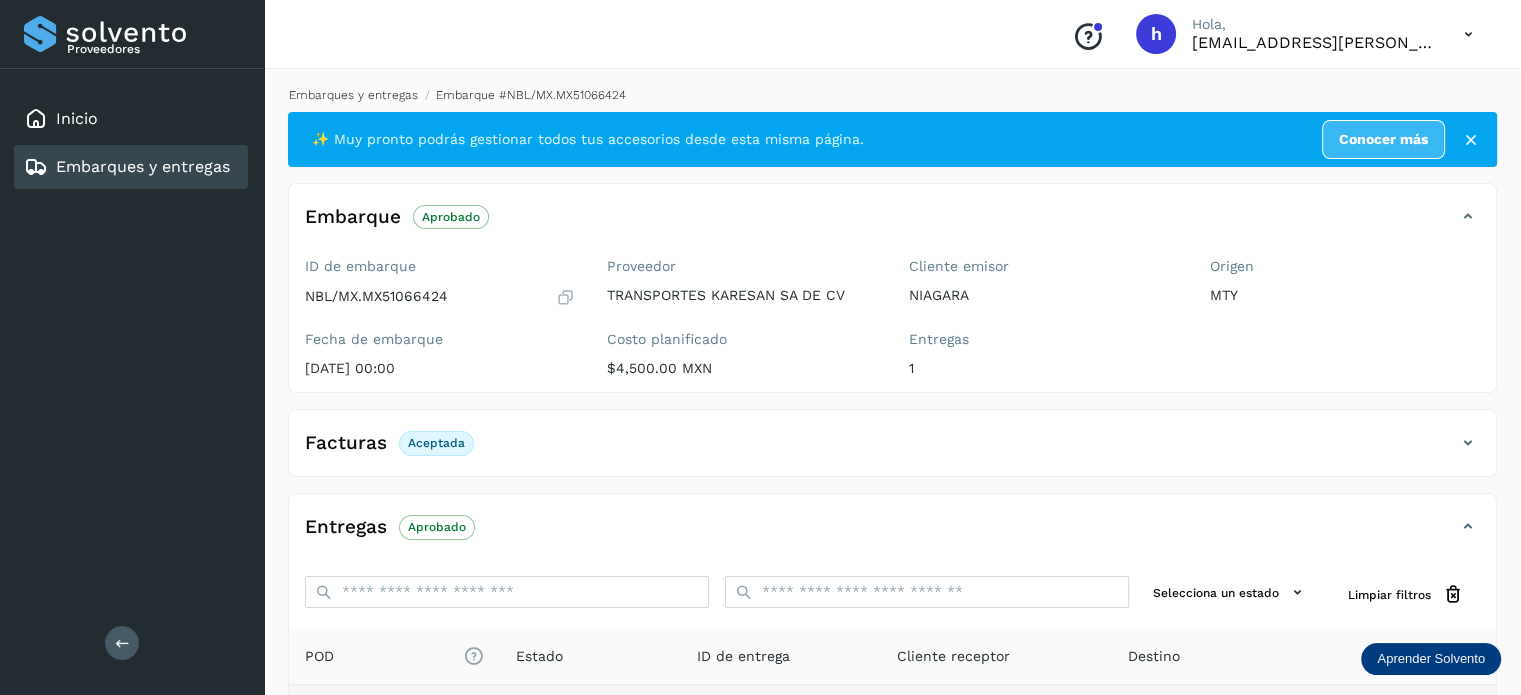 click on "Embarques y entregas" at bounding box center [353, 95] 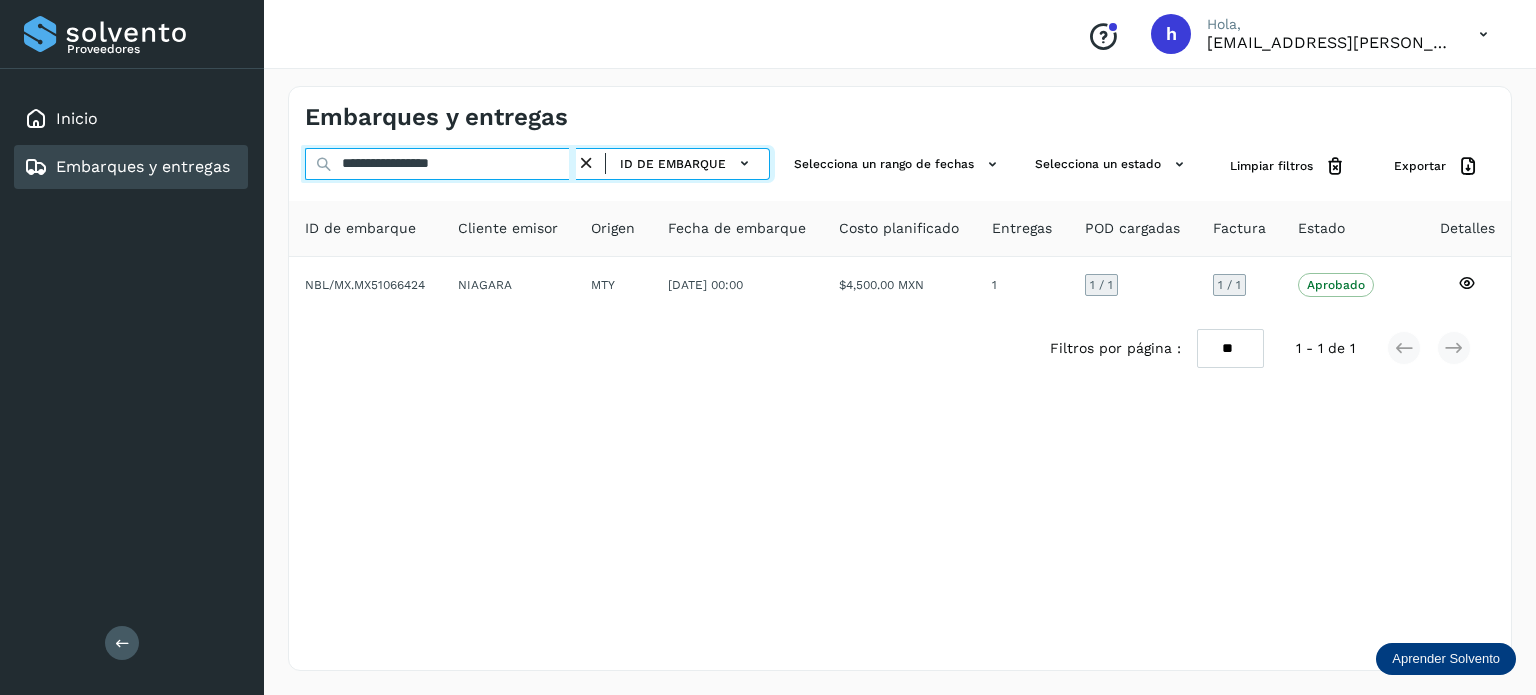drag, startPoint x: 544, startPoint y: 172, endPoint x: 48, endPoint y: 208, distance: 497.30475 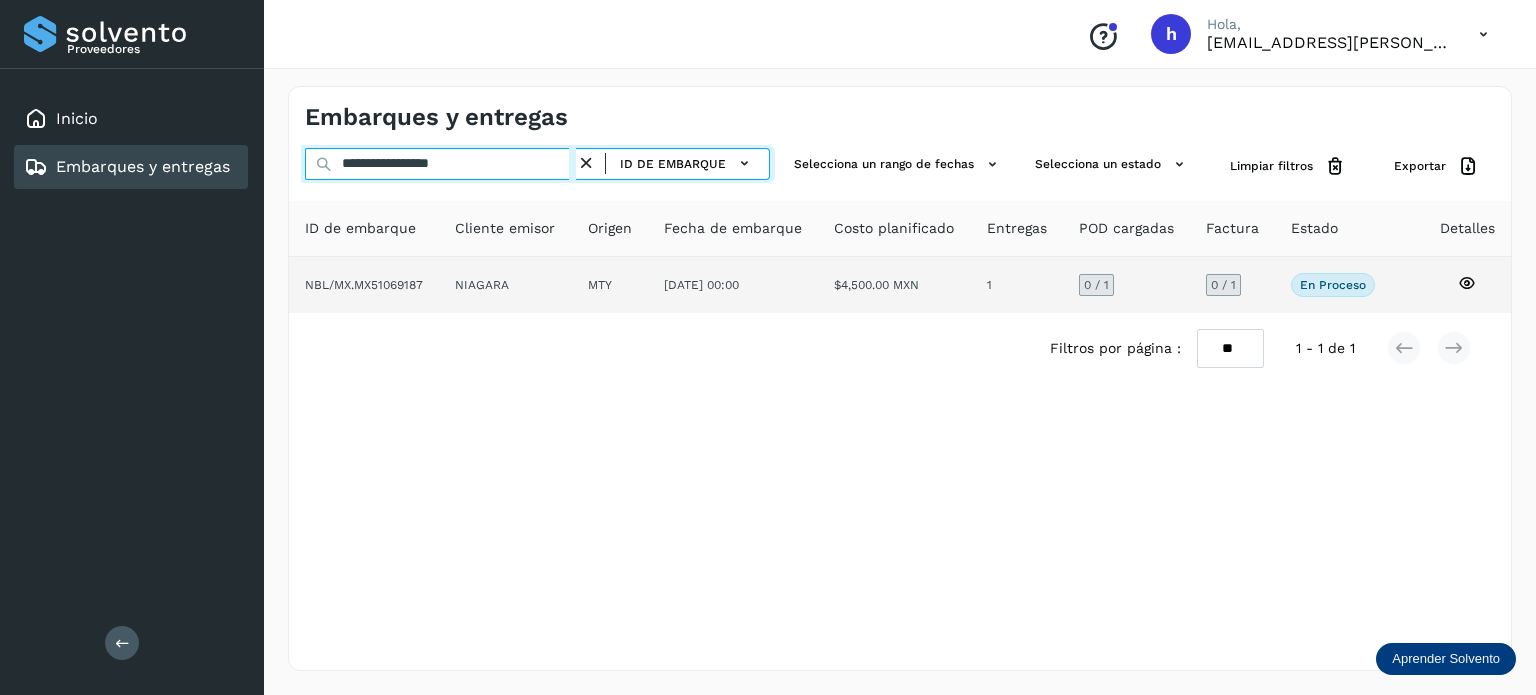type on "**********" 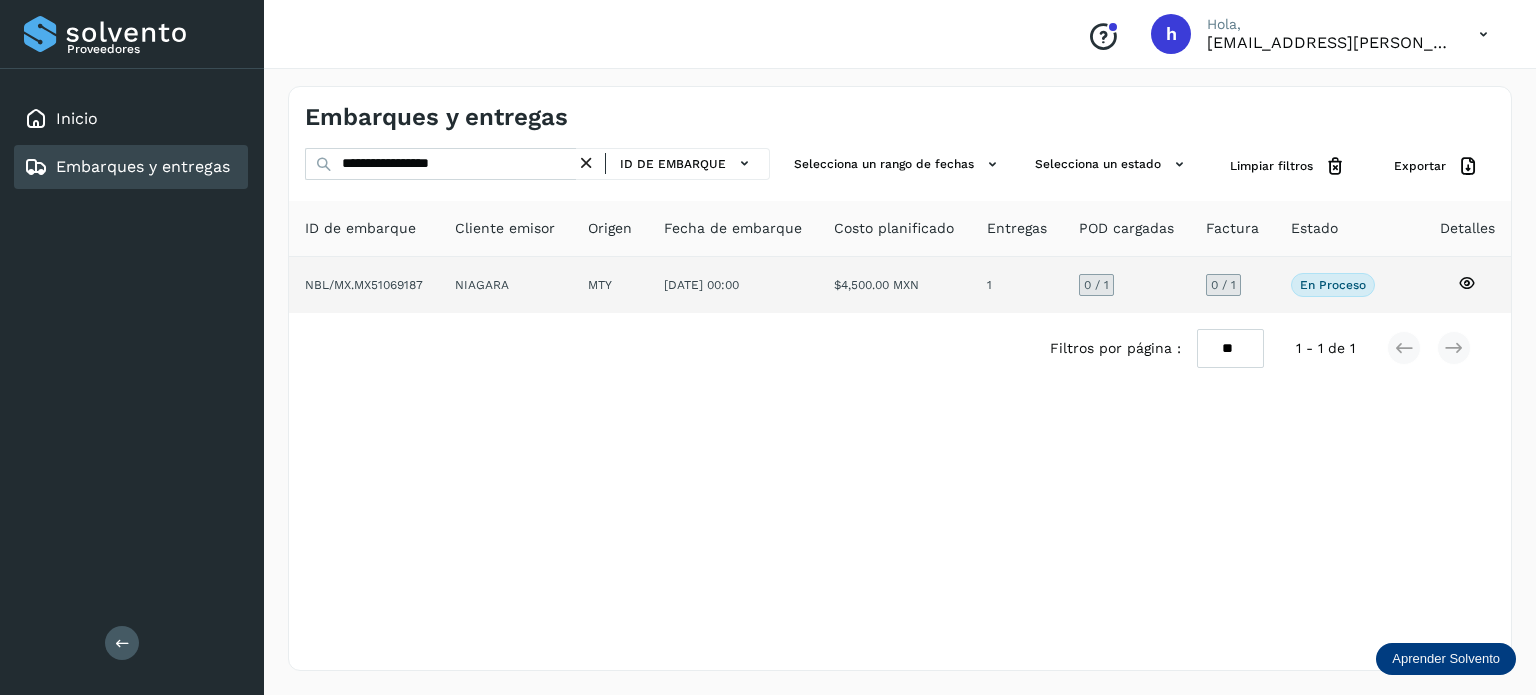 click on "NIAGARA" 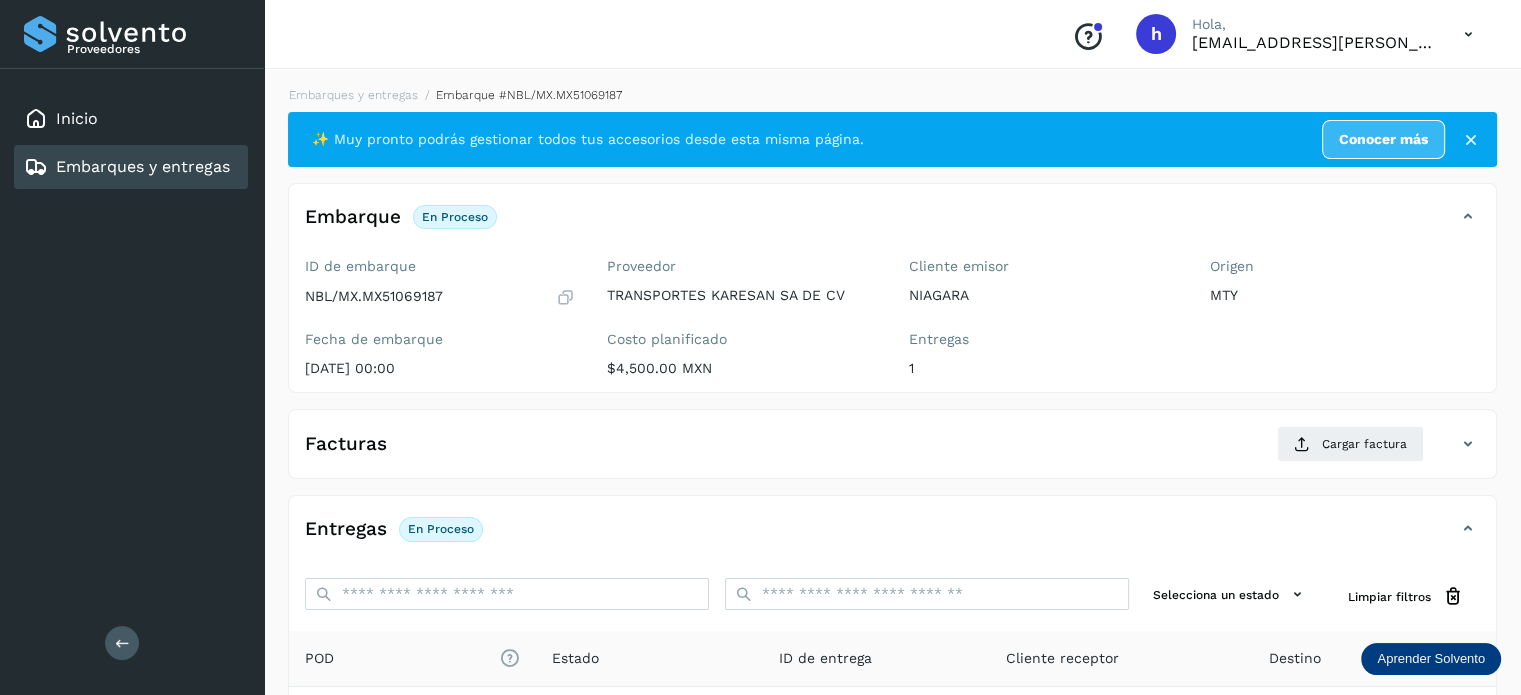 scroll, scrollTop: 252, scrollLeft: 0, axis: vertical 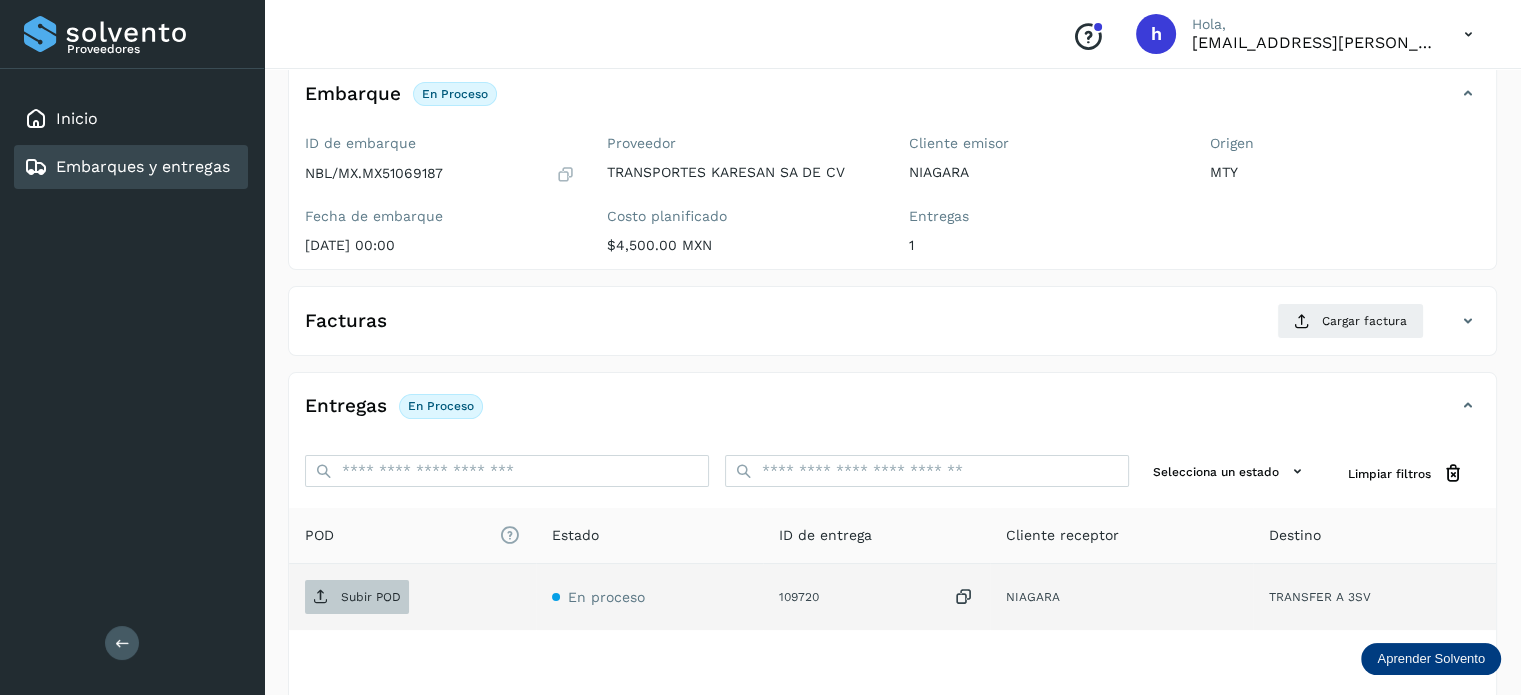 click on "Subir POD" at bounding box center [371, 597] 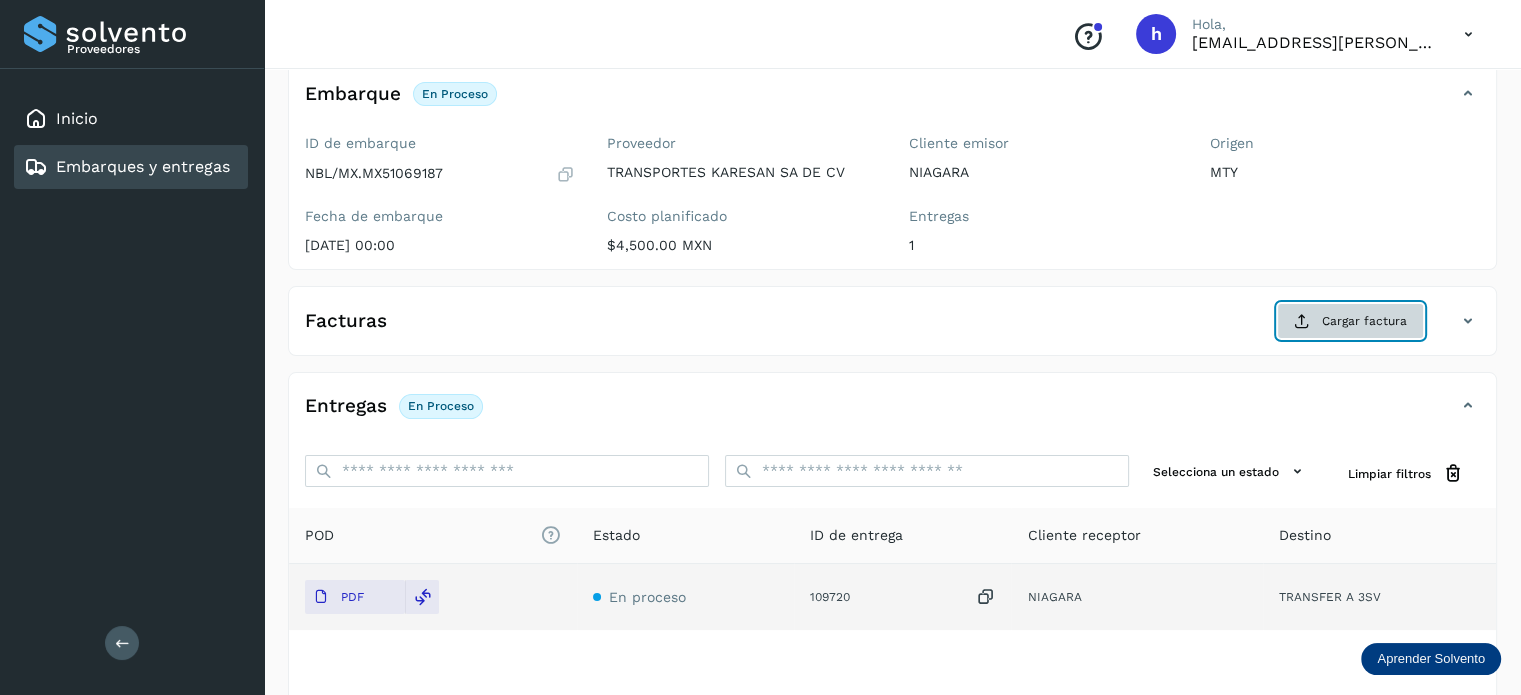 click on "Cargar factura" 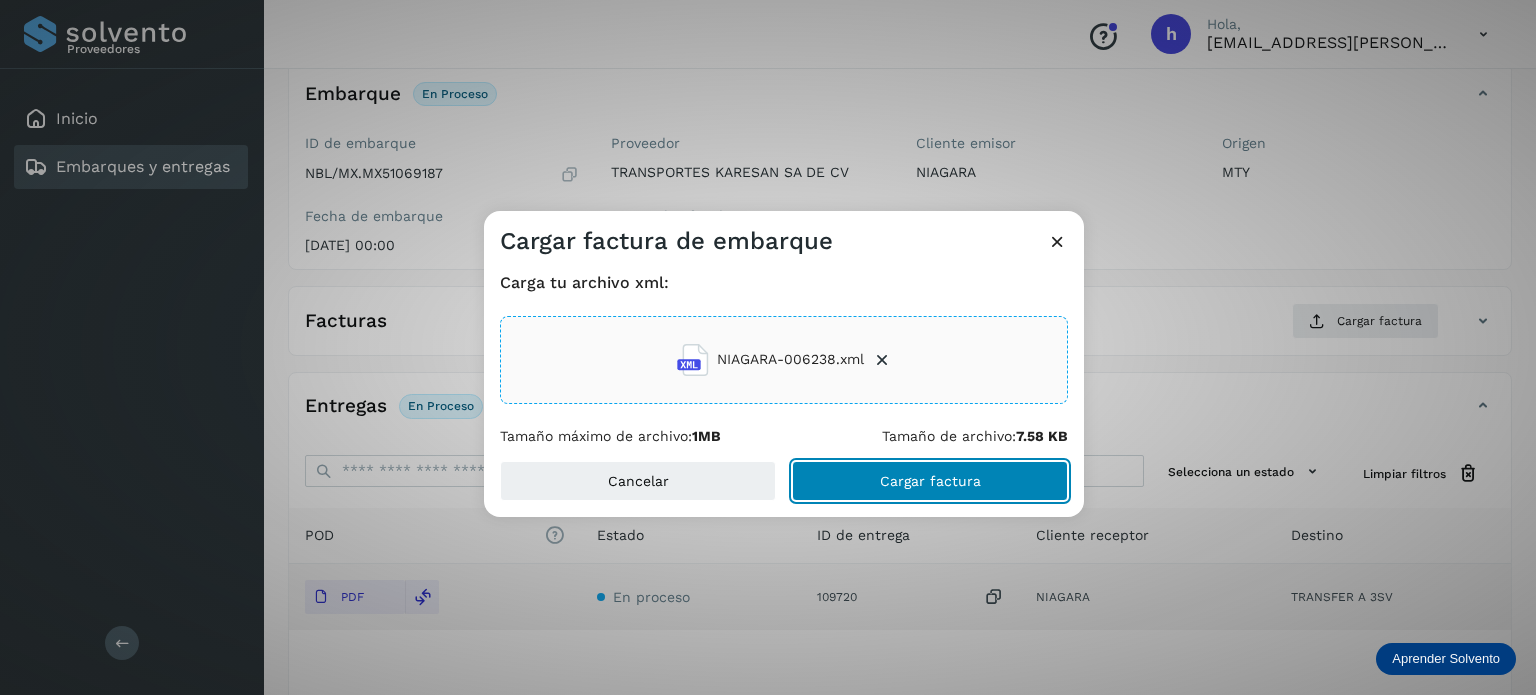 click on "Cargar factura" 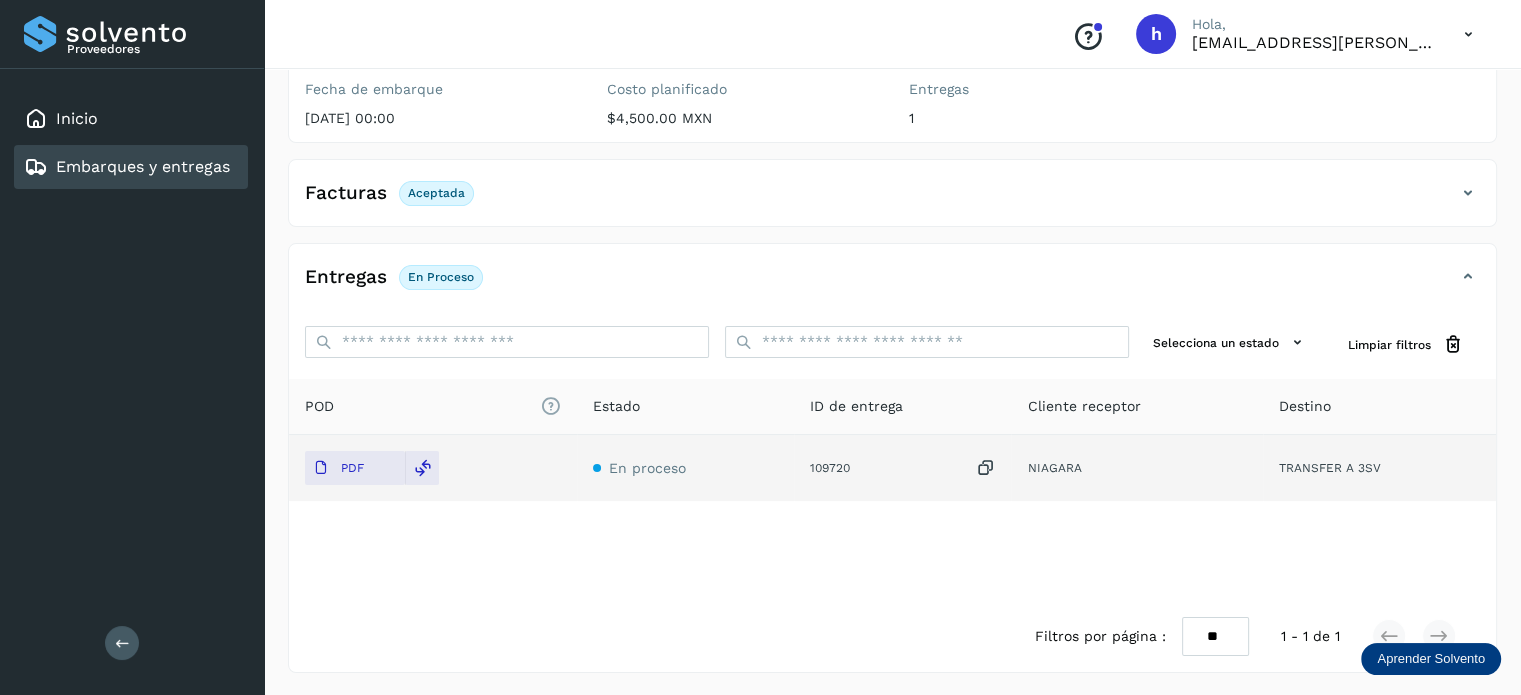 scroll, scrollTop: 0, scrollLeft: 0, axis: both 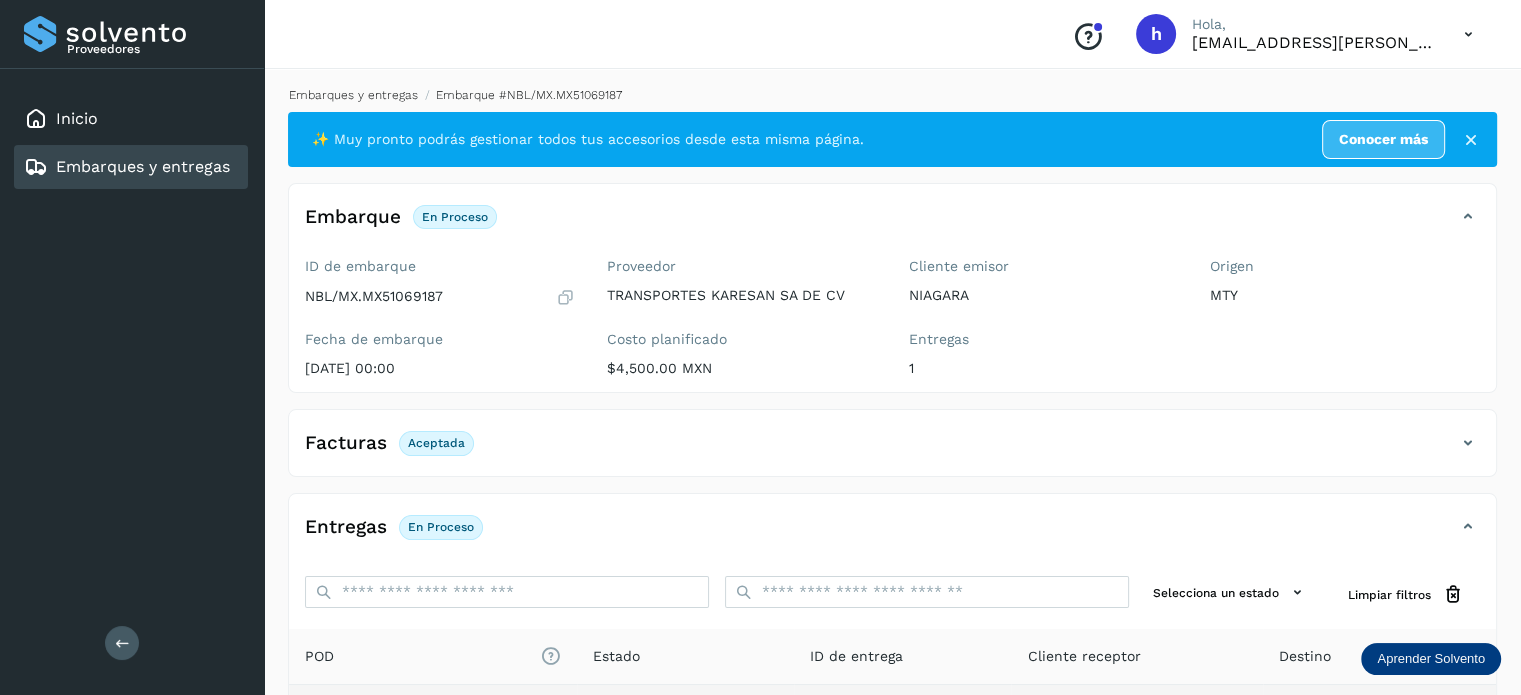 click on "Embarques y entregas" at bounding box center [353, 95] 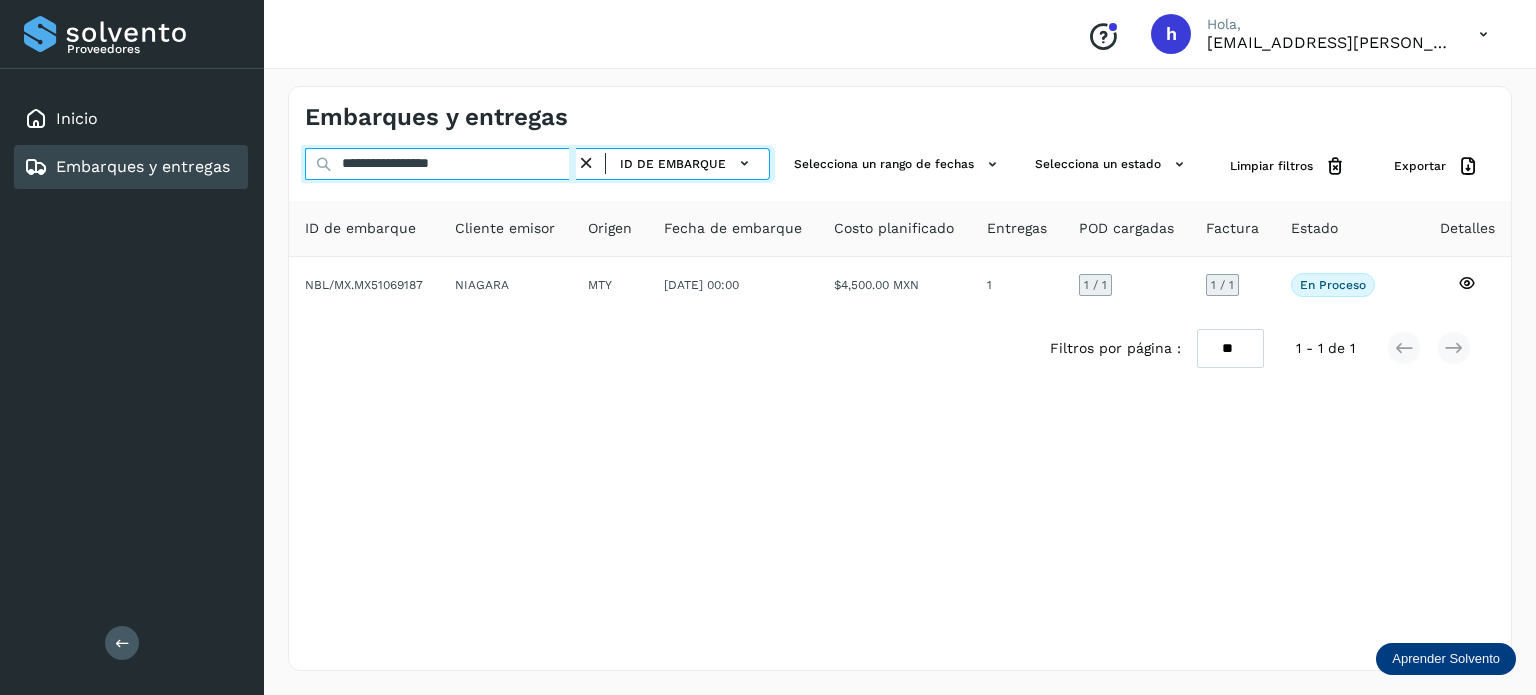 drag, startPoint x: 519, startPoint y: 168, endPoint x: 0, endPoint y: 223, distance: 521.9061 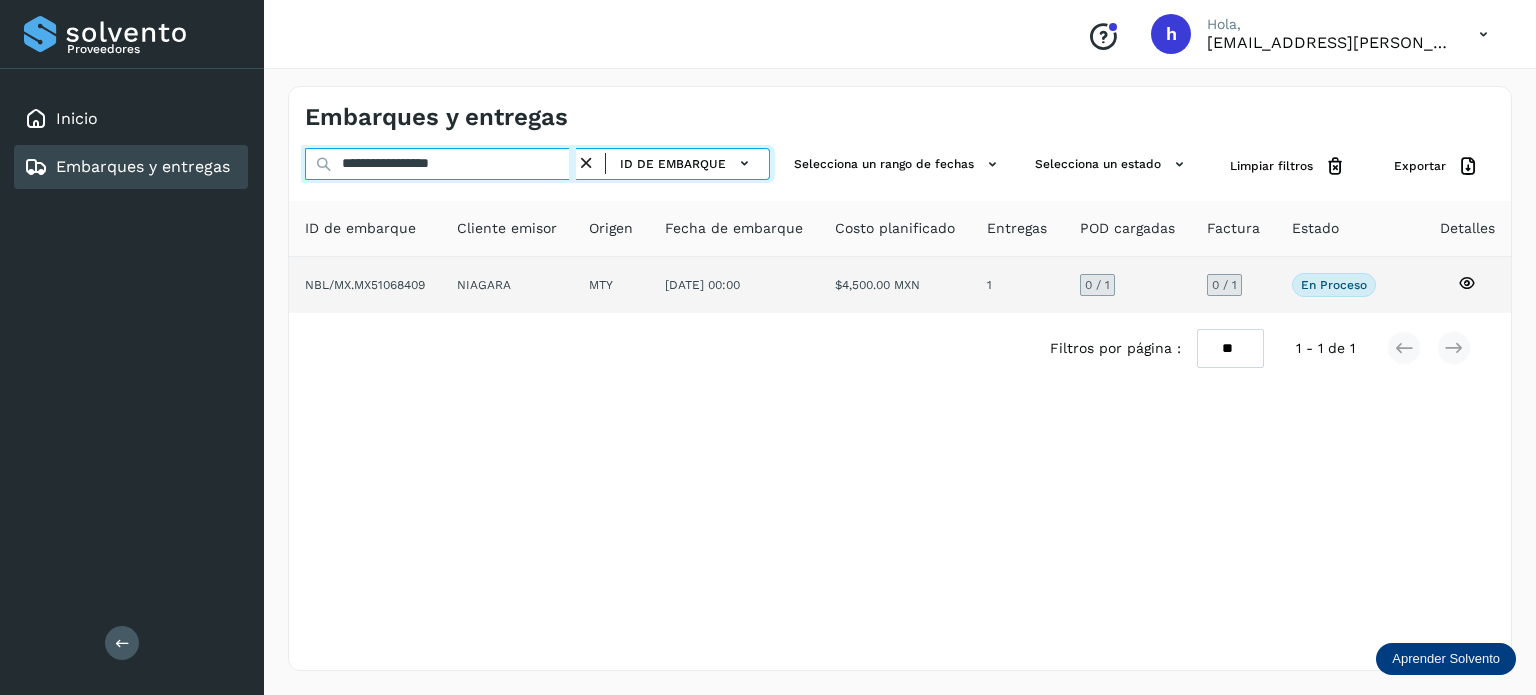 type on "**********" 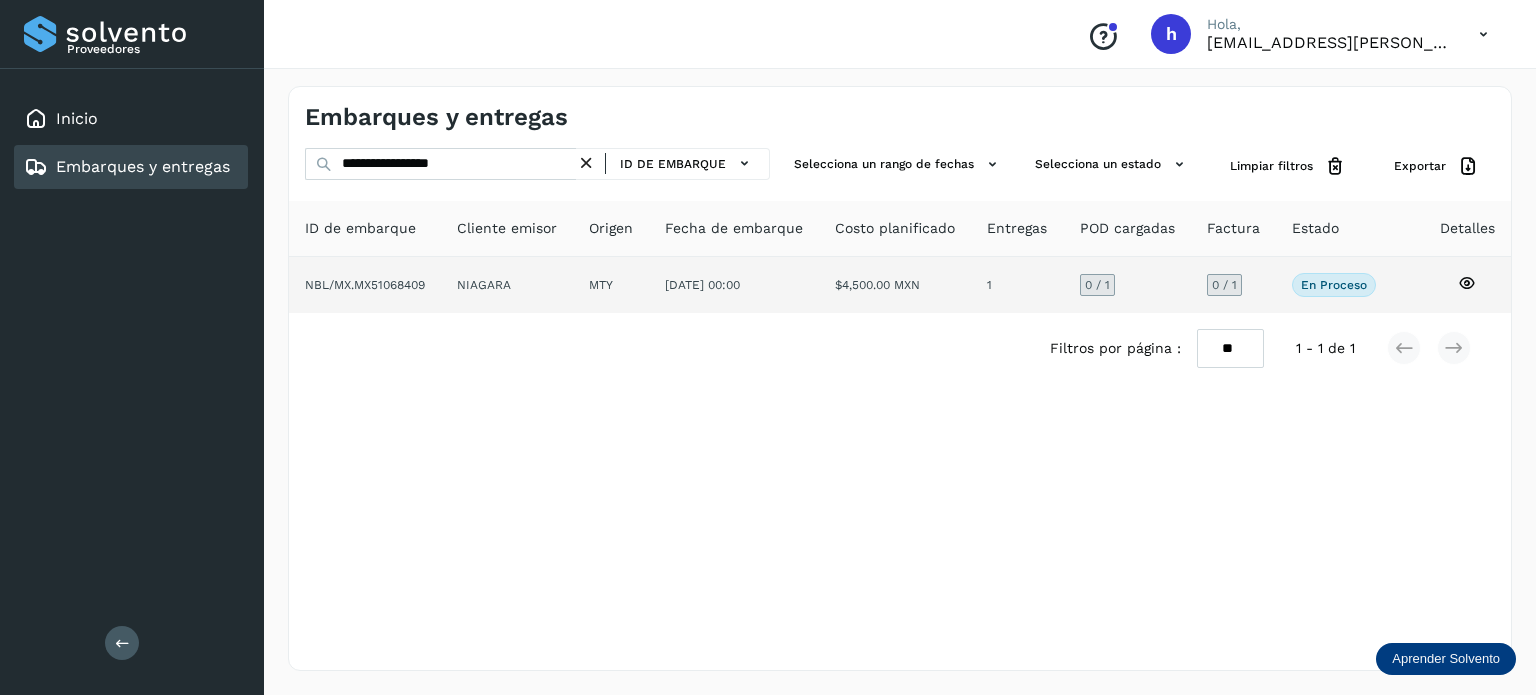 click on "NIAGARA" 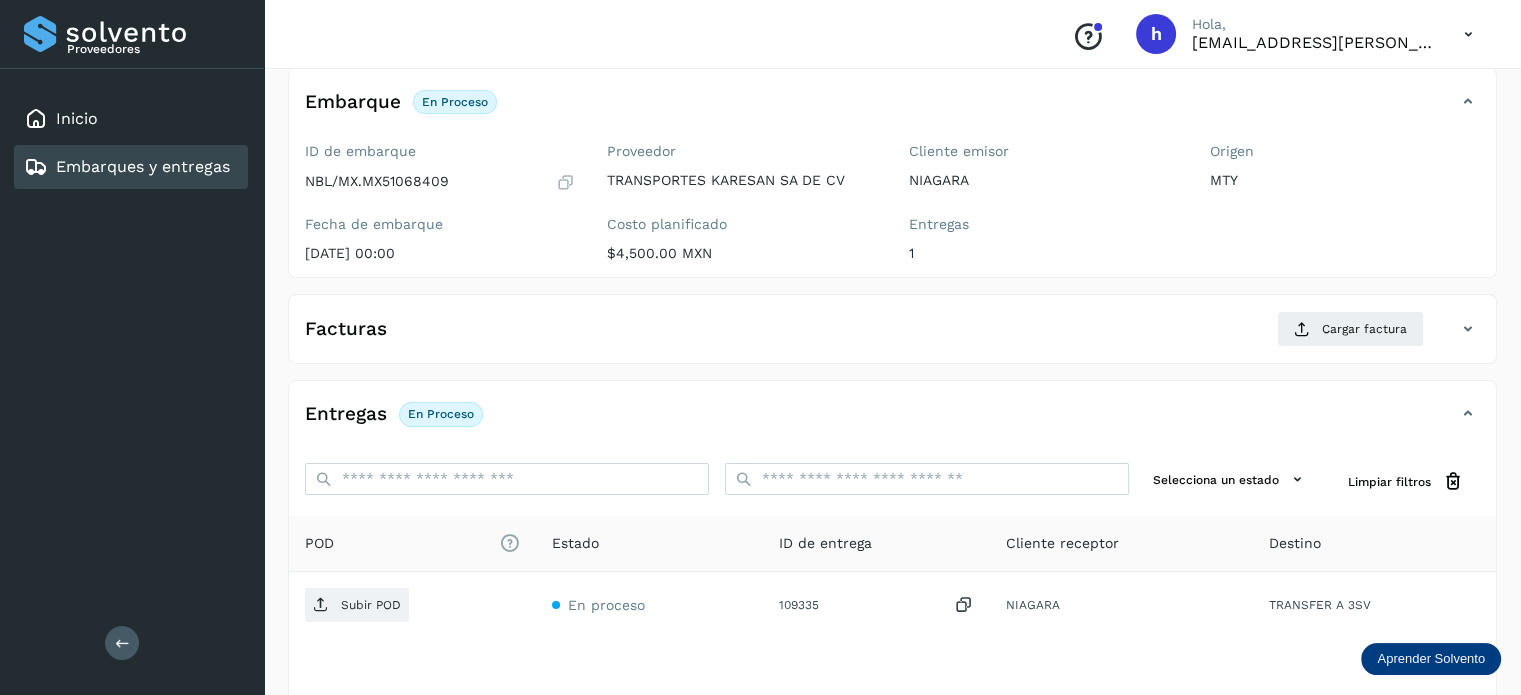 scroll, scrollTop: 116, scrollLeft: 0, axis: vertical 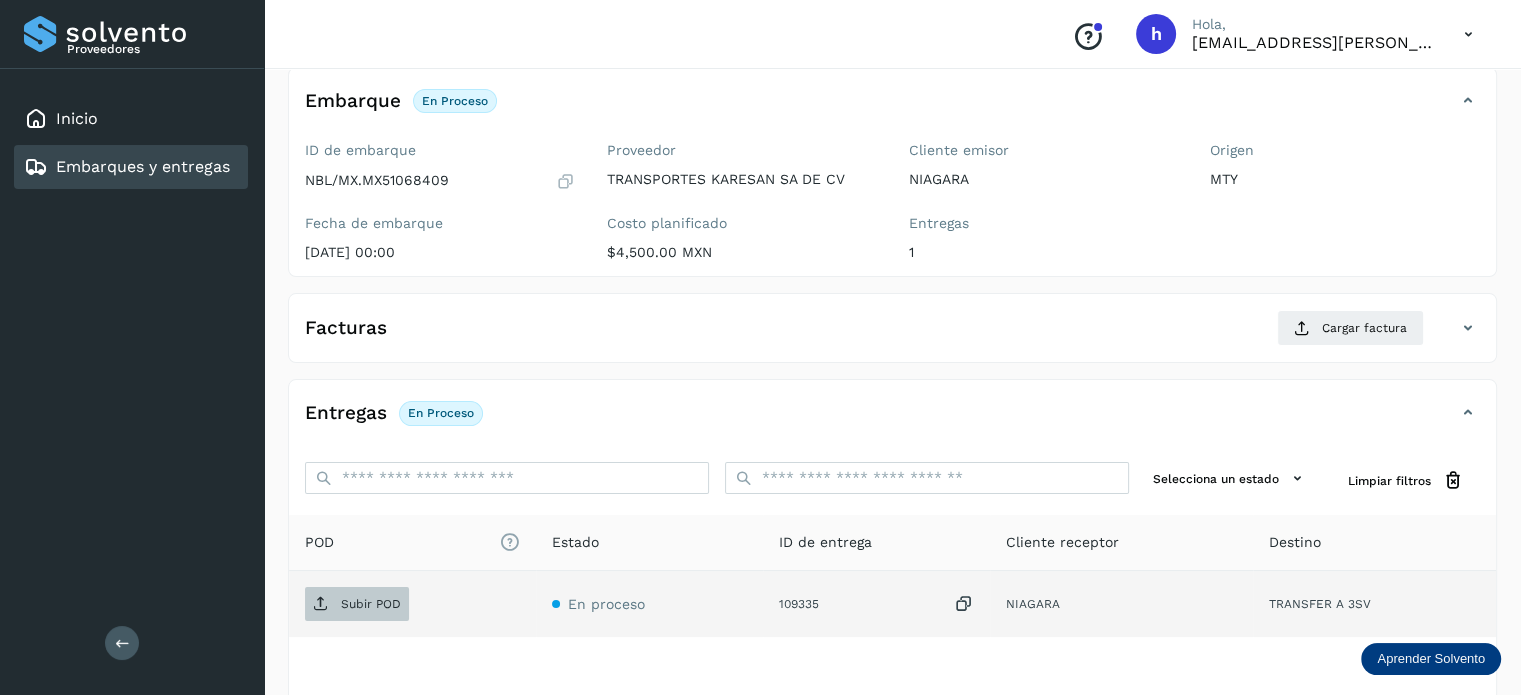 click on "Subir POD" at bounding box center (371, 604) 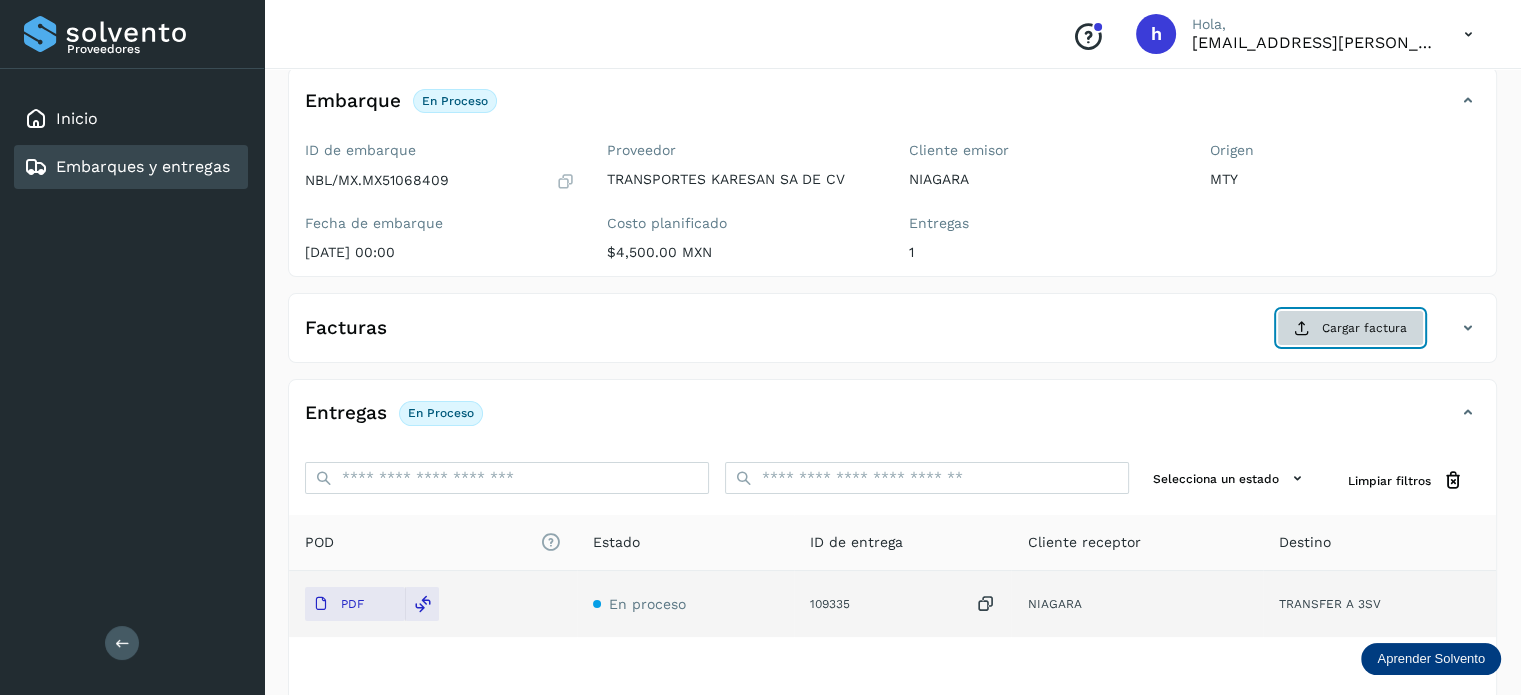 click on "Cargar factura" 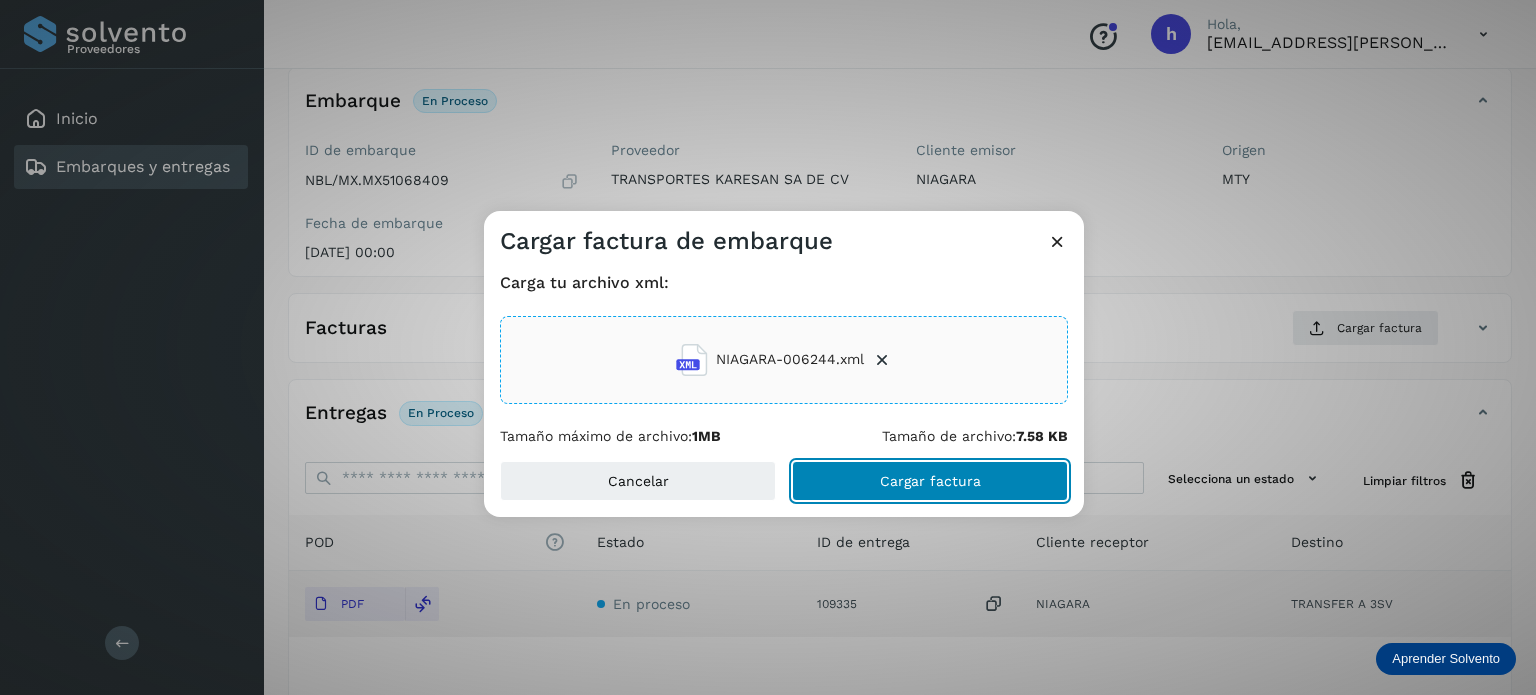 click on "Cargar factura" 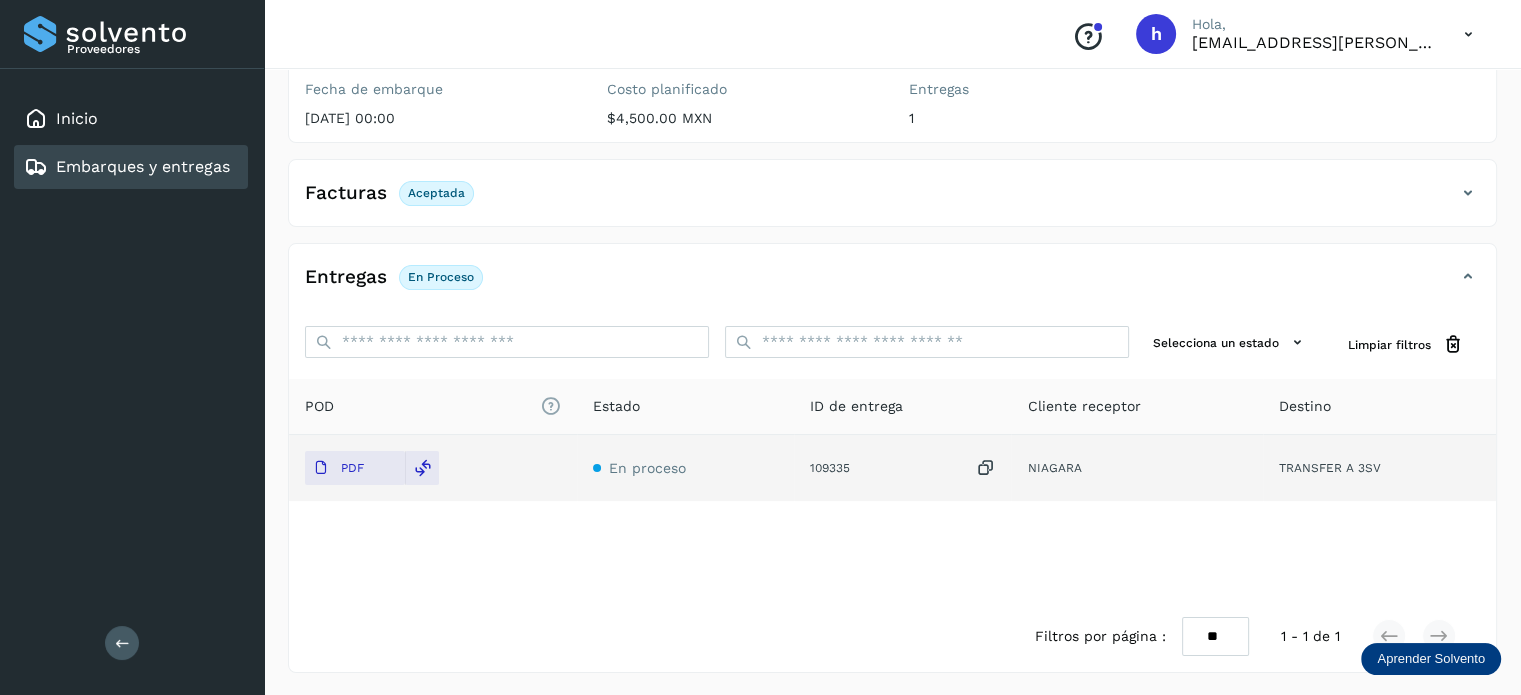 scroll, scrollTop: 0, scrollLeft: 0, axis: both 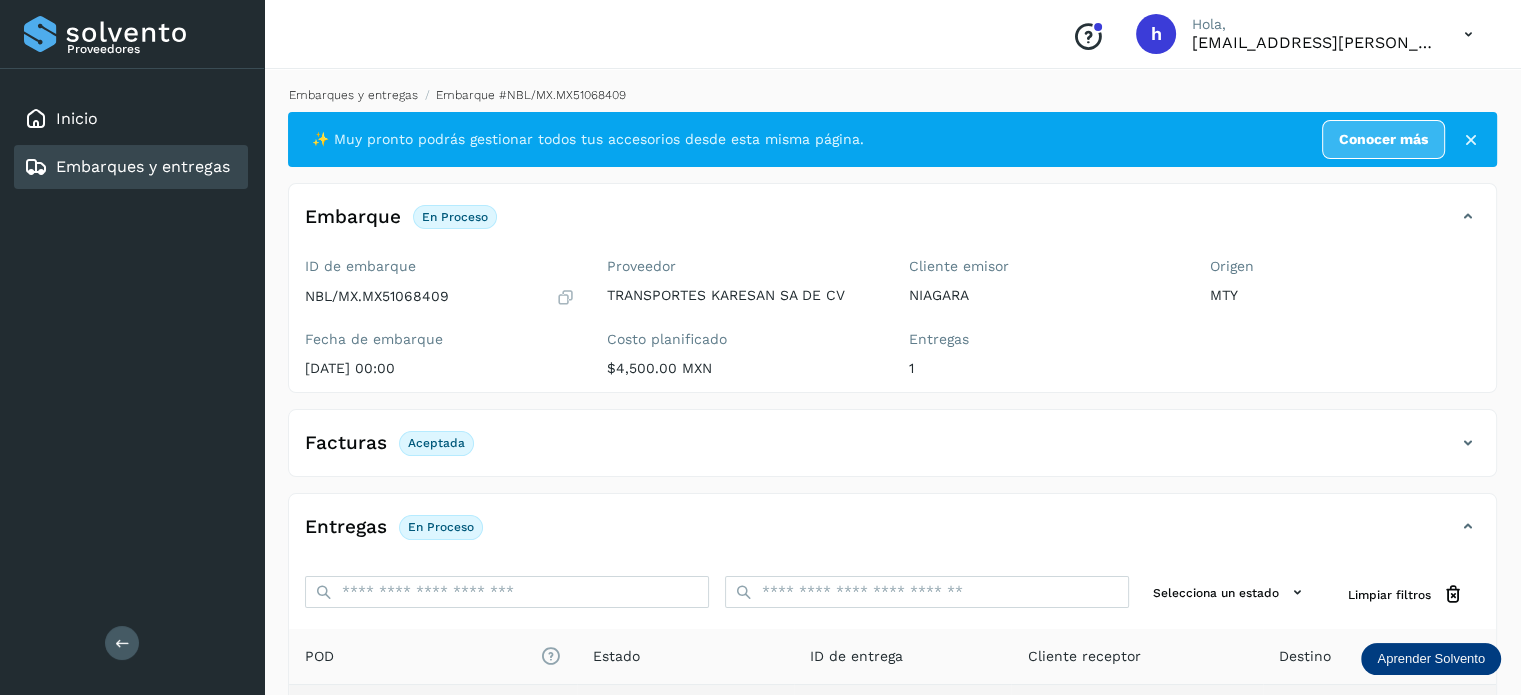 click on "Embarques y entregas" at bounding box center [353, 95] 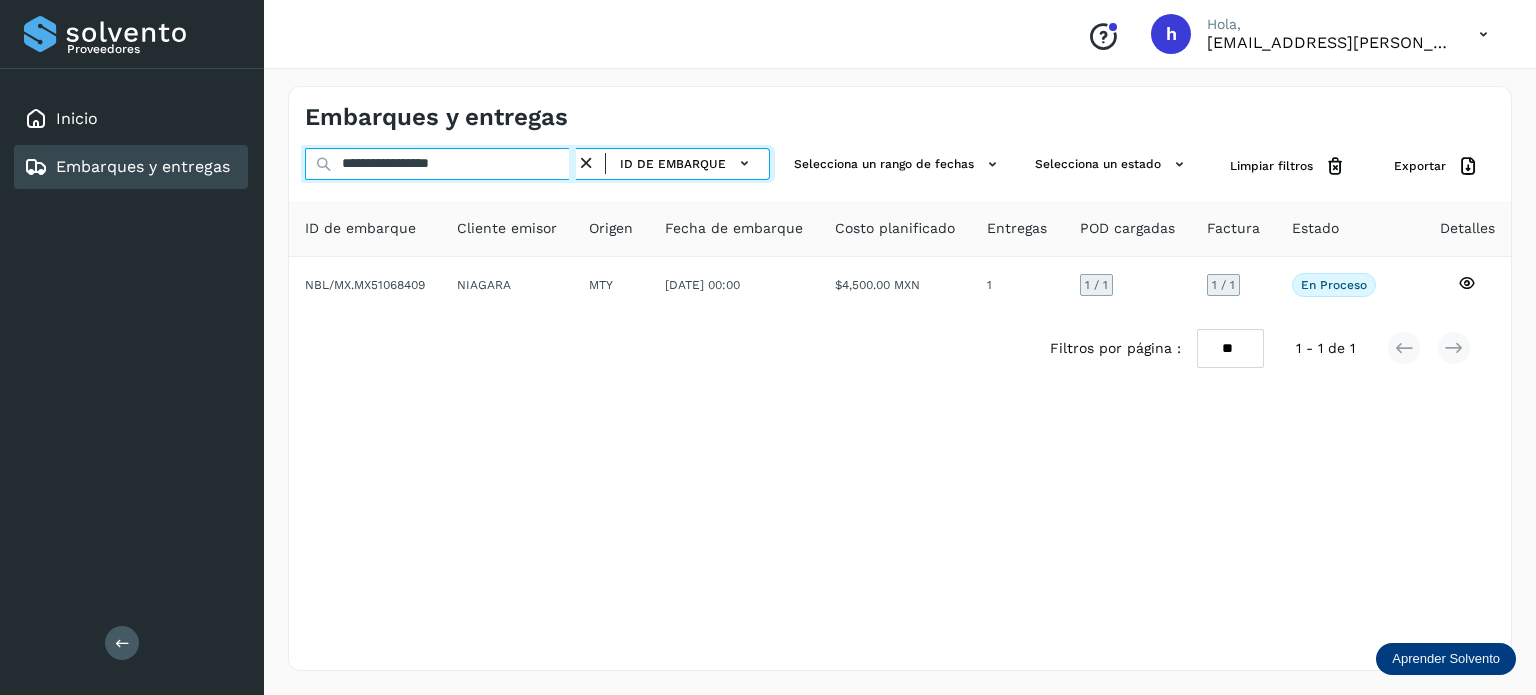 drag, startPoint x: 520, startPoint y: 167, endPoint x: 99, endPoint y: 219, distance: 424.19925 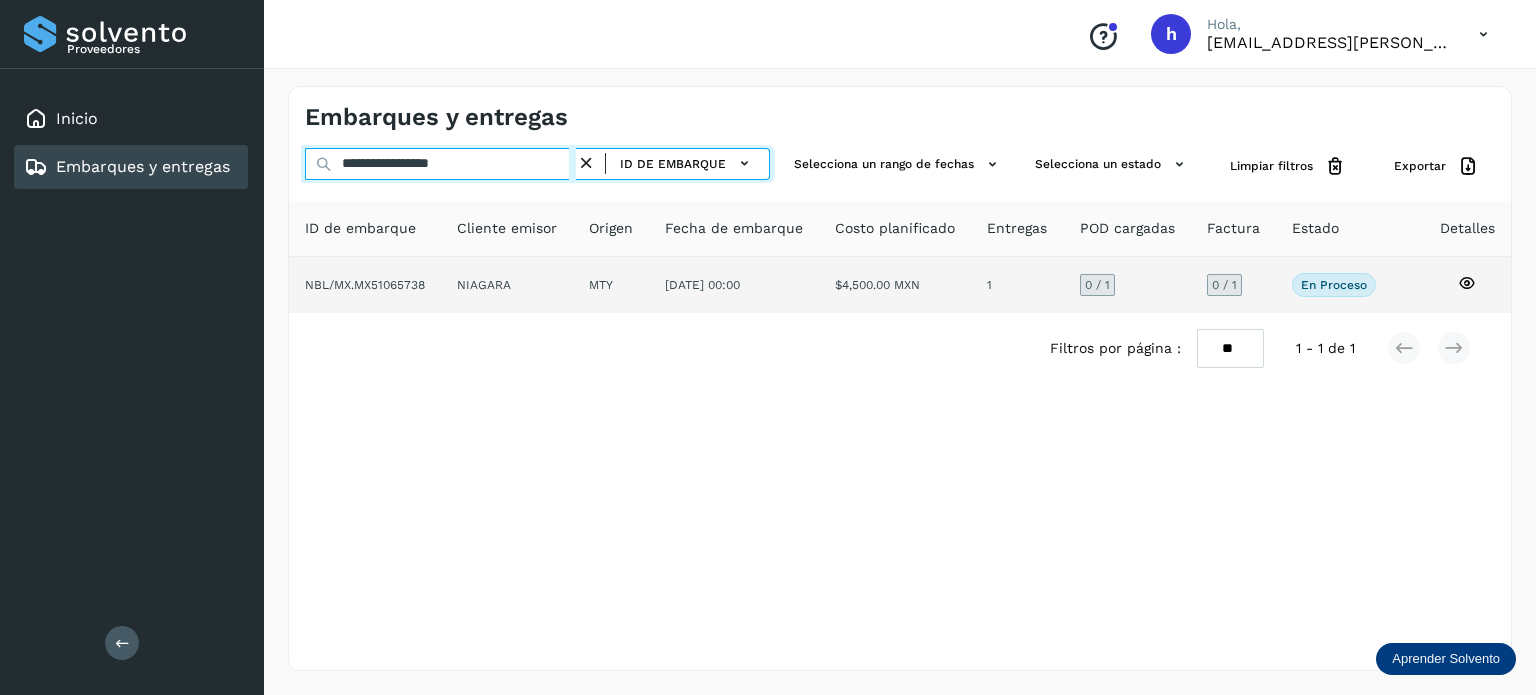 type on "**********" 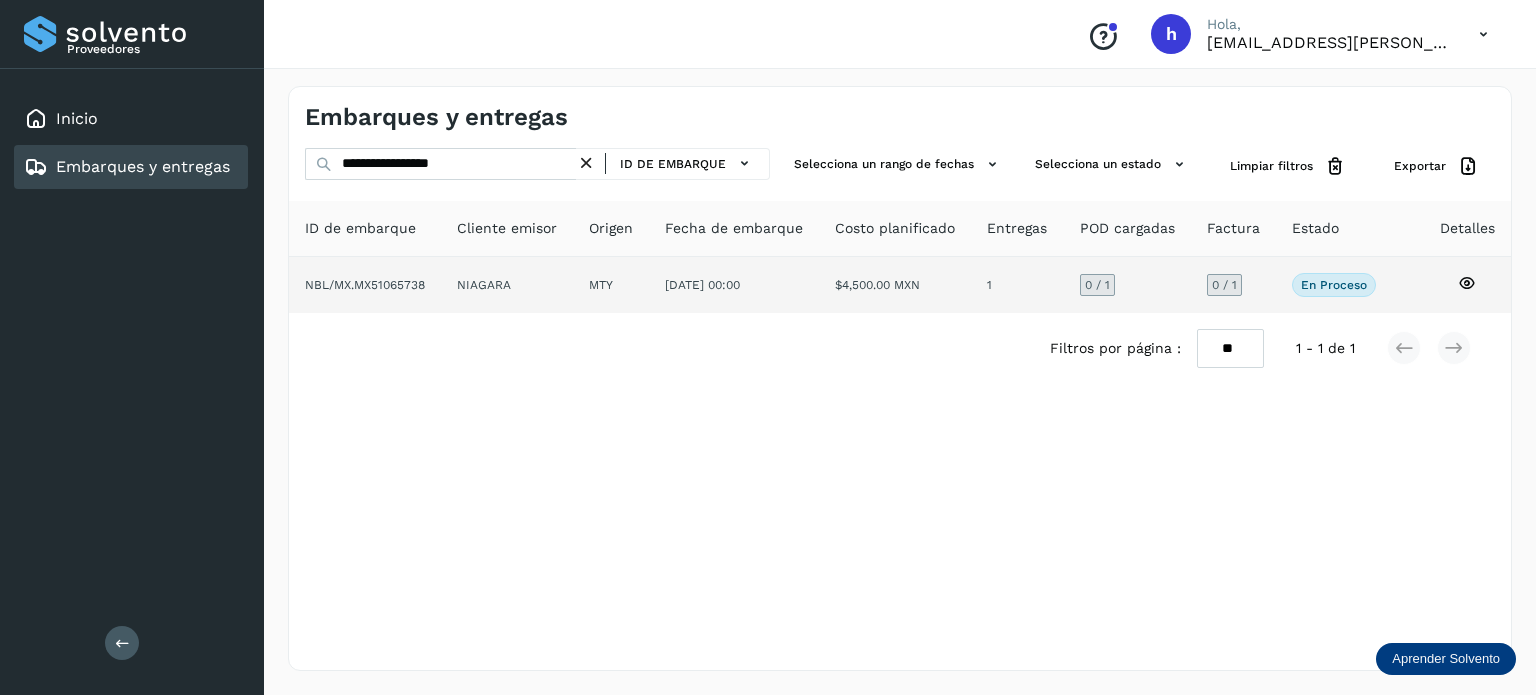 click on "NBL/MX.MX51065738" 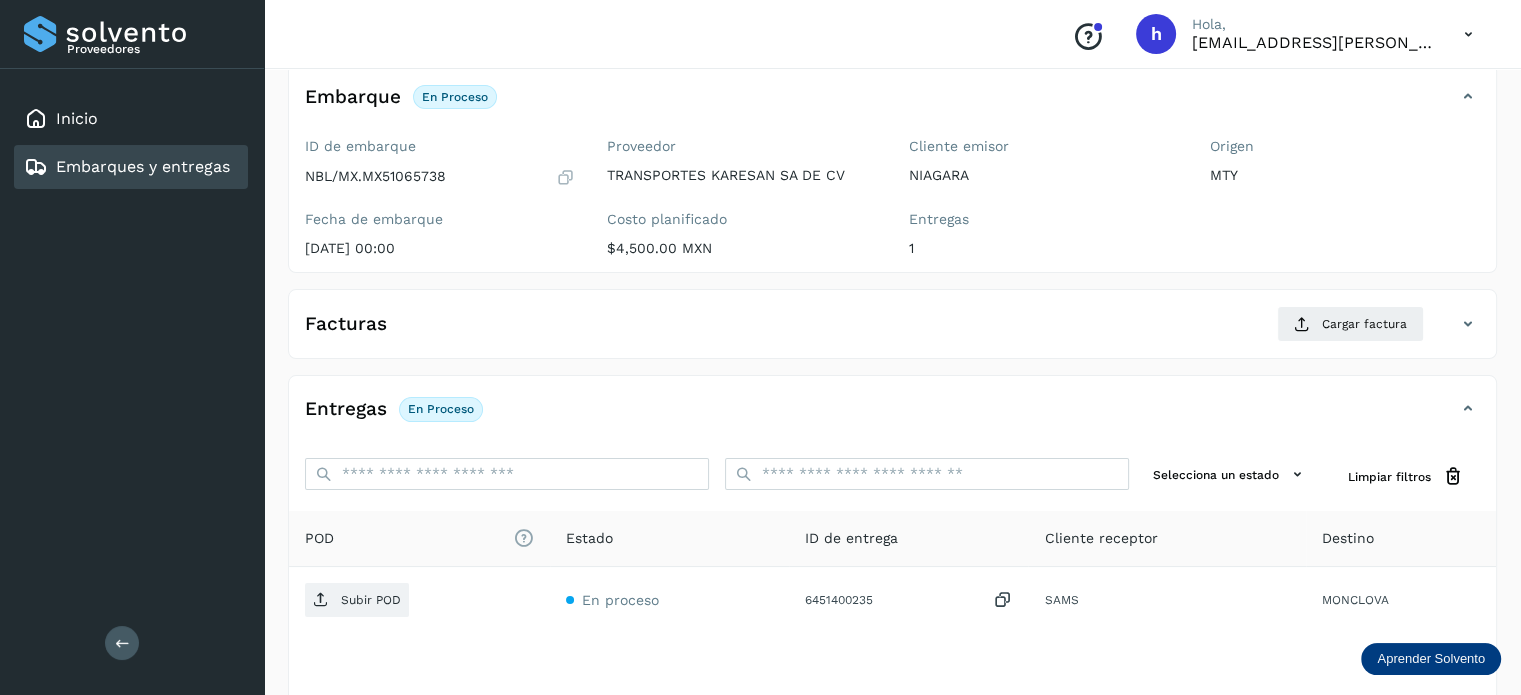 scroll, scrollTop: 122, scrollLeft: 0, axis: vertical 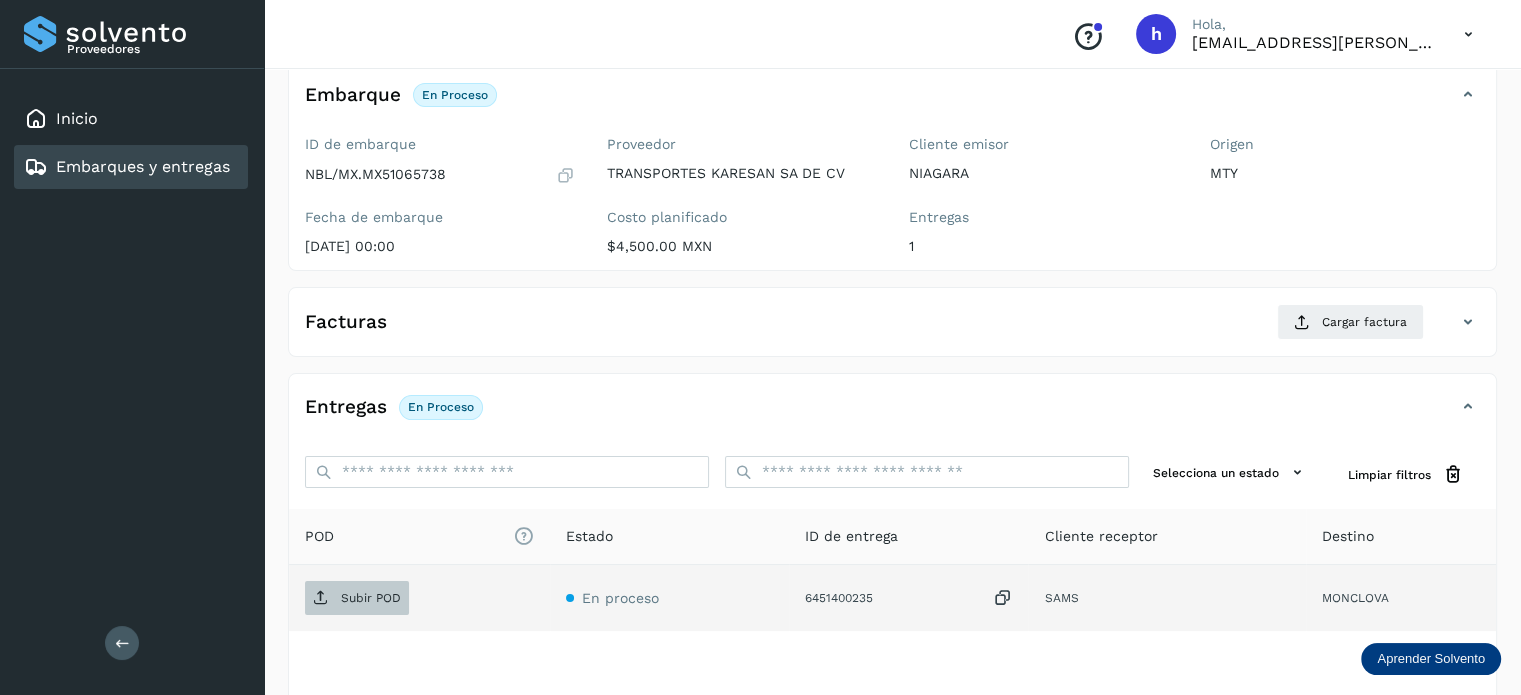 click on "Subir POD" at bounding box center (371, 598) 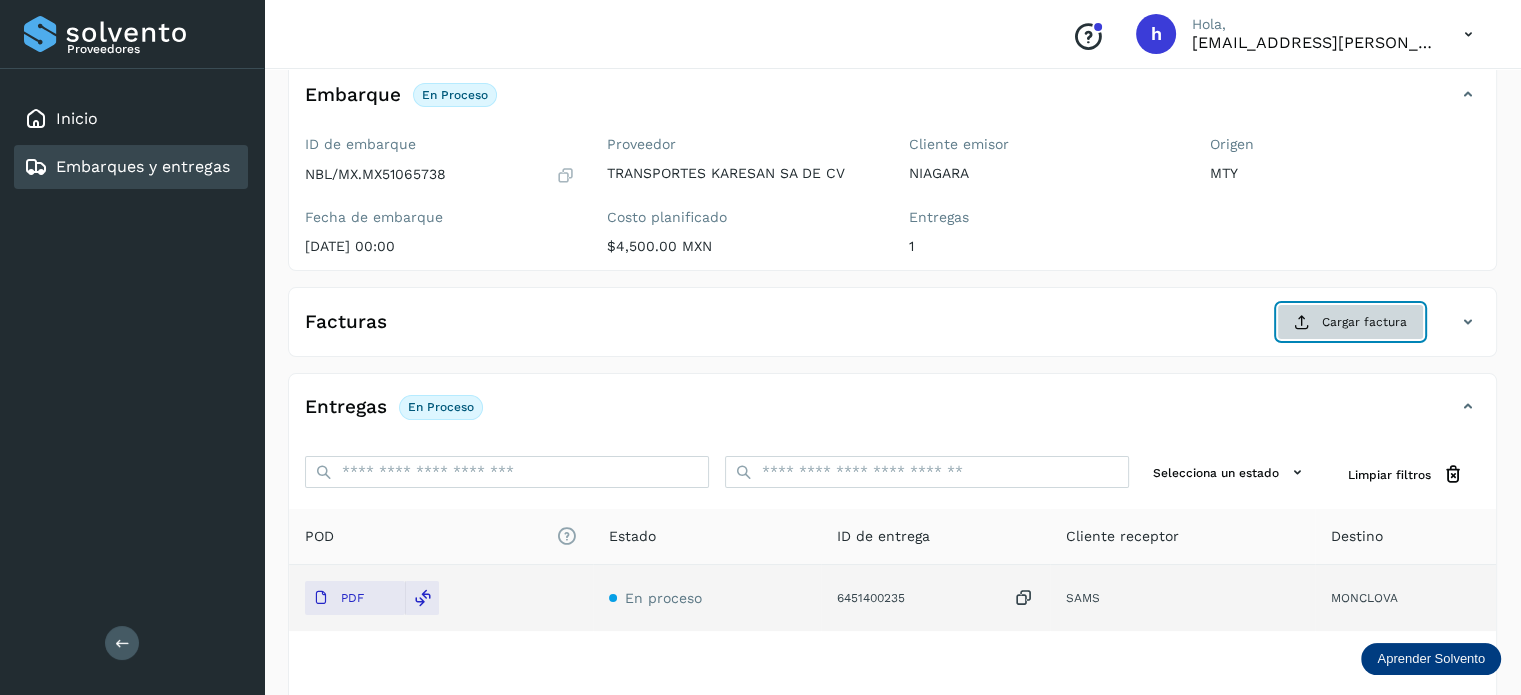 click on "Cargar factura" 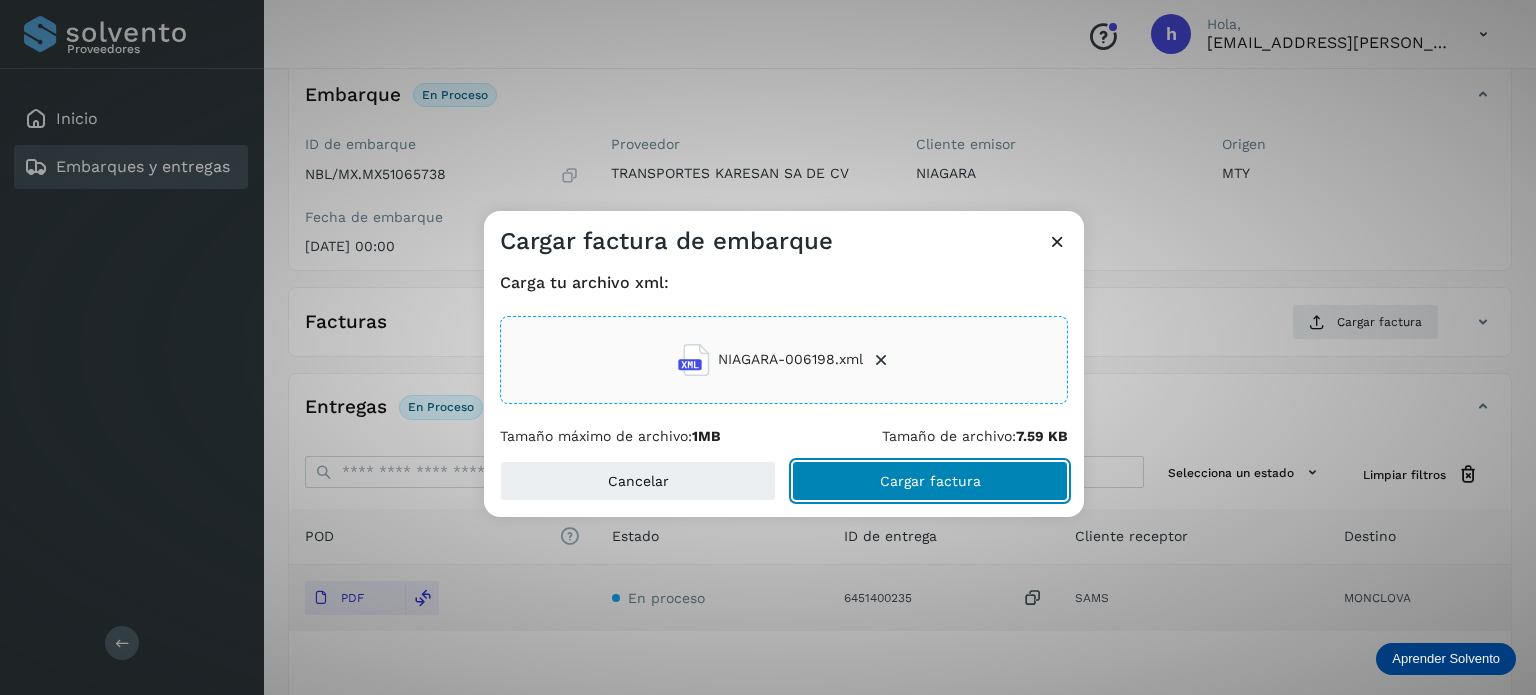 click on "Cargar factura" 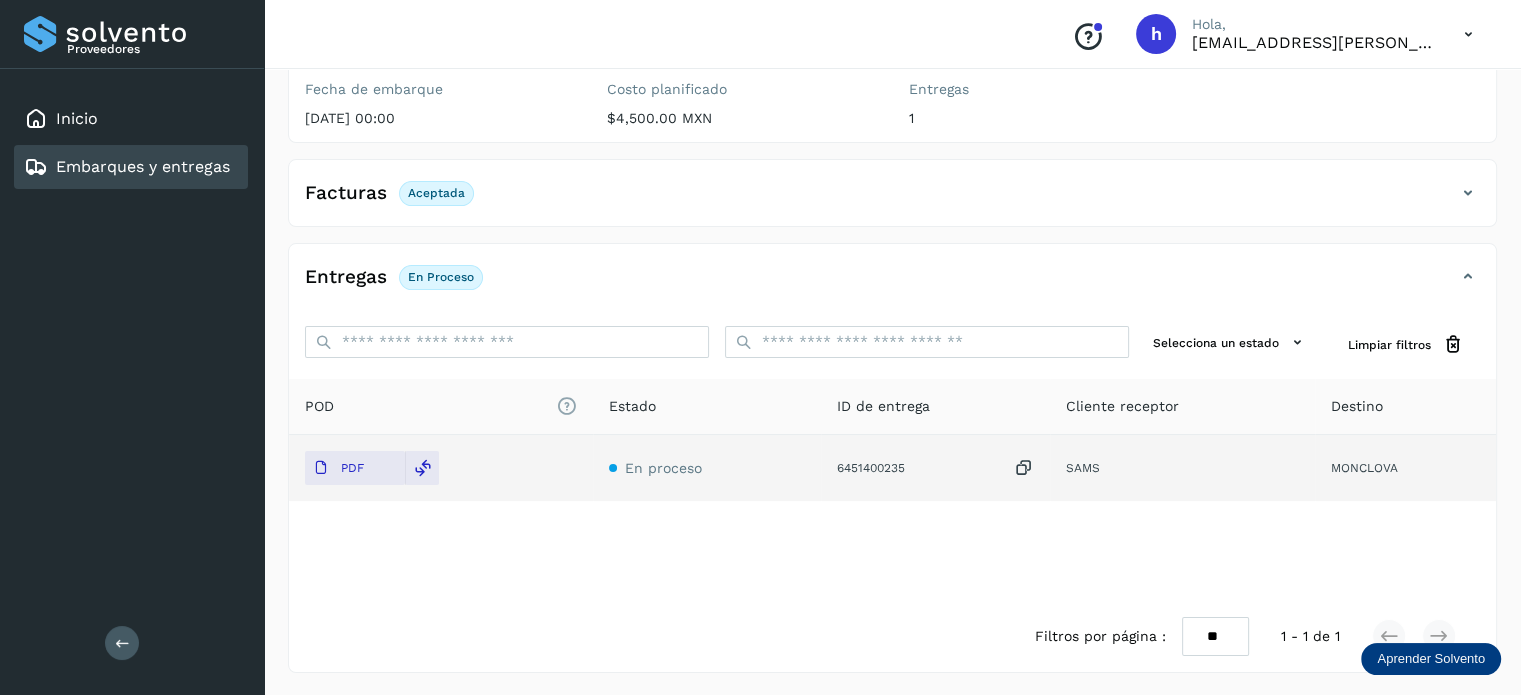 scroll, scrollTop: 0, scrollLeft: 0, axis: both 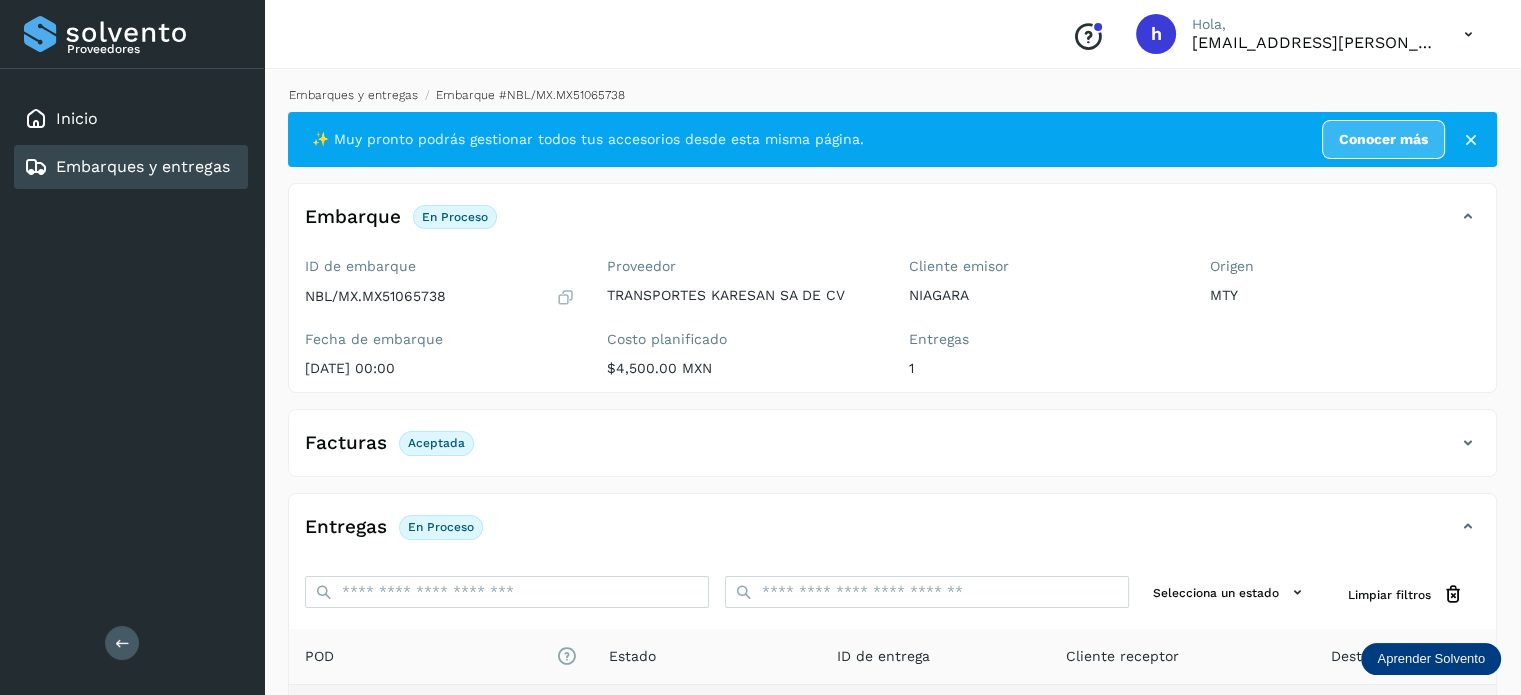 click on "Embarques y entregas" at bounding box center (353, 95) 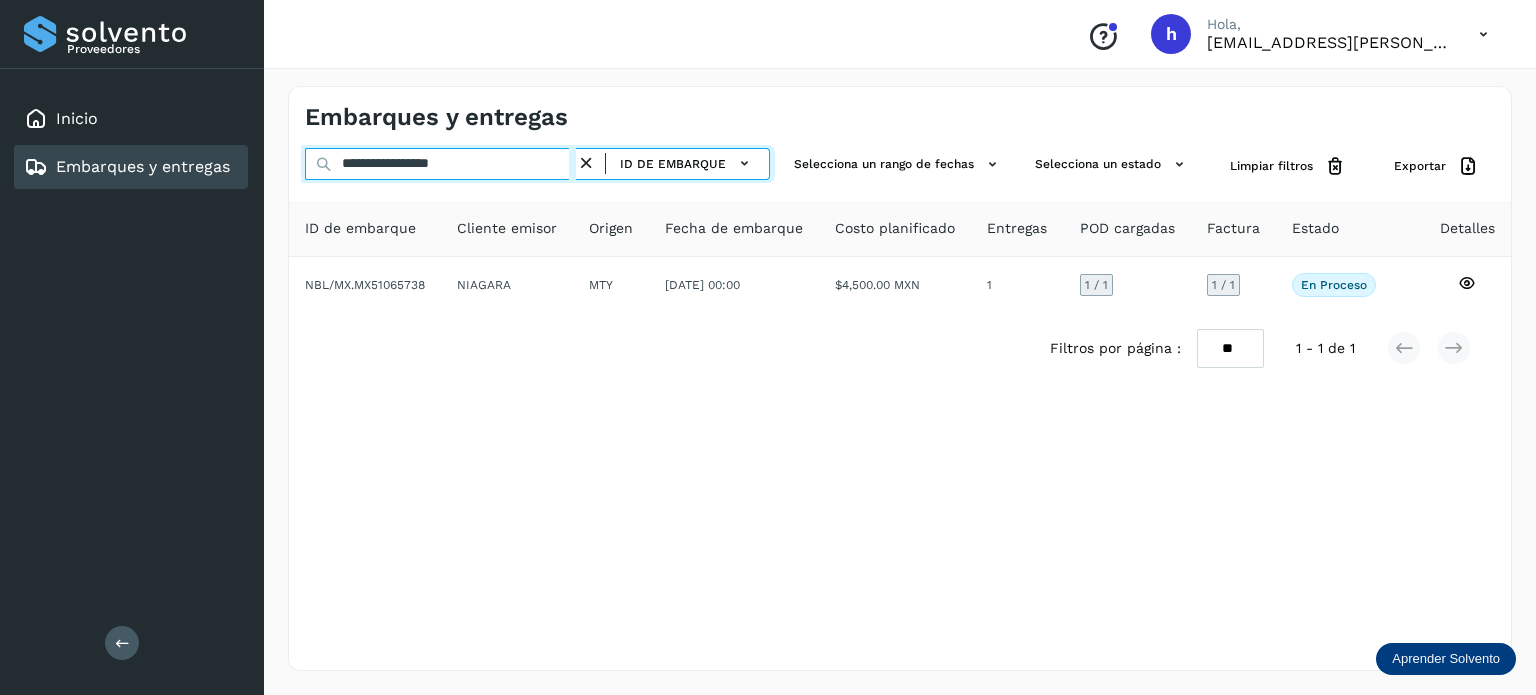 drag, startPoint x: 516, startPoint y: 162, endPoint x: 98, endPoint y: 191, distance: 419.00476 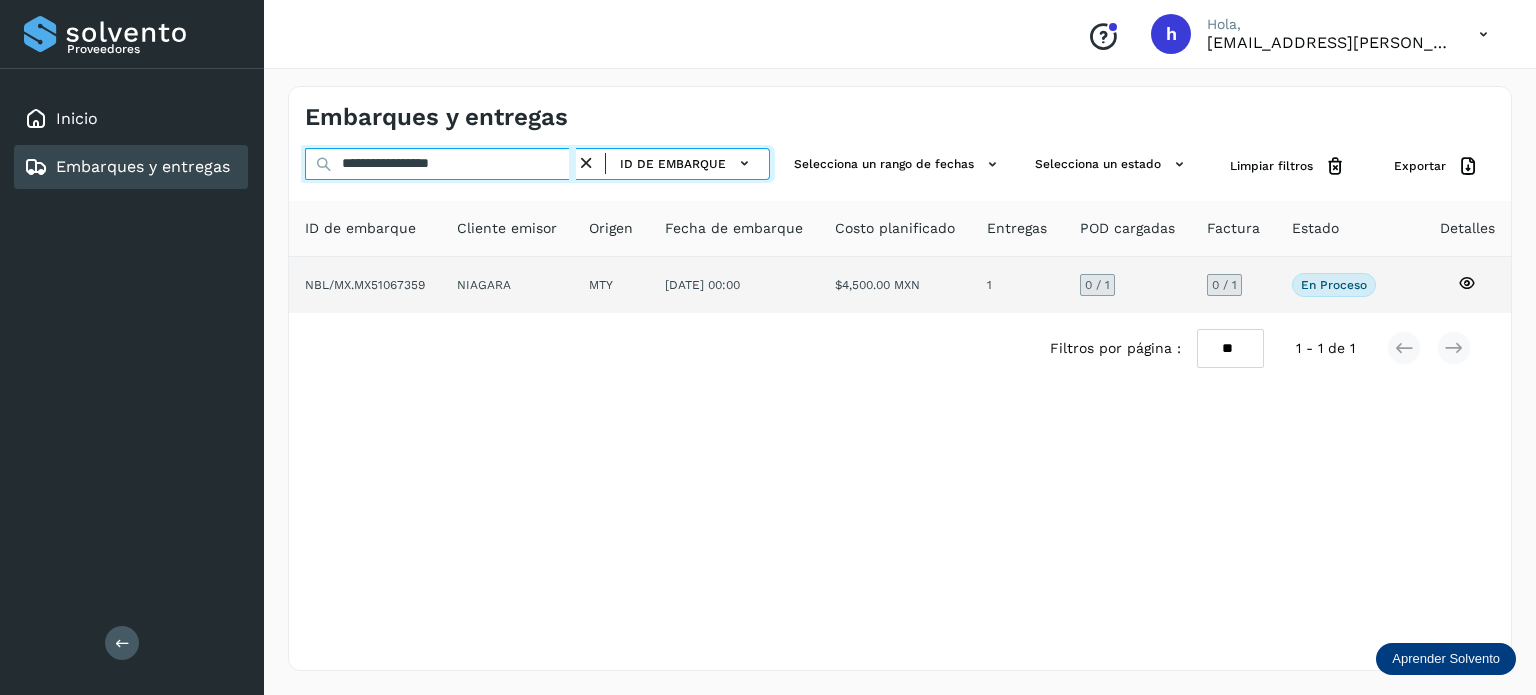 type on "**********" 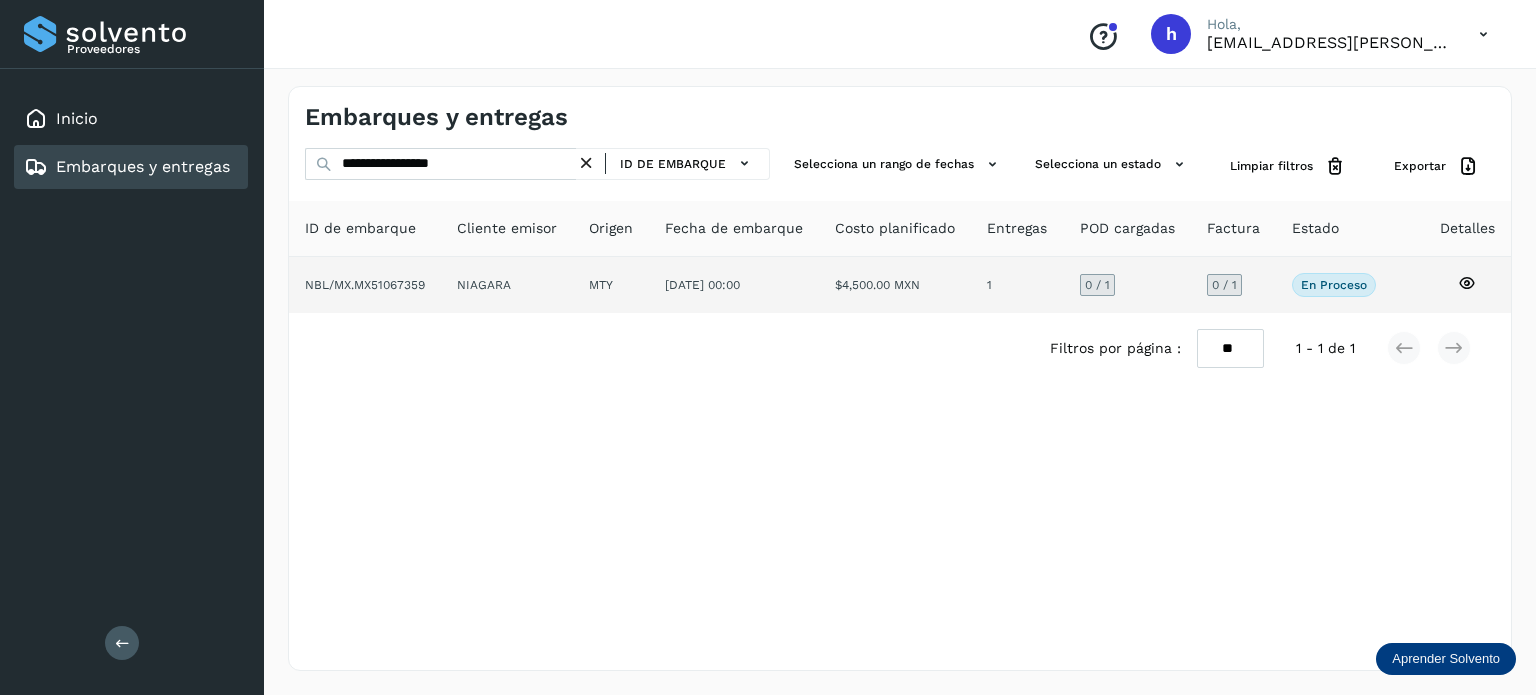 click on "NBL/MX.MX51067359" 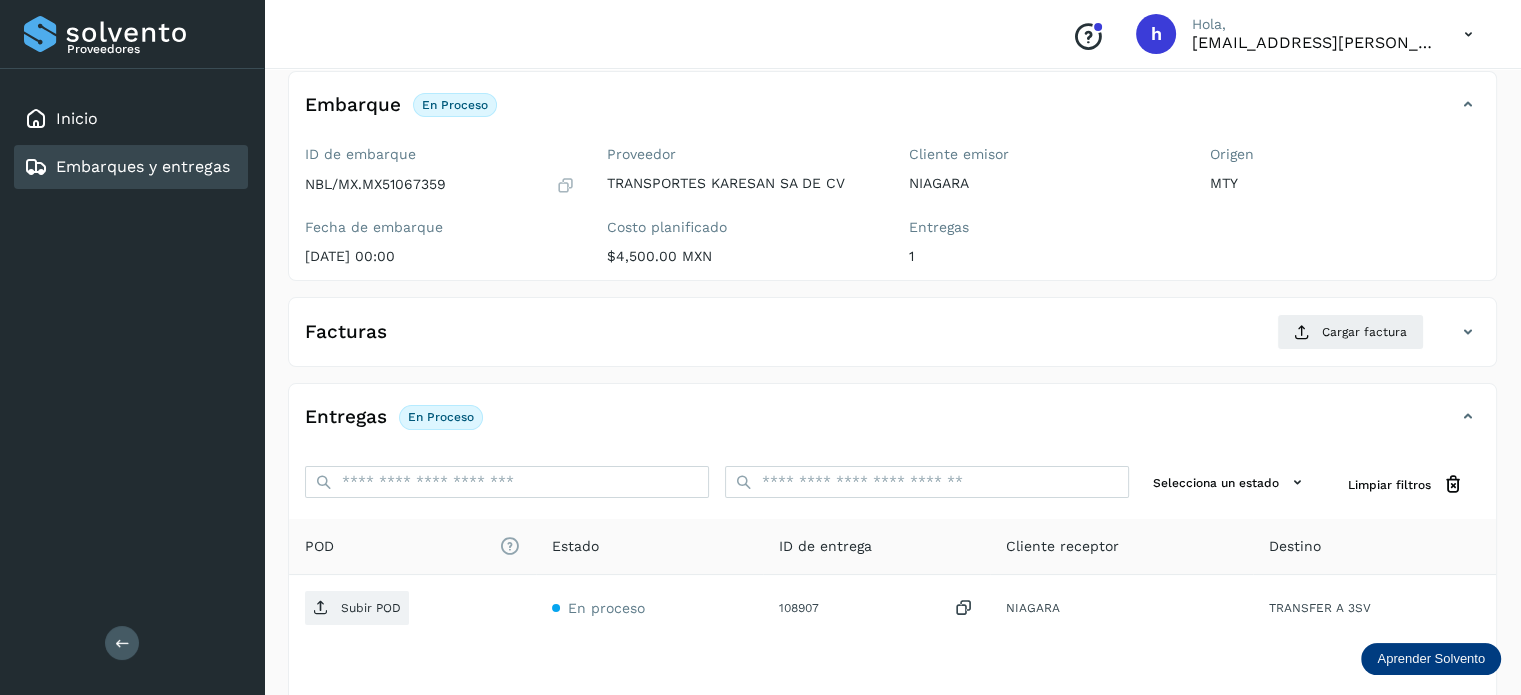 scroll, scrollTop: 117, scrollLeft: 0, axis: vertical 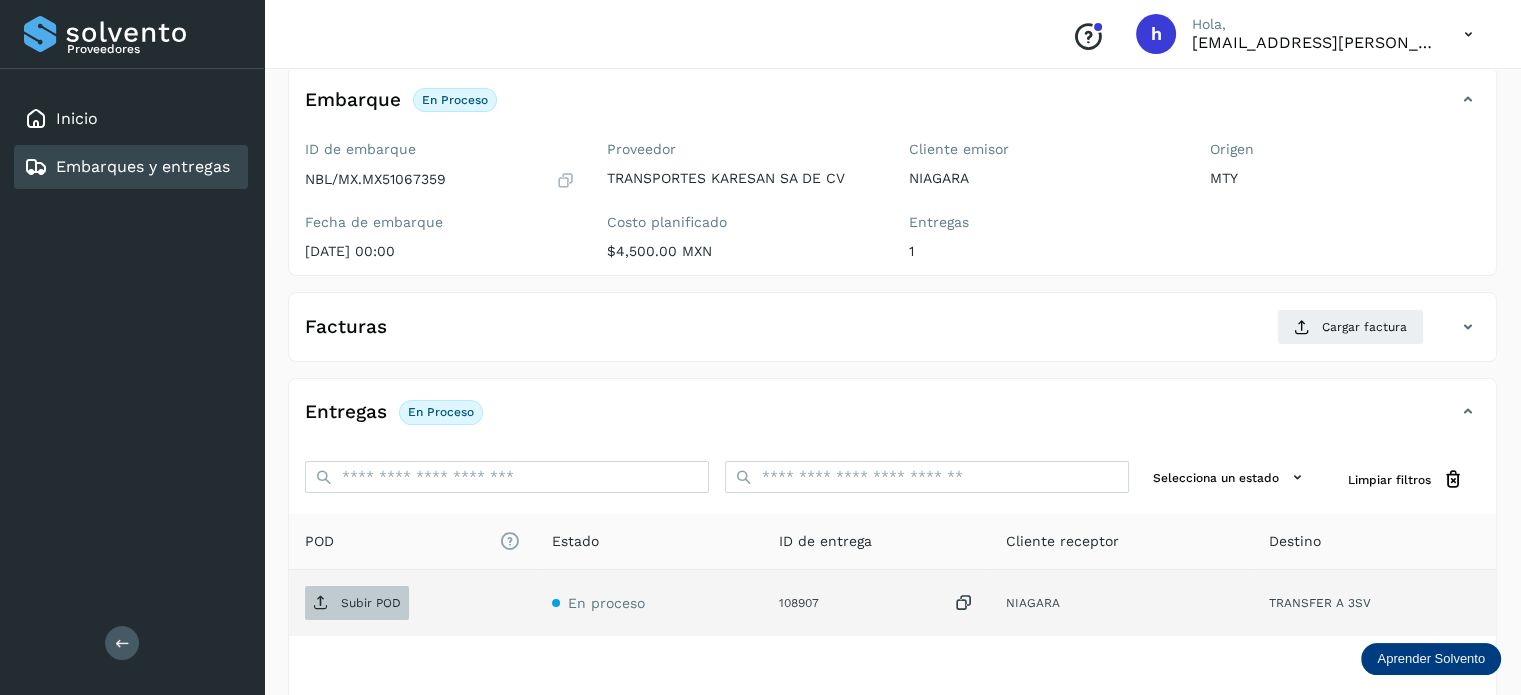 click on "Subir POD" at bounding box center (357, 603) 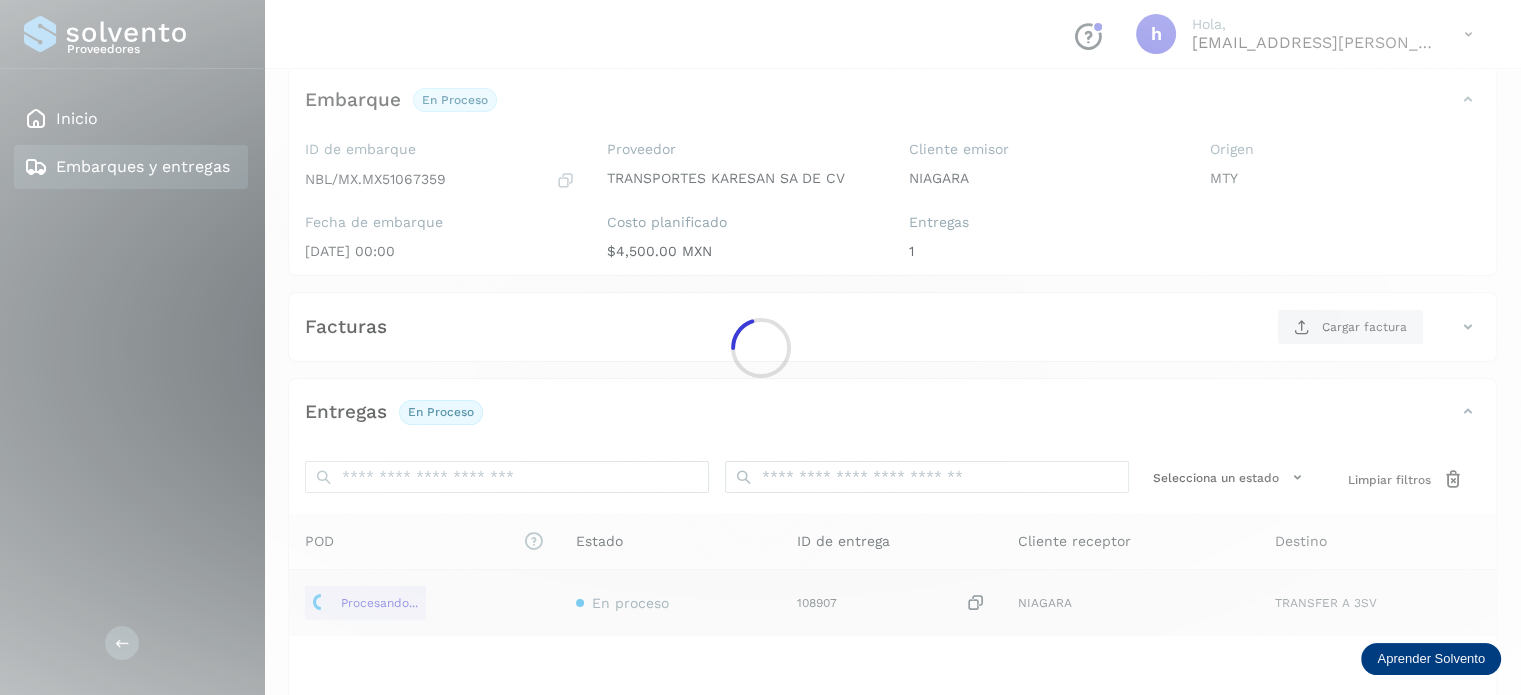 click 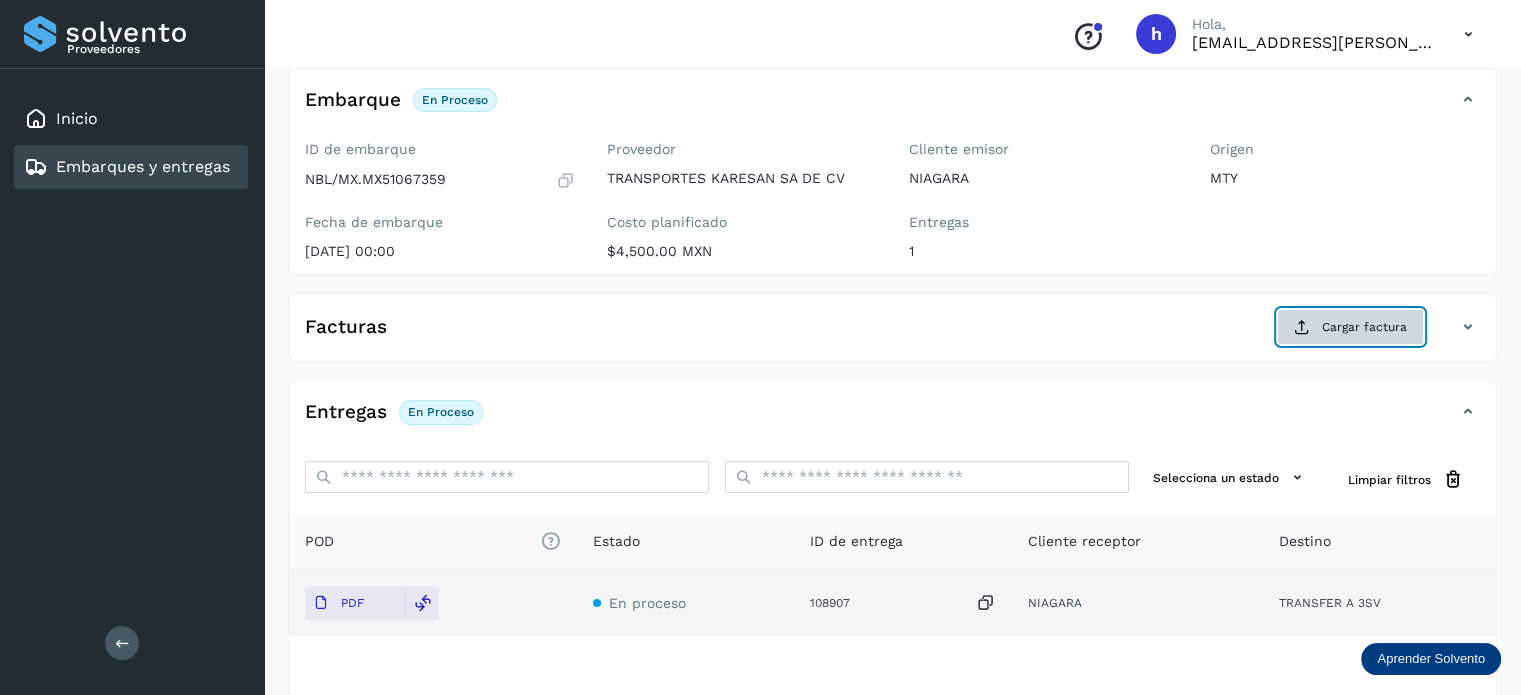 click on "Cargar factura" 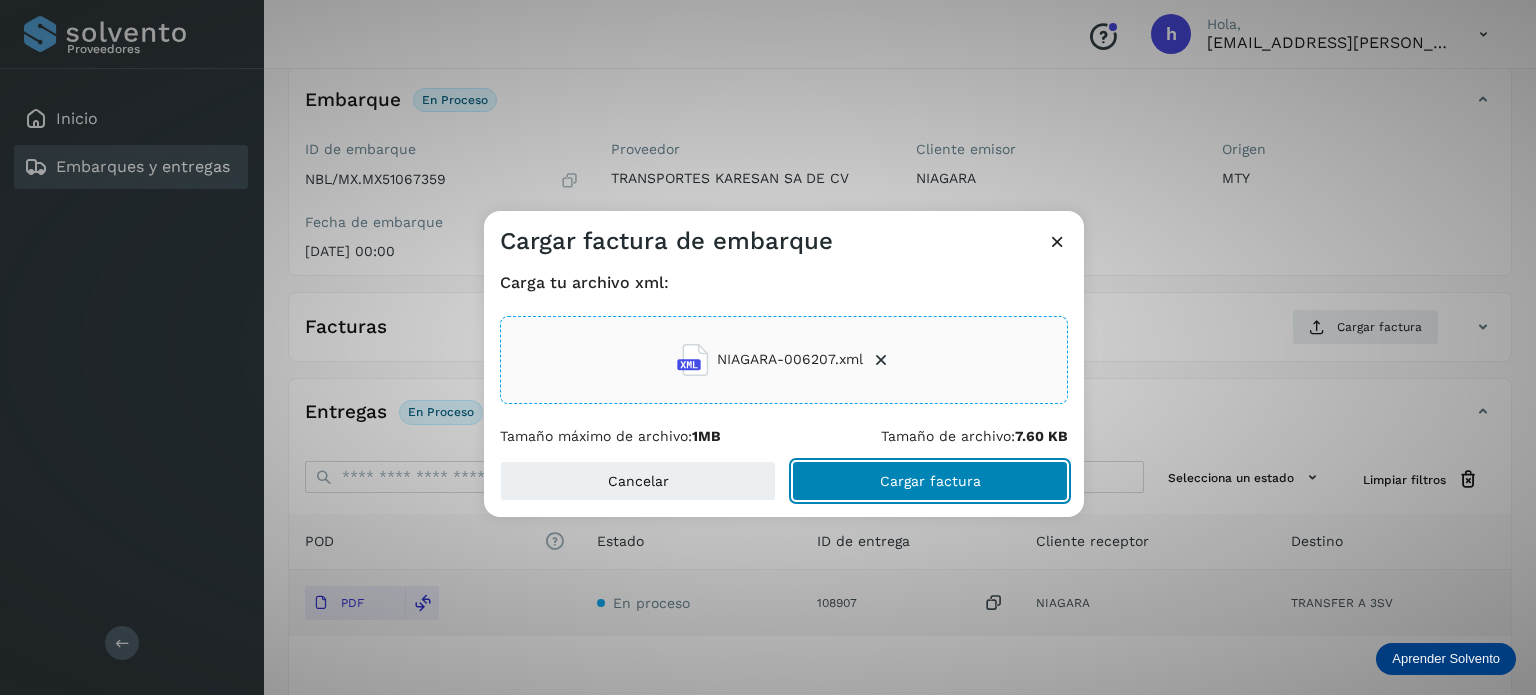 click on "Cargar factura" 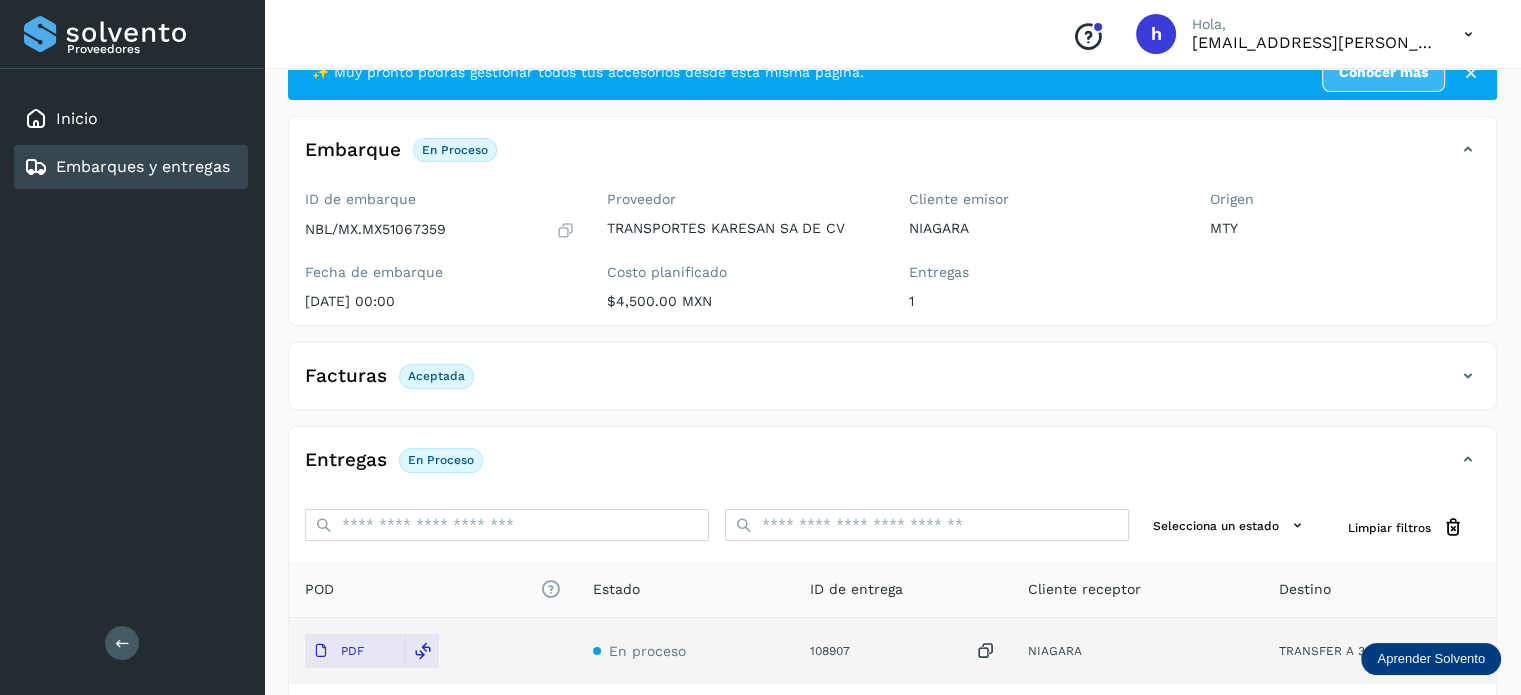 scroll, scrollTop: 0, scrollLeft: 0, axis: both 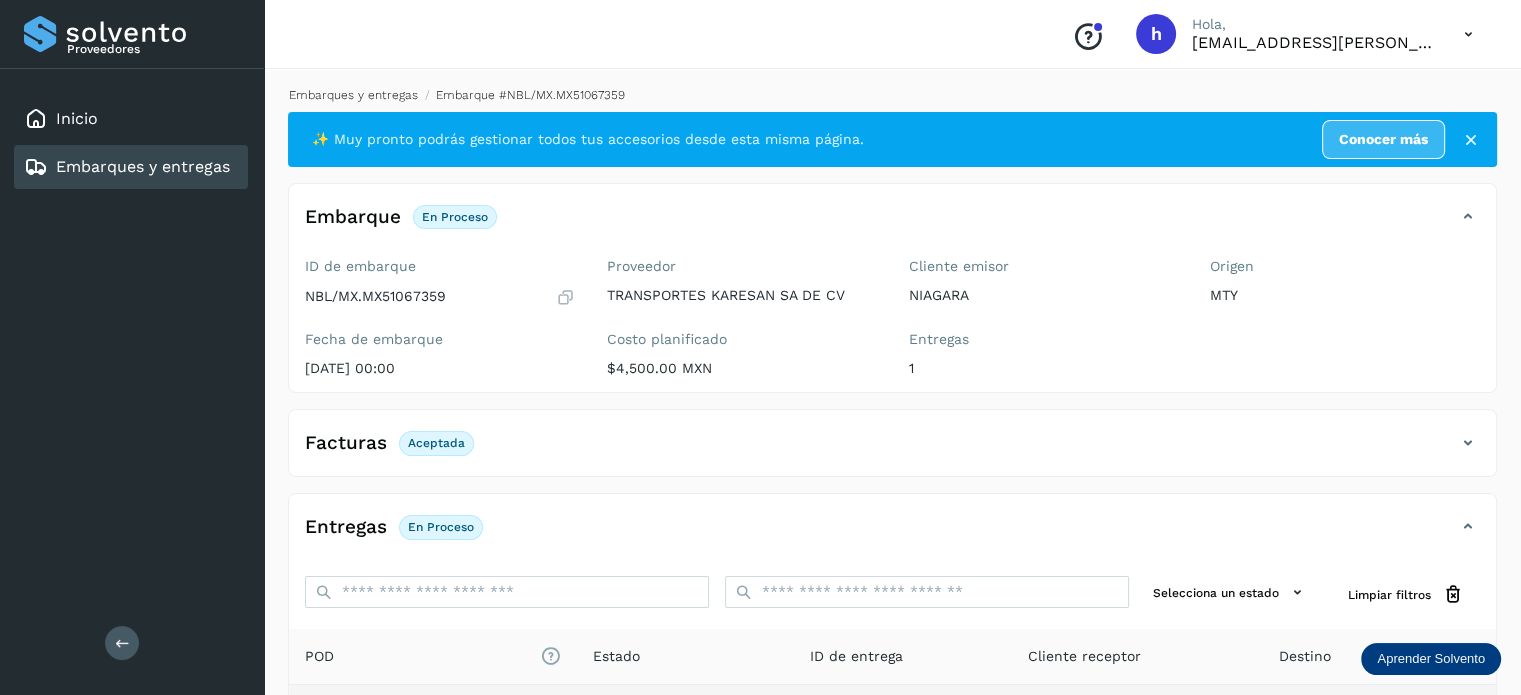 click on "Embarques y entregas" at bounding box center [353, 95] 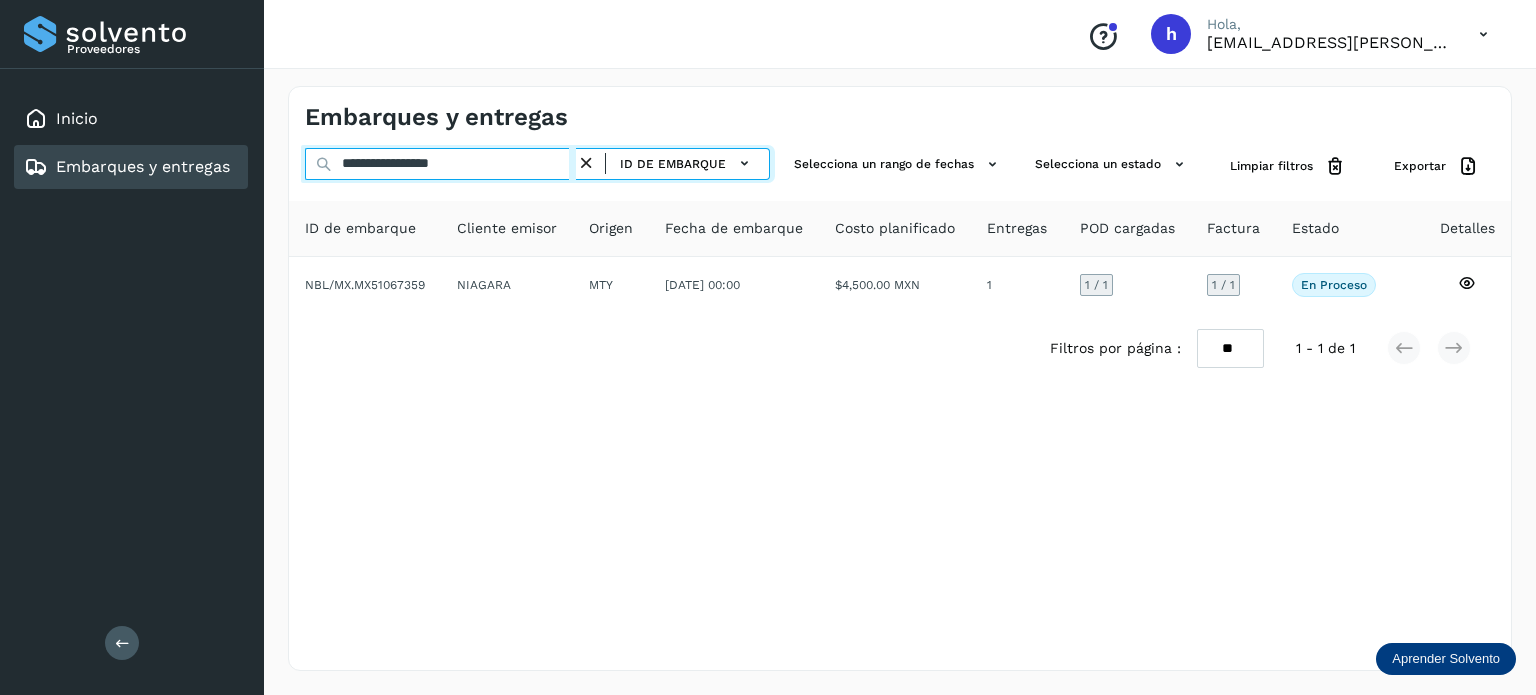 drag, startPoint x: 512, startPoint y: 171, endPoint x: 0, endPoint y: 239, distance: 516.4959 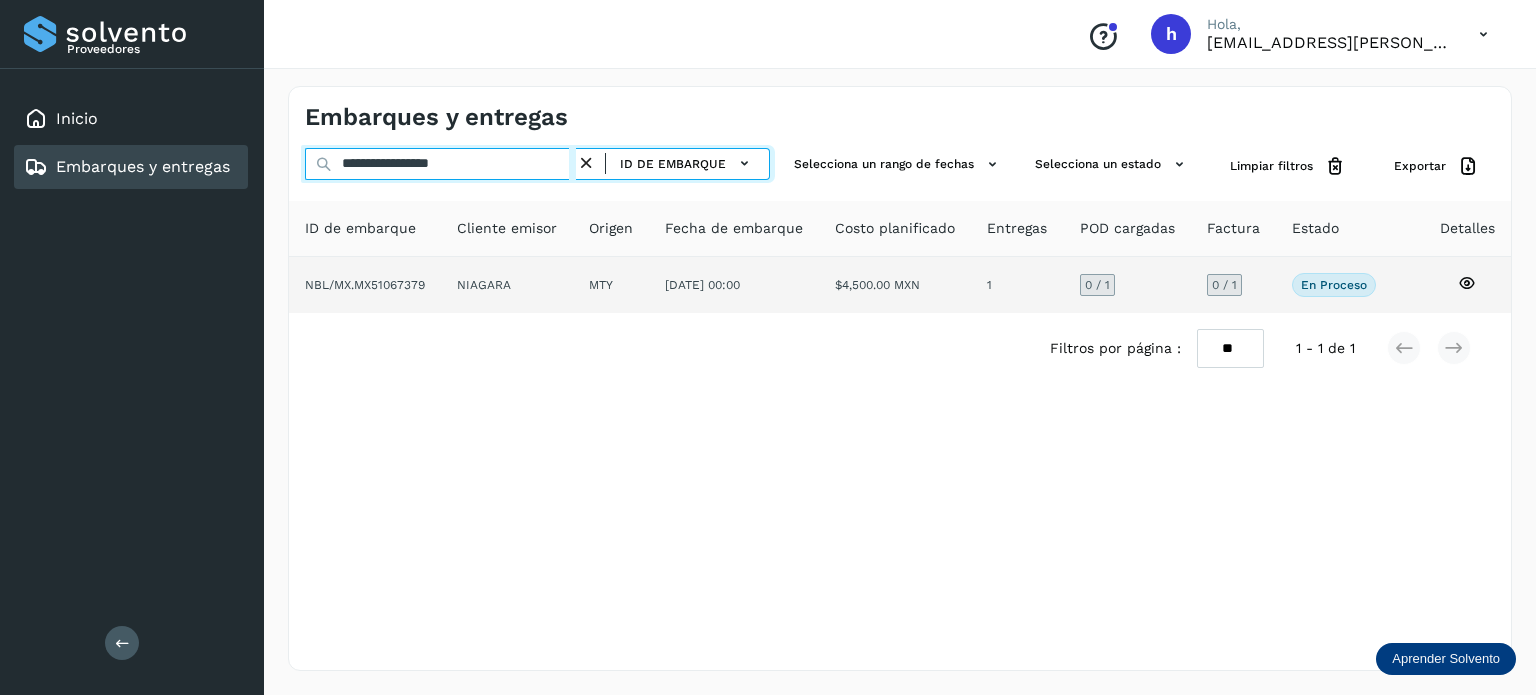 type on "**********" 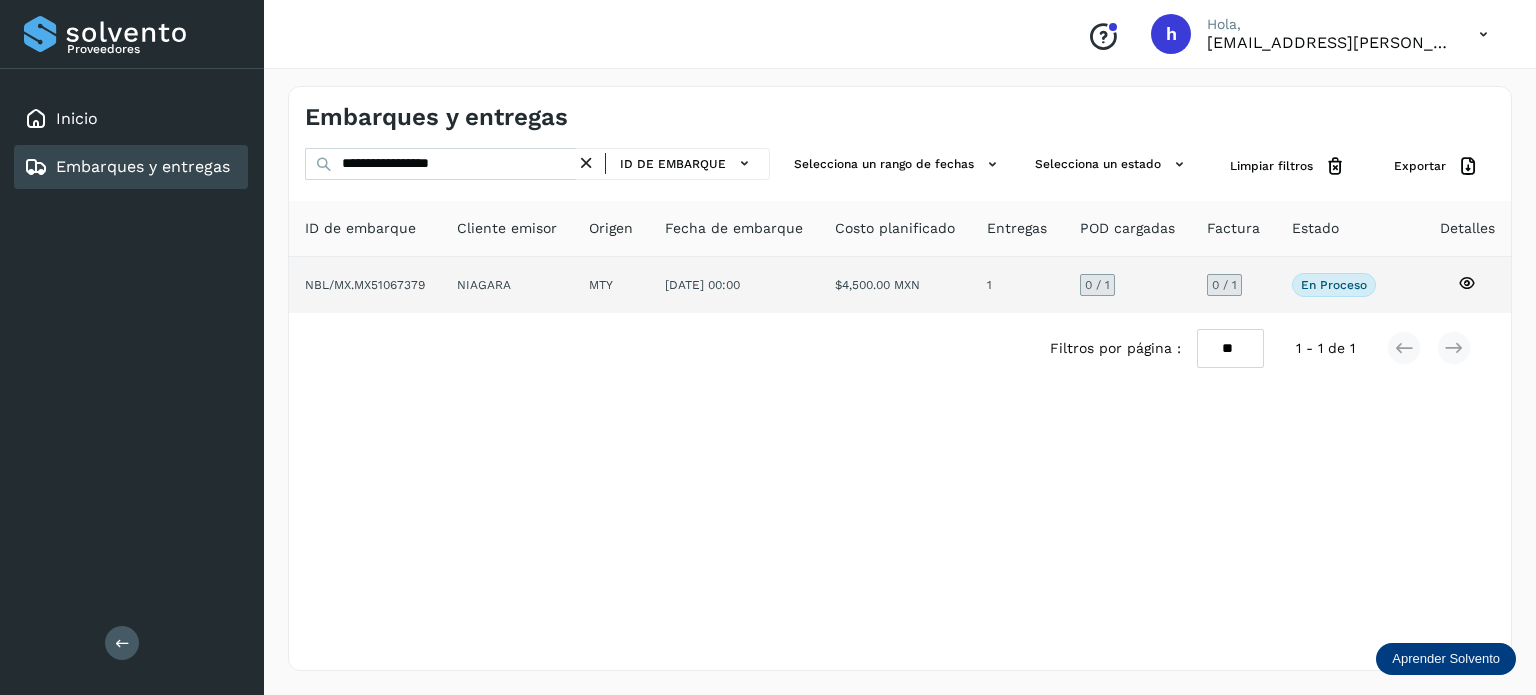 click on "NBL/MX.MX51067379" 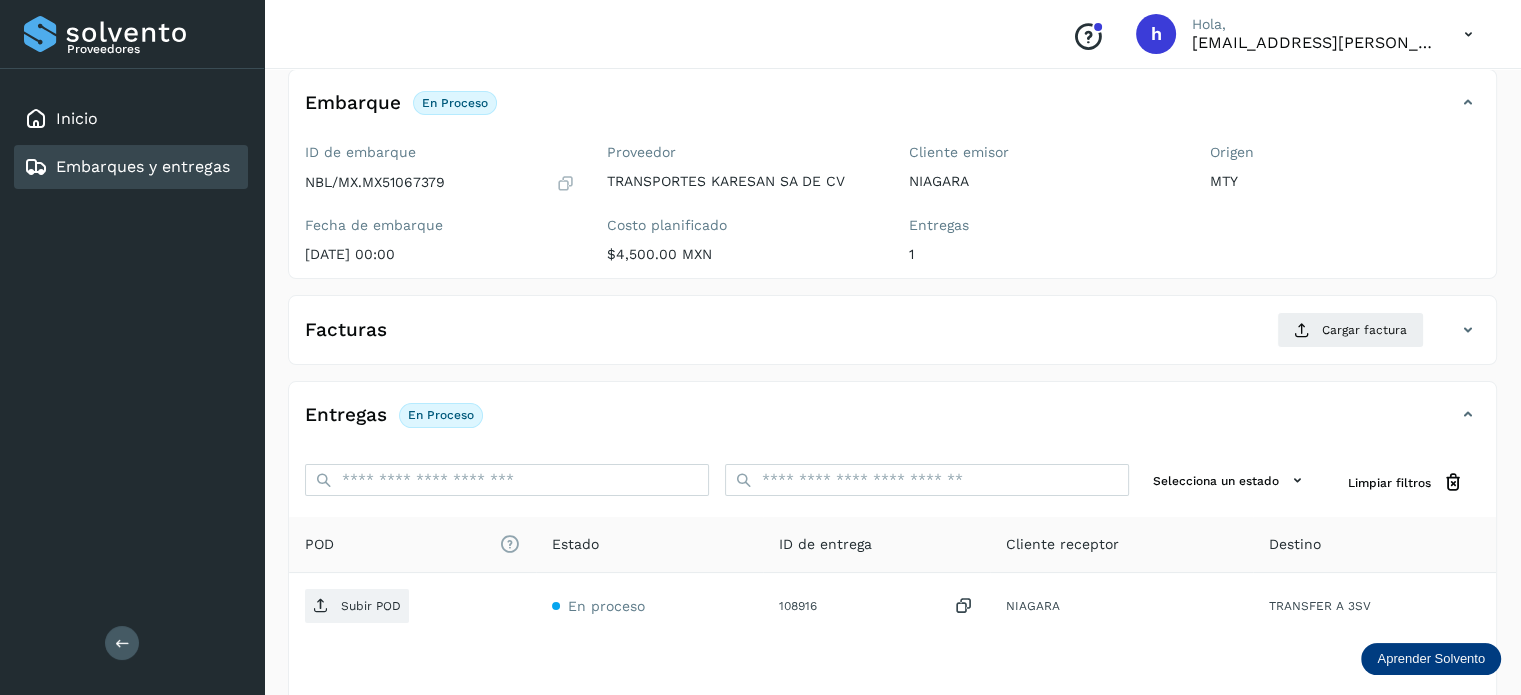 scroll, scrollTop: 116, scrollLeft: 0, axis: vertical 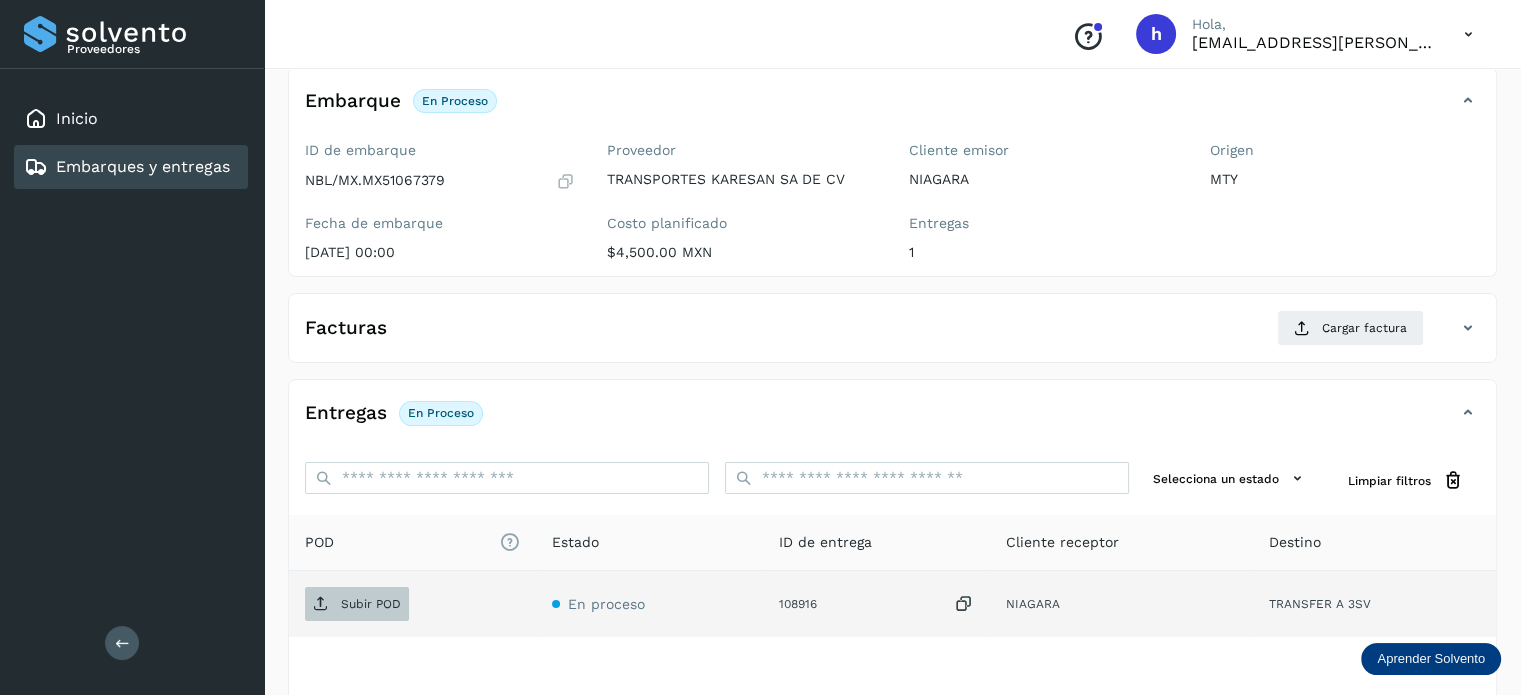 click on "Subir POD" at bounding box center [357, 604] 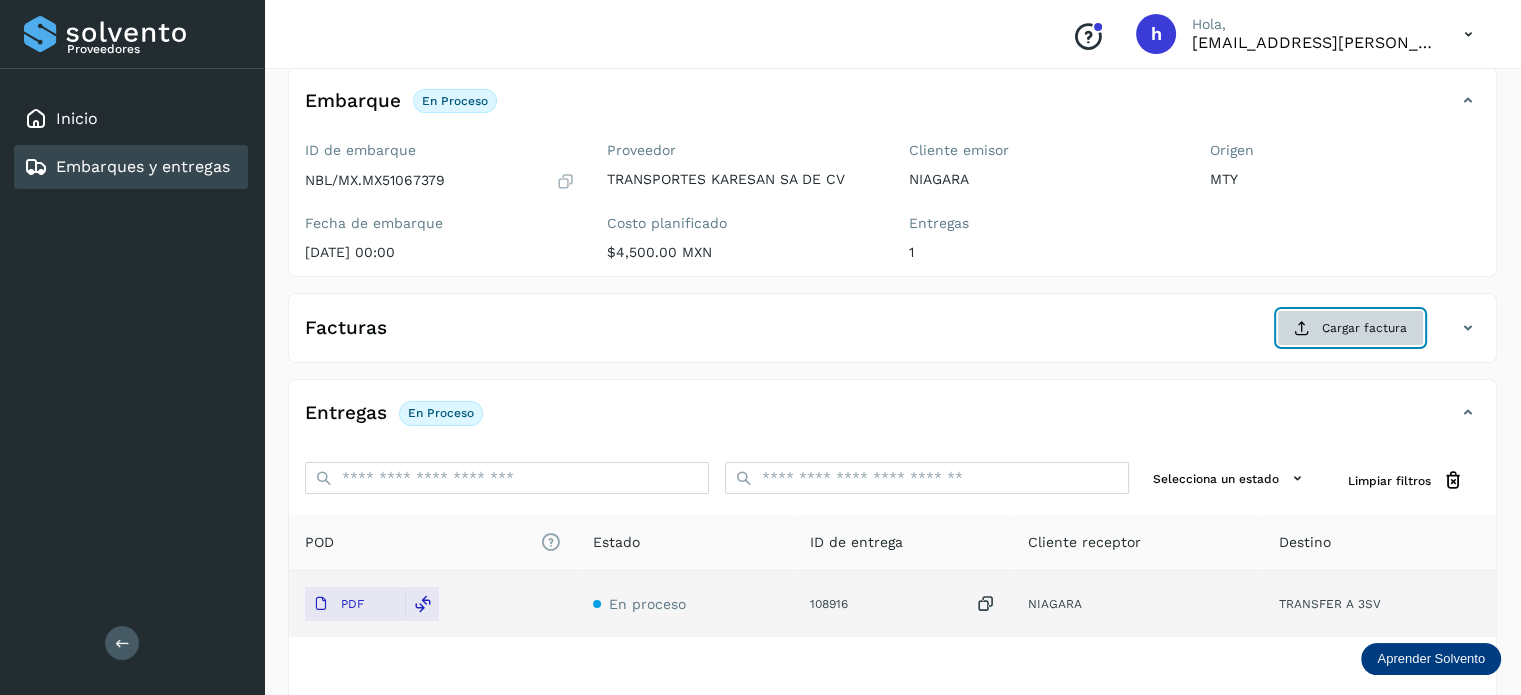 click on "Cargar factura" 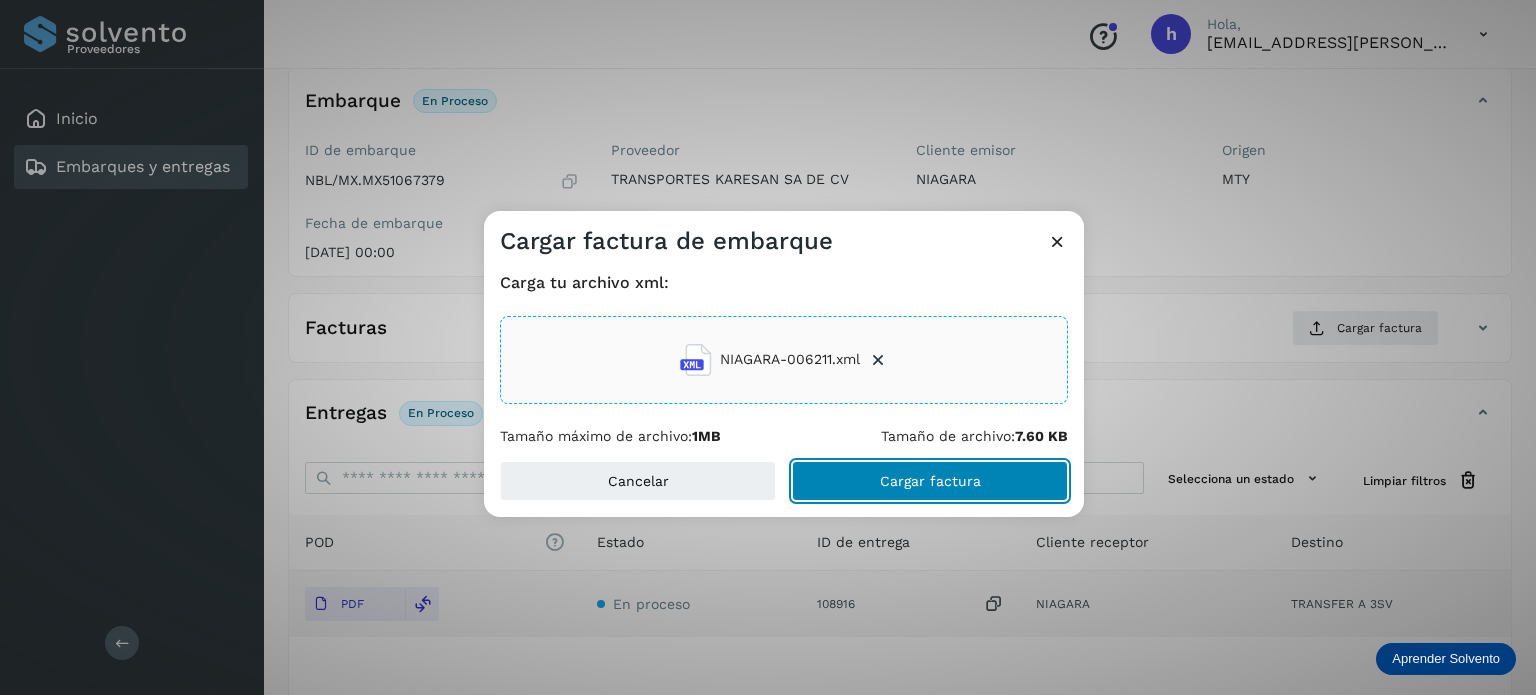 click on "Cargar factura" 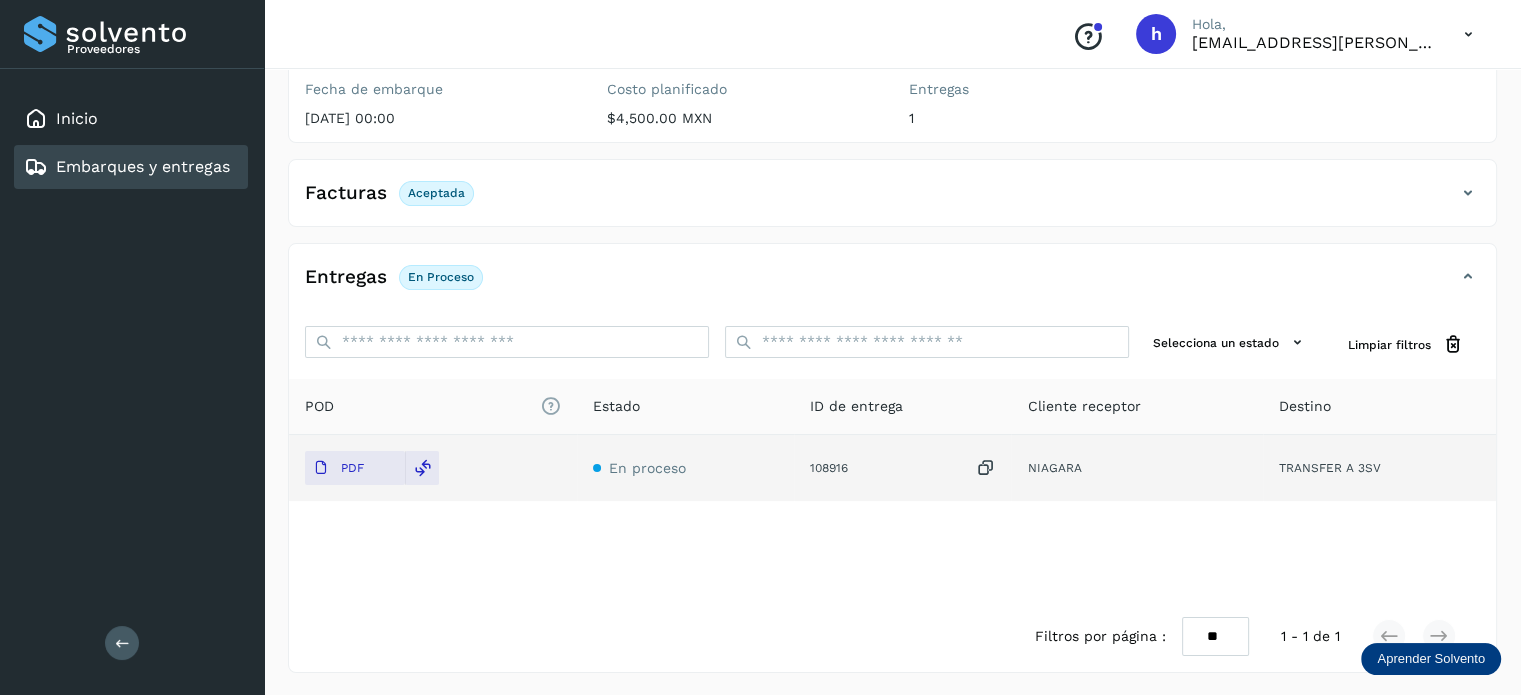 scroll, scrollTop: 0, scrollLeft: 0, axis: both 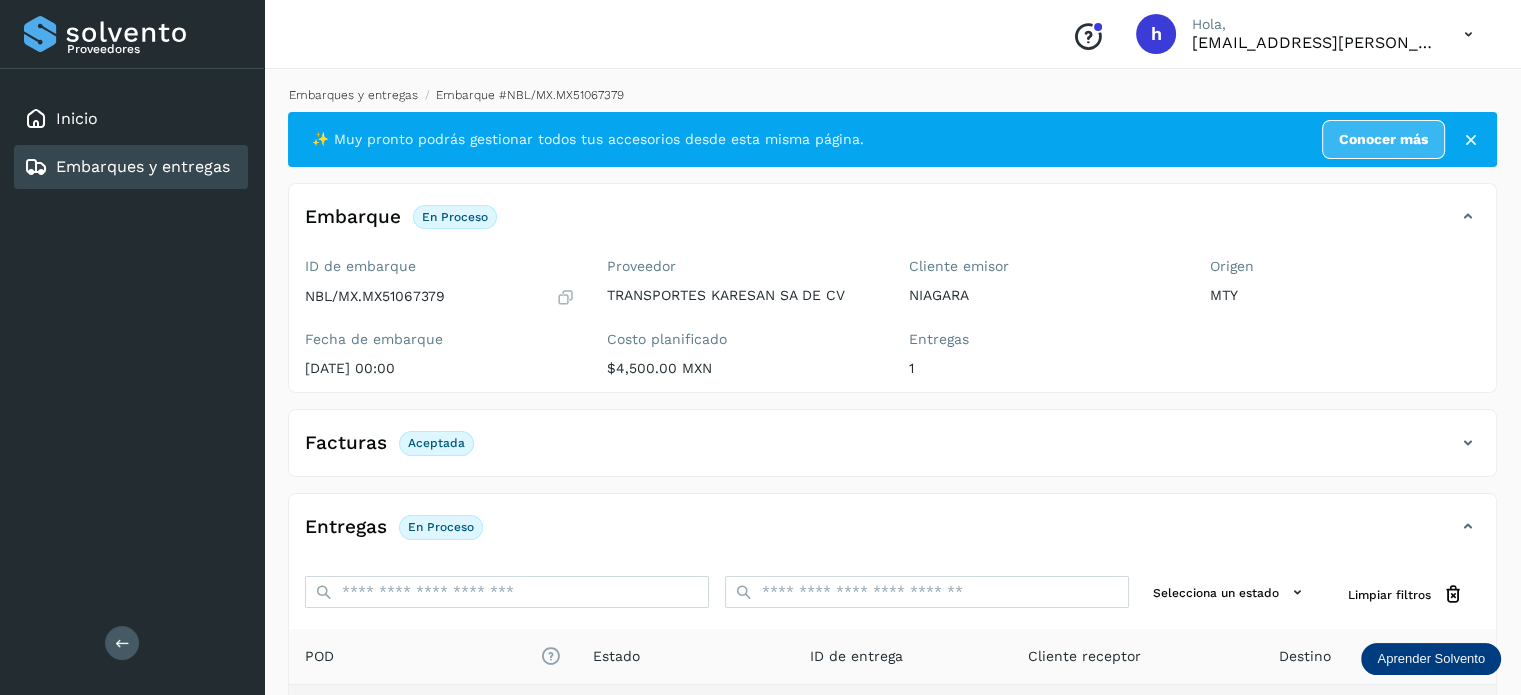 click on "Embarques y entregas" at bounding box center (353, 95) 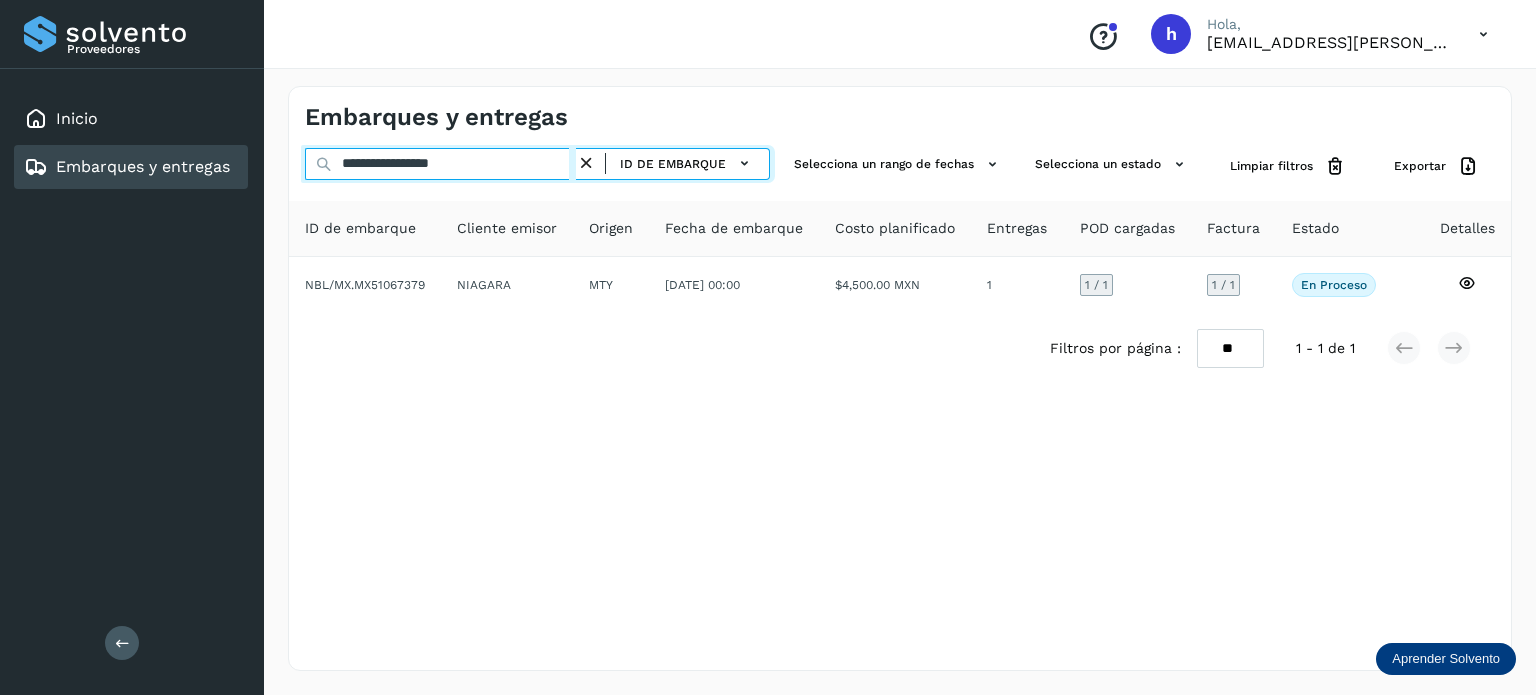 drag, startPoint x: 502, startPoint y: 166, endPoint x: 48, endPoint y: 194, distance: 454.8626 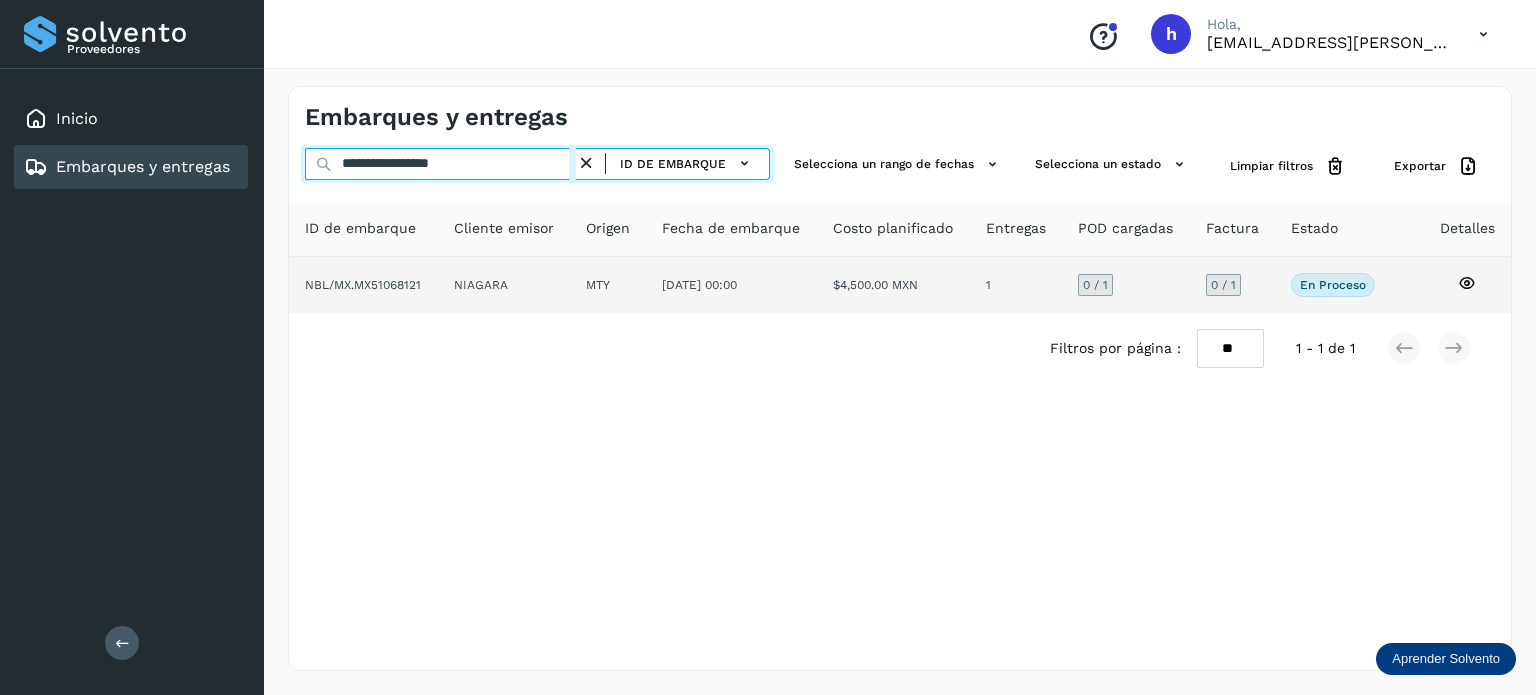 type on "**********" 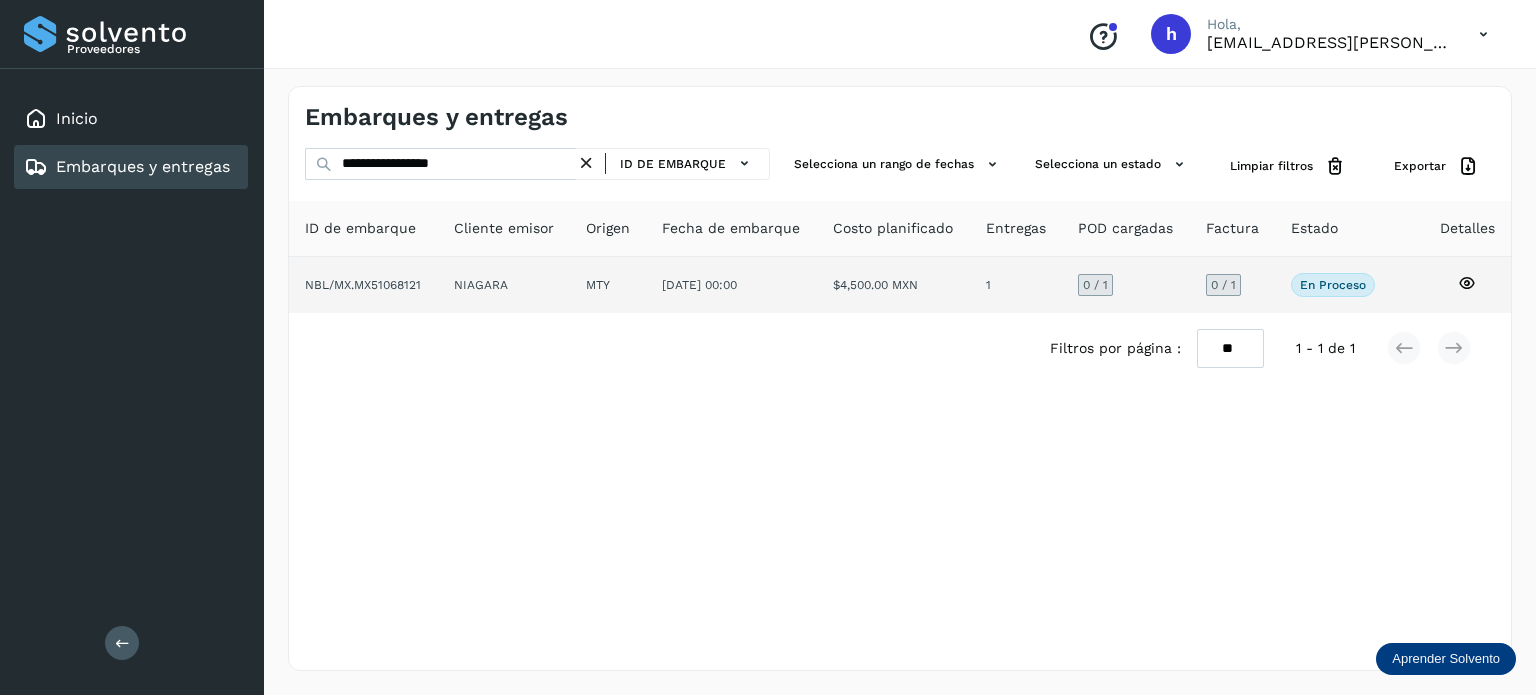 click on "NBL/MX.MX51068121" 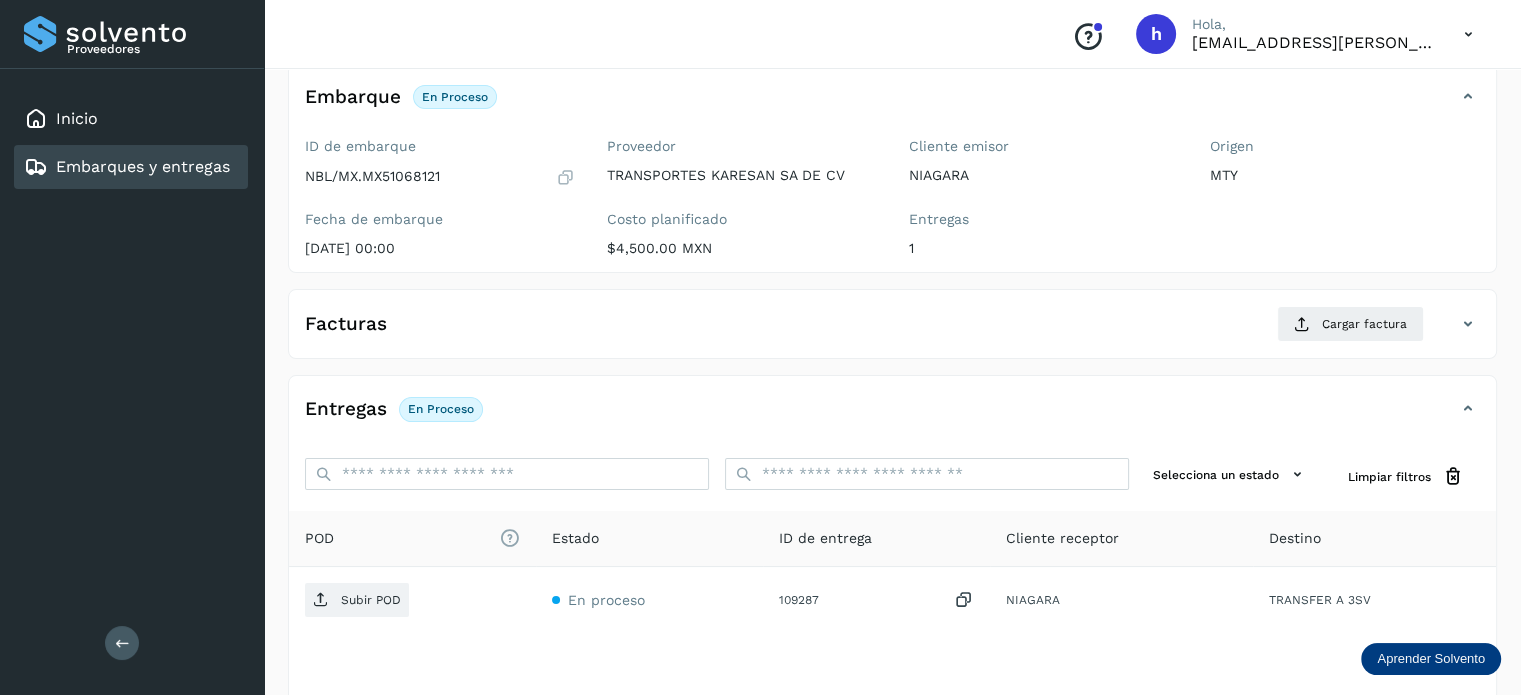 scroll, scrollTop: 122, scrollLeft: 0, axis: vertical 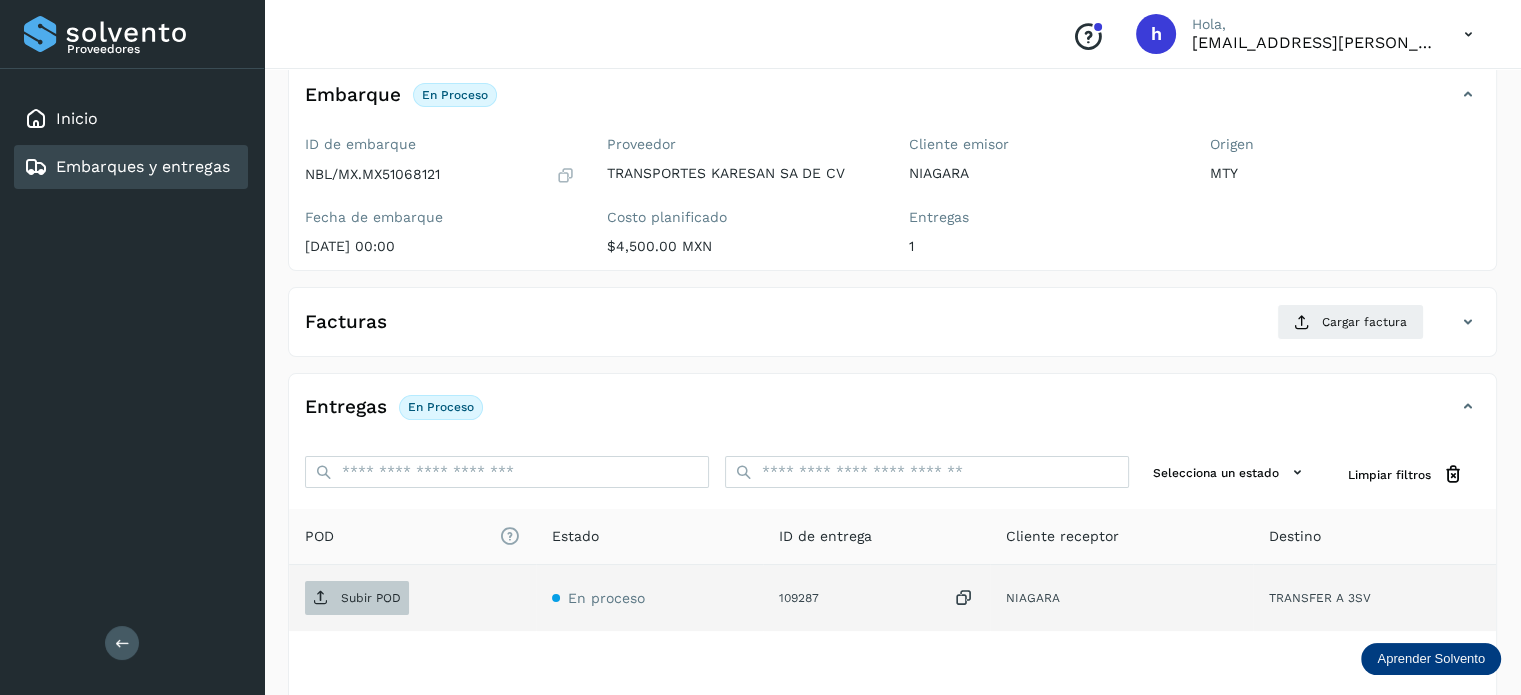 click on "Subir POD" at bounding box center [371, 598] 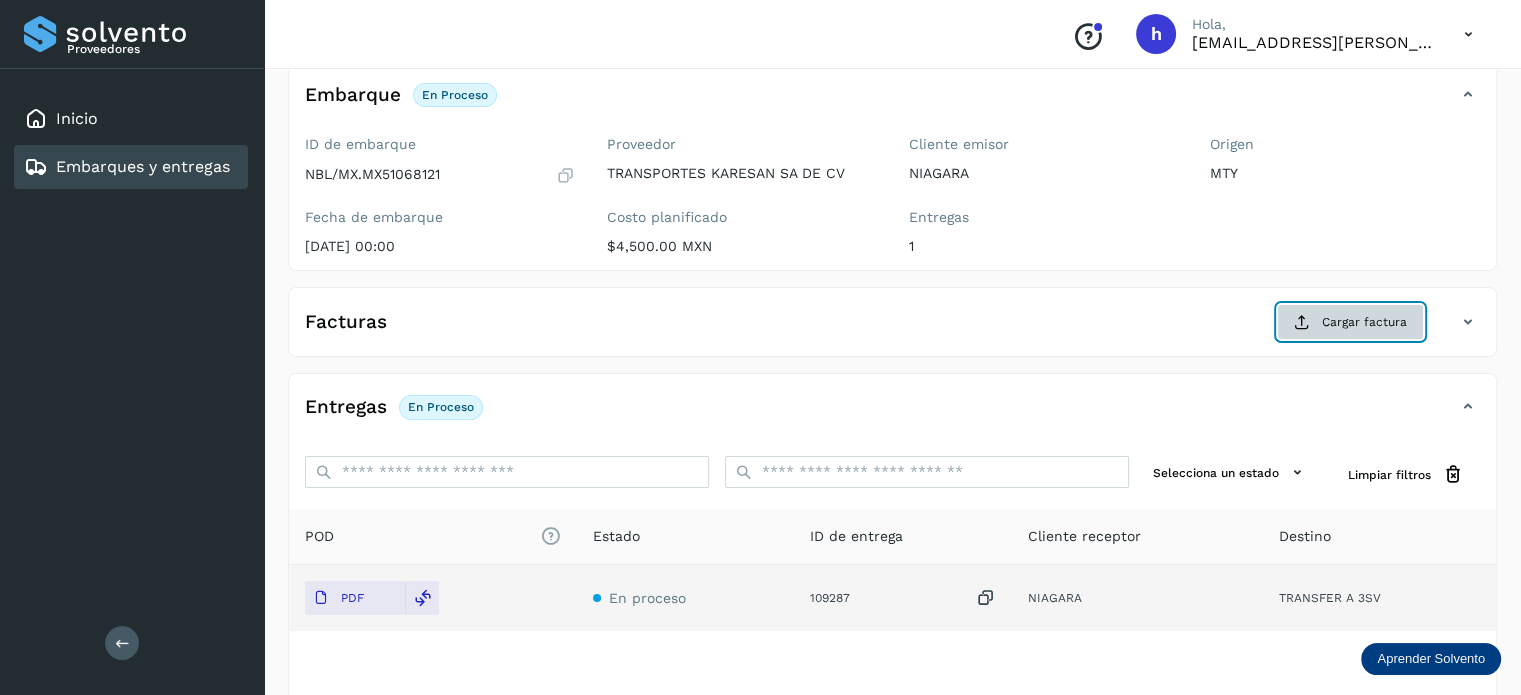 click on "Cargar factura" 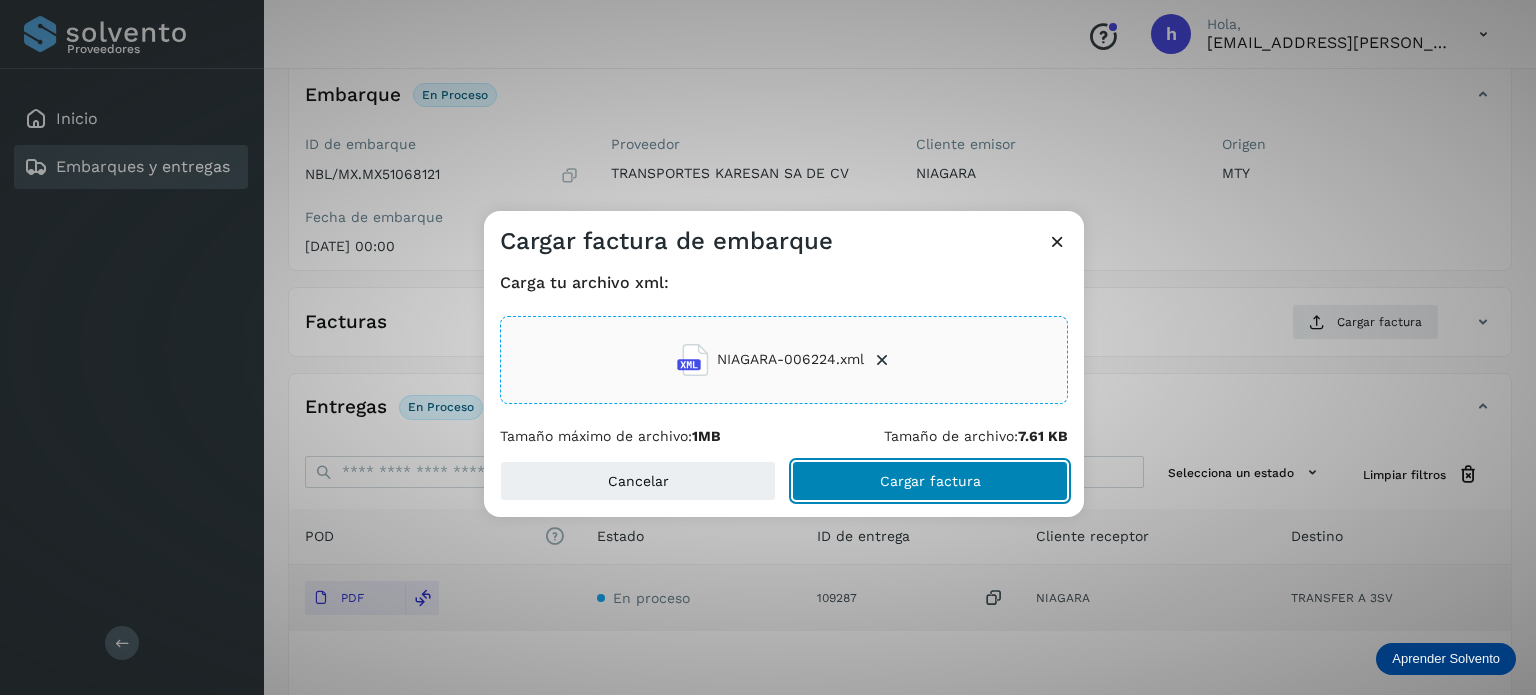 click on "Cargar factura" 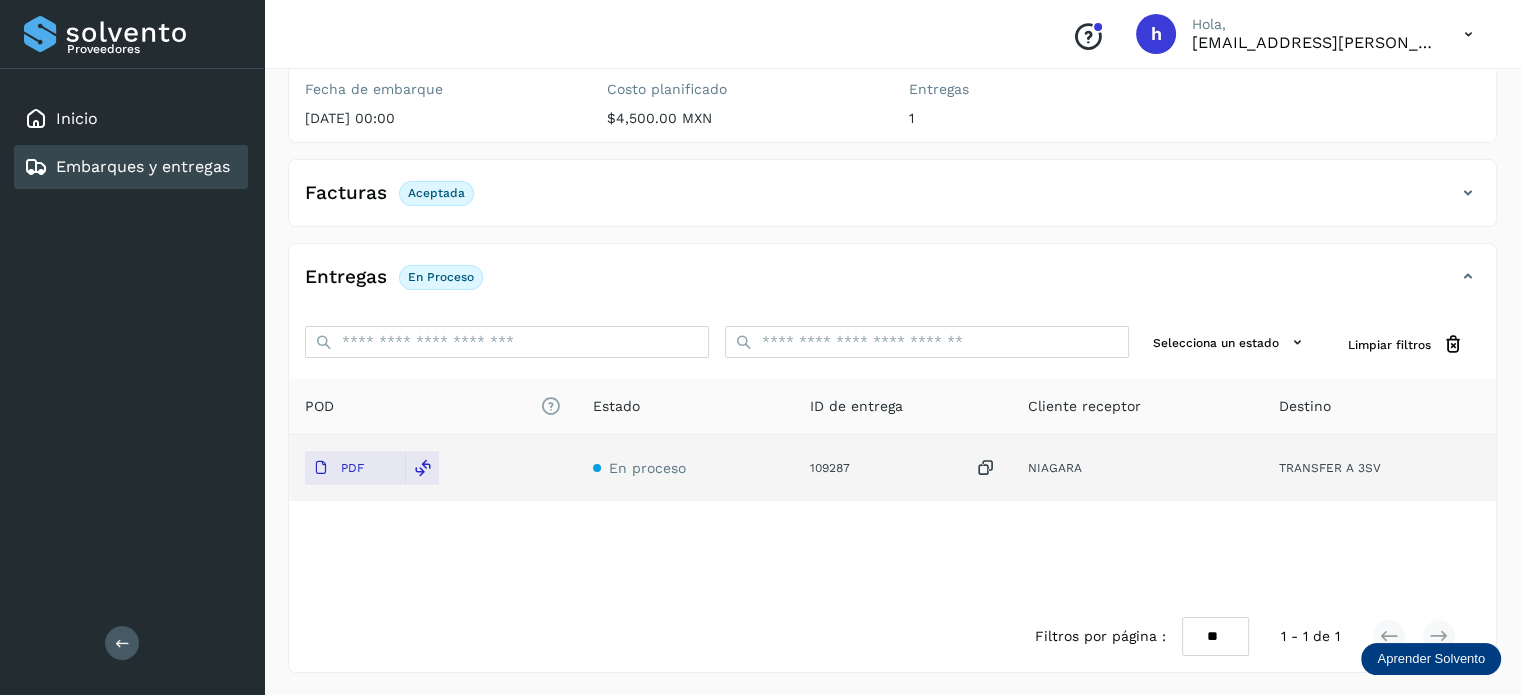scroll, scrollTop: 0, scrollLeft: 0, axis: both 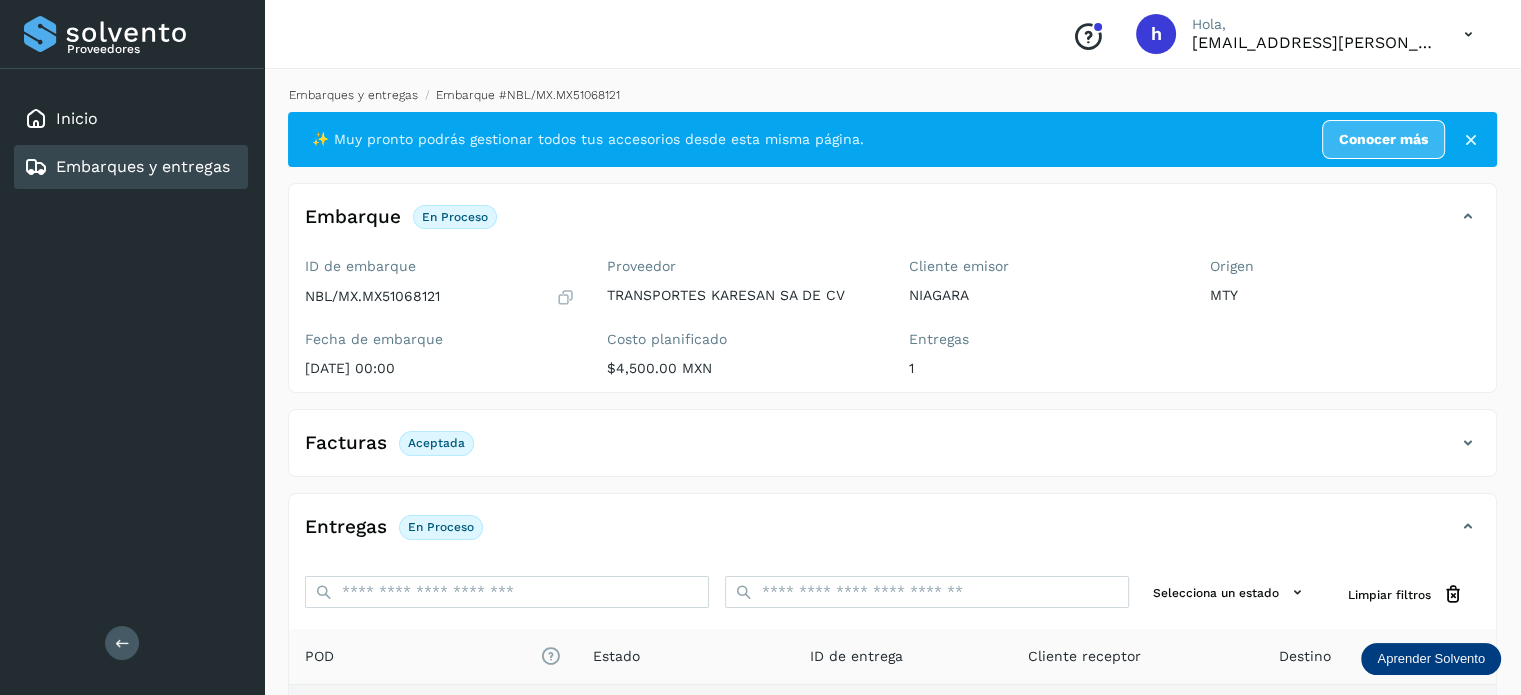 click on "Embarques y entregas" at bounding box center [353, 95] 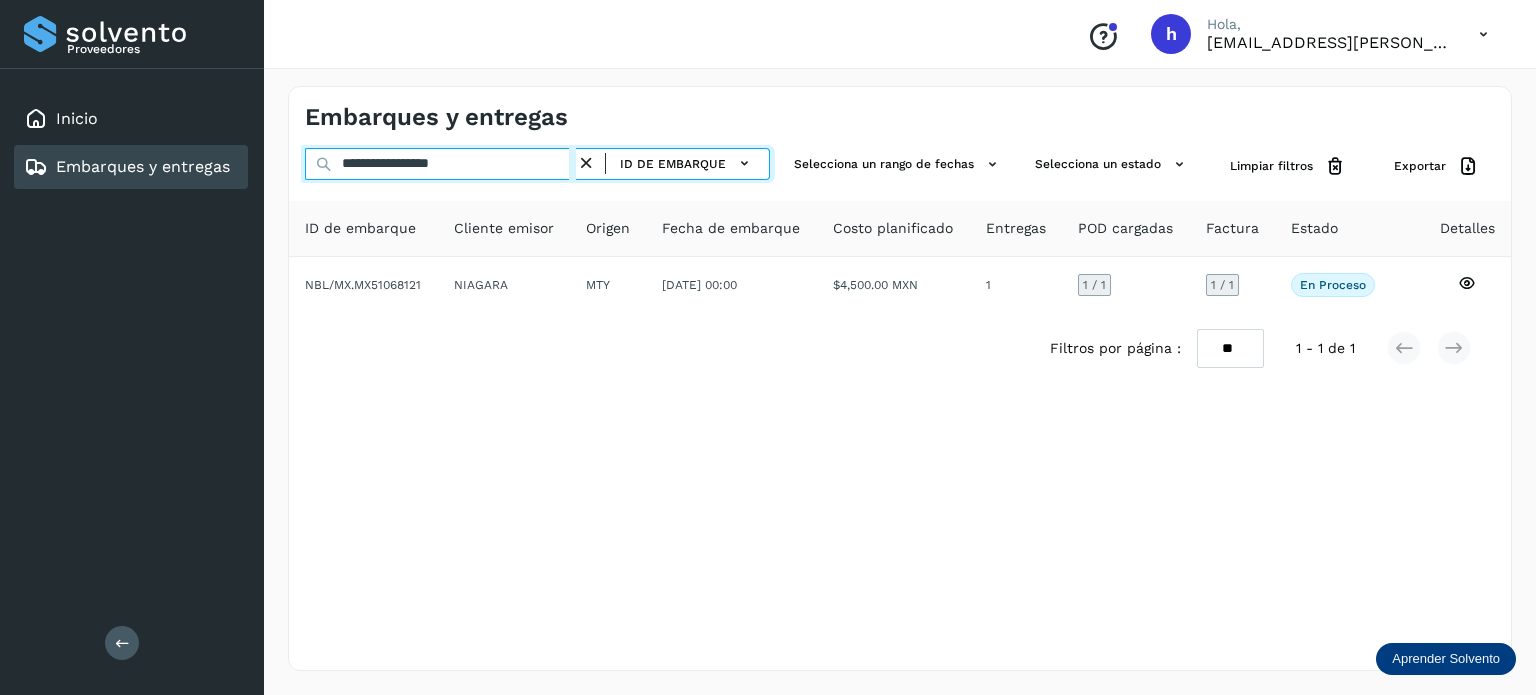drag, startPoint x: 507, startPoint y: 157, endPoint x: 0, endPoint y: 157, distance: 507 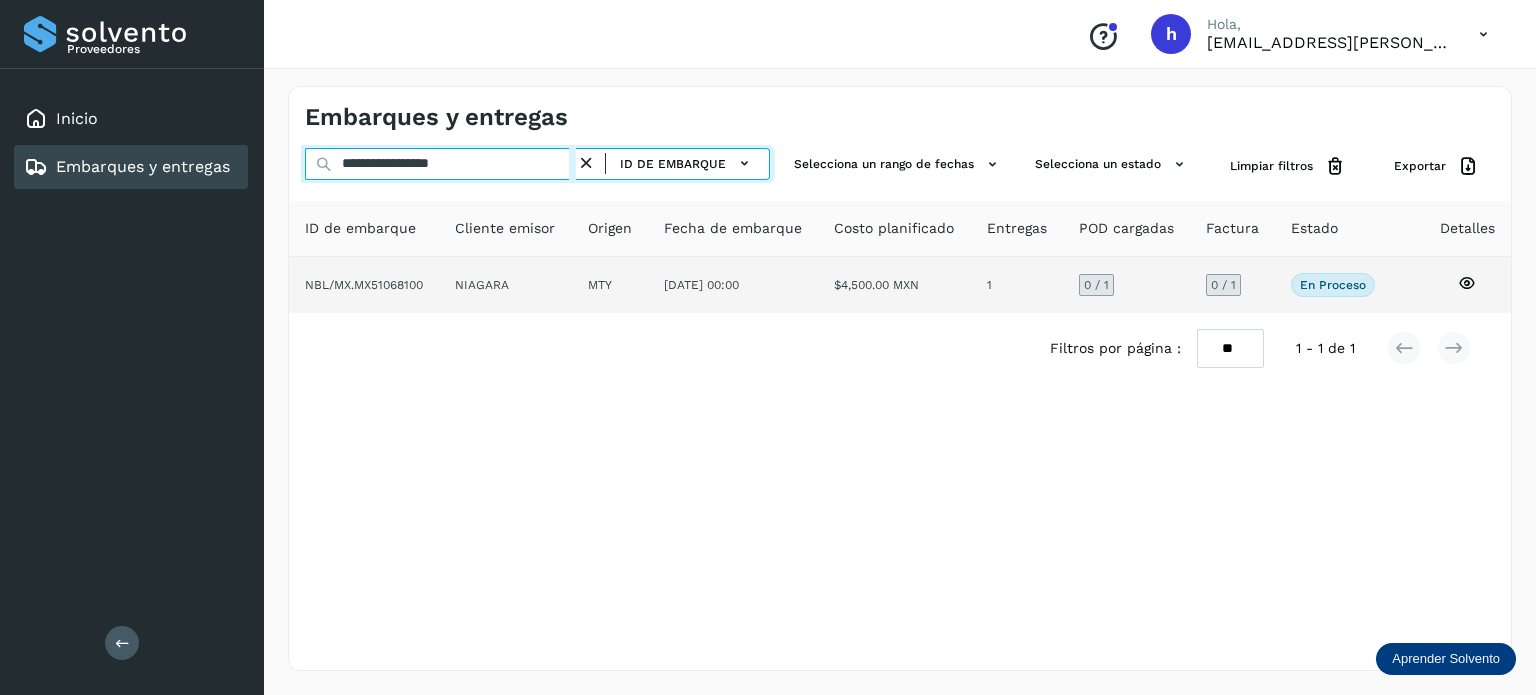 type on "**********" 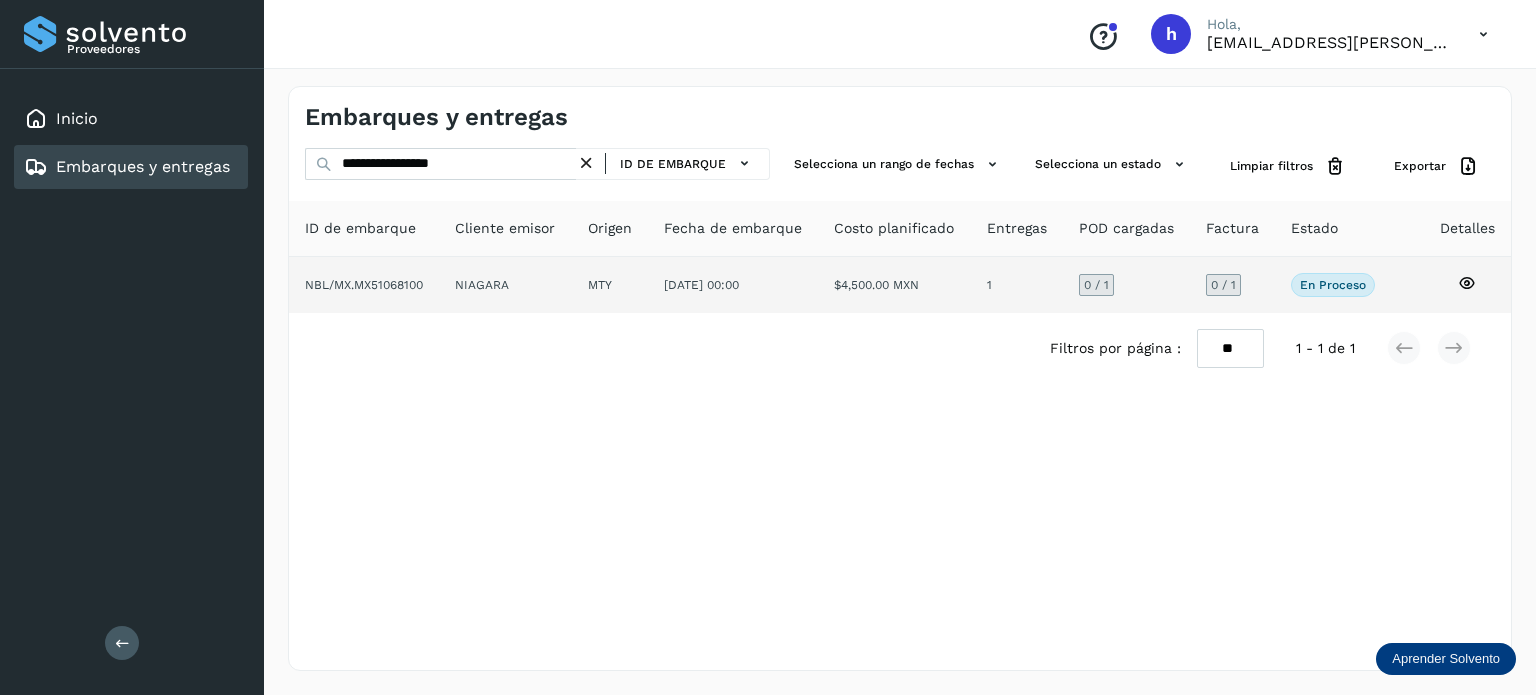 click on "NIAGARA" 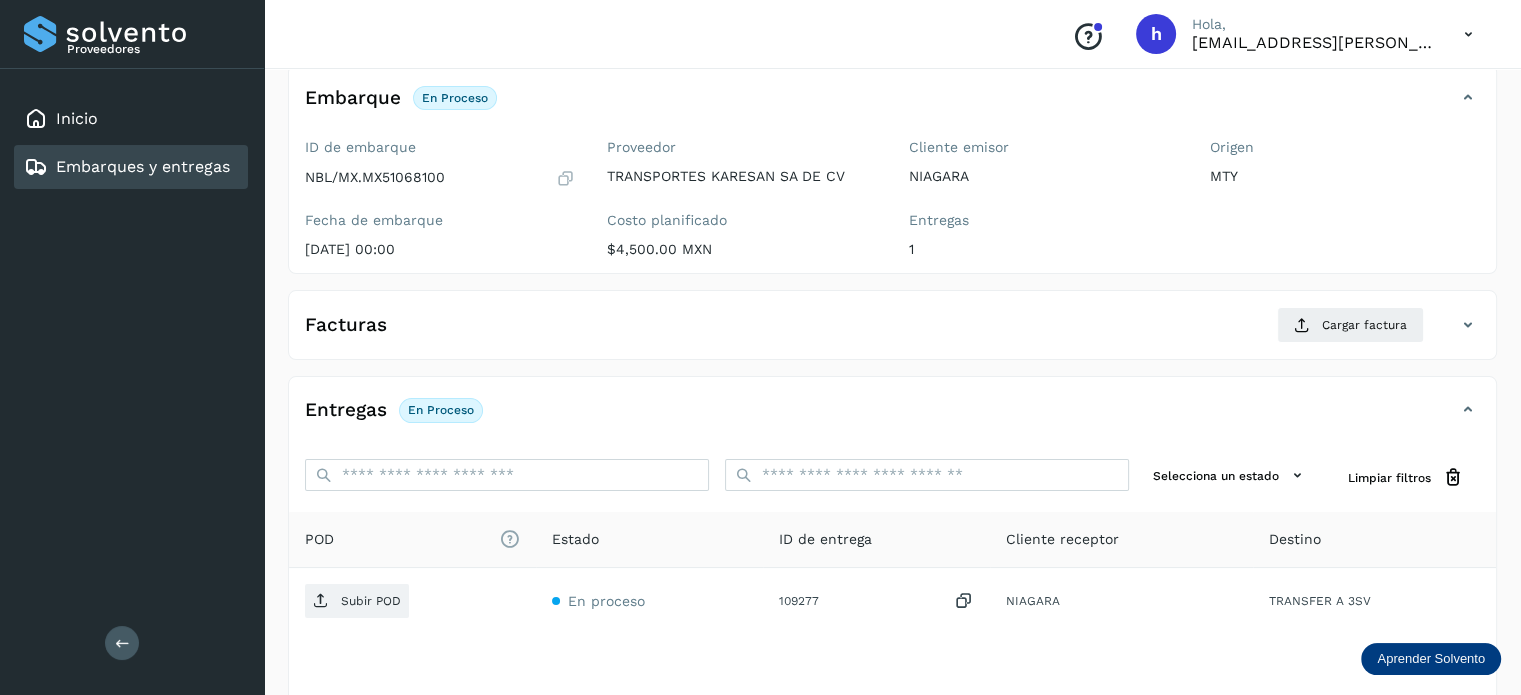scroll, scrollTop: 120, scrollLeft: 0, axis: vertical 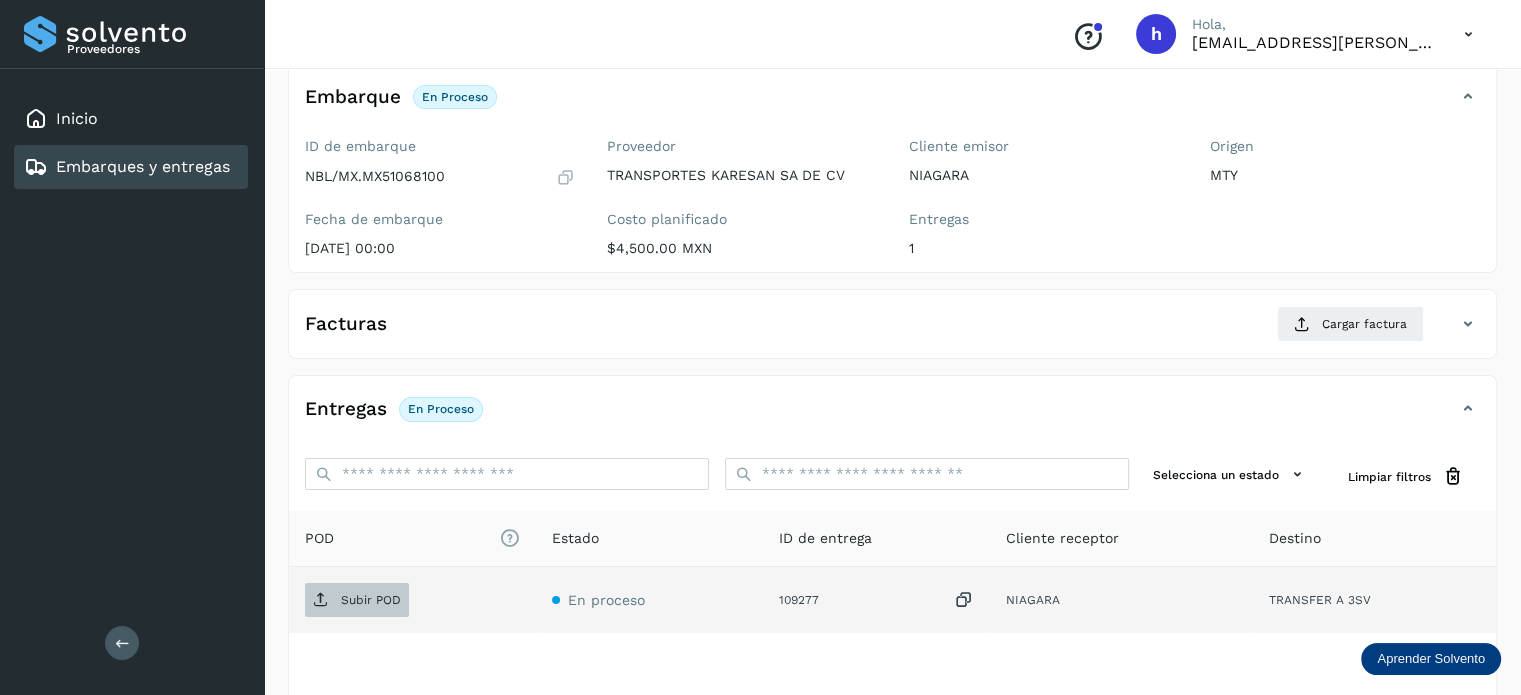click on "Subir POD" at bounding box center (371, 600) 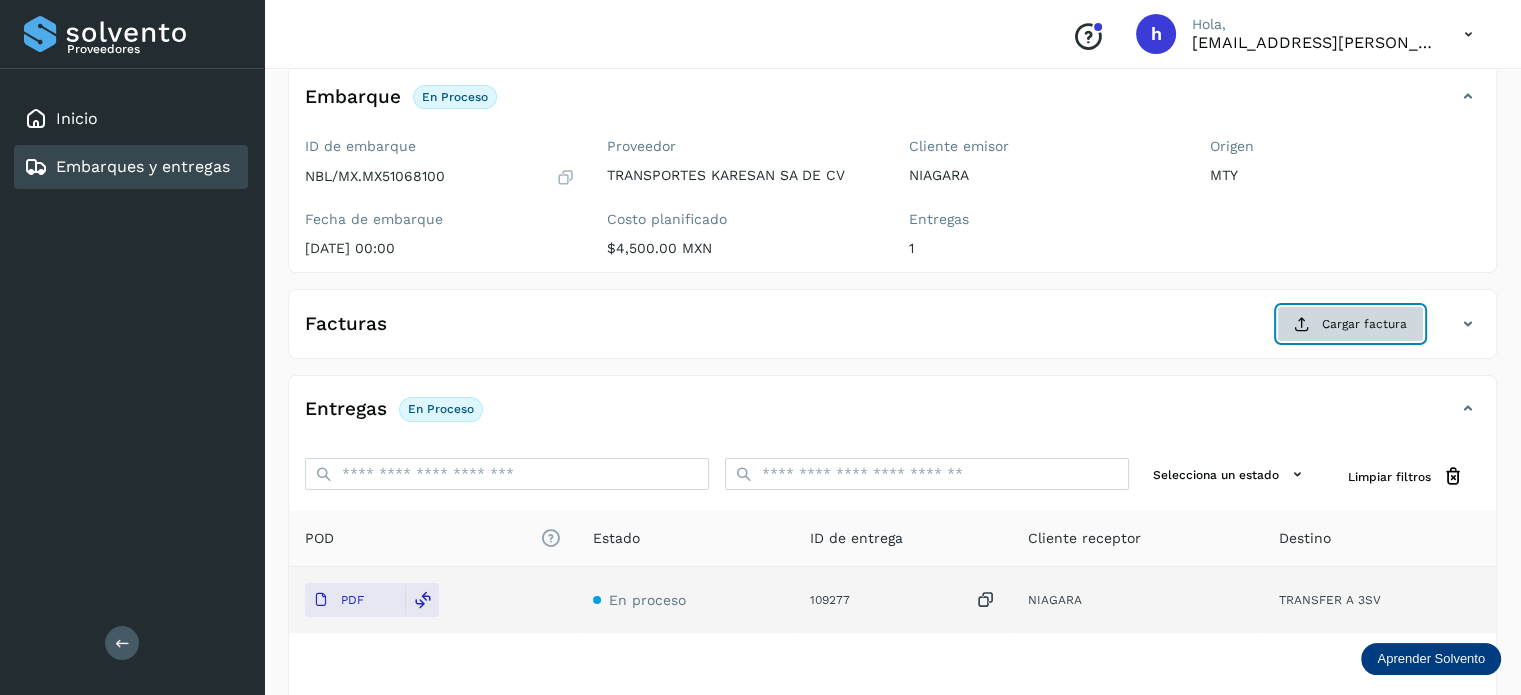 click on "Cargar factura" 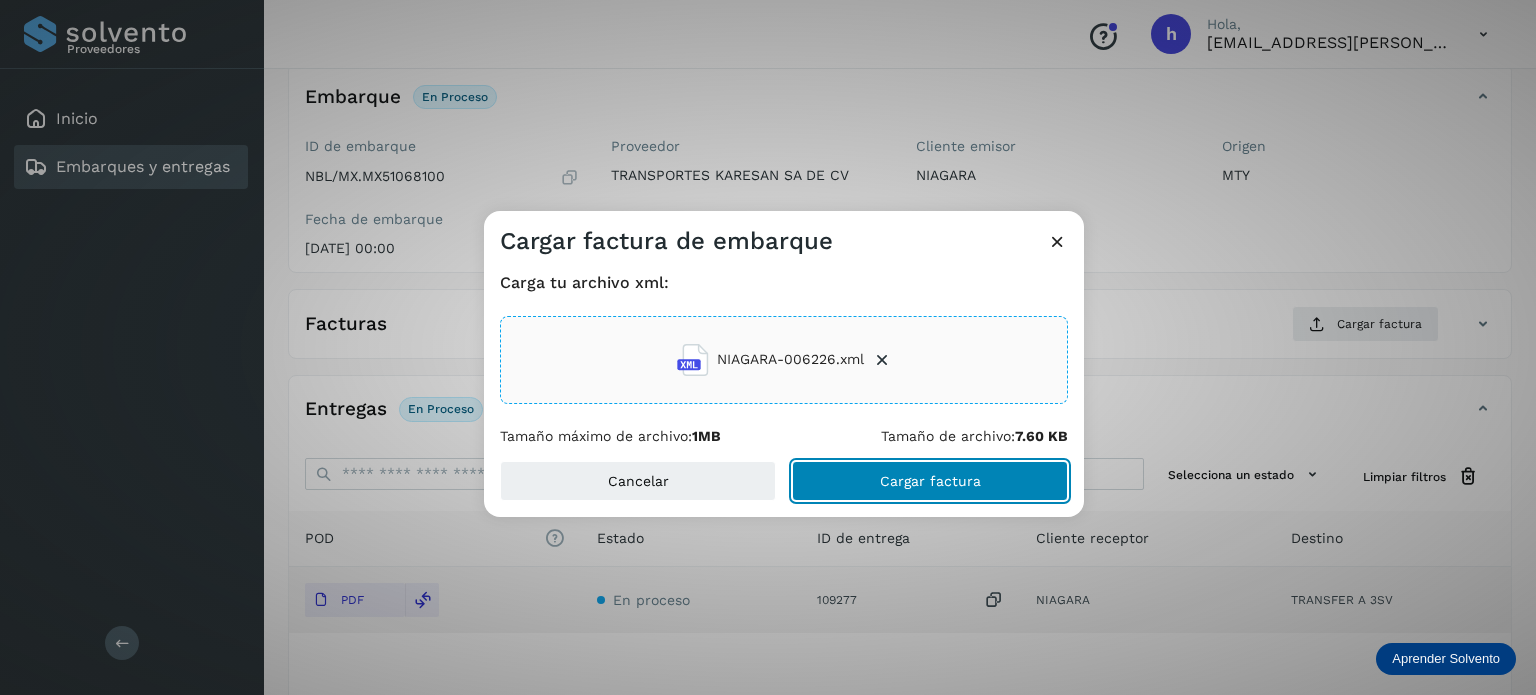 click on "Cargar factura" 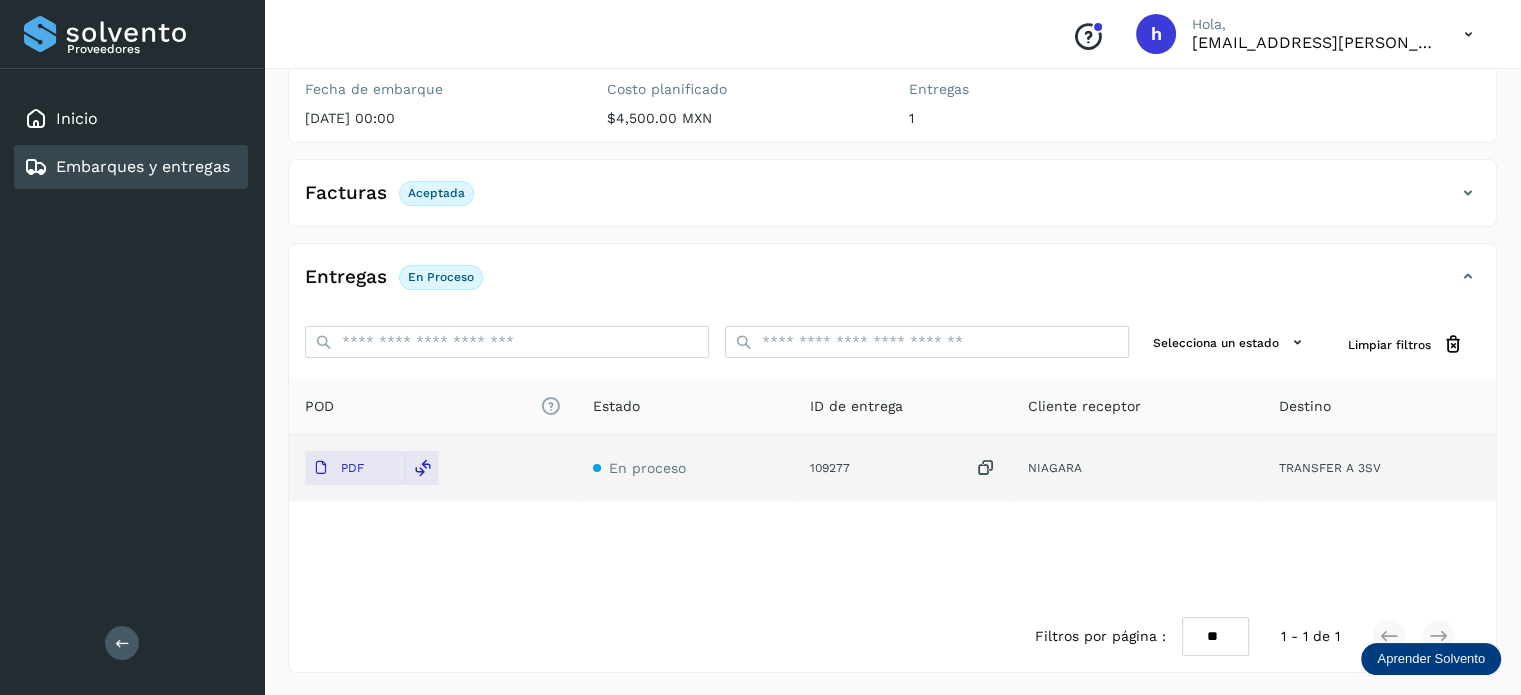scroll, scrollTop: 0, scrollLeft: 0, axis: both 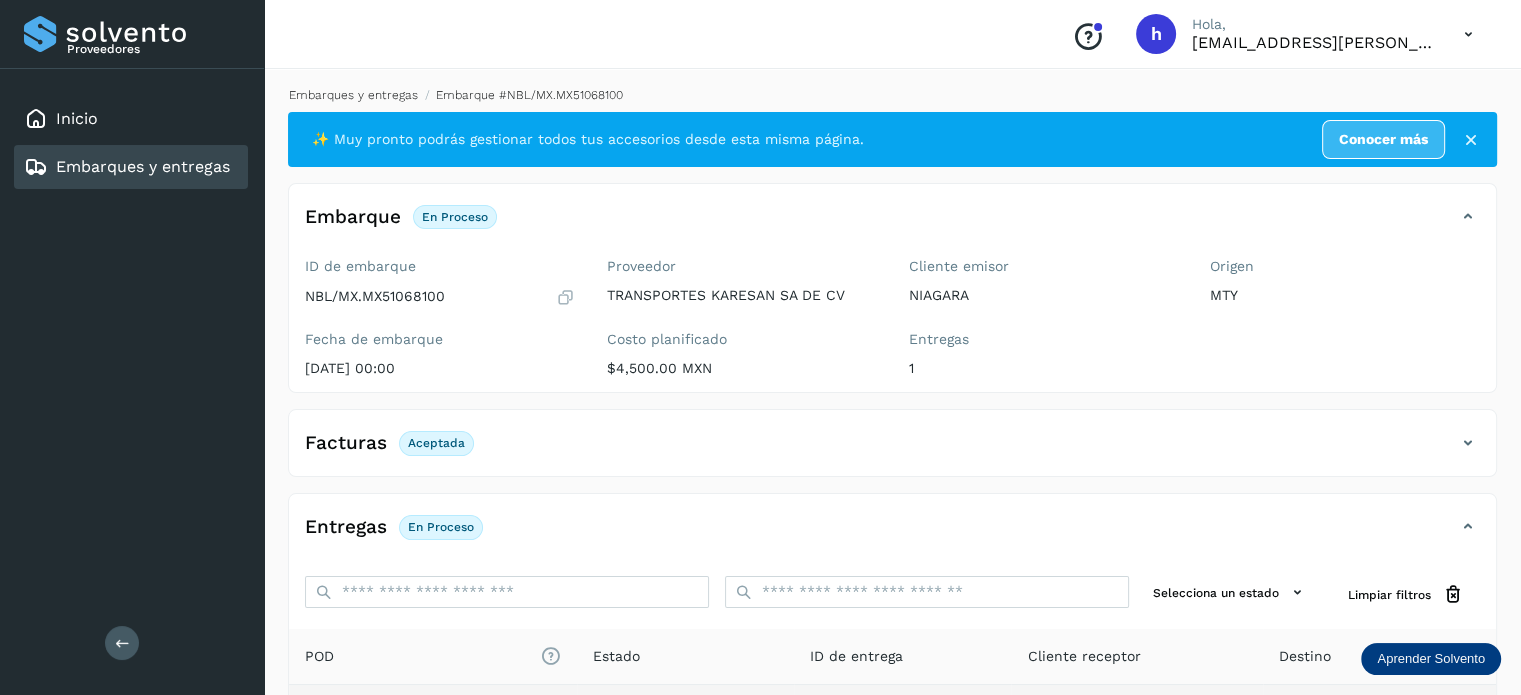 click on "Embarques y entregas" at bounding box center (353, 95) 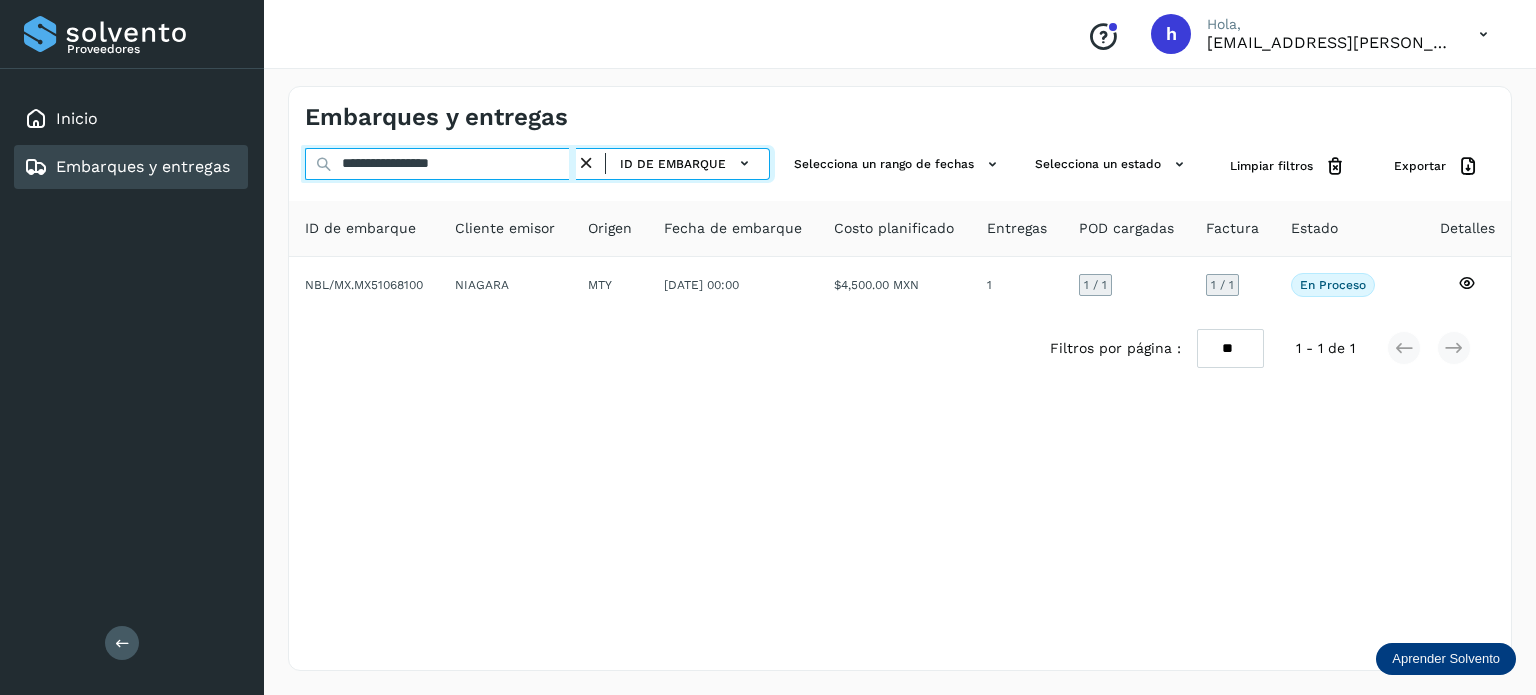 drag, startPoint x: 510, startPoint y: 163, endPoint x: 0, endPoint y: 180, distance: 510.28326 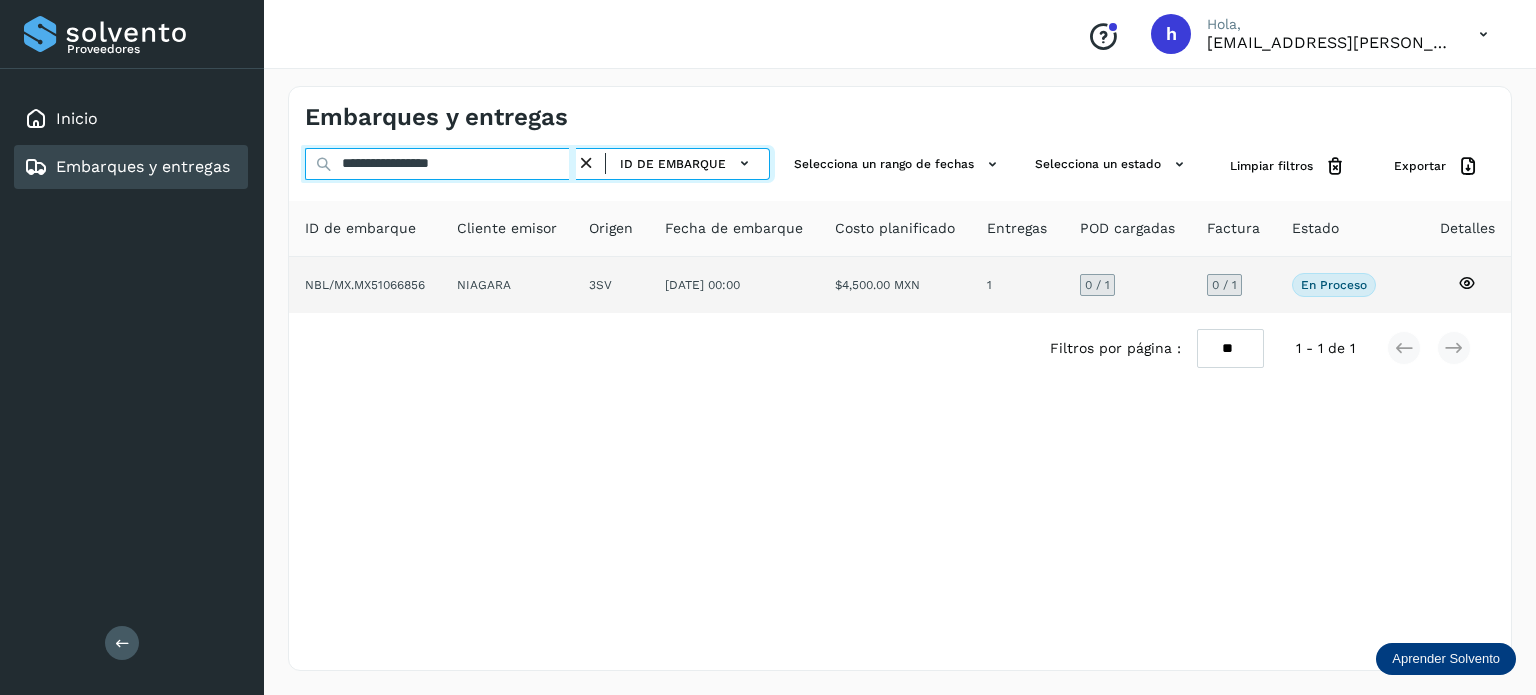 type on "**********" 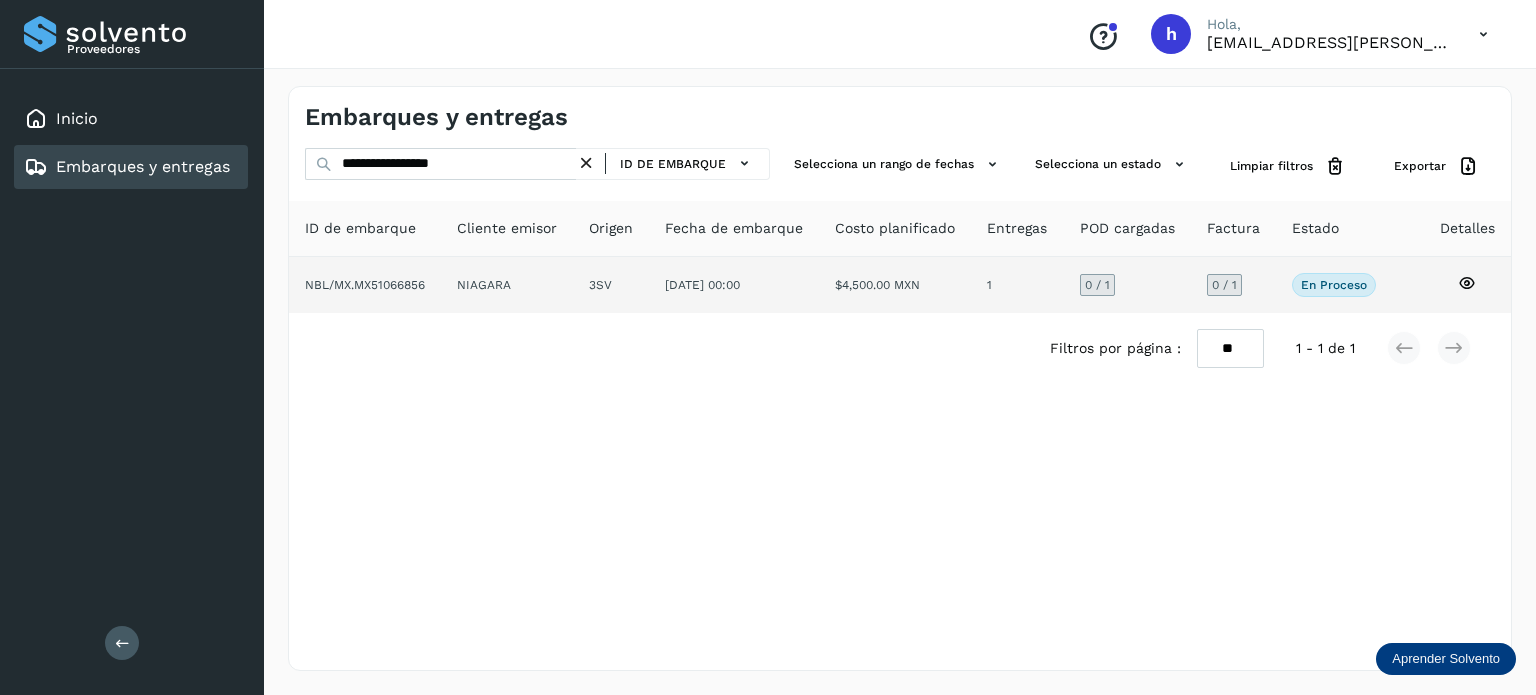 click on "NBL/MX.MX51066856" 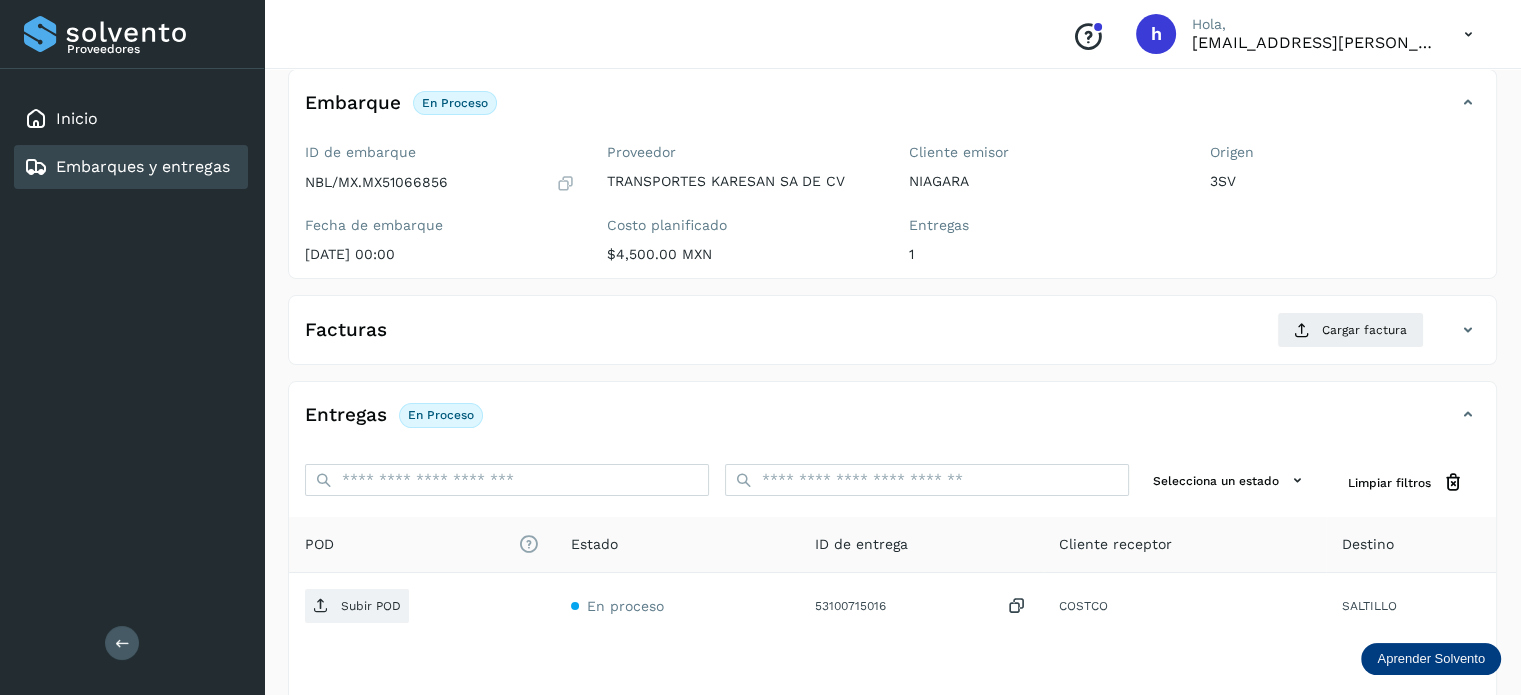 scroll, scrollTop: 115, scrollLeft: 0, axis: vertical 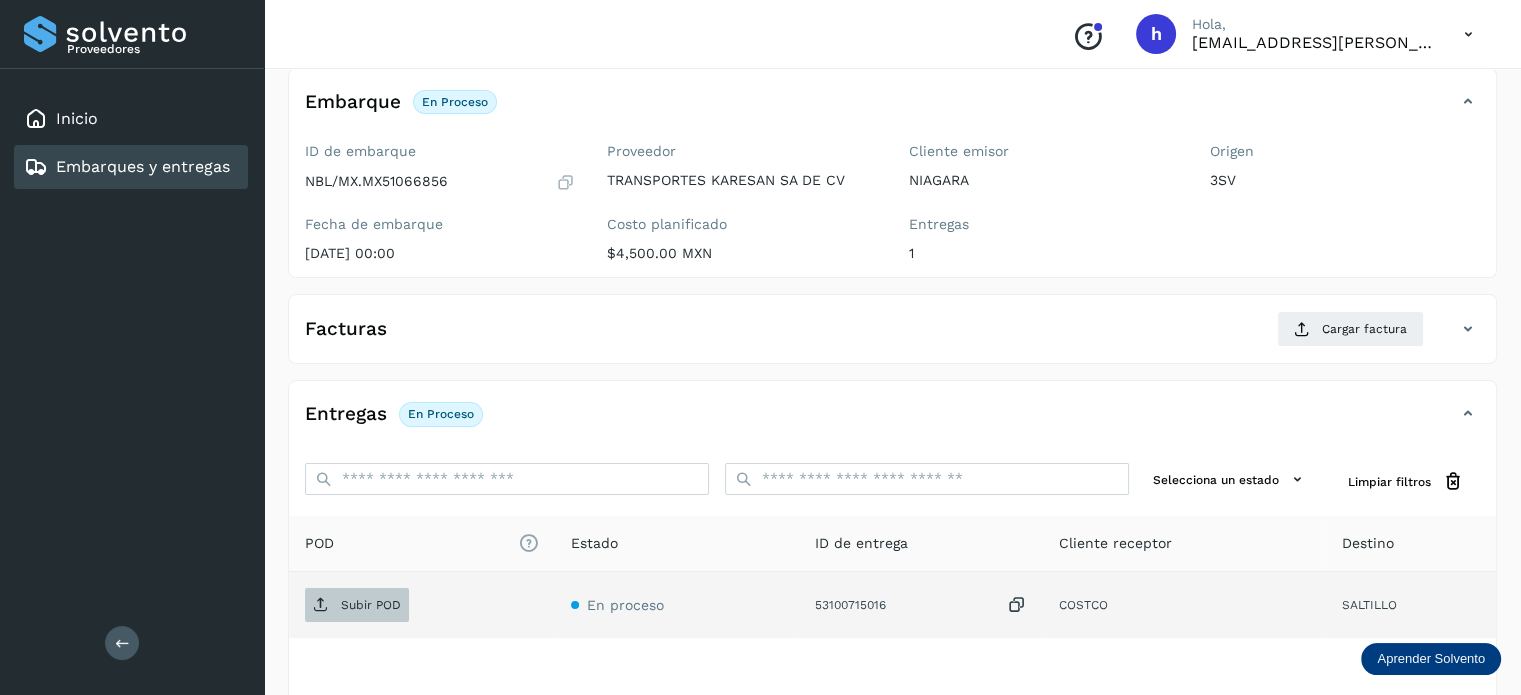 click on "Subir POD" at bounding box center (371, 605) 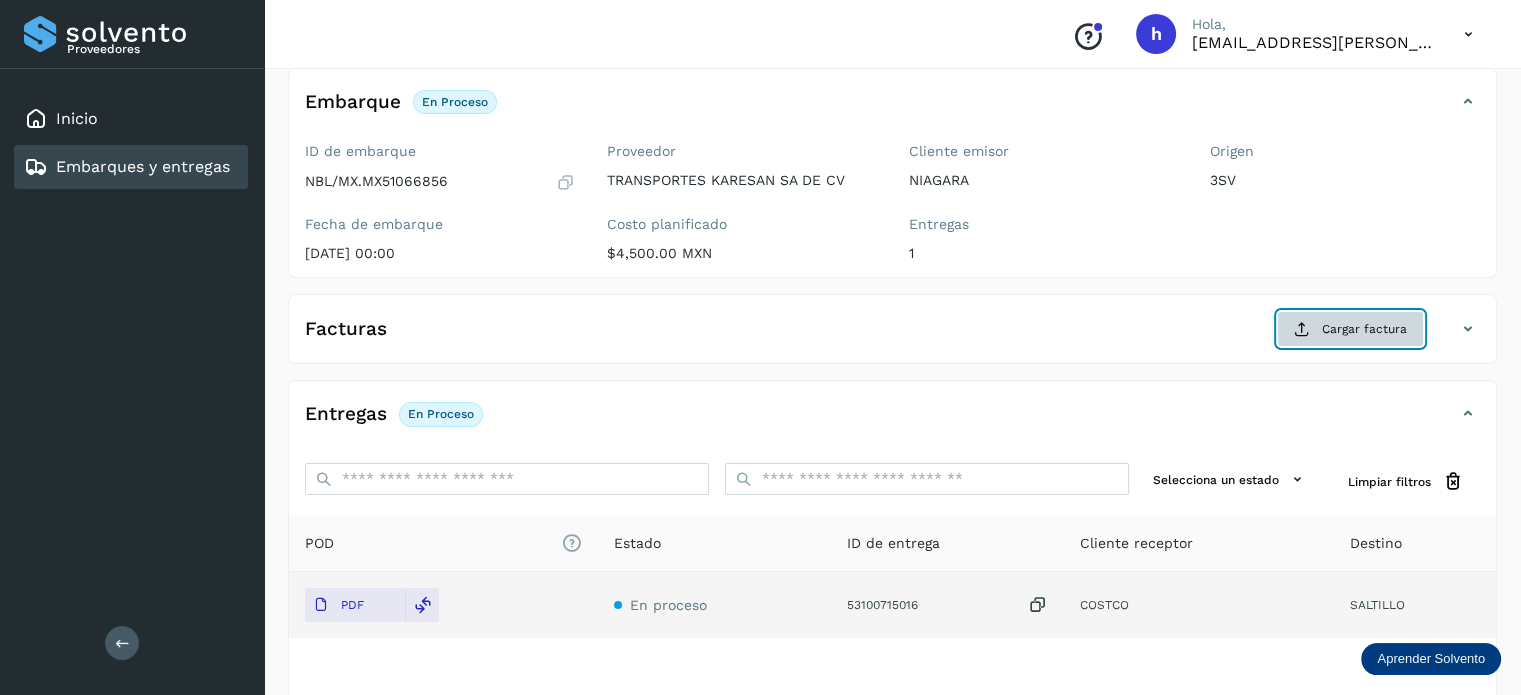 click on "Cargar factura" 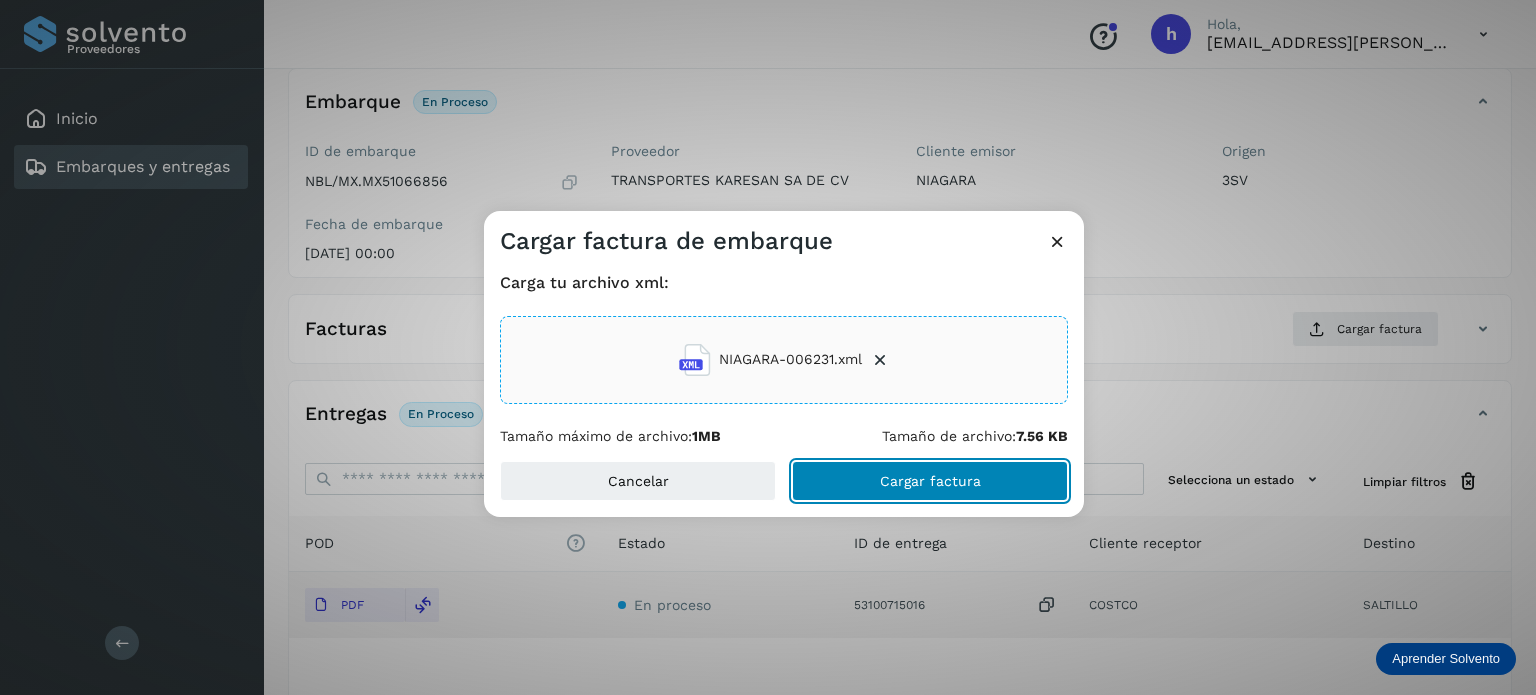 click on "Cargar factura" 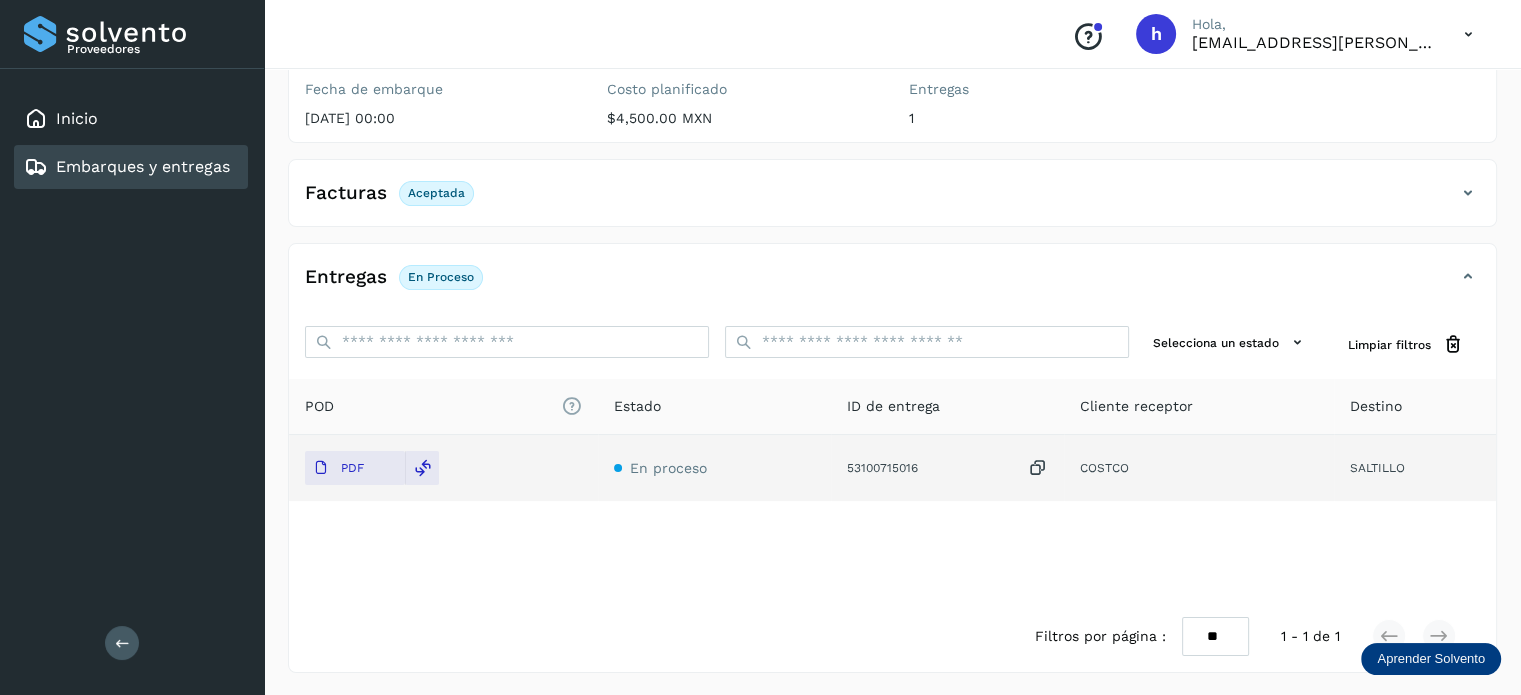 scroll, scrollTop: 0, scrollLeft: 0, axis: both 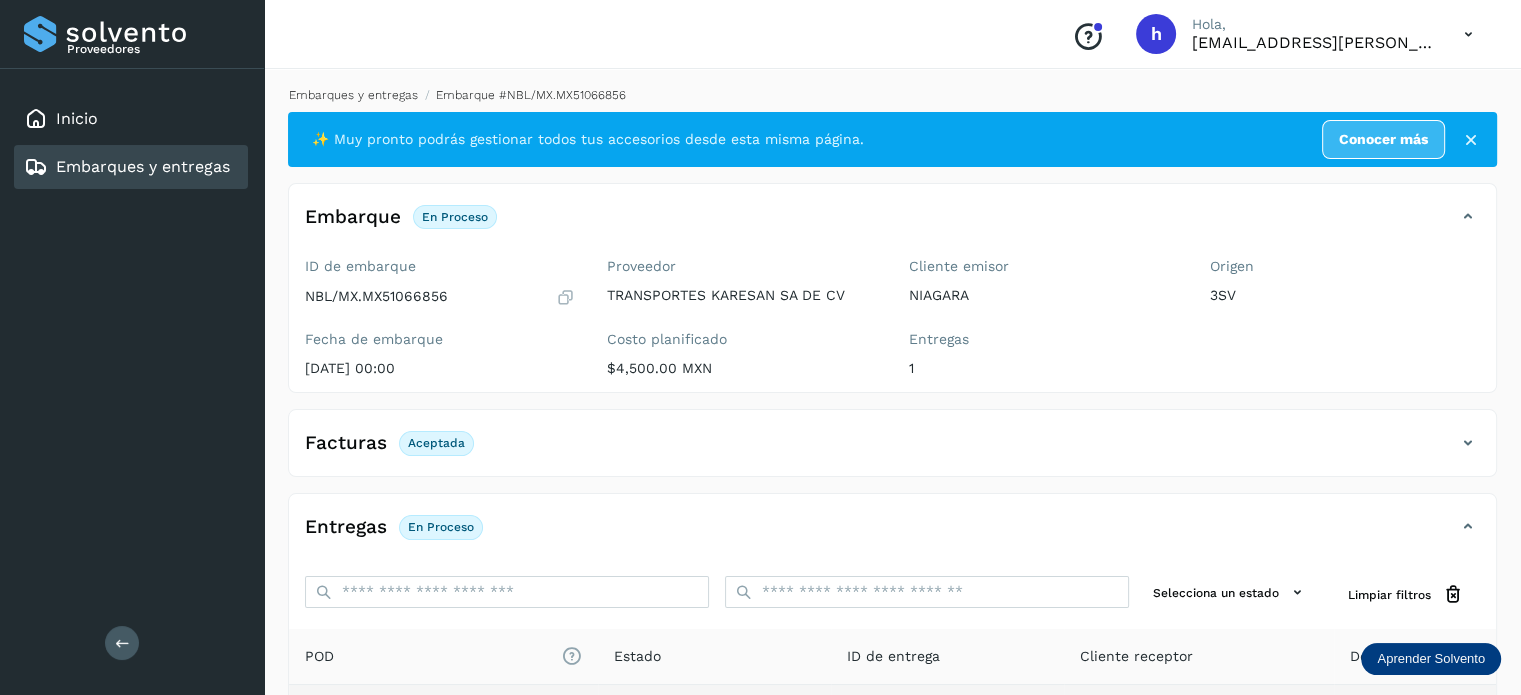 click on "Embarques y entregas" at bounding box center [353, 95] 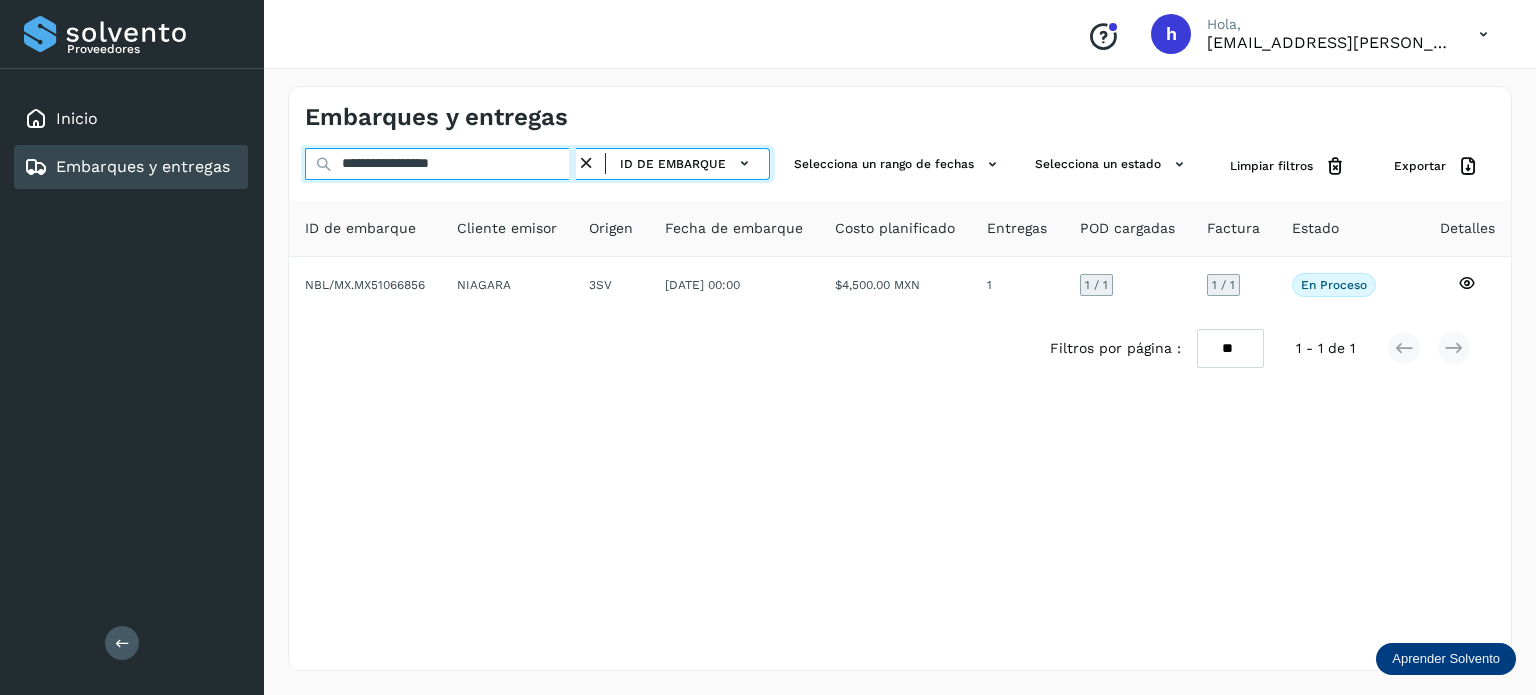 drag, startPoint x: 501, startPoint y: 171, endPoint x: 154, endPoint y: 177, distance: 347.05188 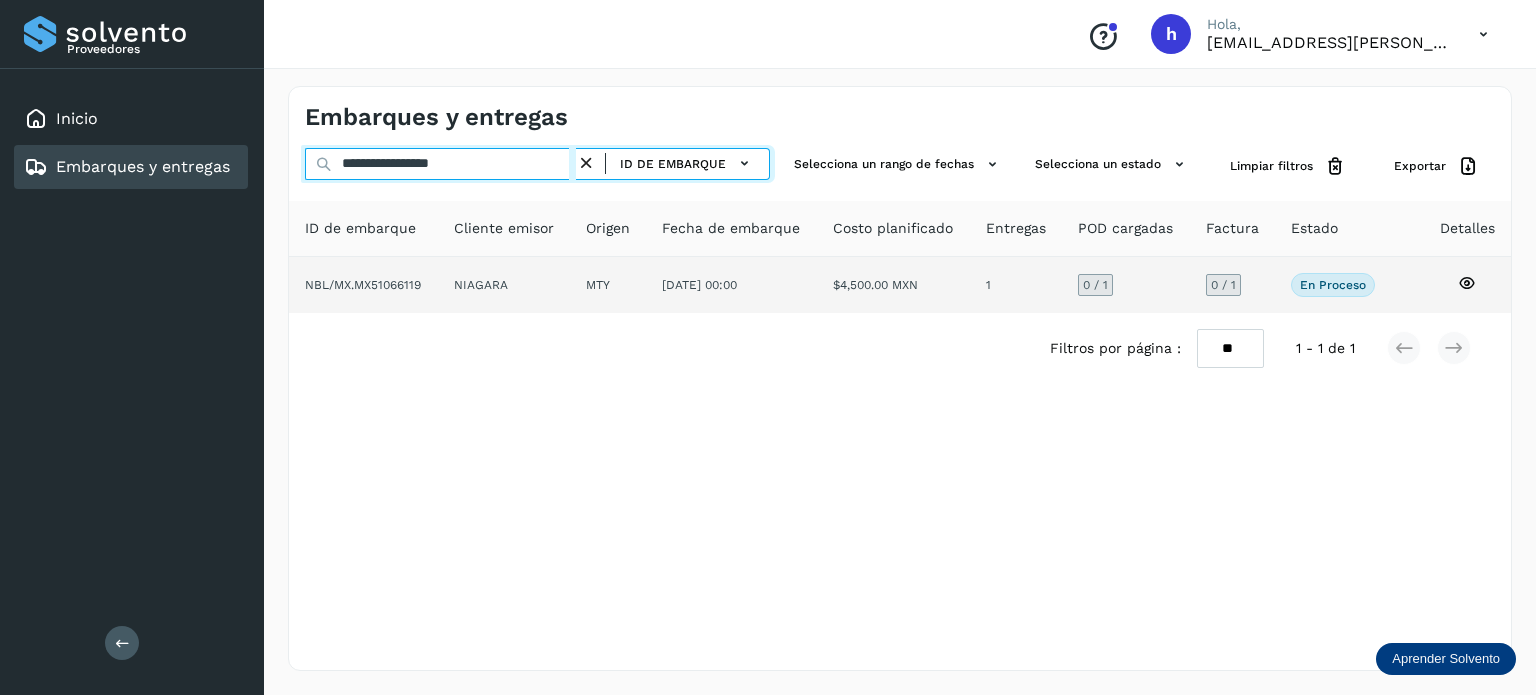type on "**********" 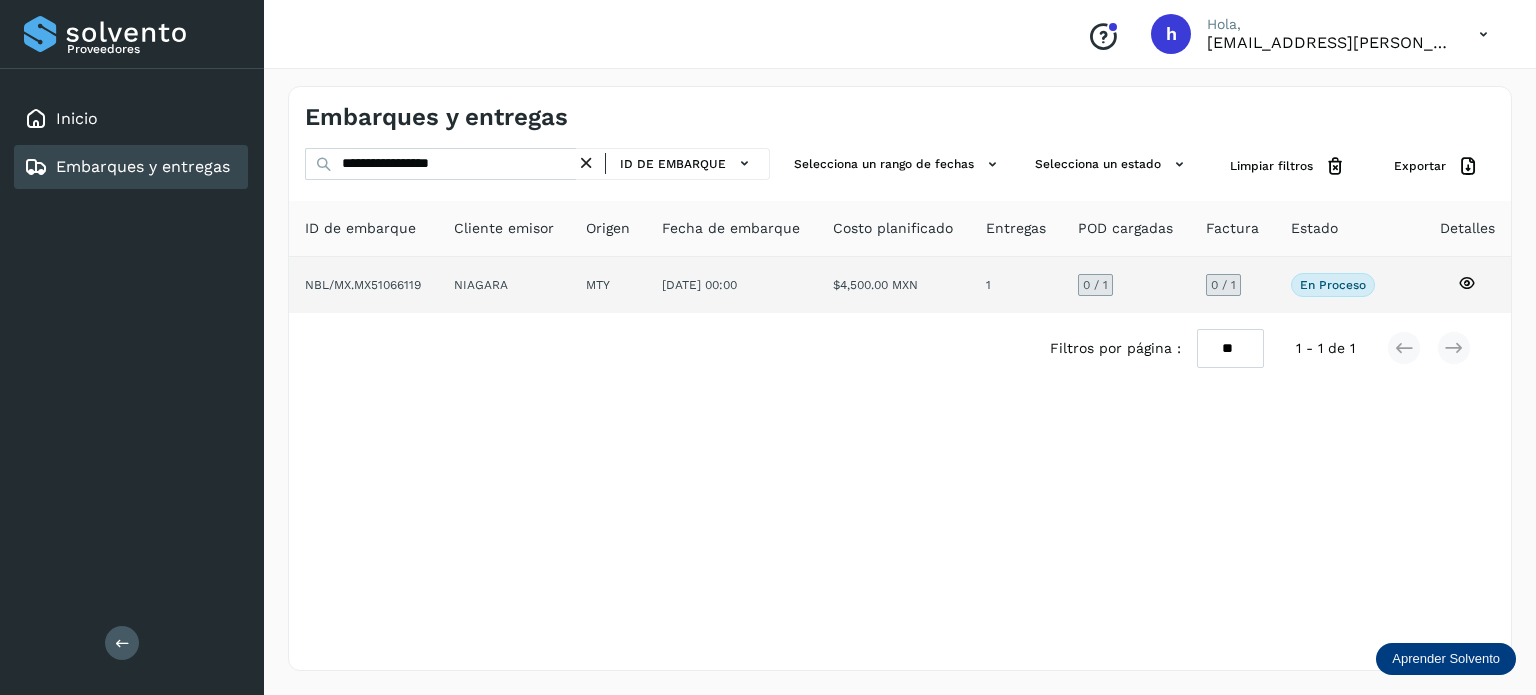 click on "NIAGARA" 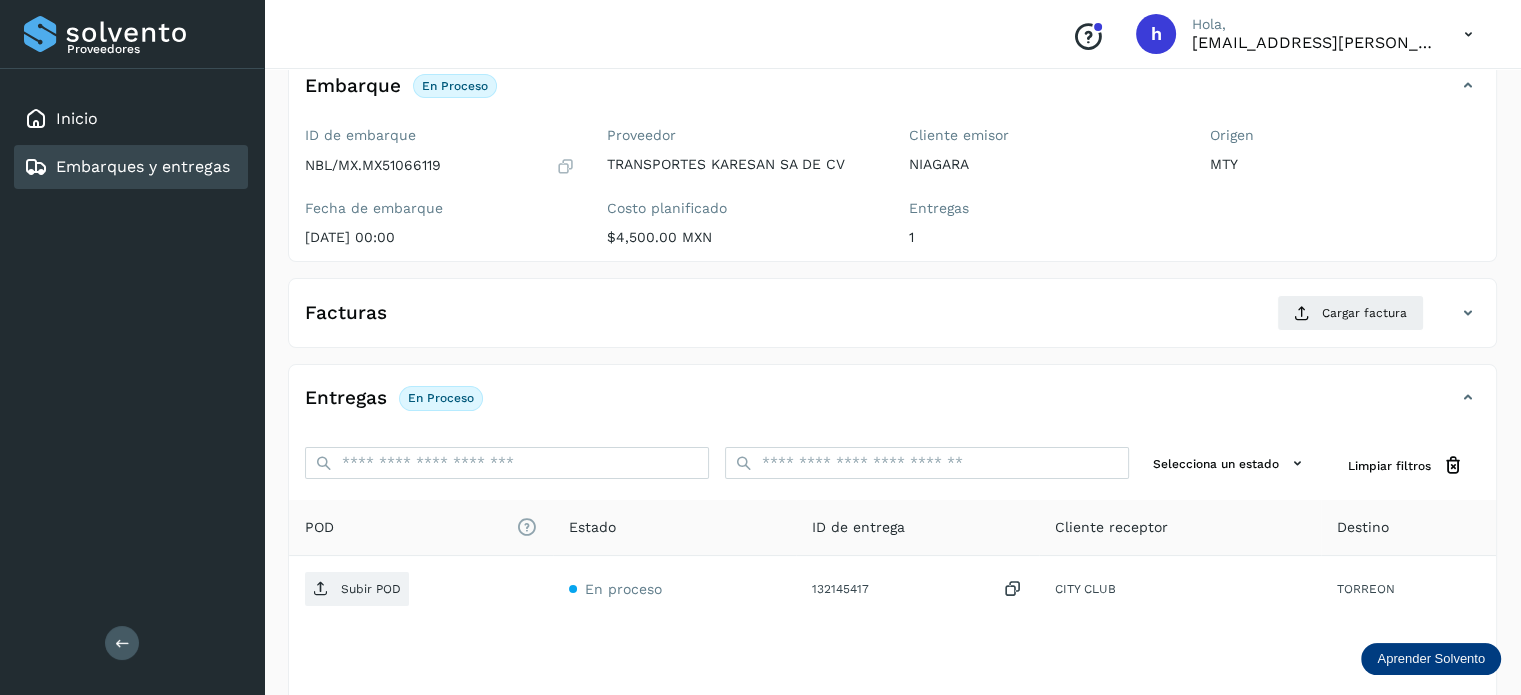 scroll, scrollTop: 133, scrollLeft: 0, axis: vertical 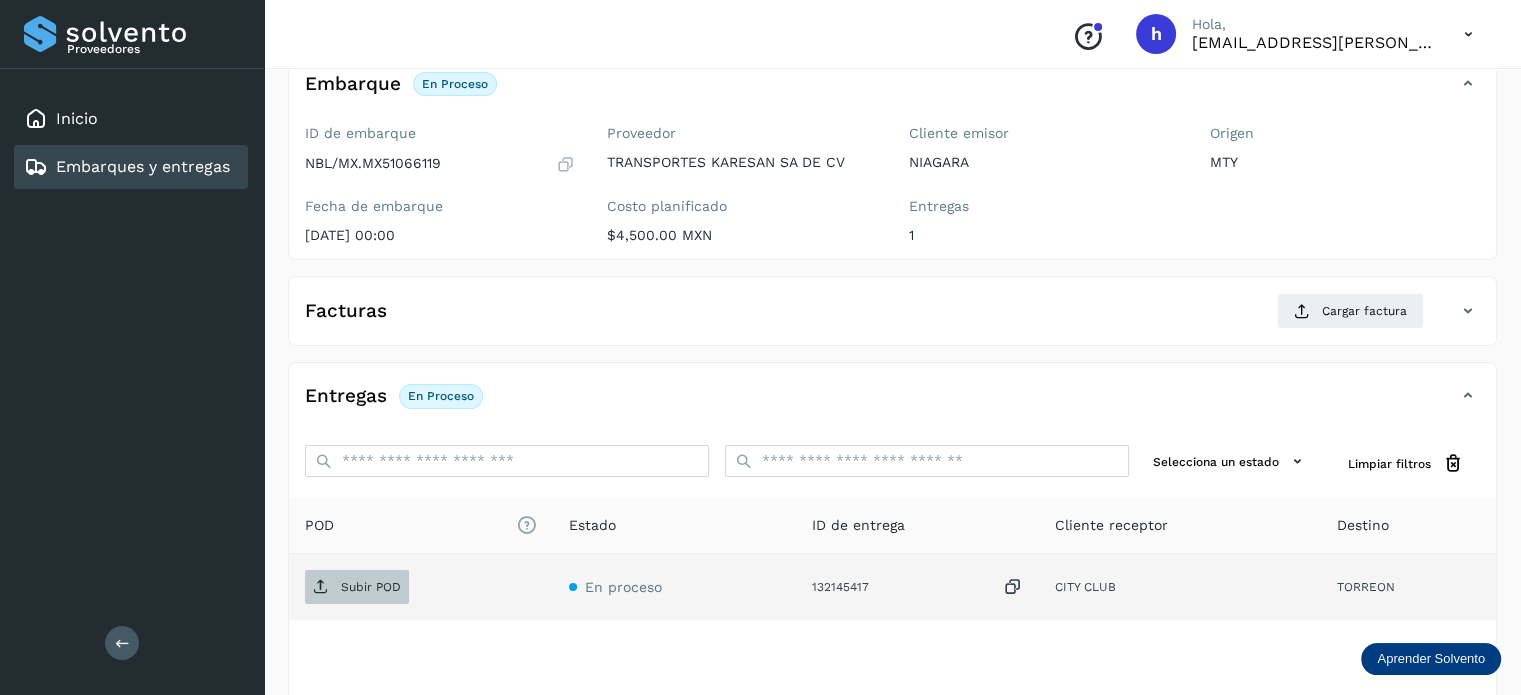 click on "Subir POD" at bounding box center [371, 587] 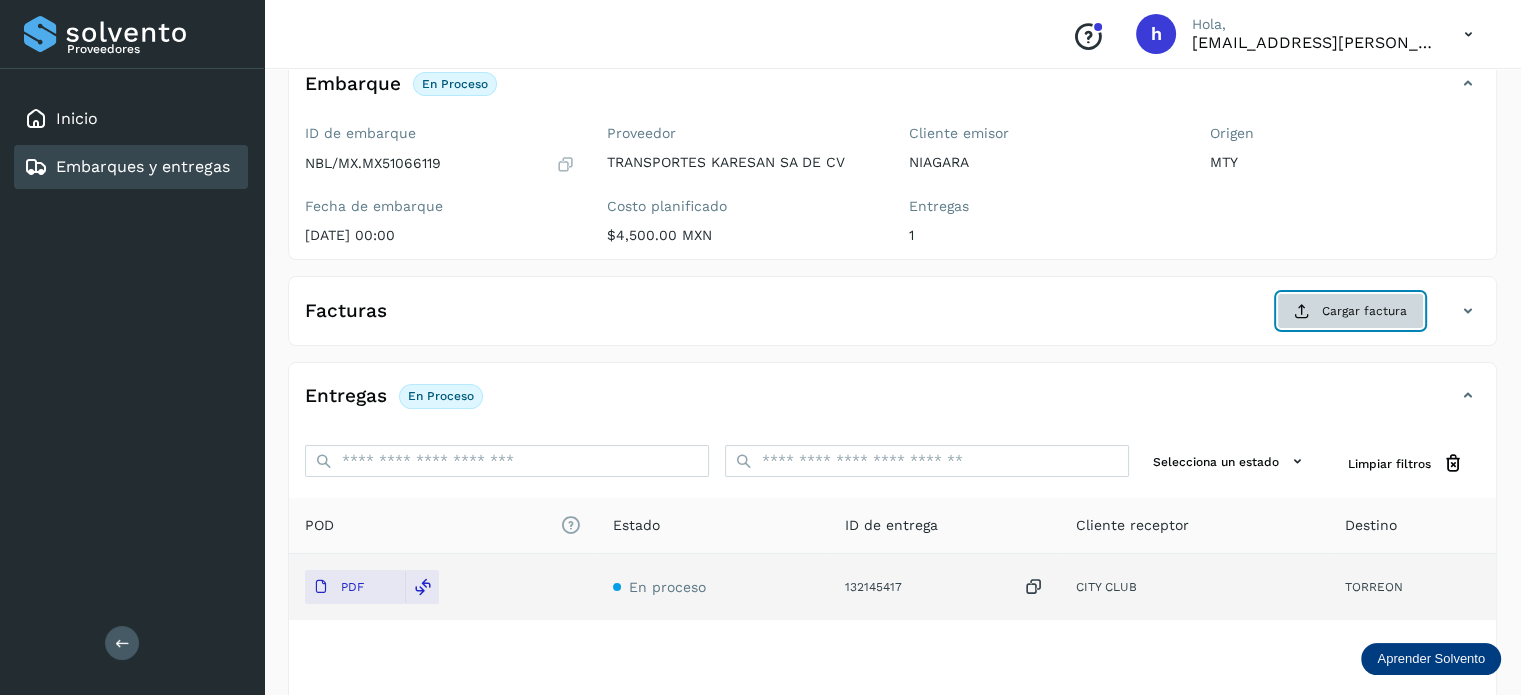 click on "Cargar factura" 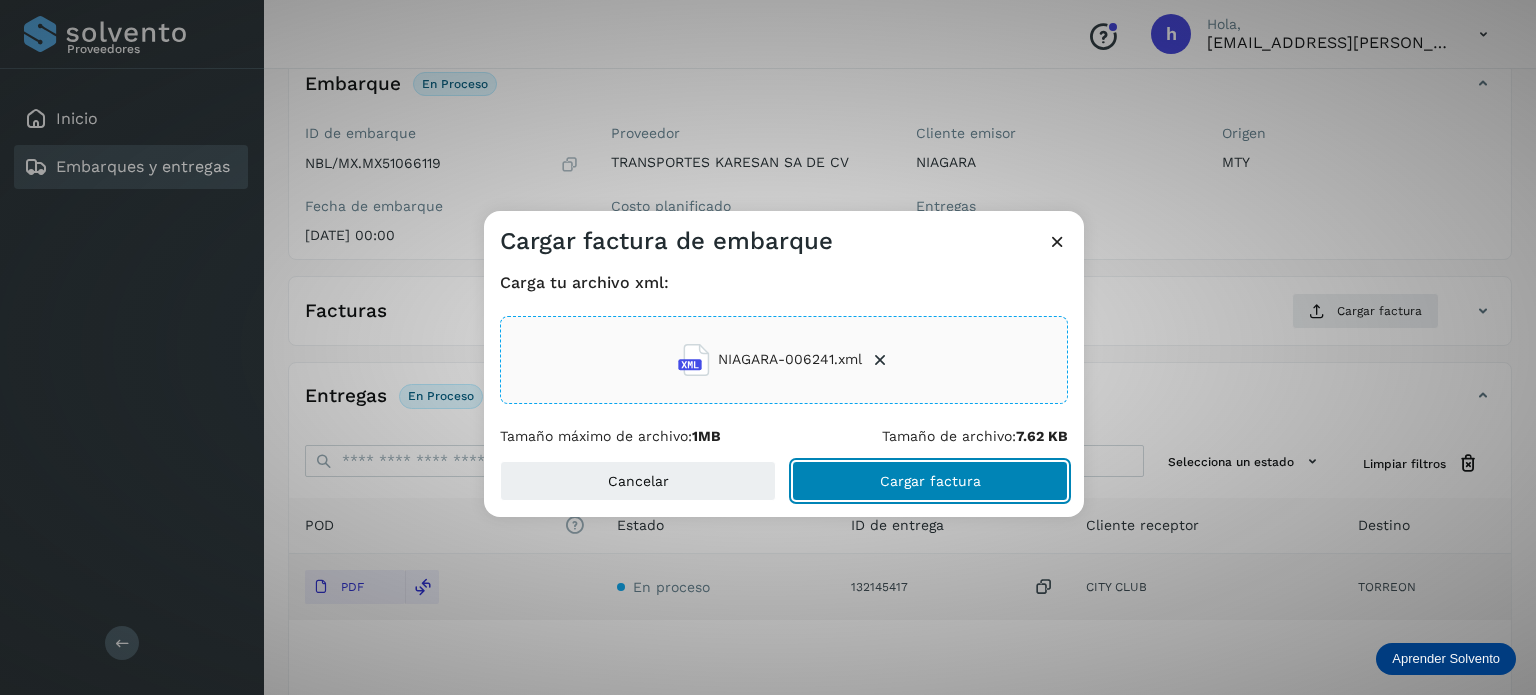 click on "Cargar factura" 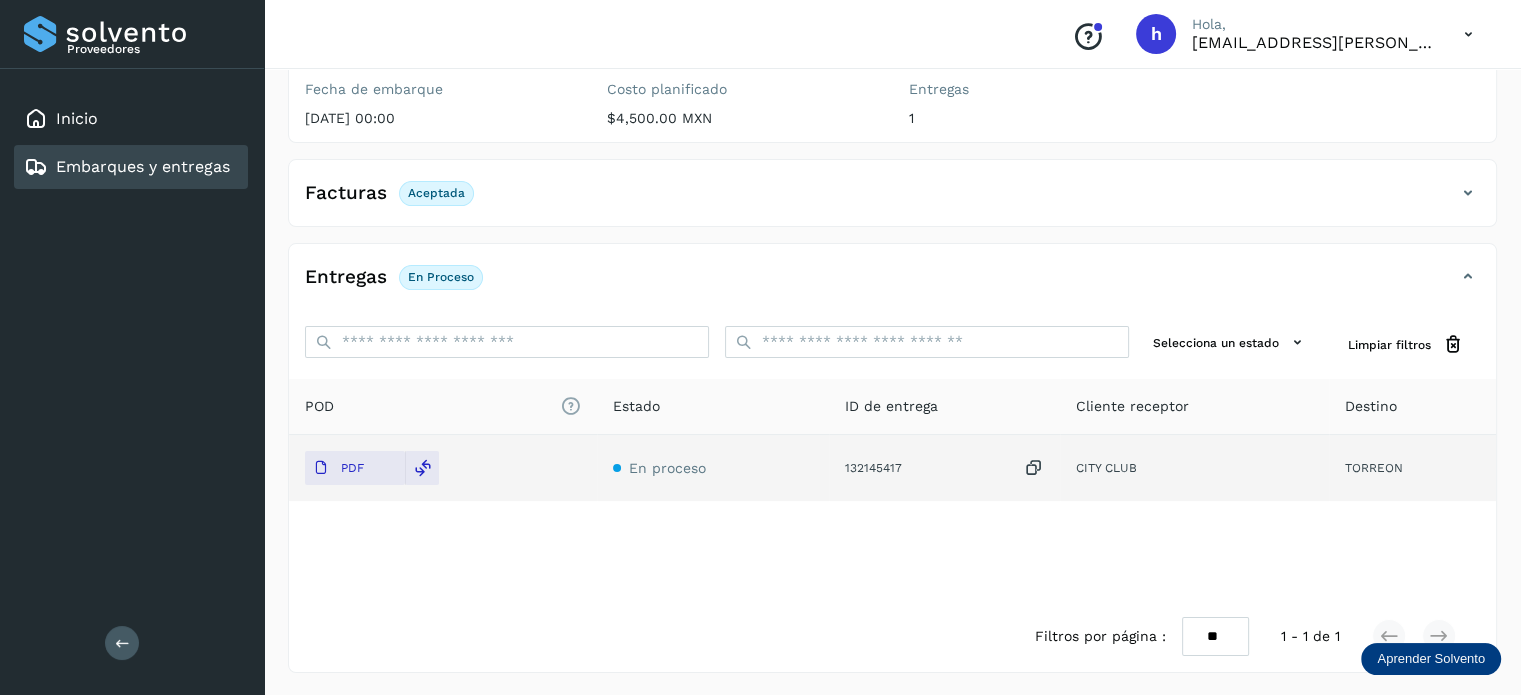 scroll, scrollTop: 0, scrollLeft: 0, axis: both 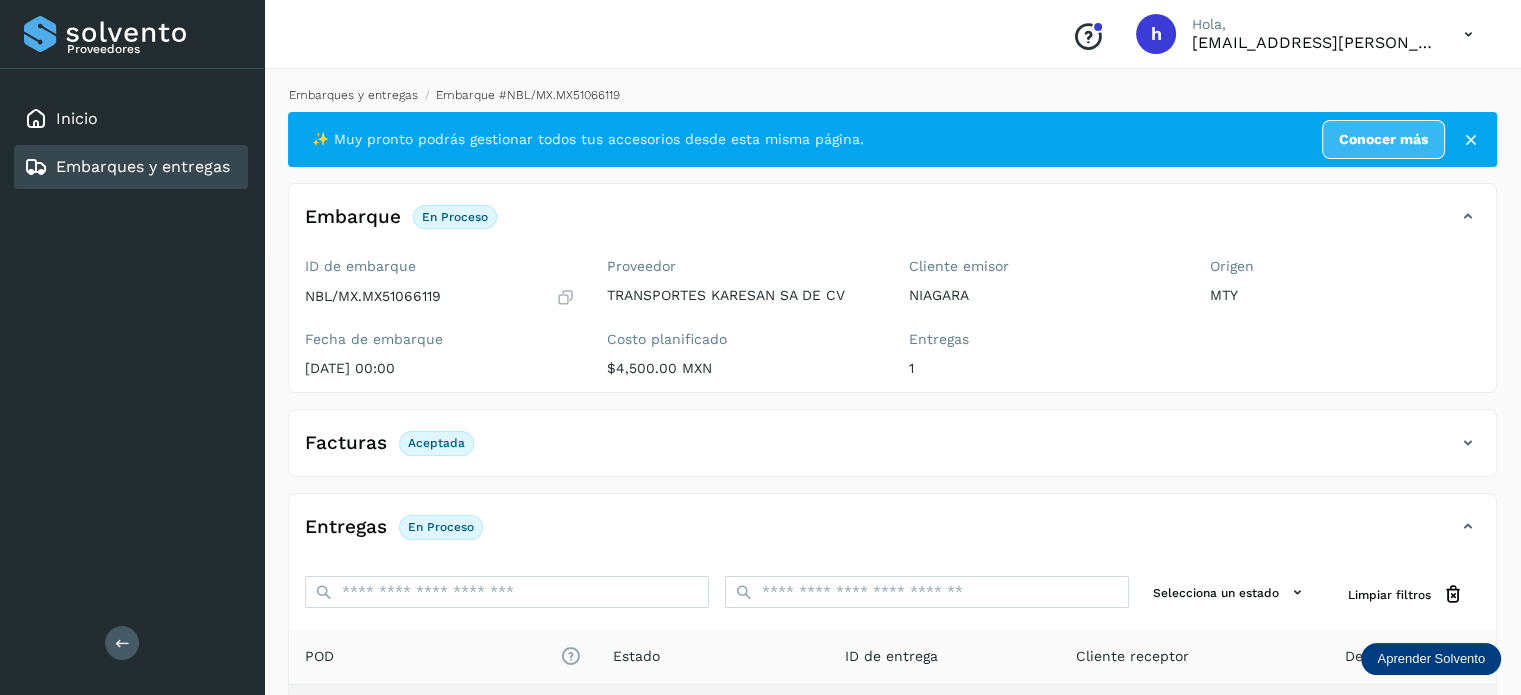 click on "Embarques y entregas" at bounding box center [353, 95] 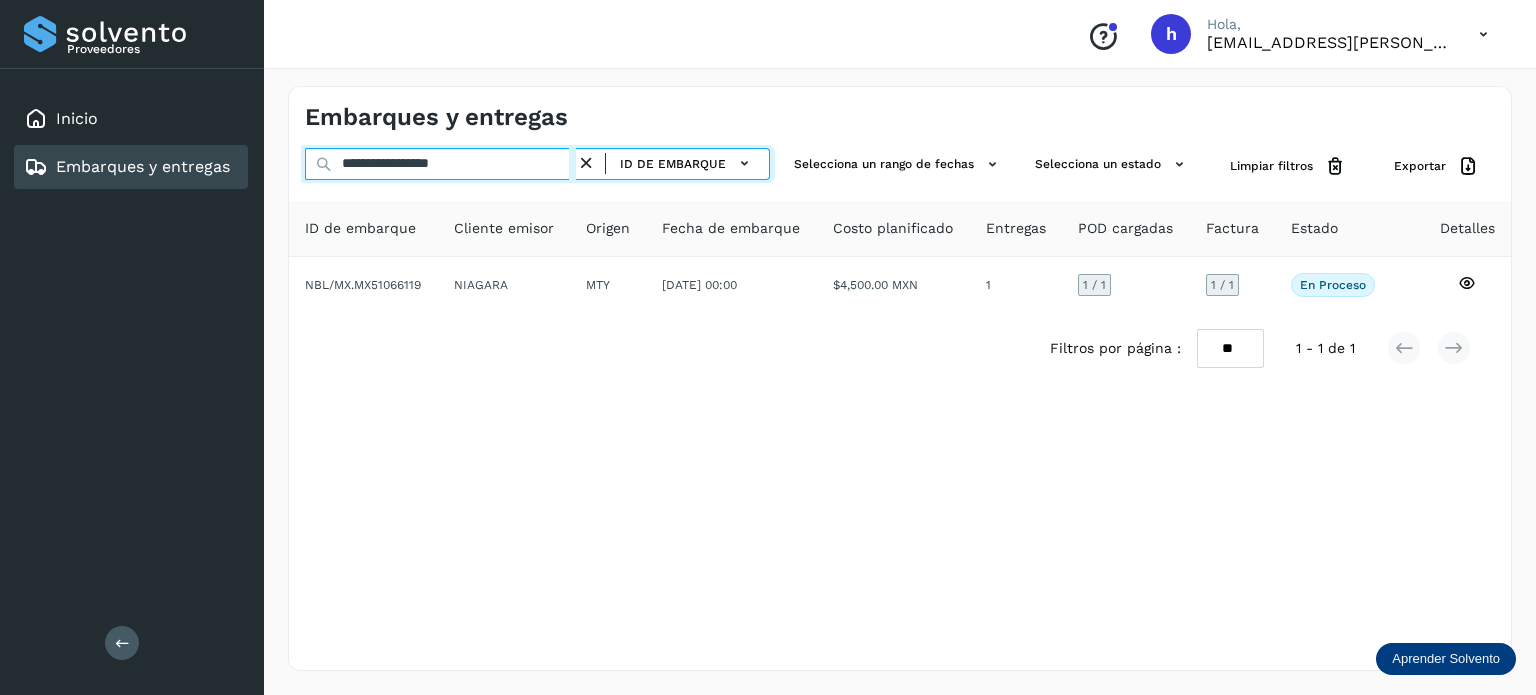 drag, startPoint x: 508, startPoint y: 157, endPoint x: 107, endPoint y: 180, distance: 401.65906 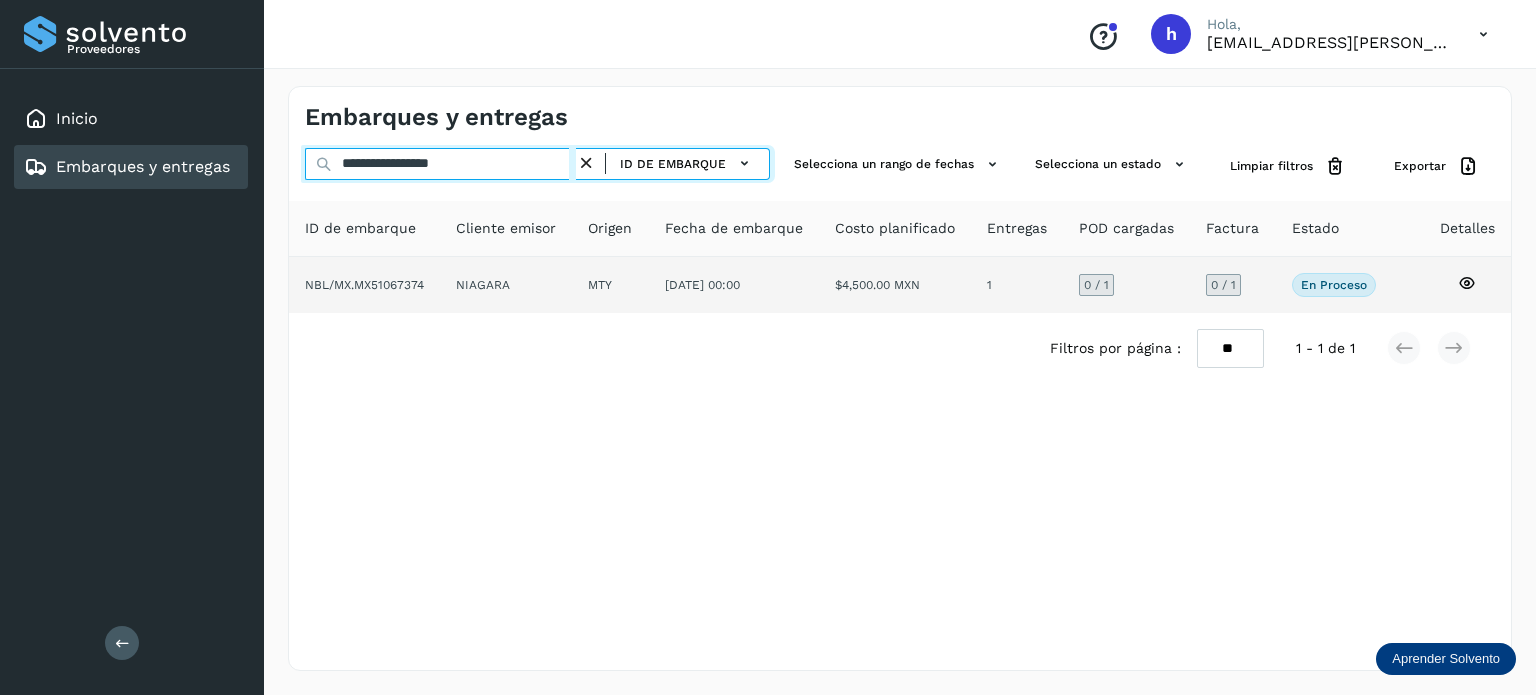 type on "**********" 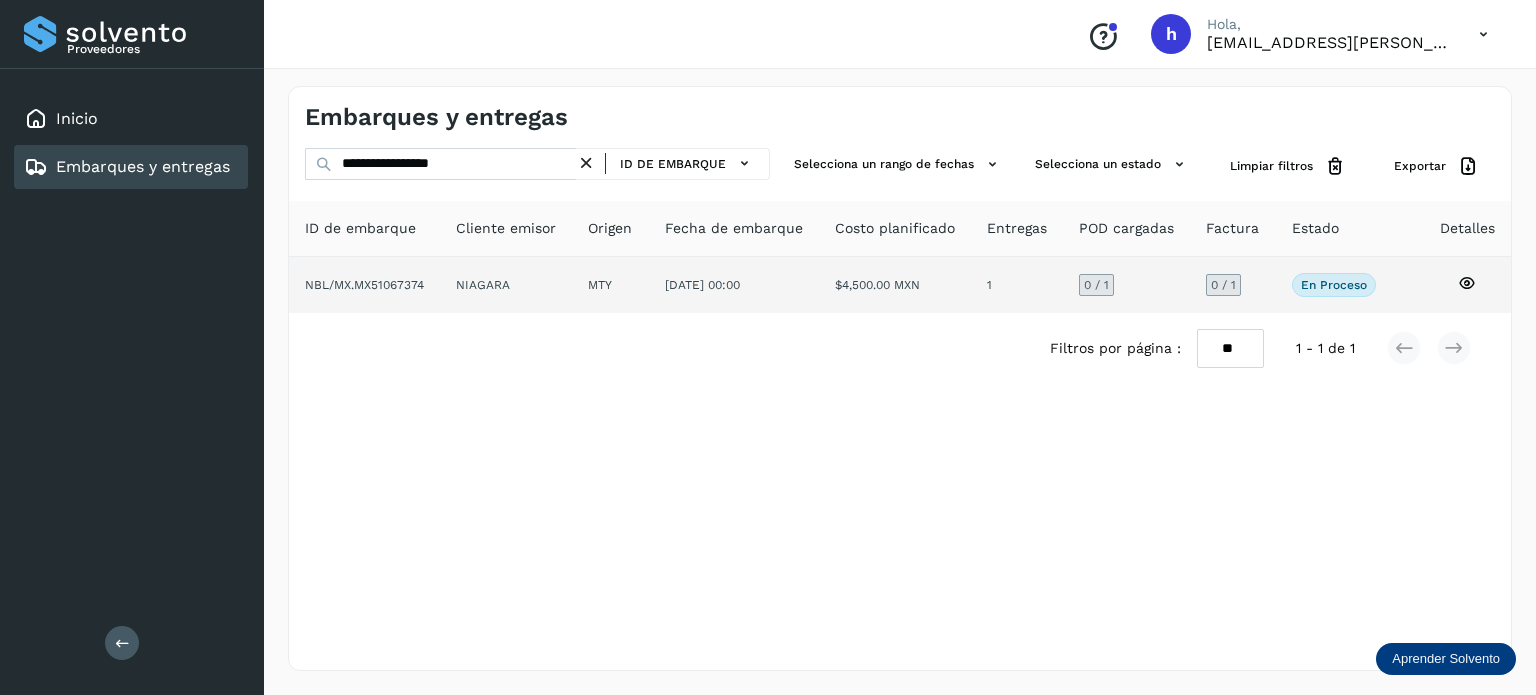 click on "NBL/MX.MX51067374" 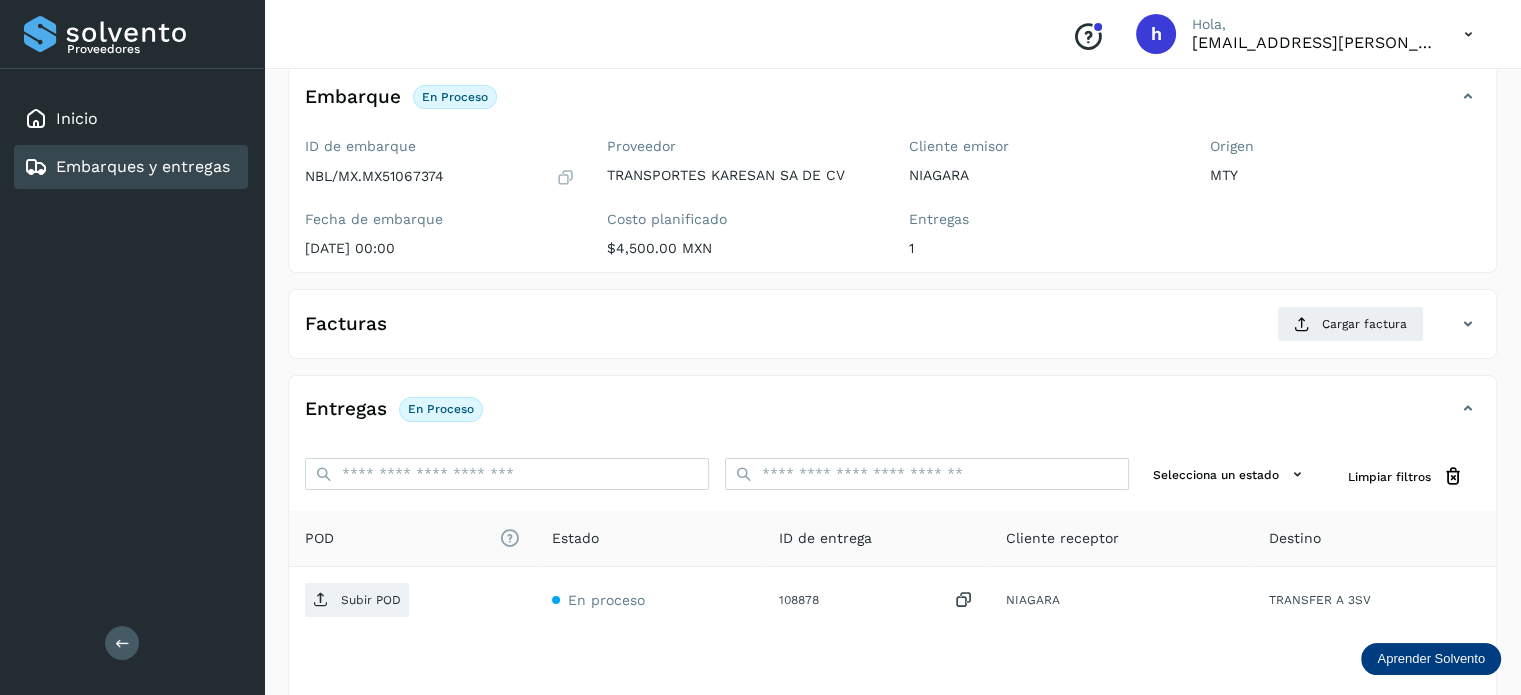 scroll, scrollTop: 120, scrollLeft: 0, axis: vertical 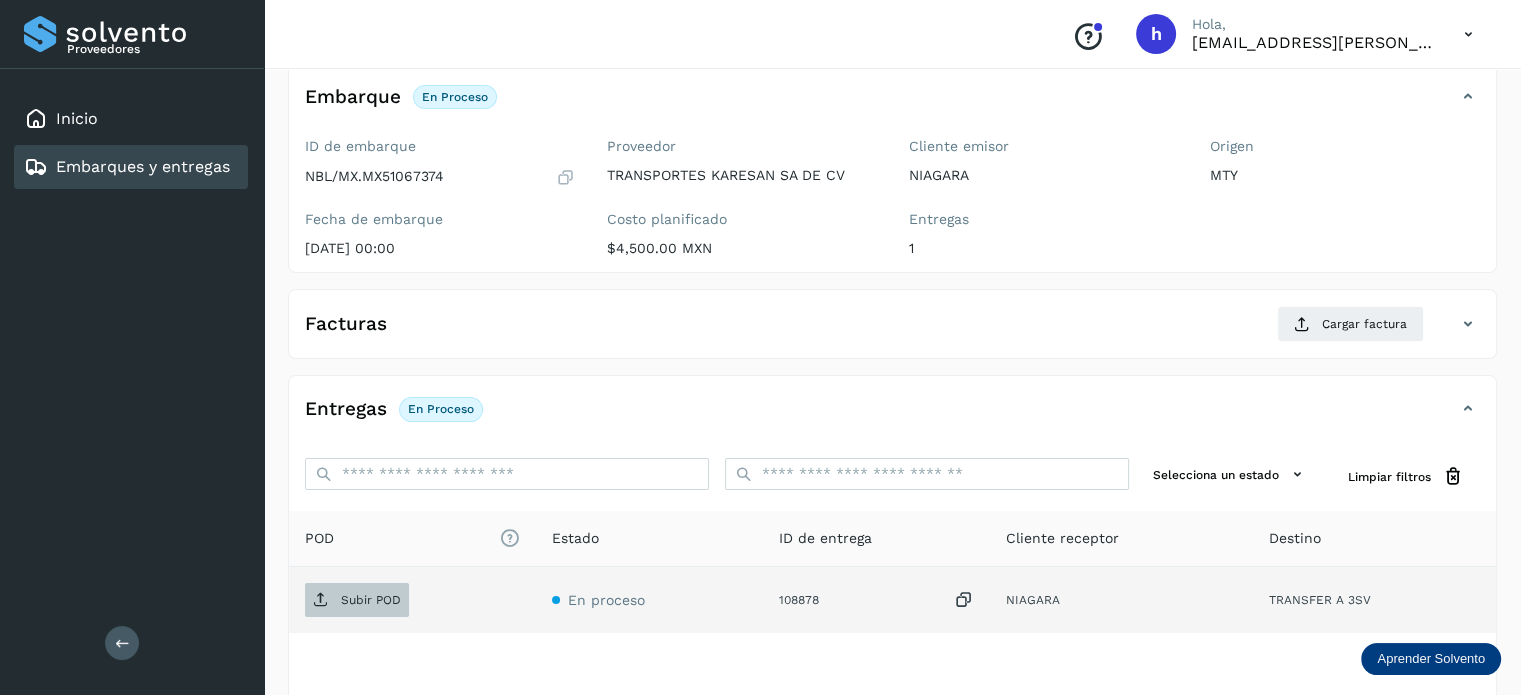 click on "Subir POD" at bounding box center (357, 600) 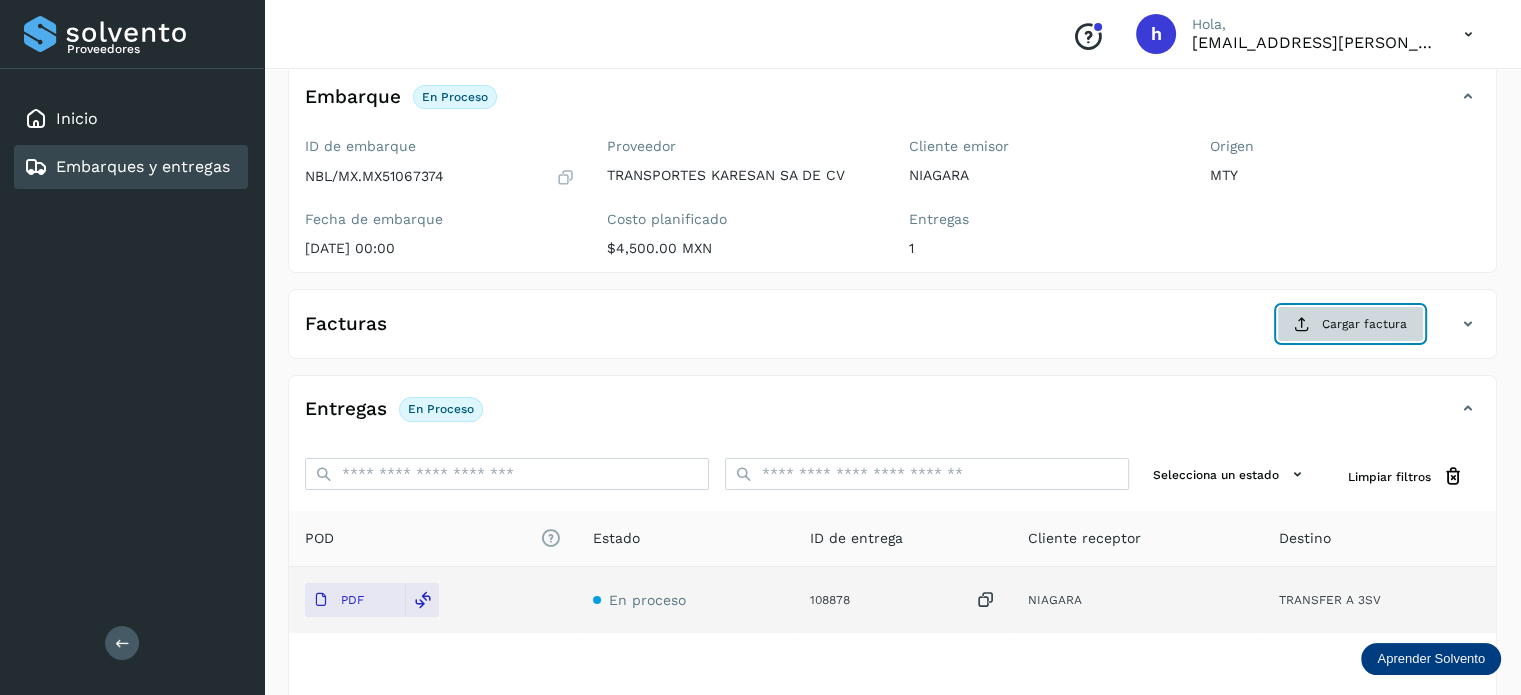 click on "Cargar factura" 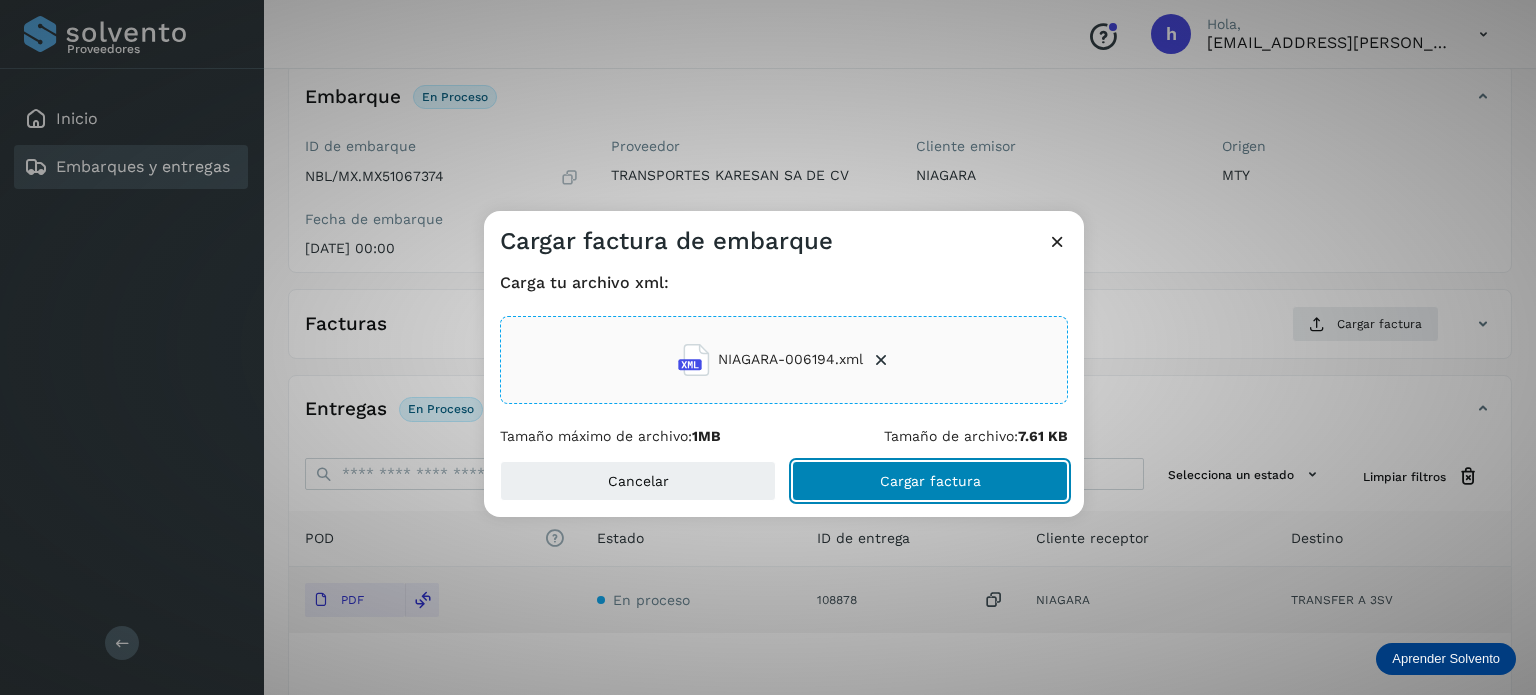 click on "Cargar factura" 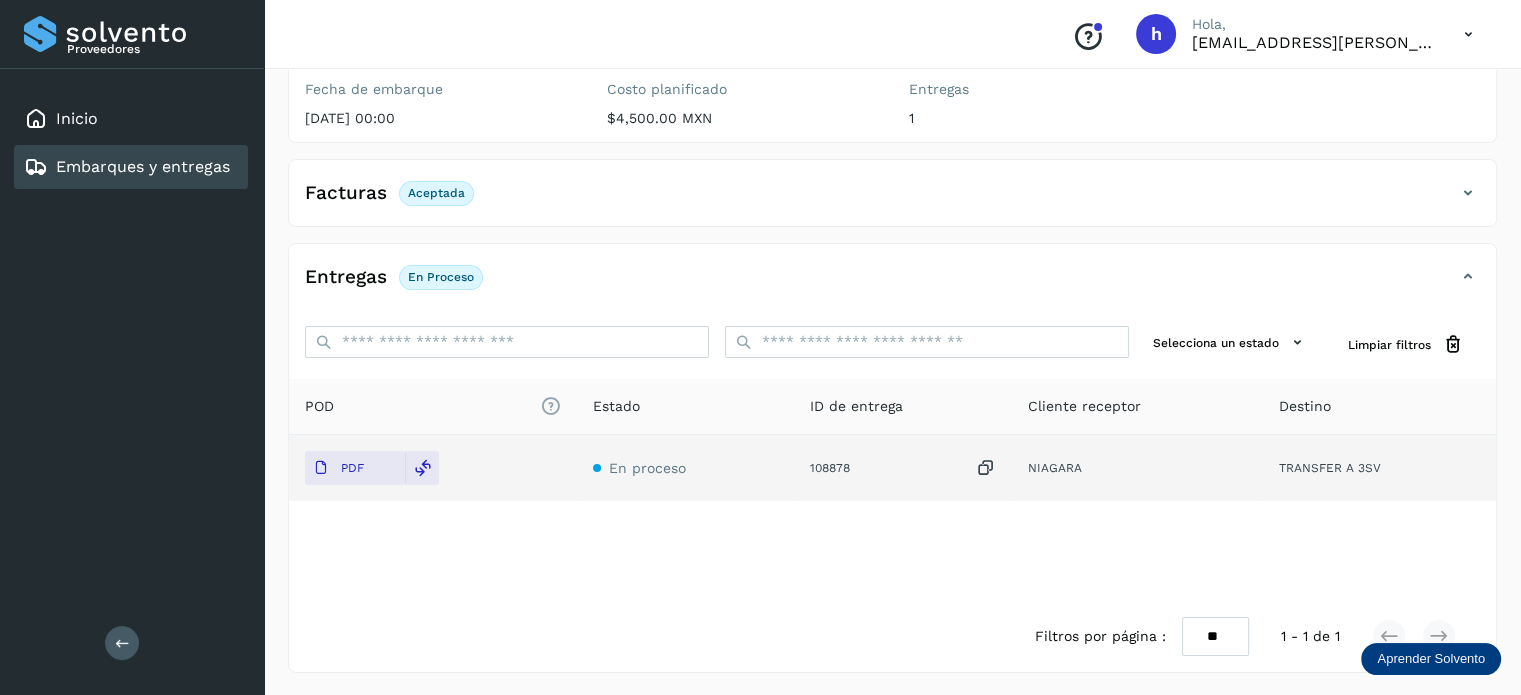 scroll, scrollTop: 0, scrollLeft: 0, axis: both 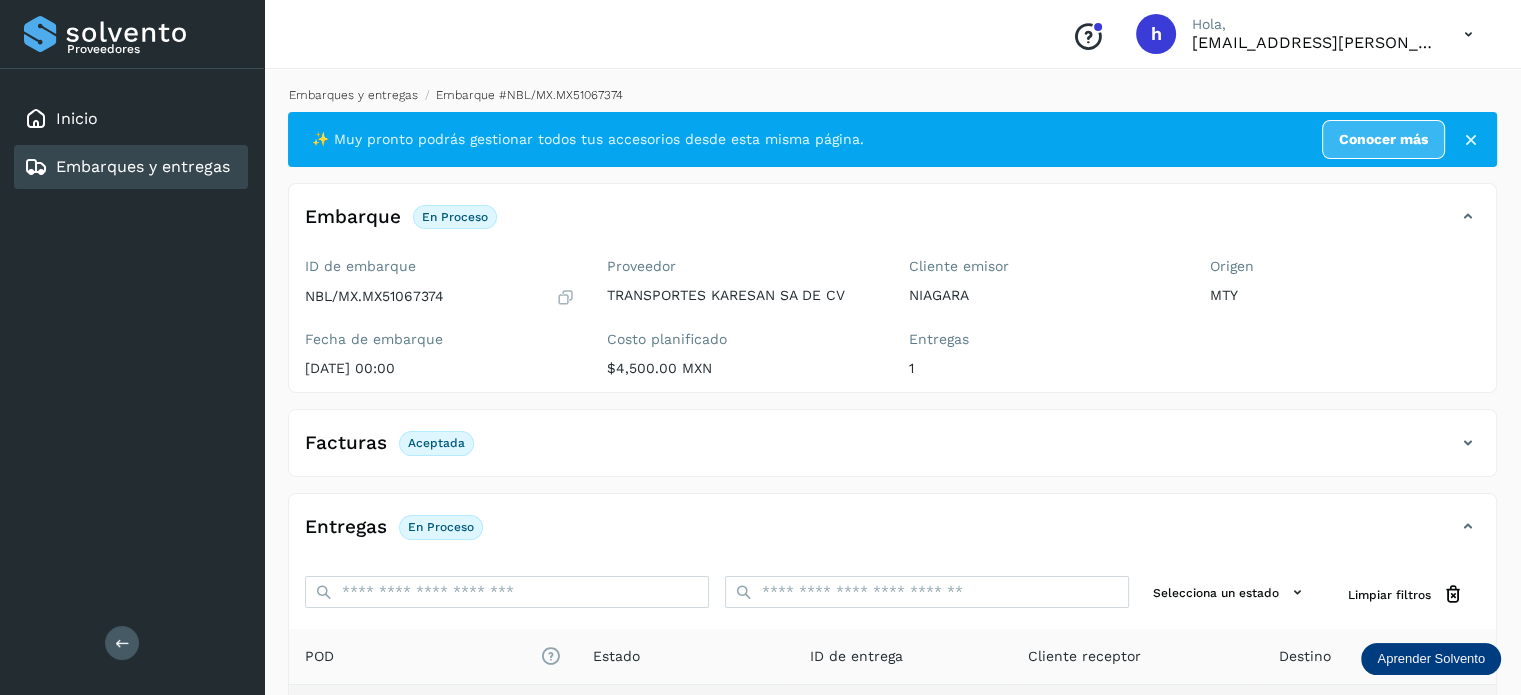click on "Embarques y entregas" at bounding box center (353, 95) 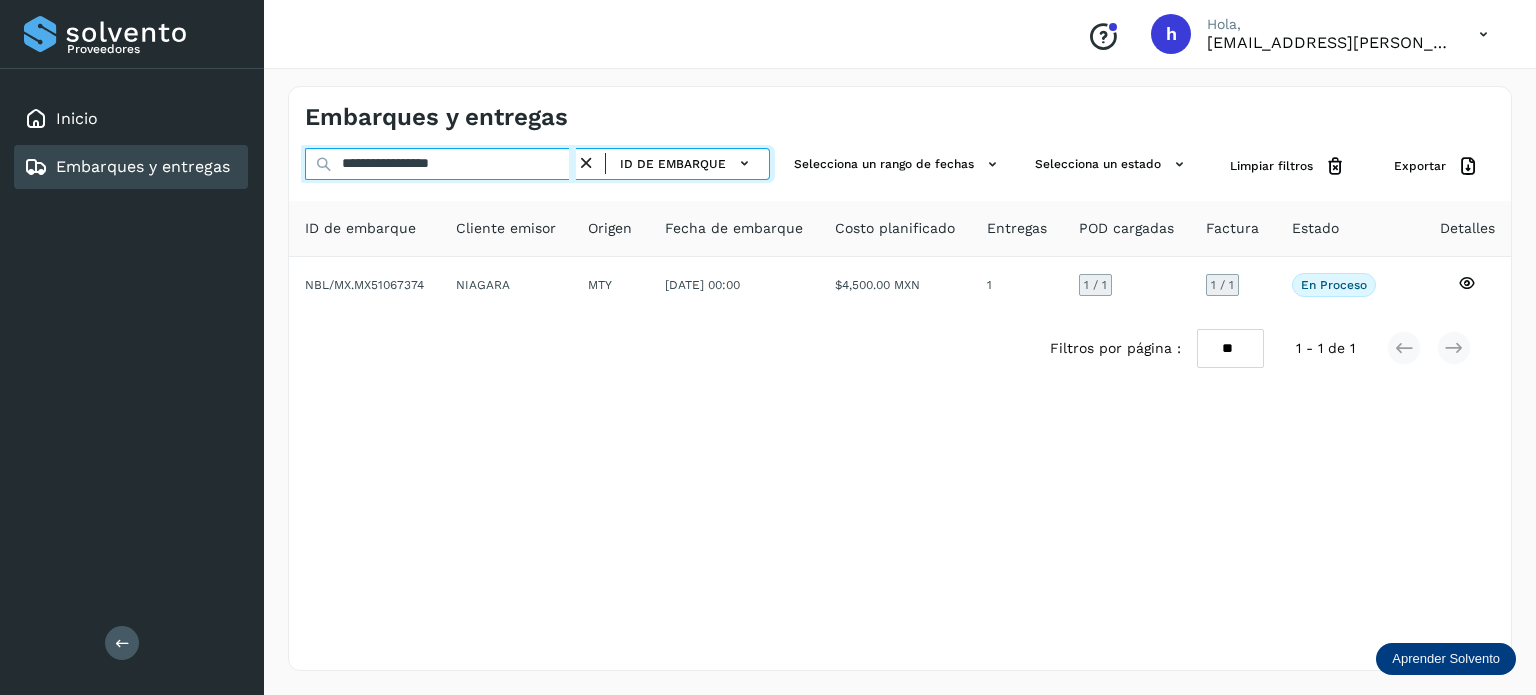 drag, startPoint x: 527, startPoint y: 159, endPoint x: 86, endPoint y: 175, distance: 441.29016 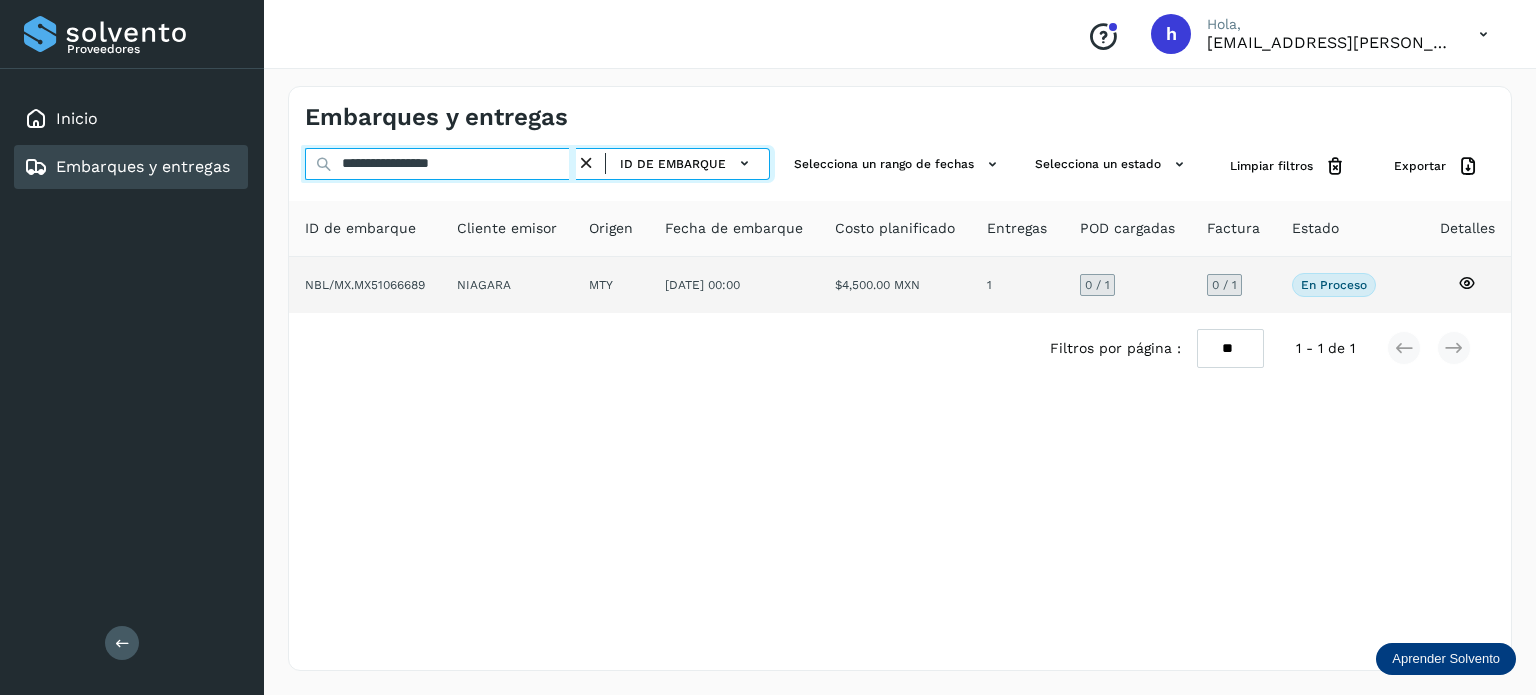 type on "**********" 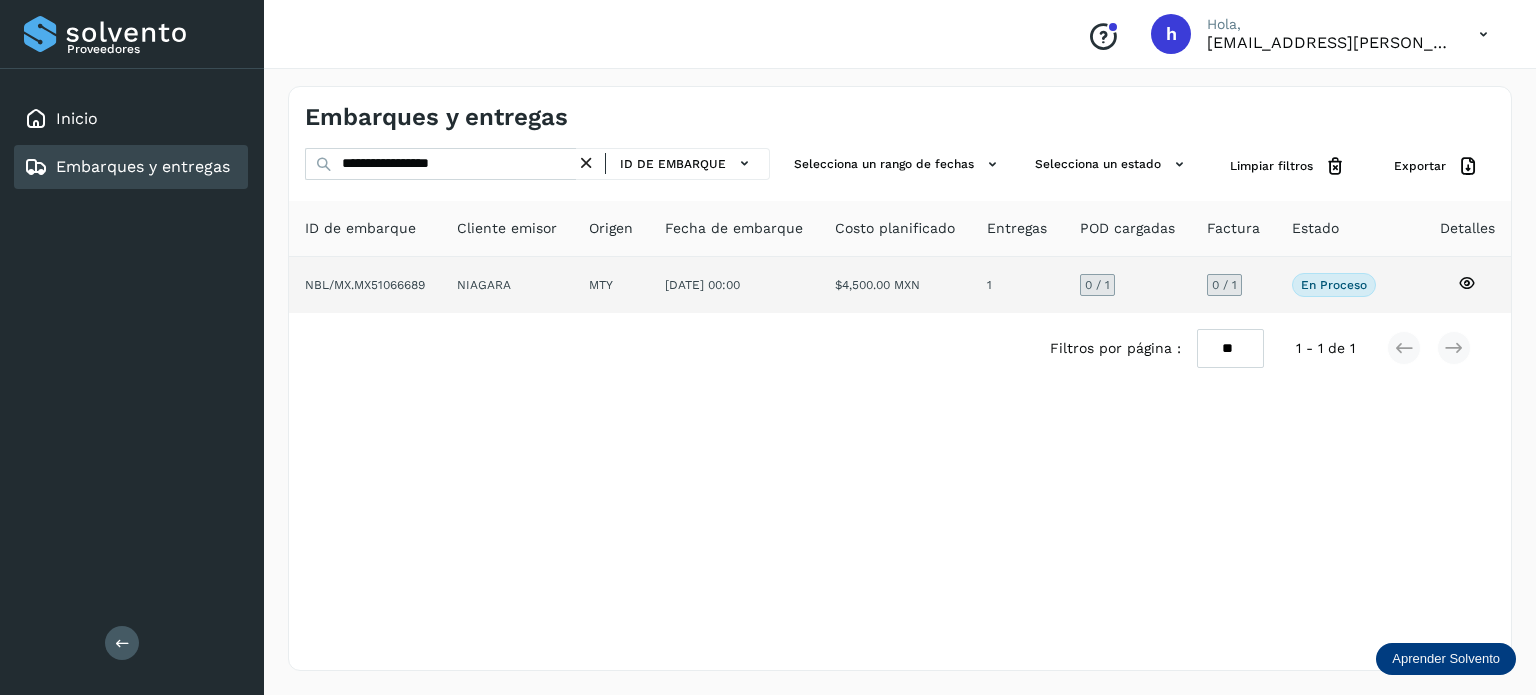 click on "NBL/MX.MX51066689" 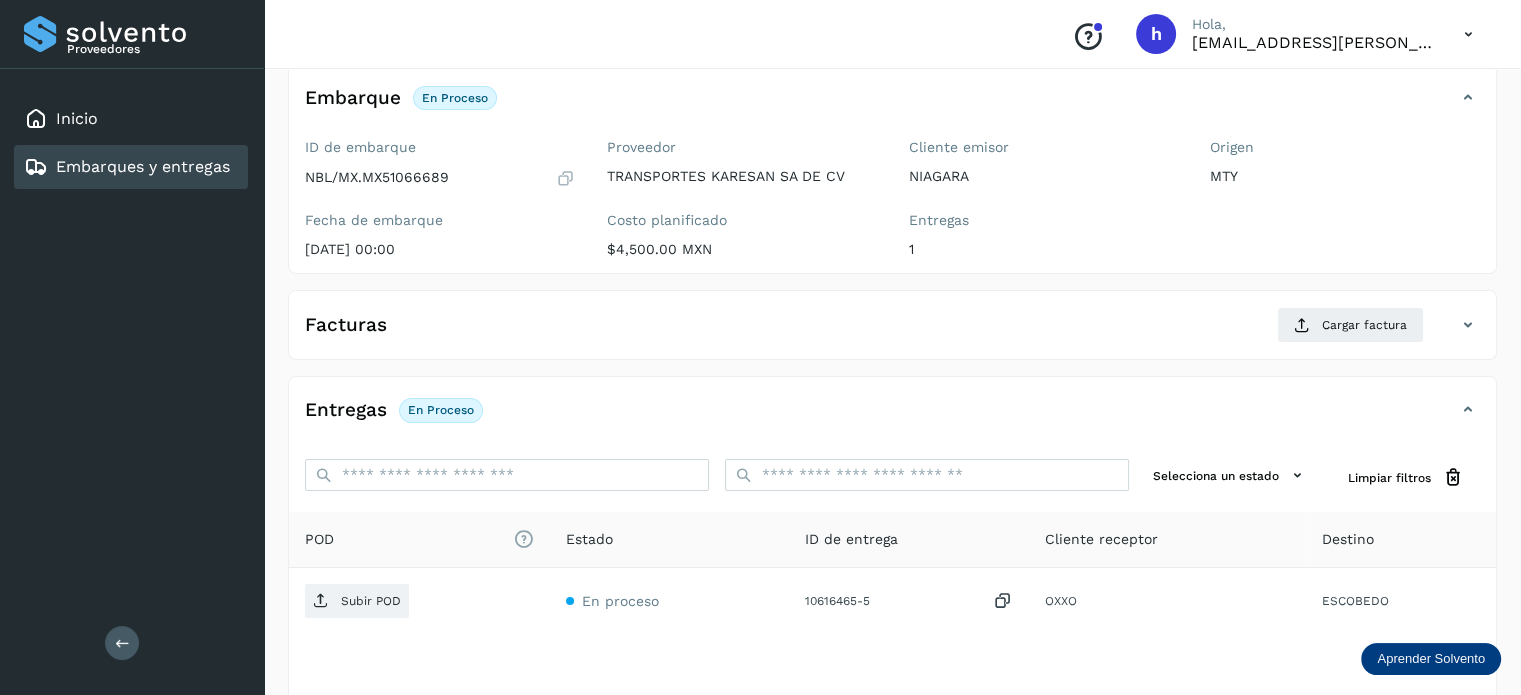 scroll, scrollTop: 122, scrollLeft: 0, axis: vertical 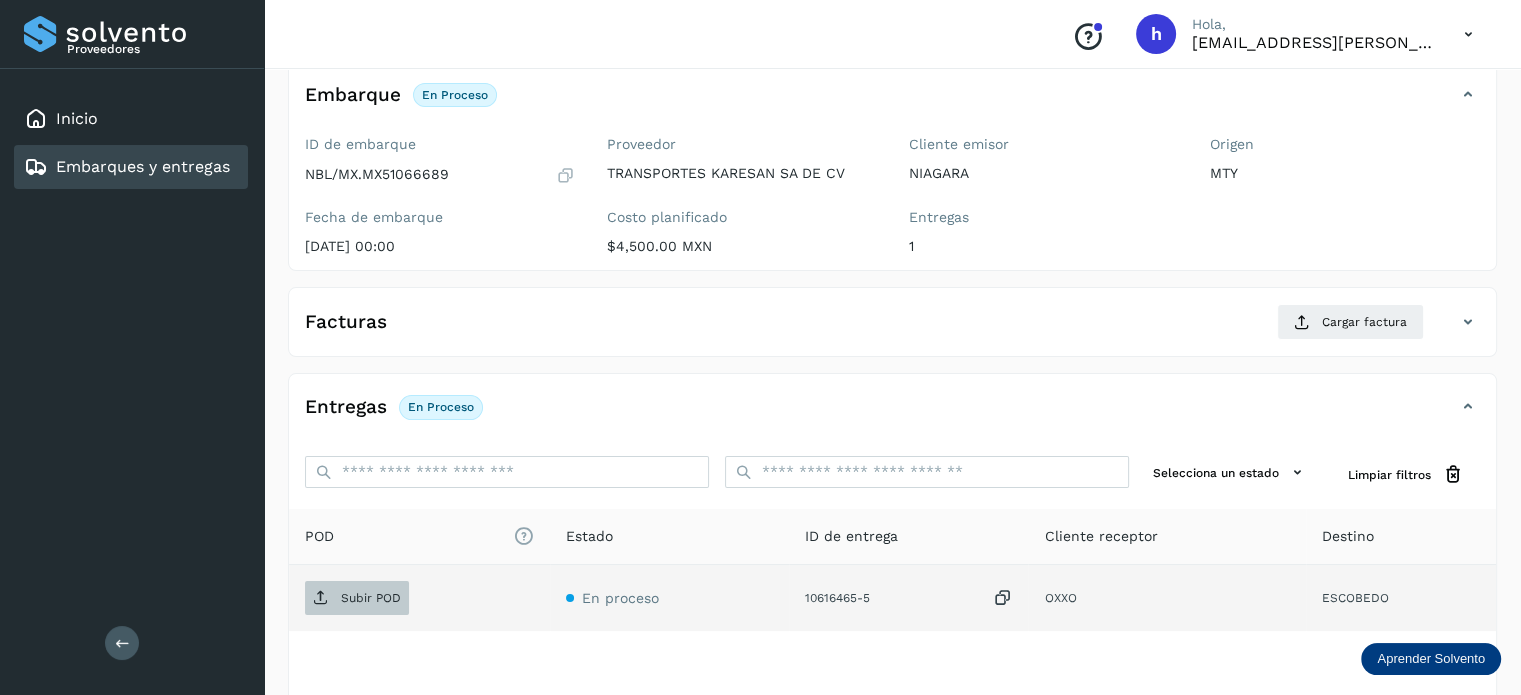 click on "Subir POD" at bounding box center (371, 598) 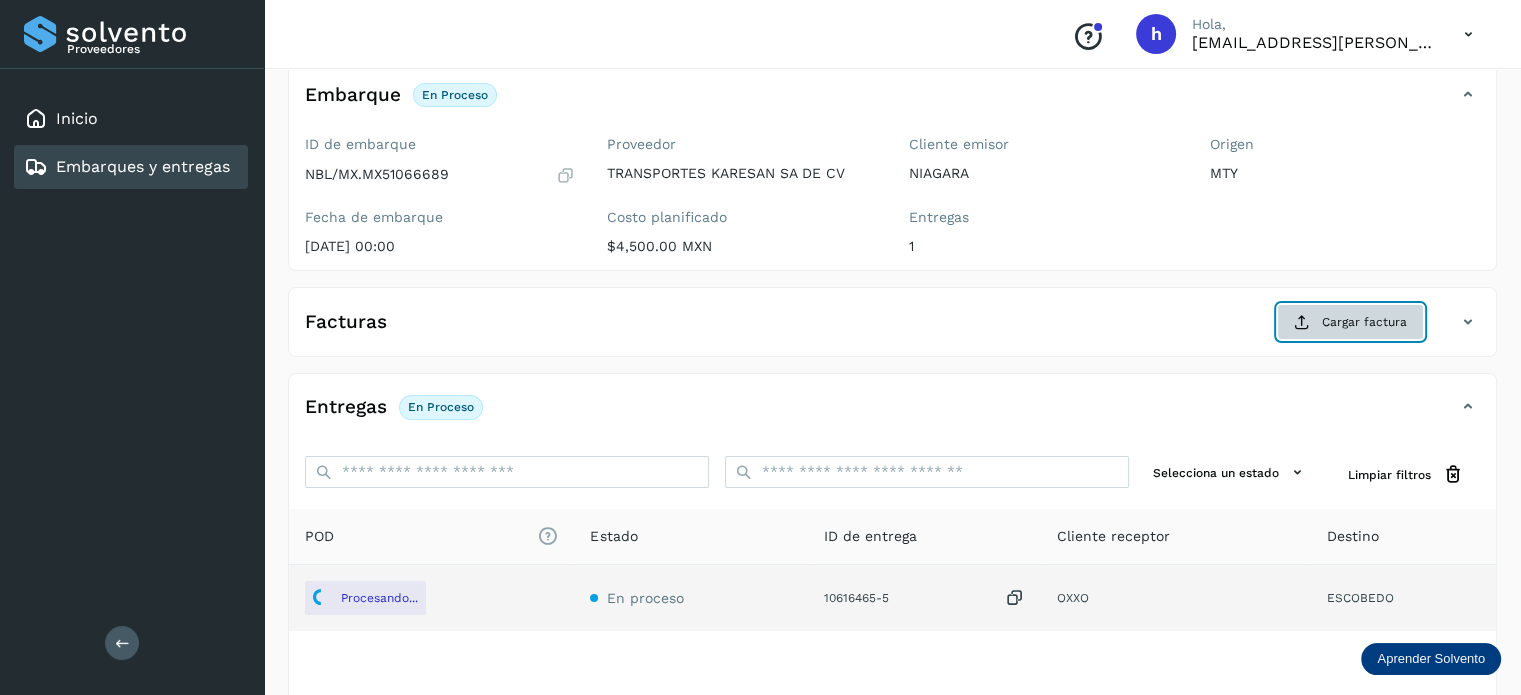 click on "Cargar factura" 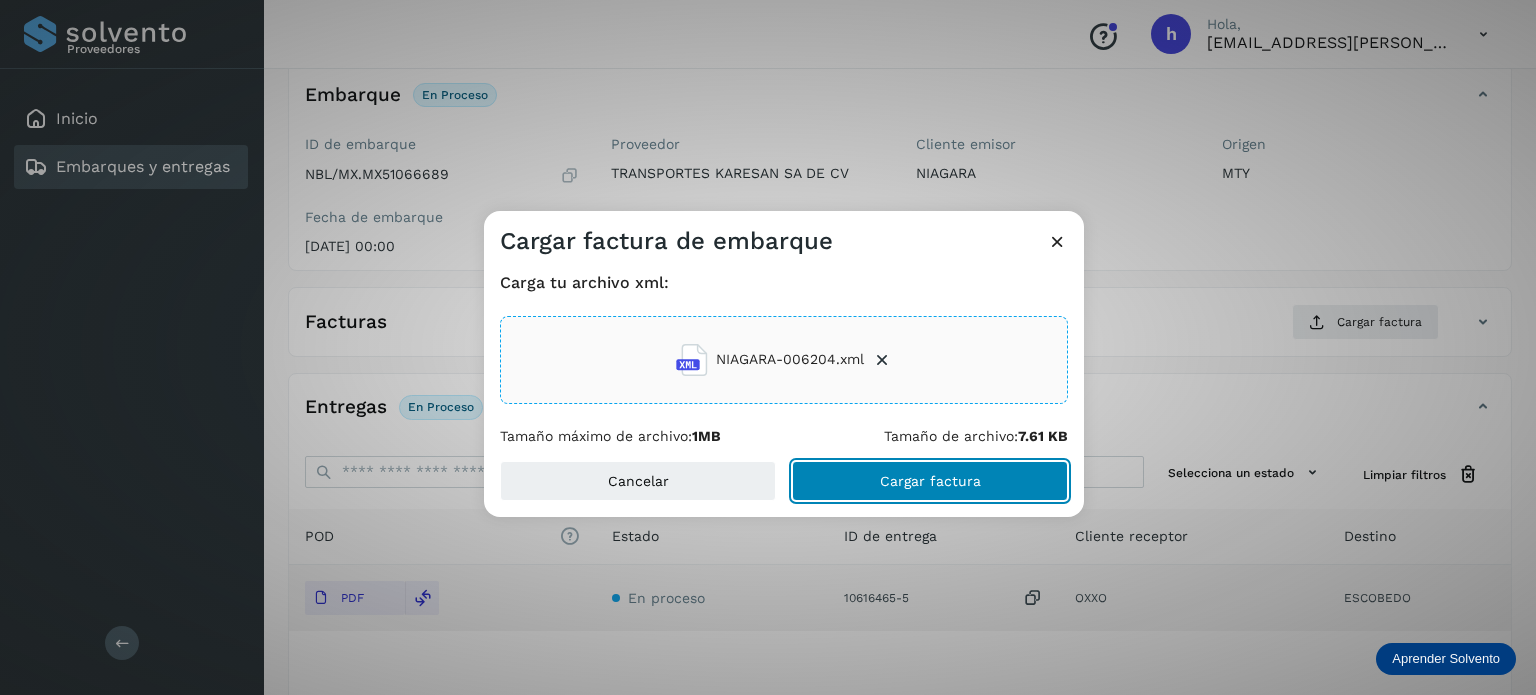 click on "Cargar factura" 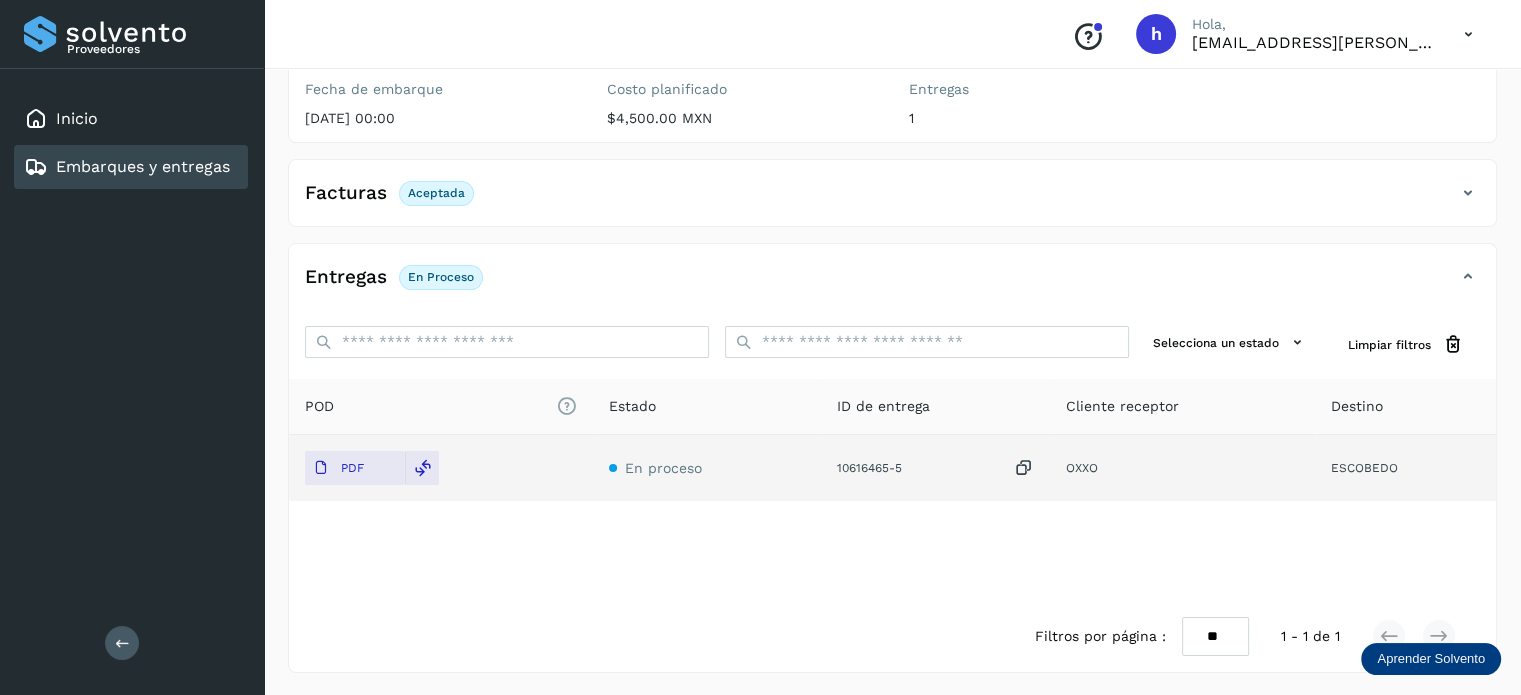 scroll, scrollTop: 0, scrollLeft: 0, axis: both 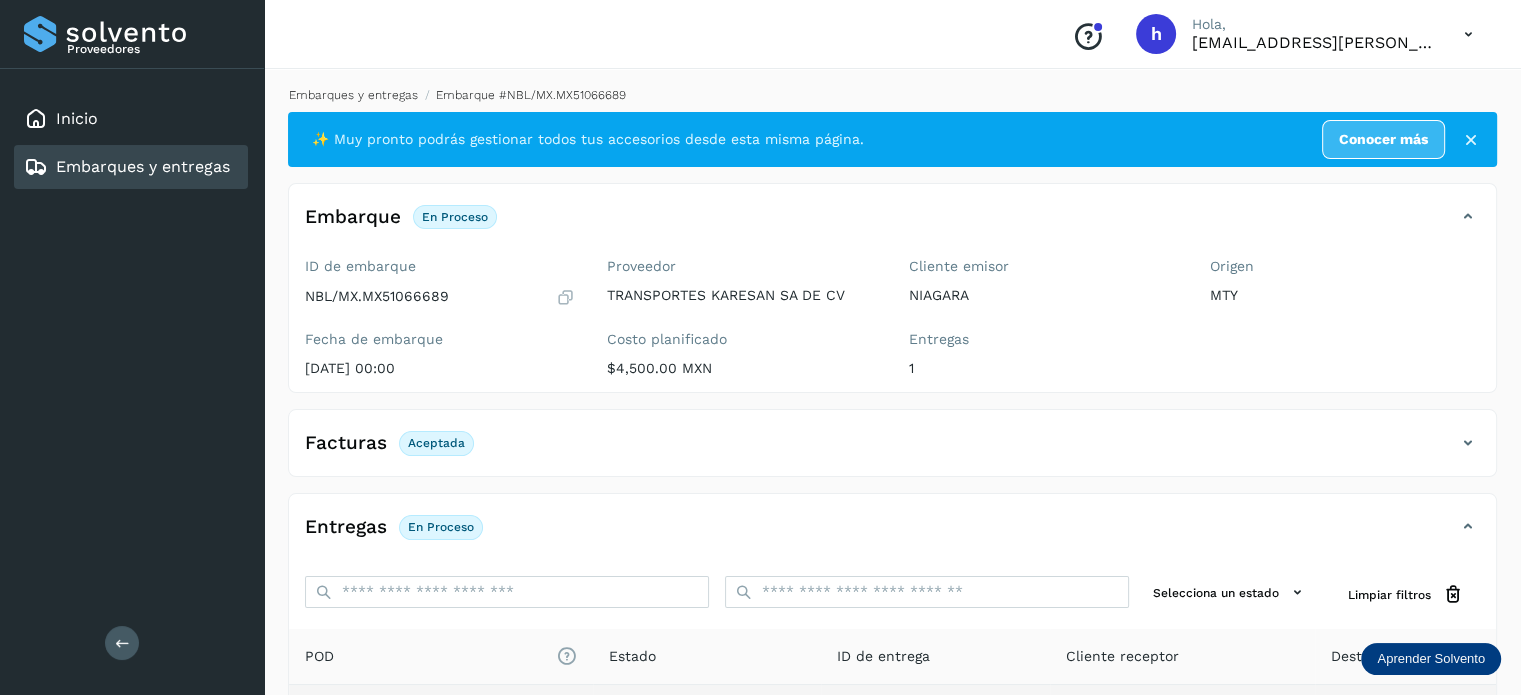 click on "Embarques y entregas" at bounding box center [353, 95] 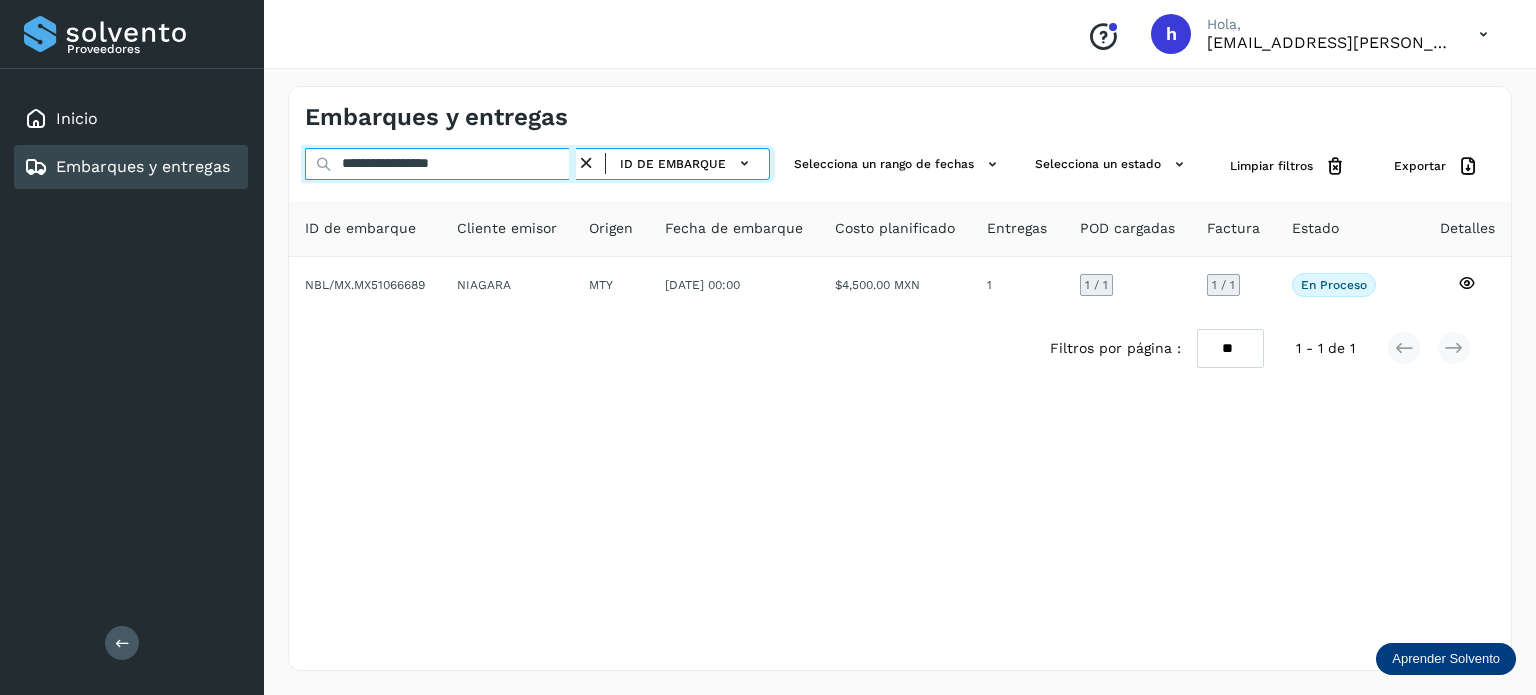 drag, startPoint x: 540, startPoint y: 170, endPoint x: 70, endPoint y: 210, distance: 471.69907 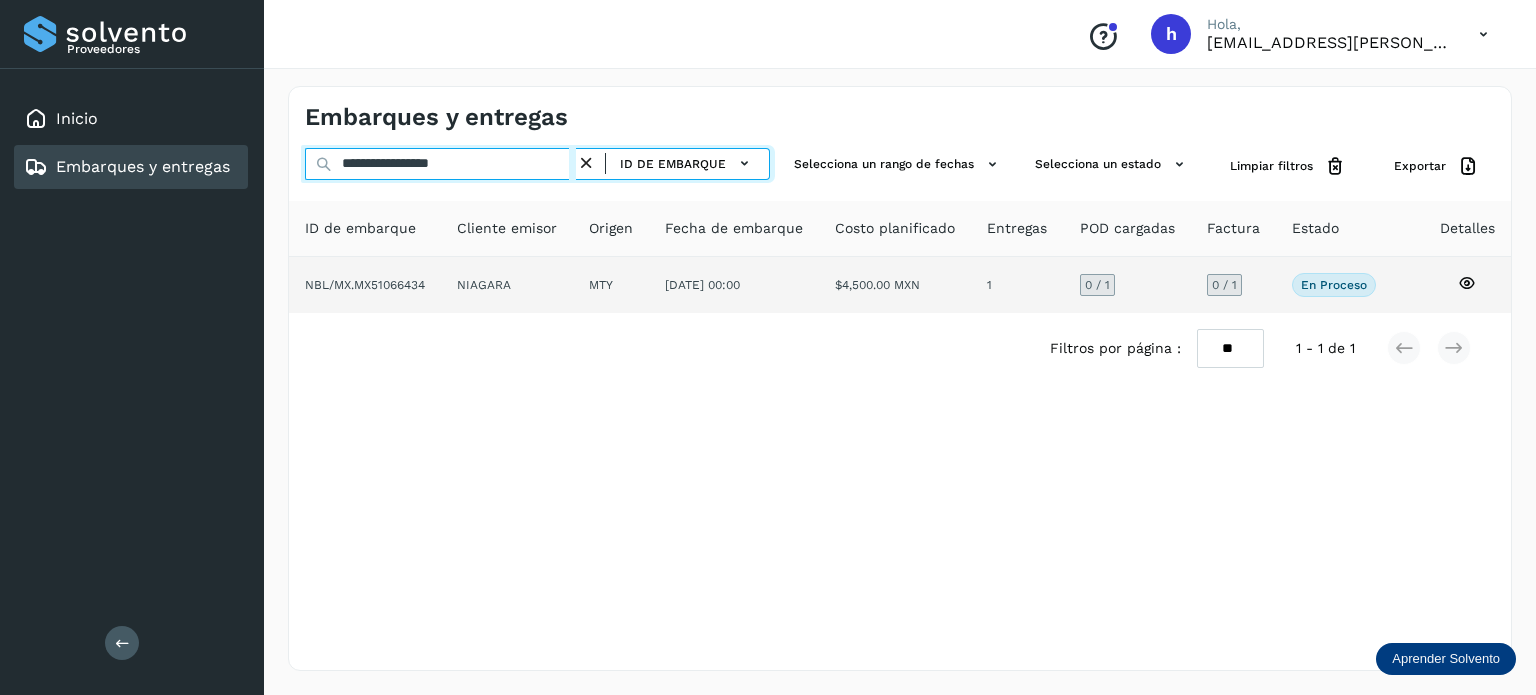 type on "**********" 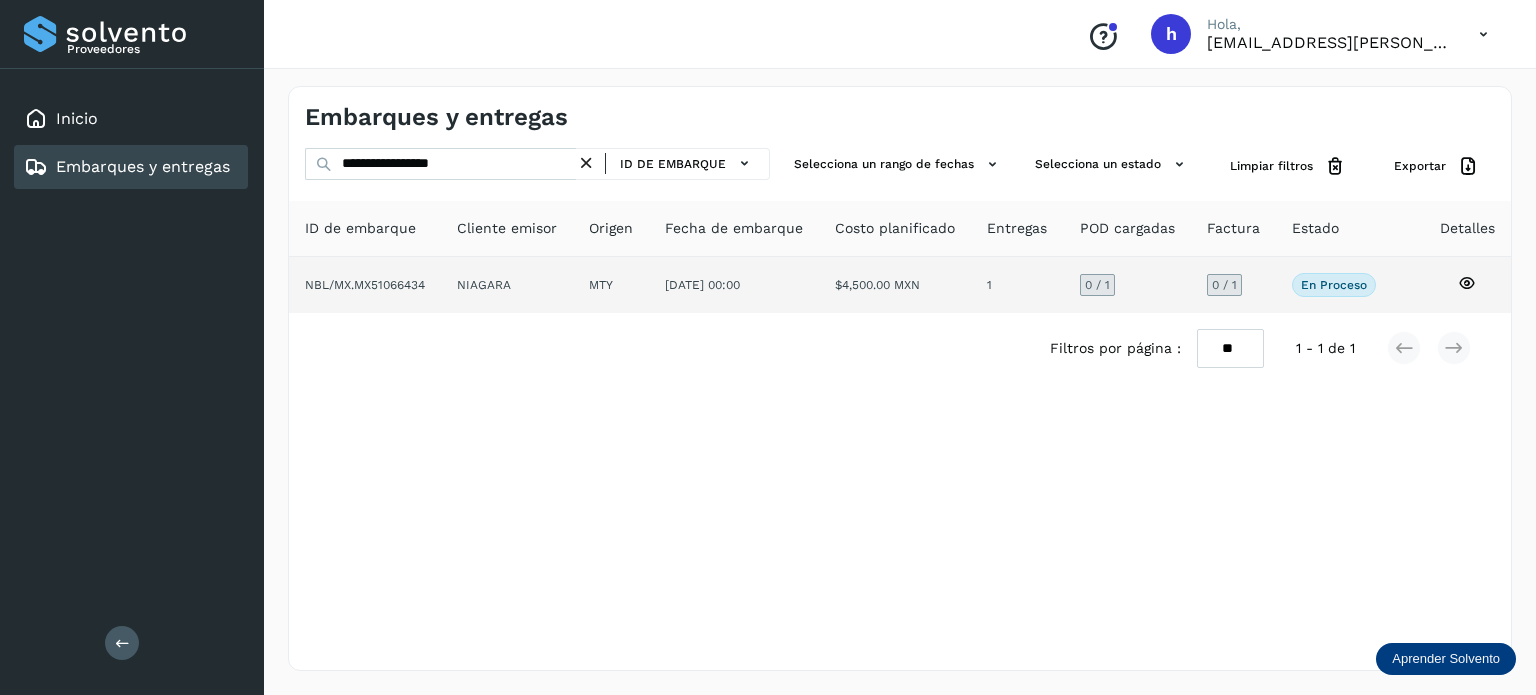 click on "NBL/MX.MX51066434" 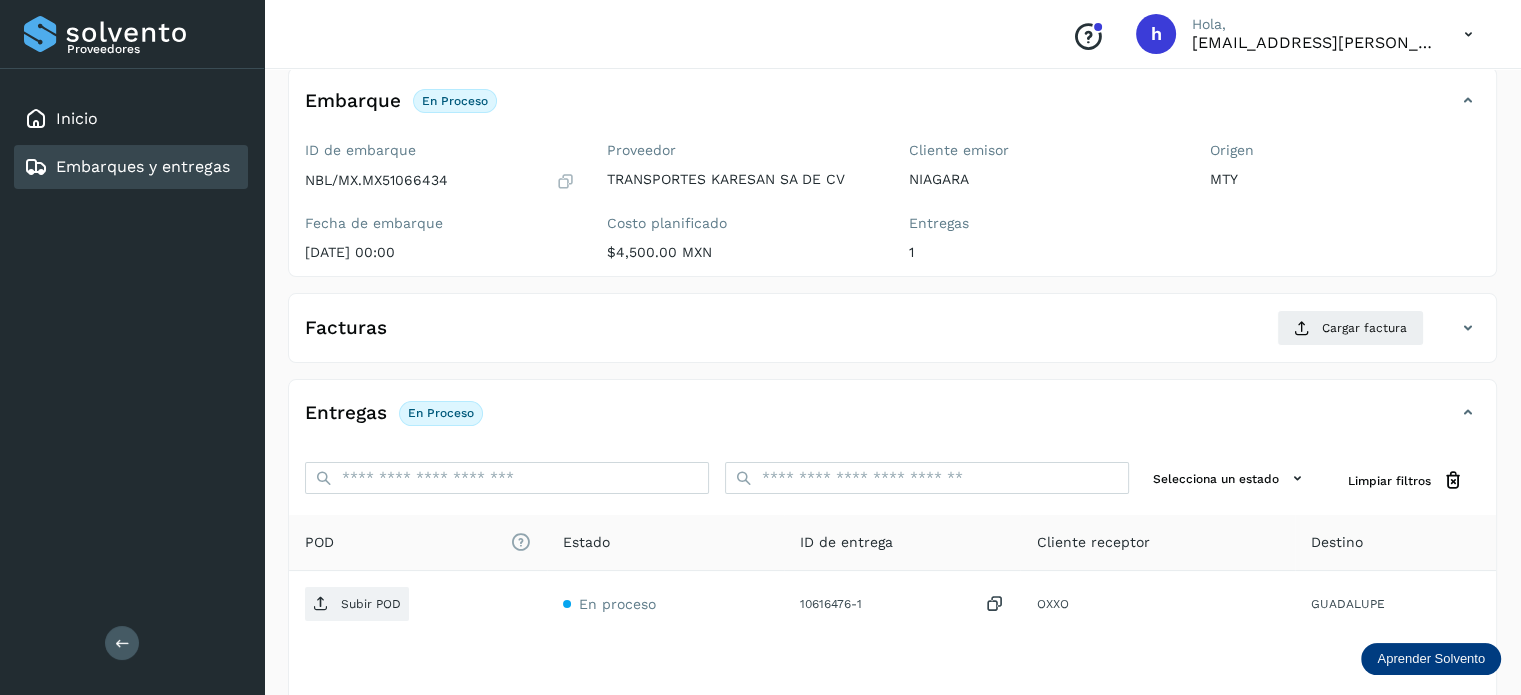 scroll, scrollTop: 119, scrollLeft: 0, axis: vertical 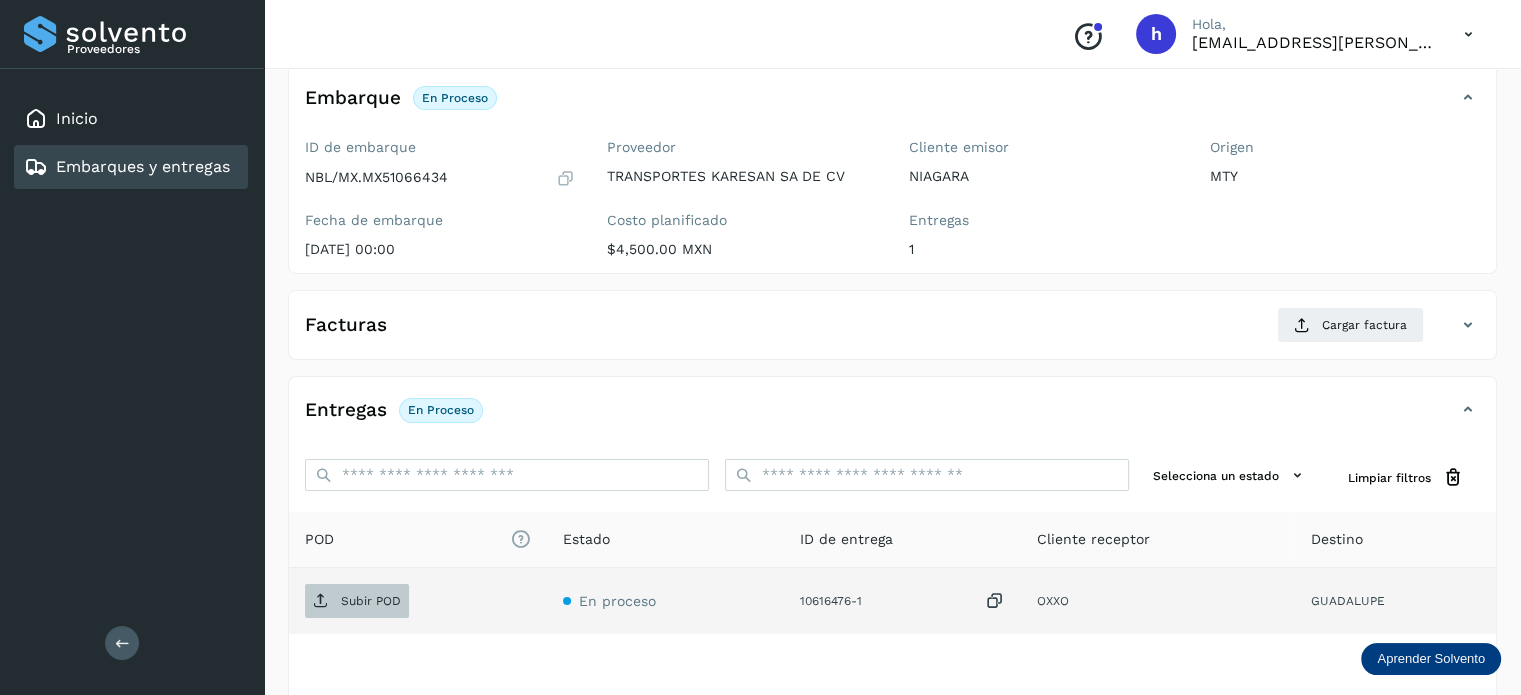 click on "Subir POD" at bounding box center (371, 601) 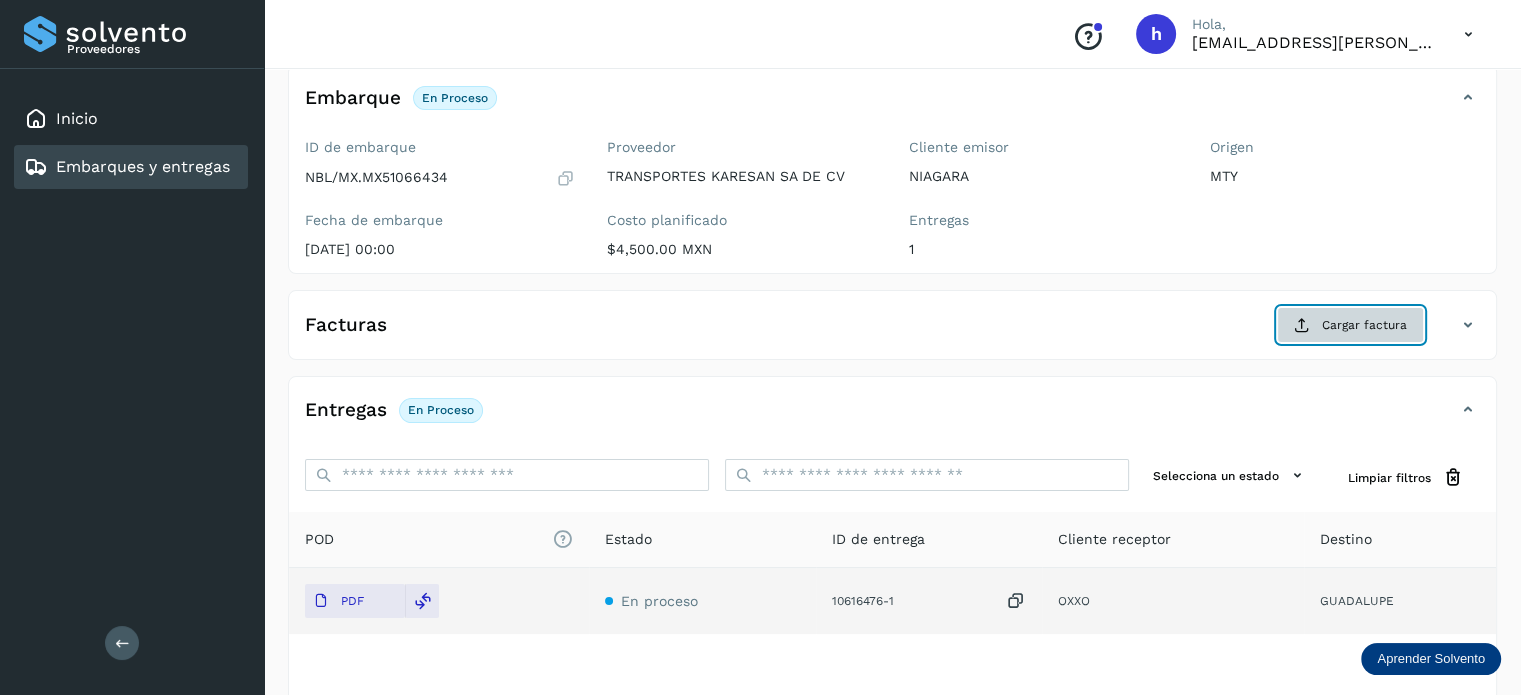click on "Cargar factura" at bounding box center [1350, 325] 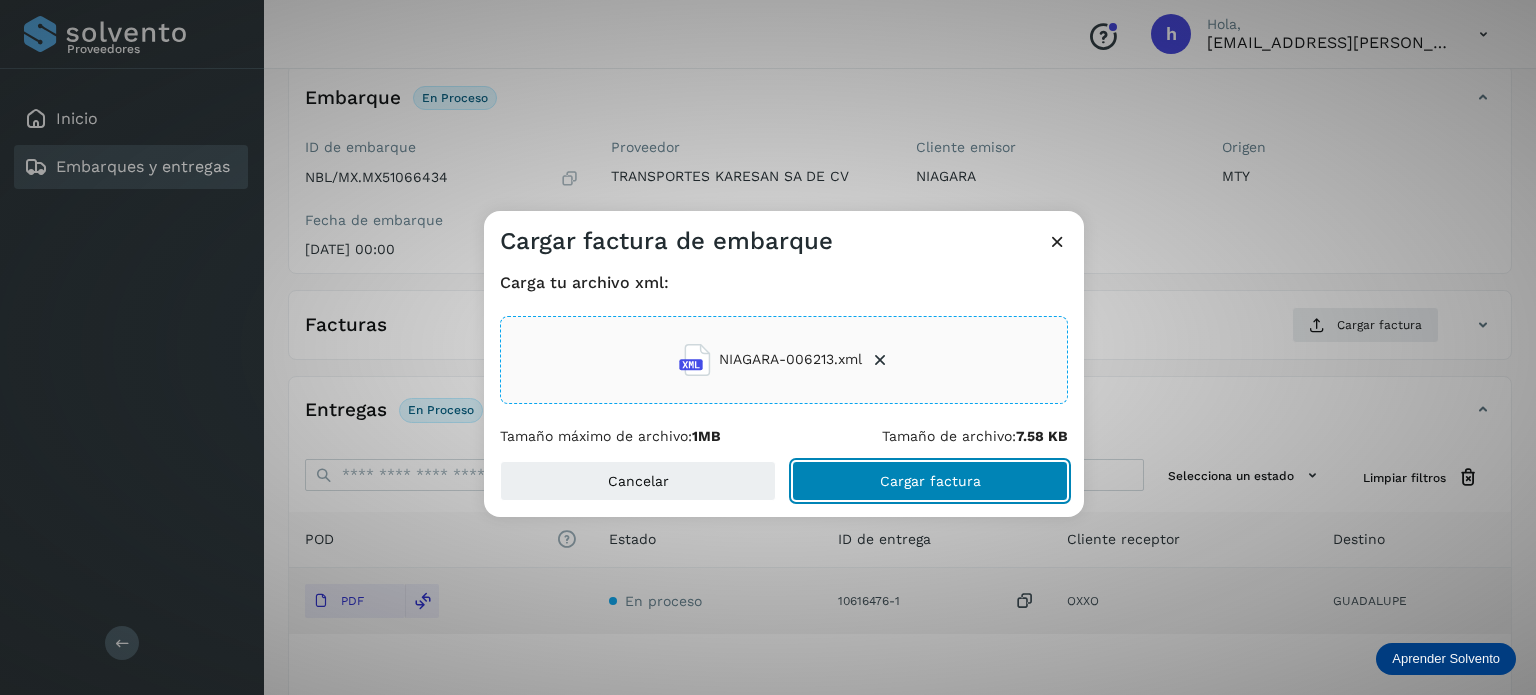 click on "Cargar factura" 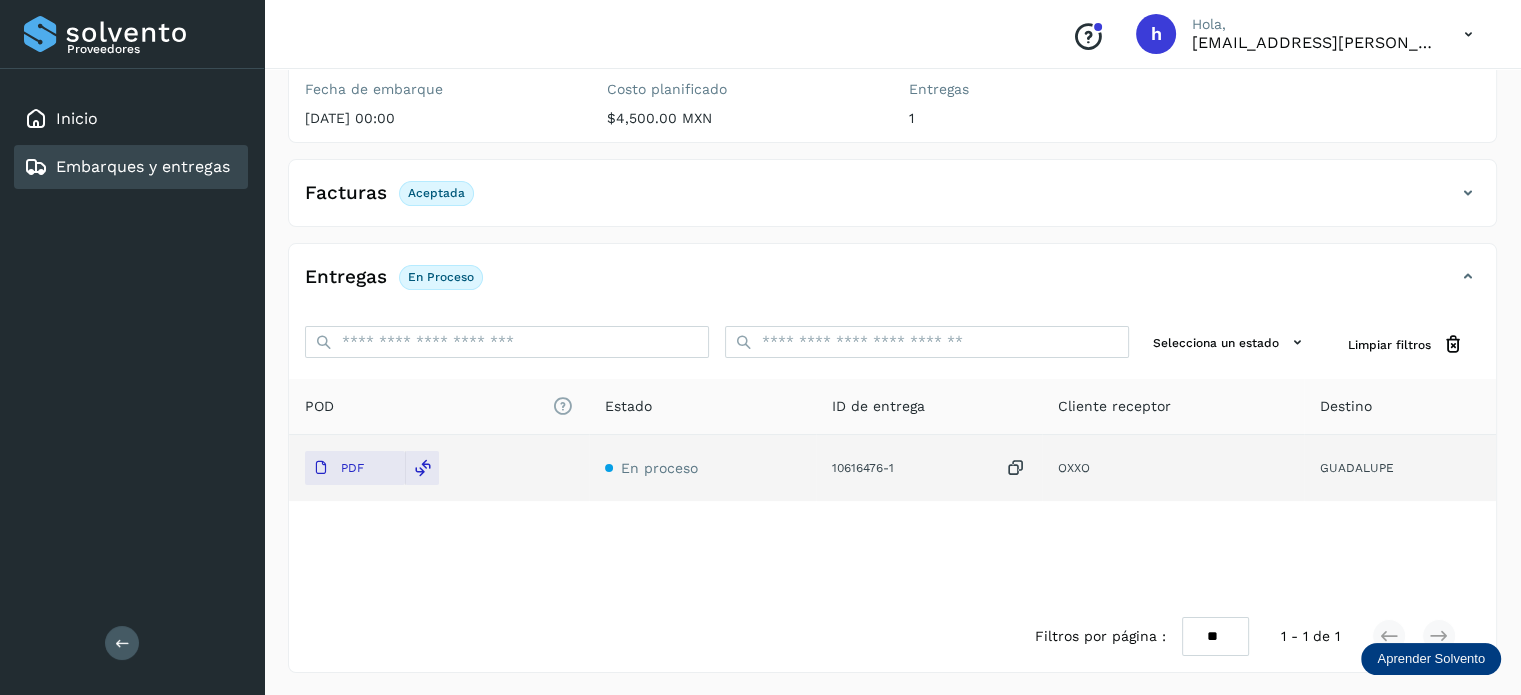 scroll, scrollTop: 0, scrollLeft: 0, axis: both 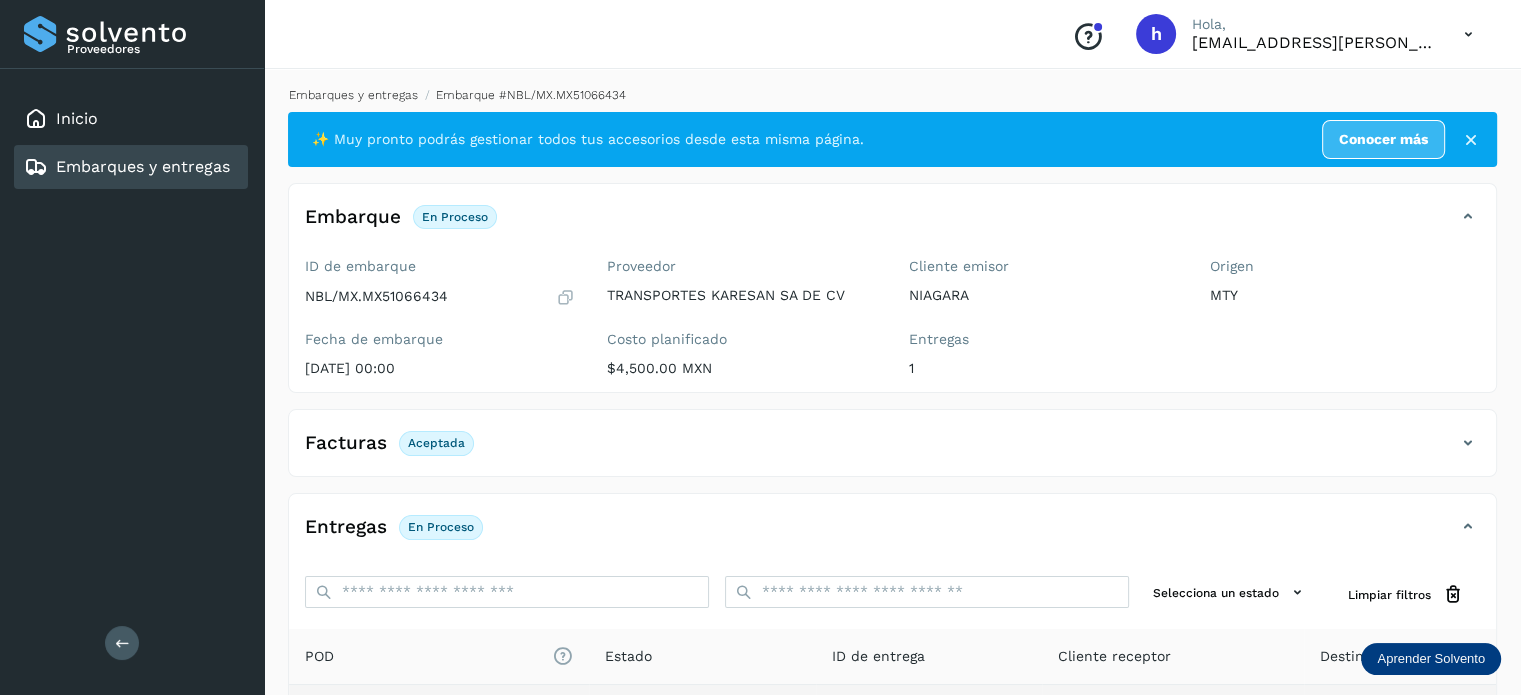 click on "Embarques y entregas" at bounding box center (353, 95) 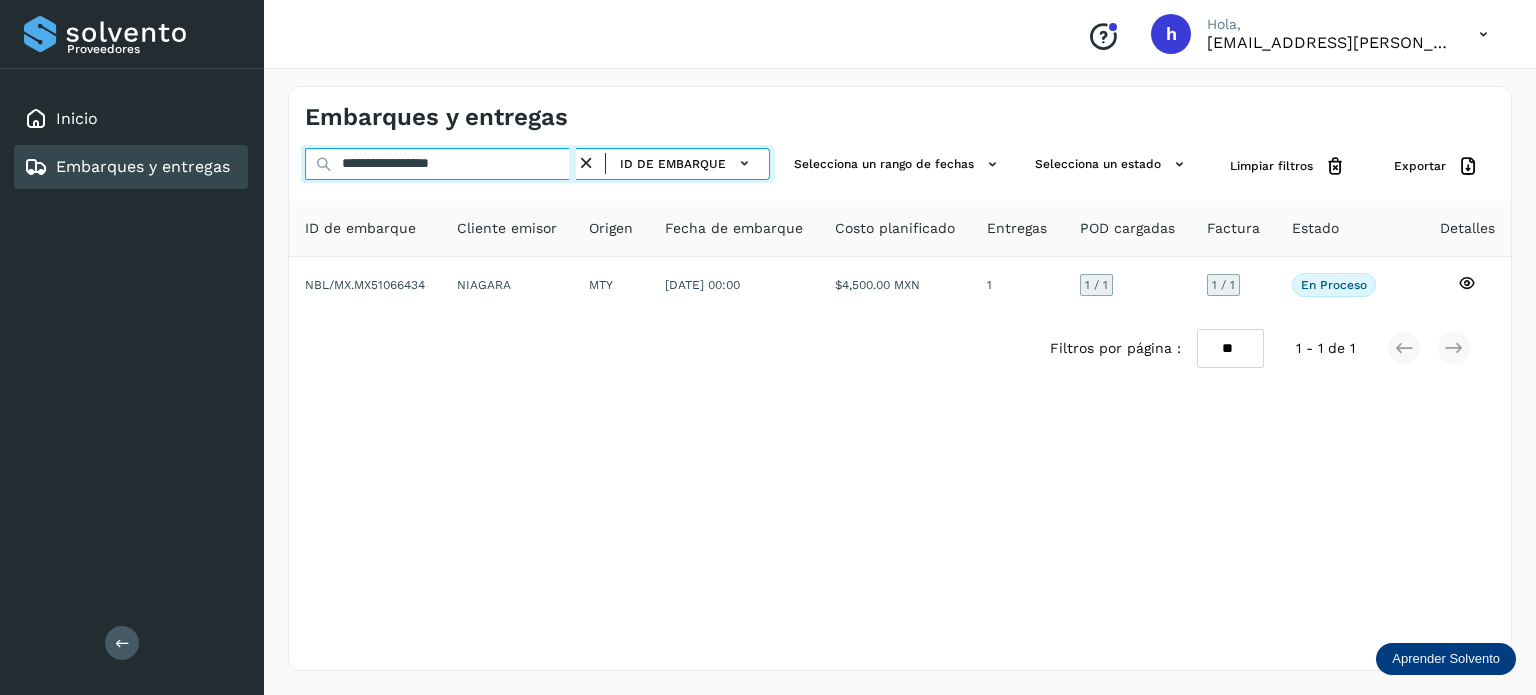 drag, startPoint x: 524, startPoint y: 169, endPoint x: 32, endPoint y: 244, distance: 497.68362 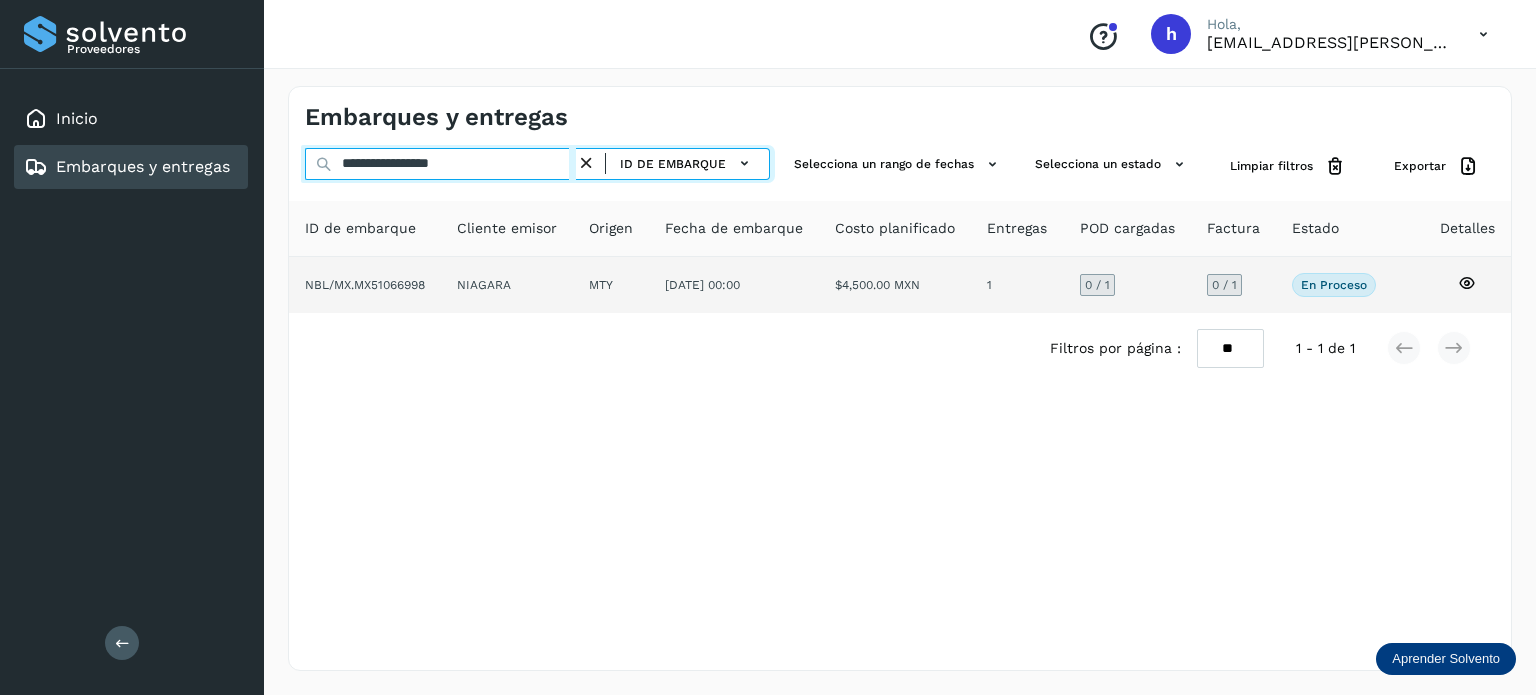 type on "**********" 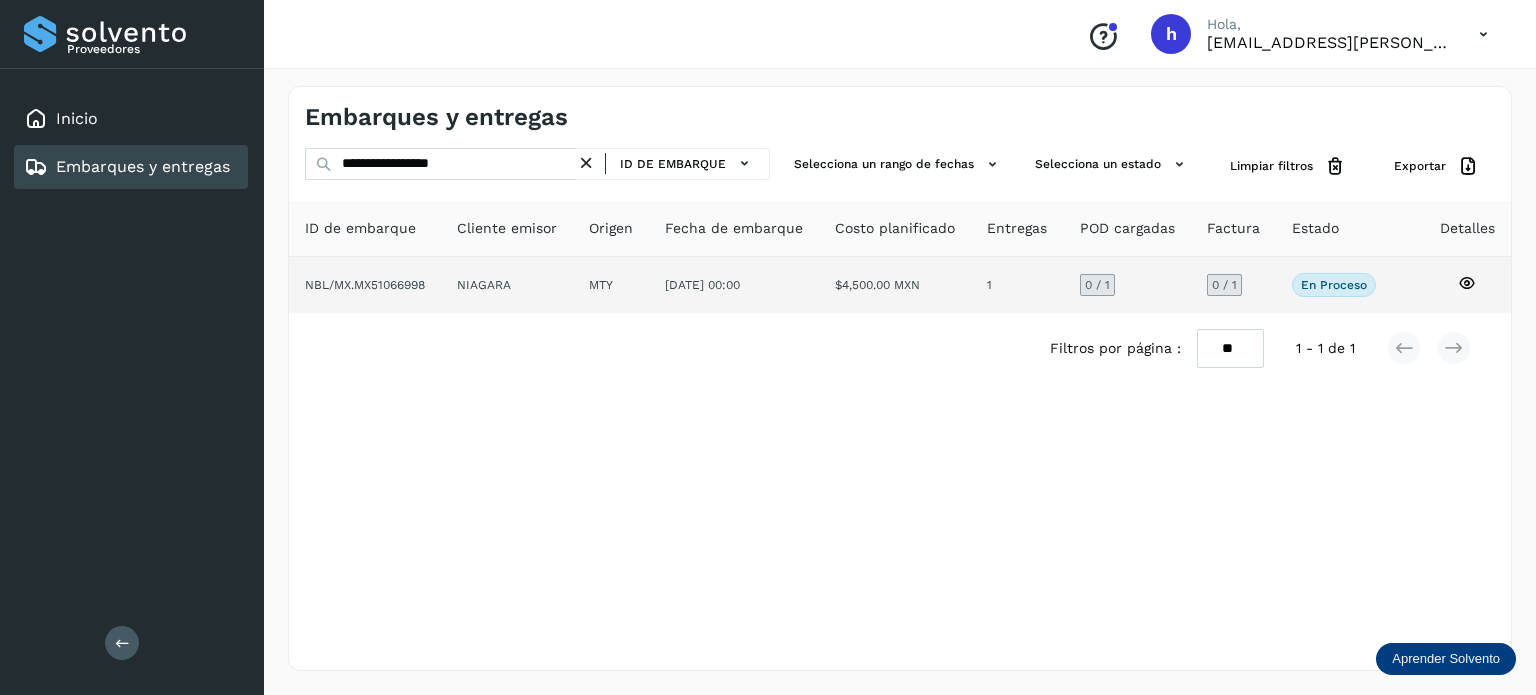 click on "NIAGARA" 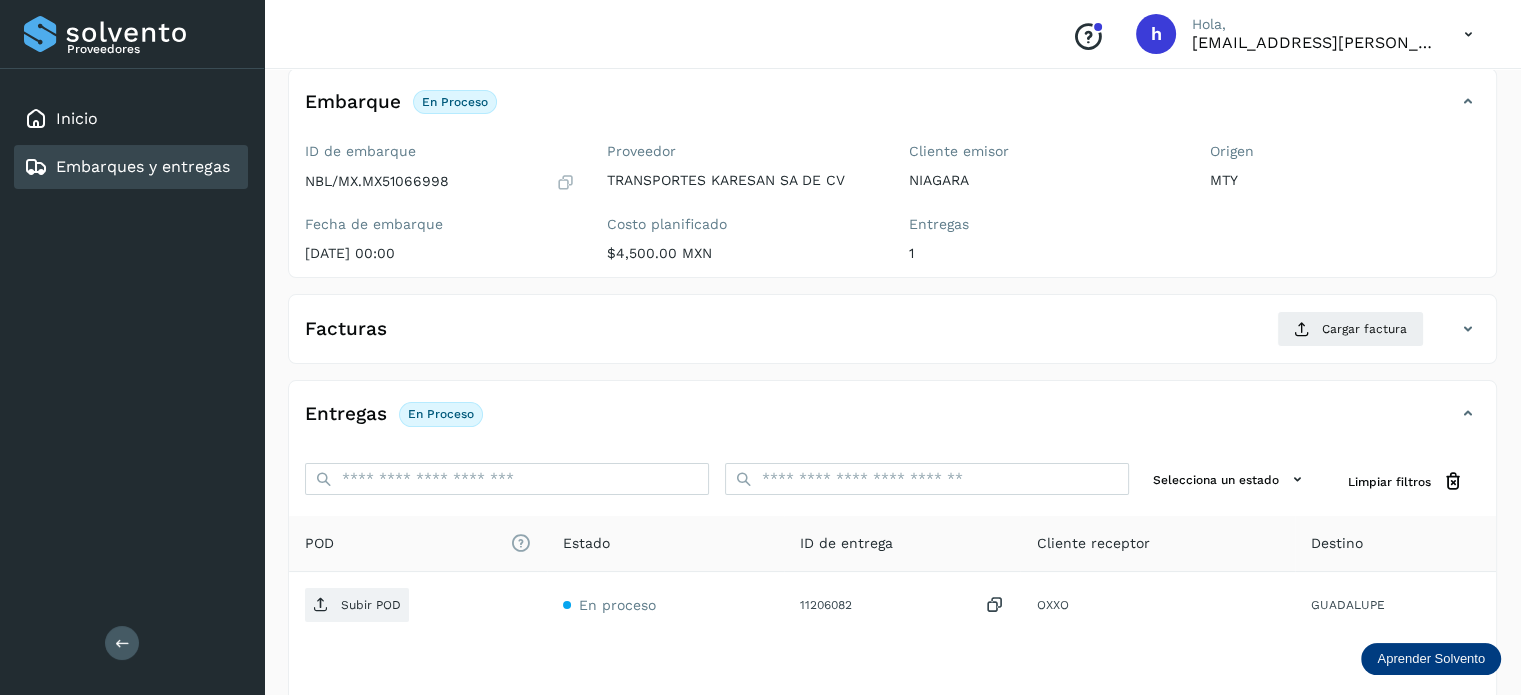scroll, scrollTop: 112, scrollLeft: 0, axis: vertical 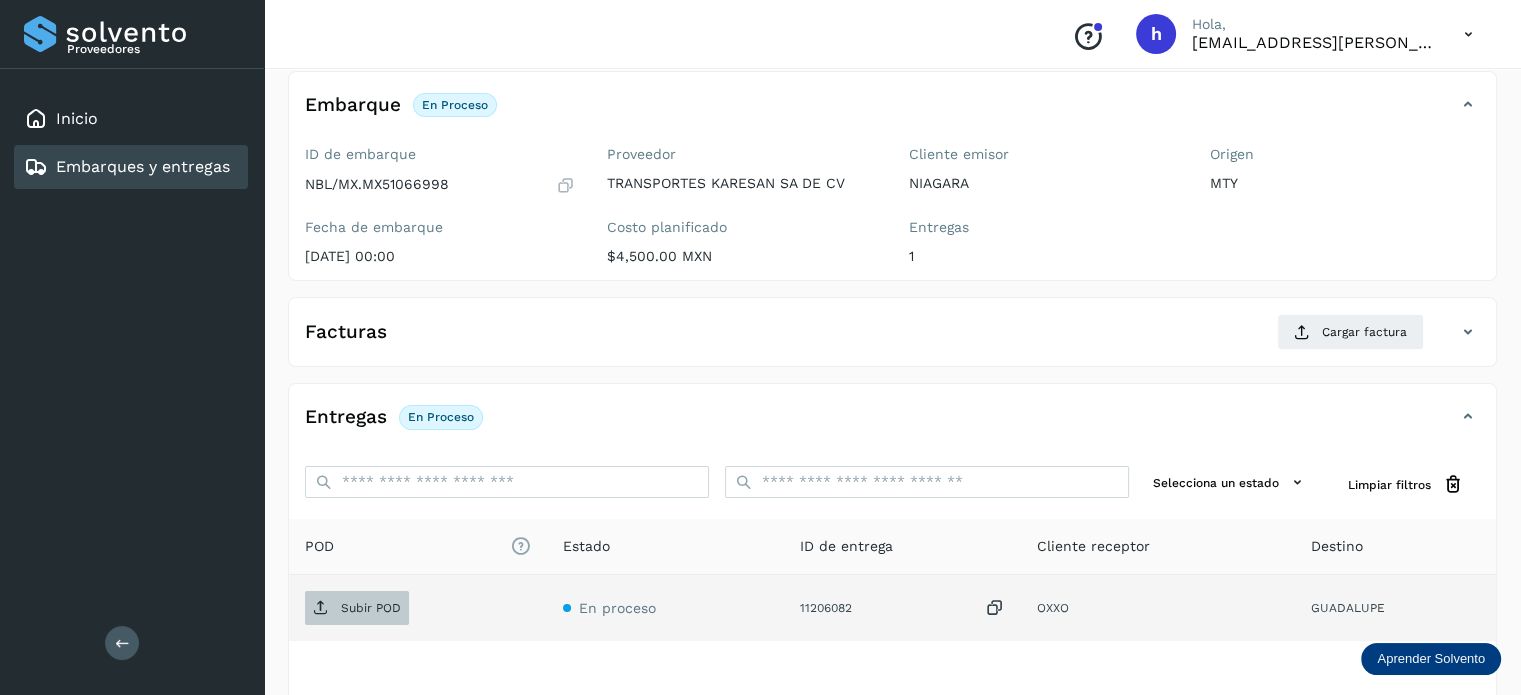 click on "Subir POD" at bounding box center (357, 608) 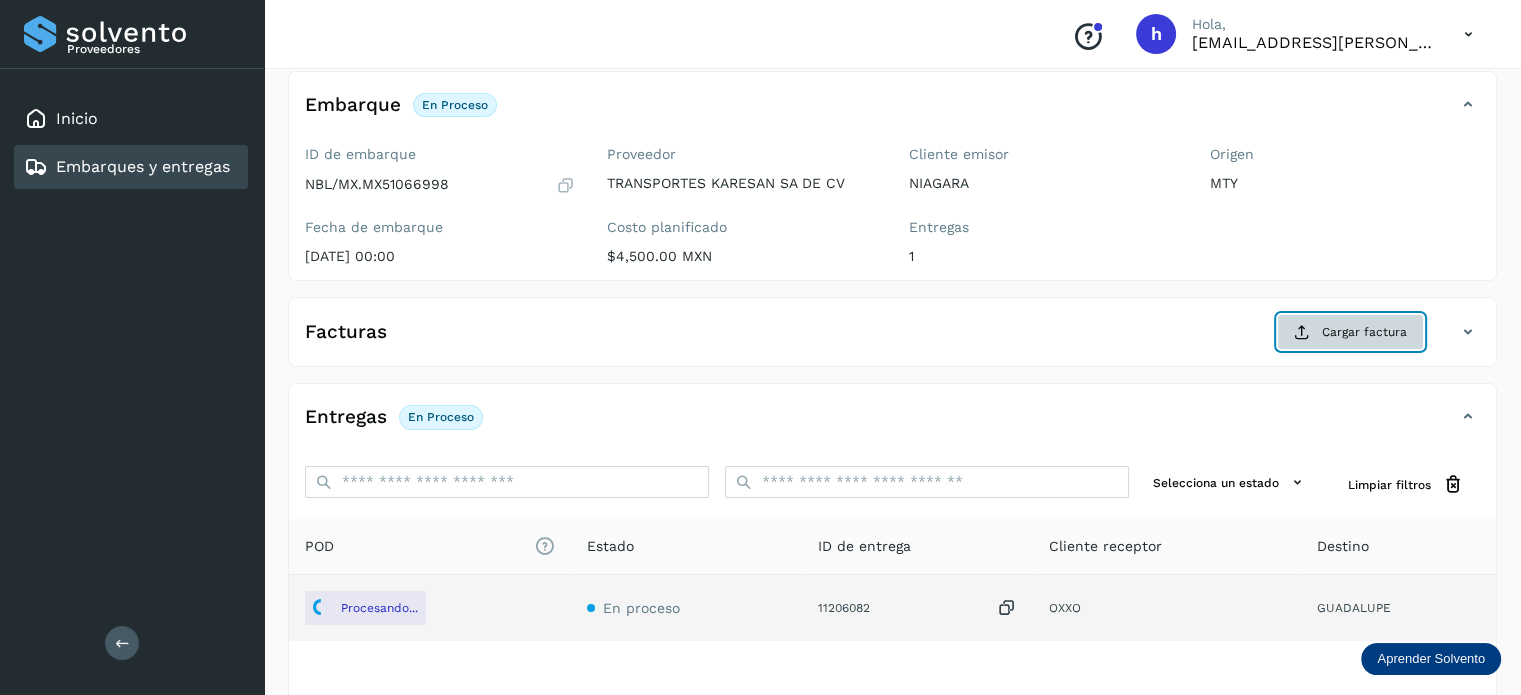 click on "Cargar factura" 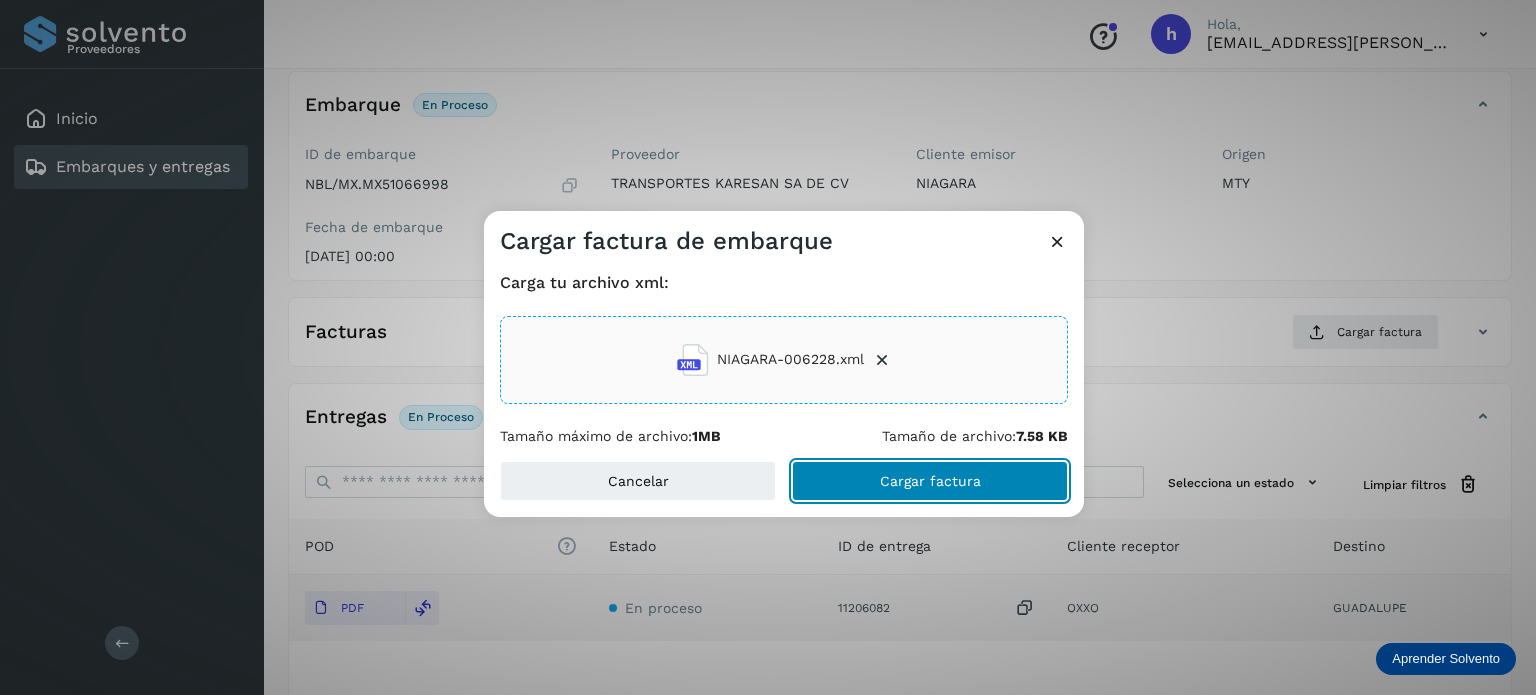 click on "Cargar factura" 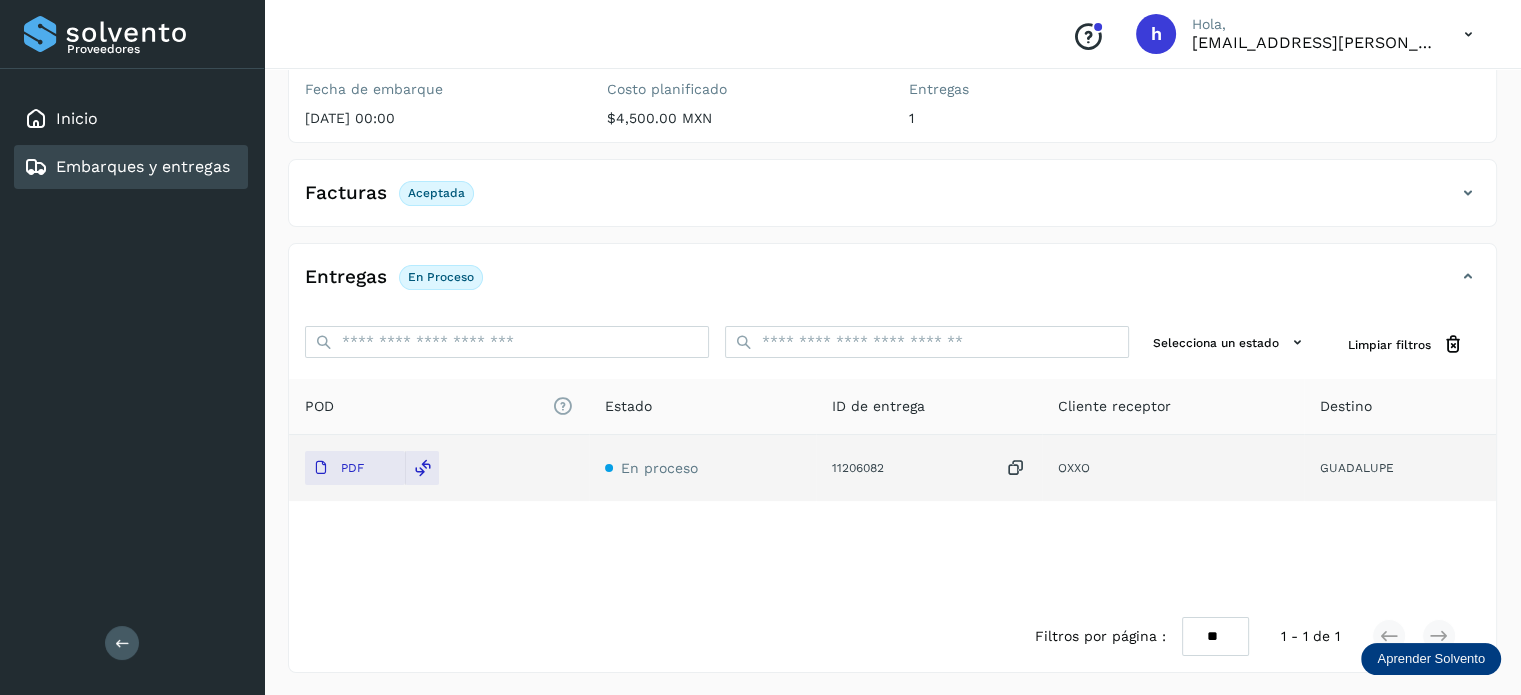 scroll, scrollTop: 0, scrollLeft: 0, axis: both 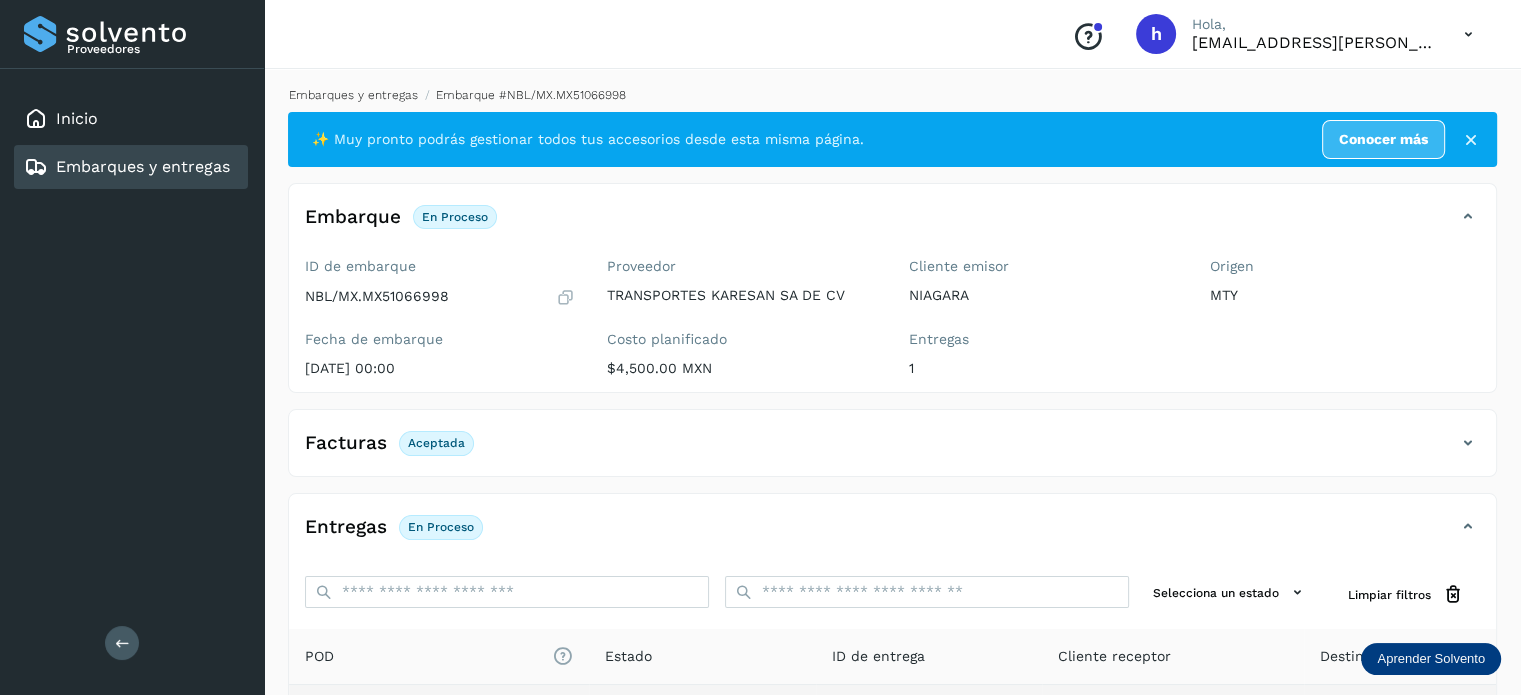 click on "Embarques y entregas" at bounding box center [353, 95] 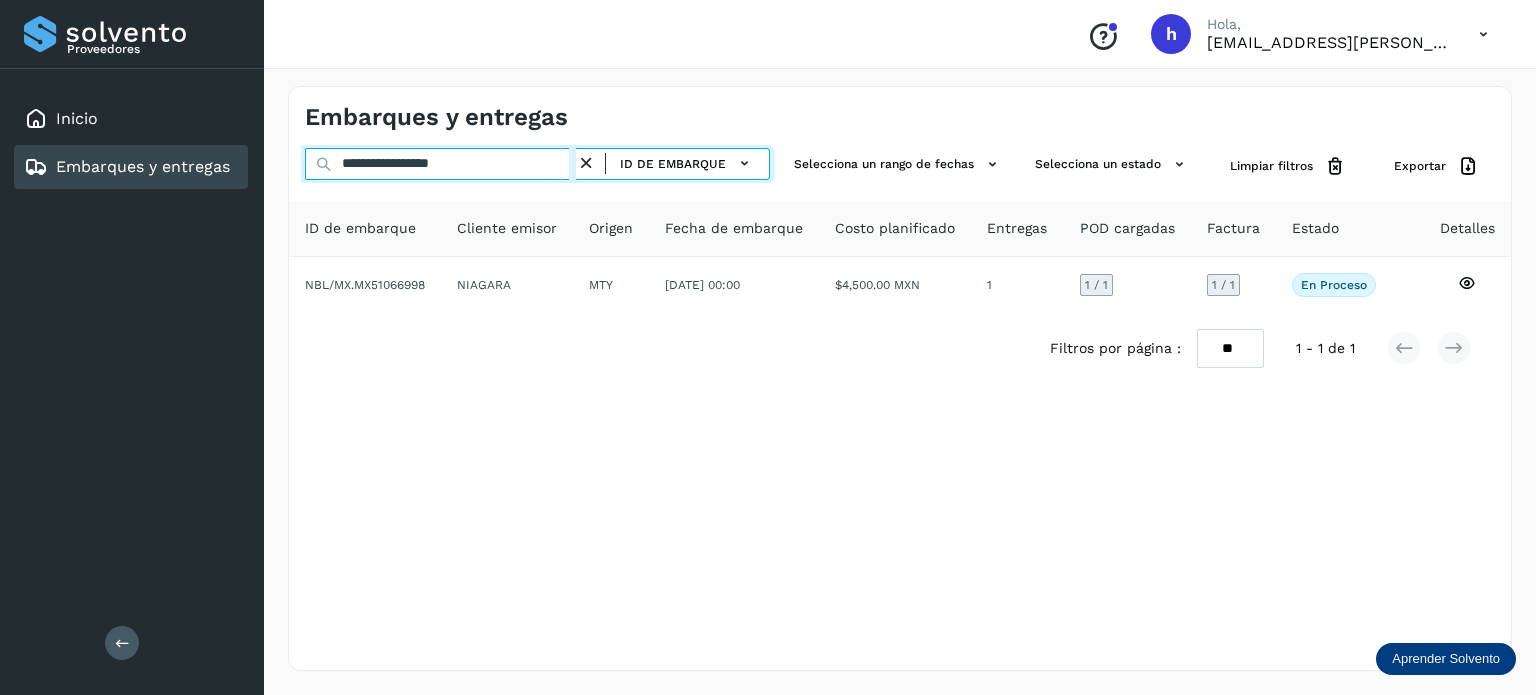 drag, startPoint x: 520, startPoint y: 163, endPoint x: 106, endPoint y: 204, distance: 416.02524 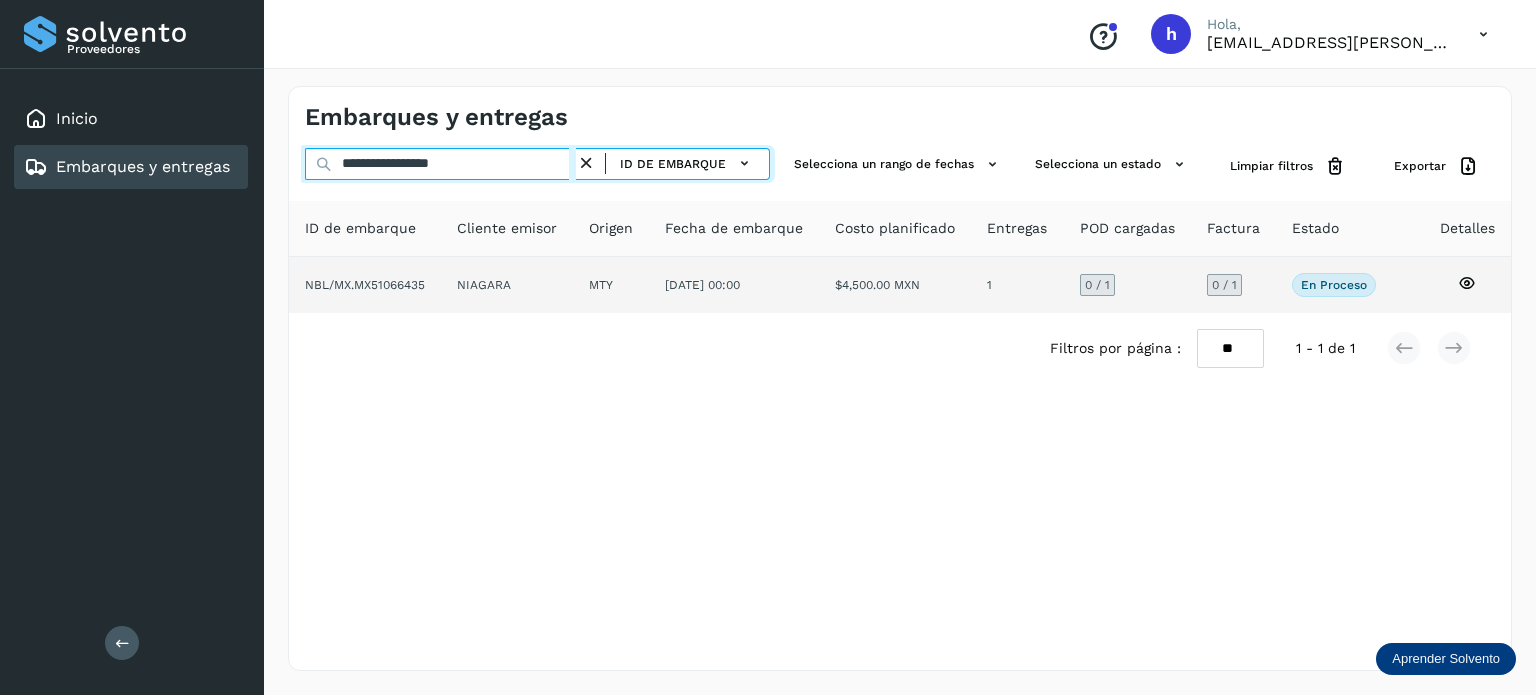type on "**********" 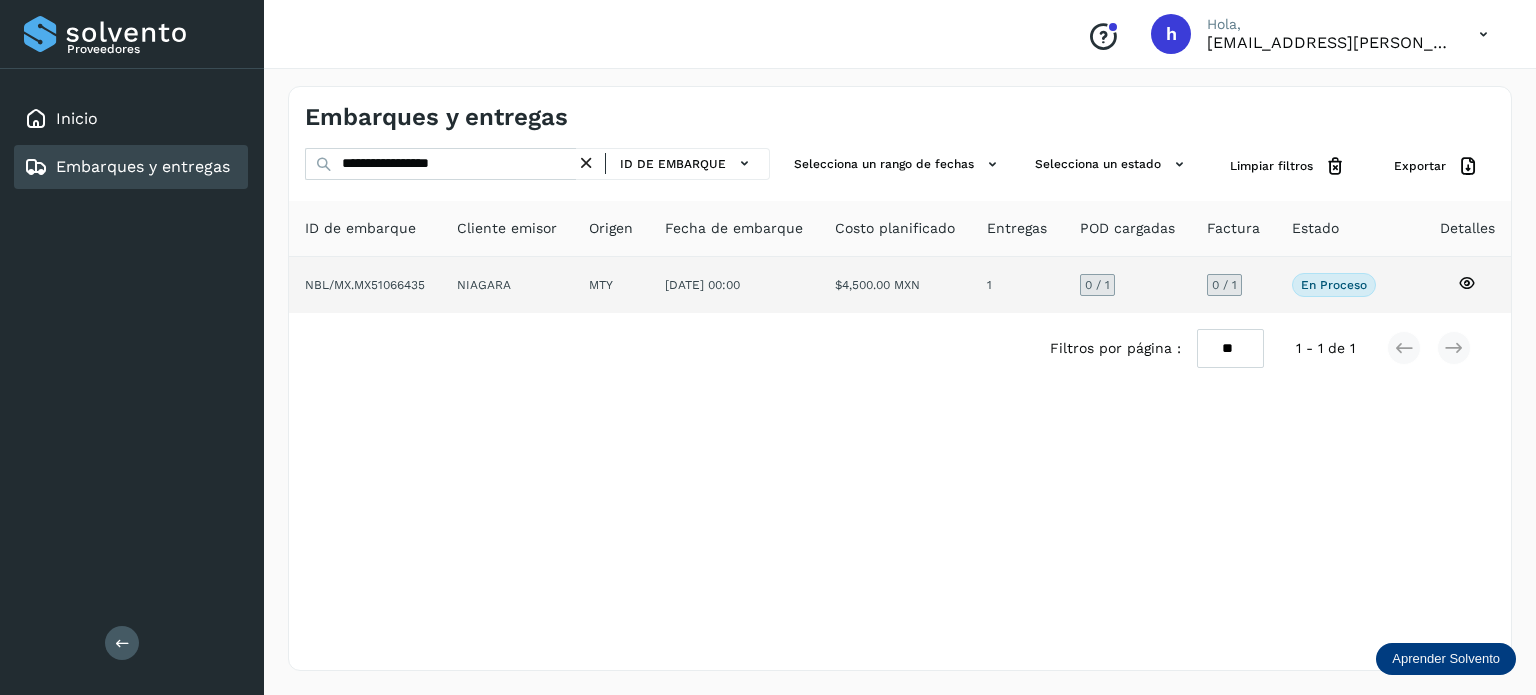 click on "NBL/MX.MX51066435" 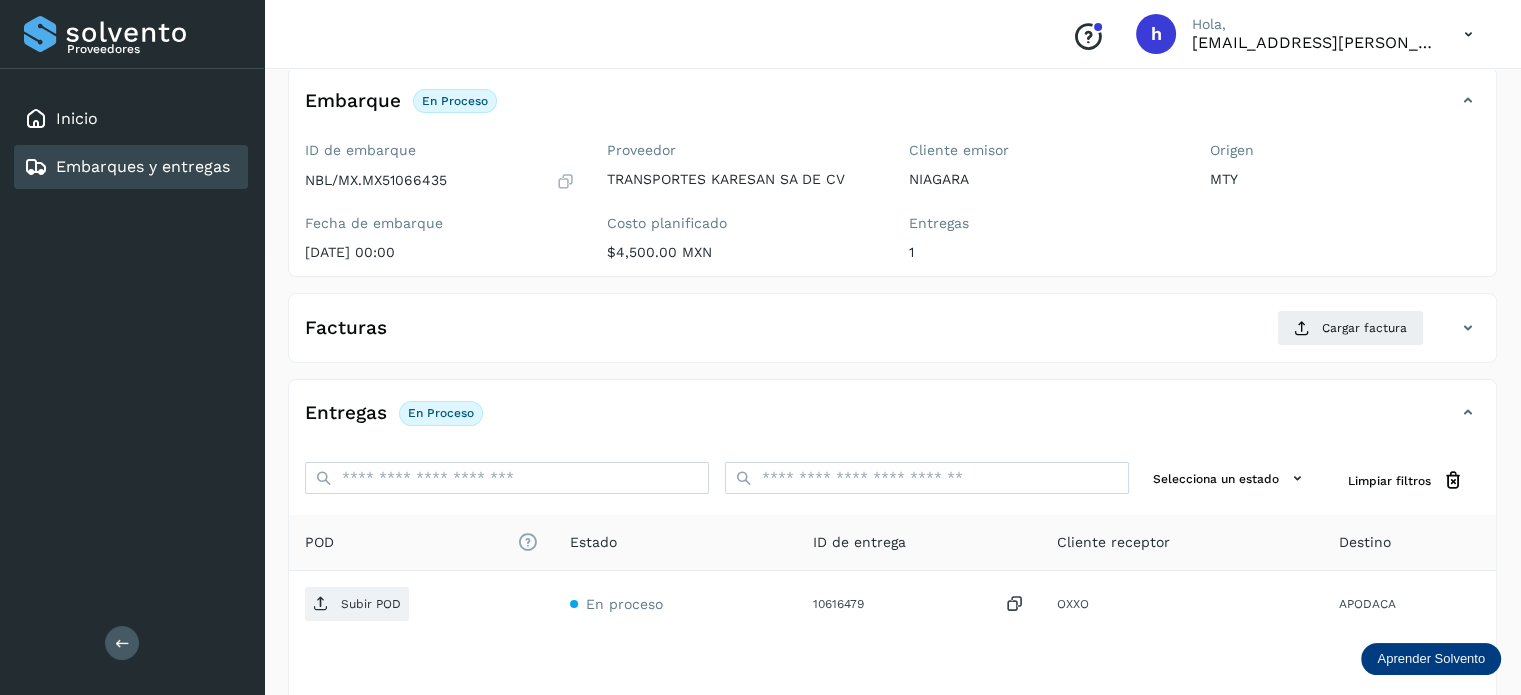 scroll, scrollTop: 117, scrollLeft: 0, axis: vertical 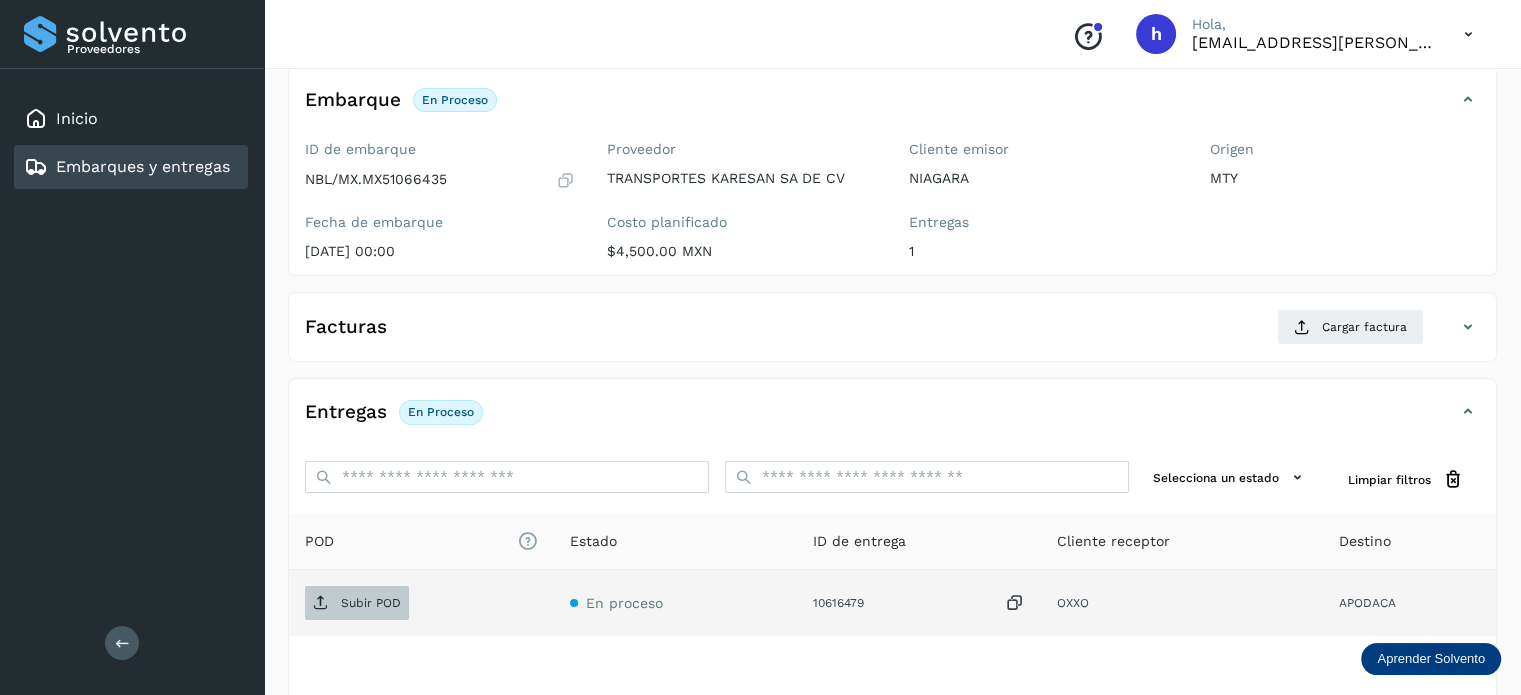 click on "Subir POD" at bounding box center (357, 603) 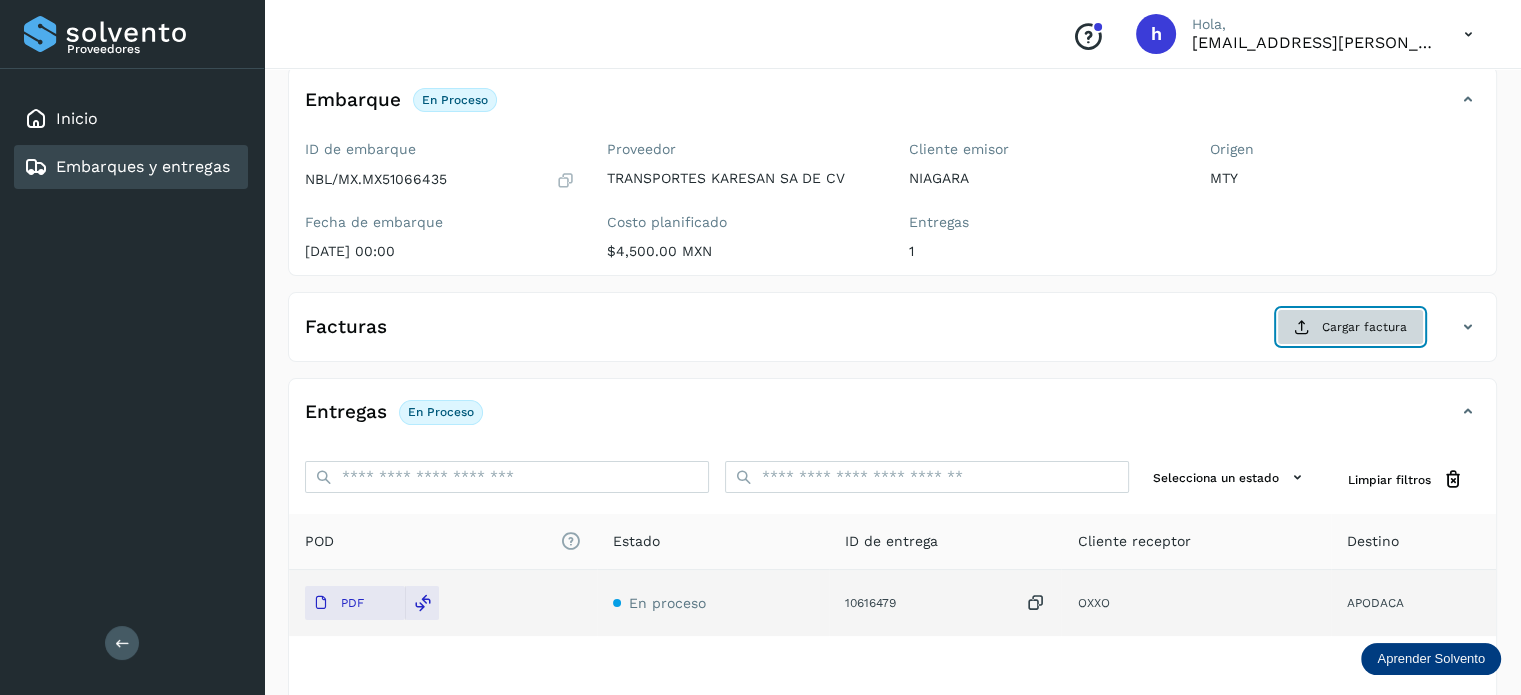 click on "Cargar factura" 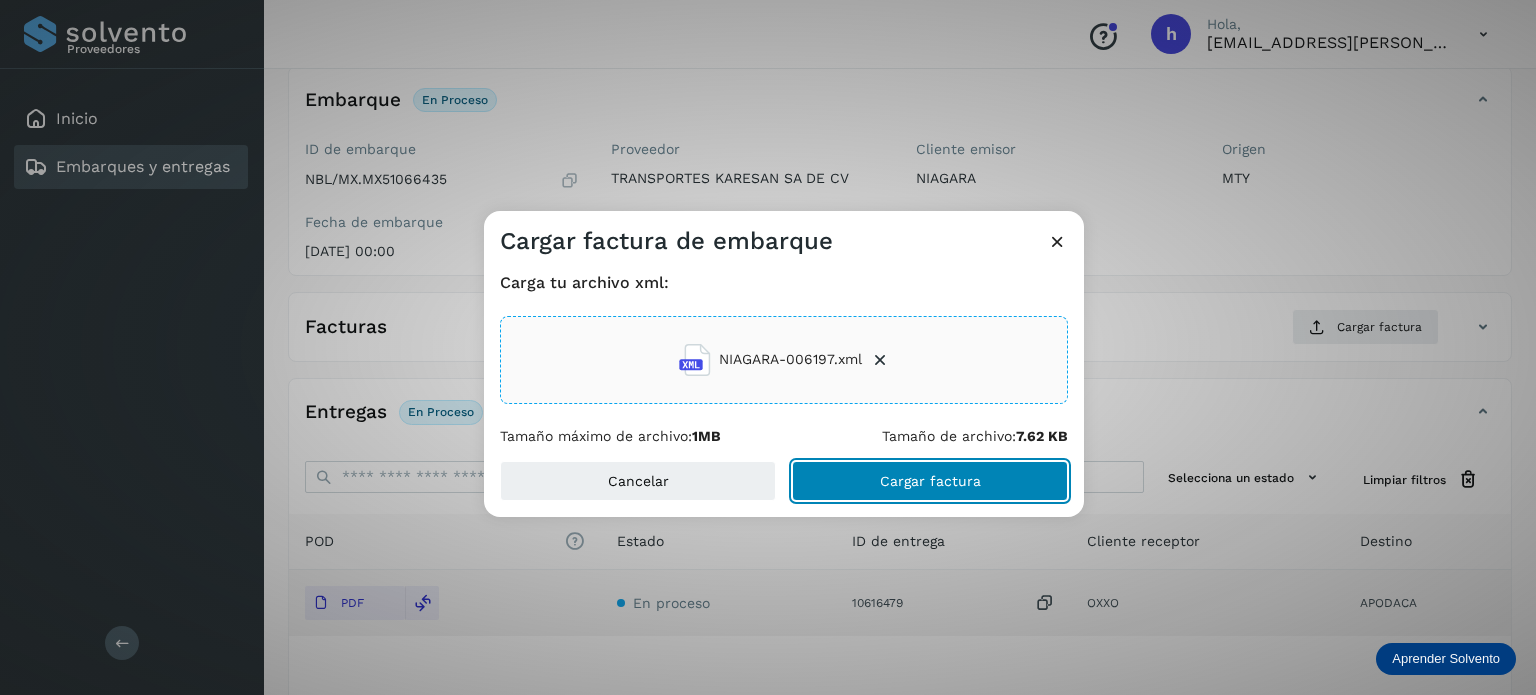 click on "Cargar factura" 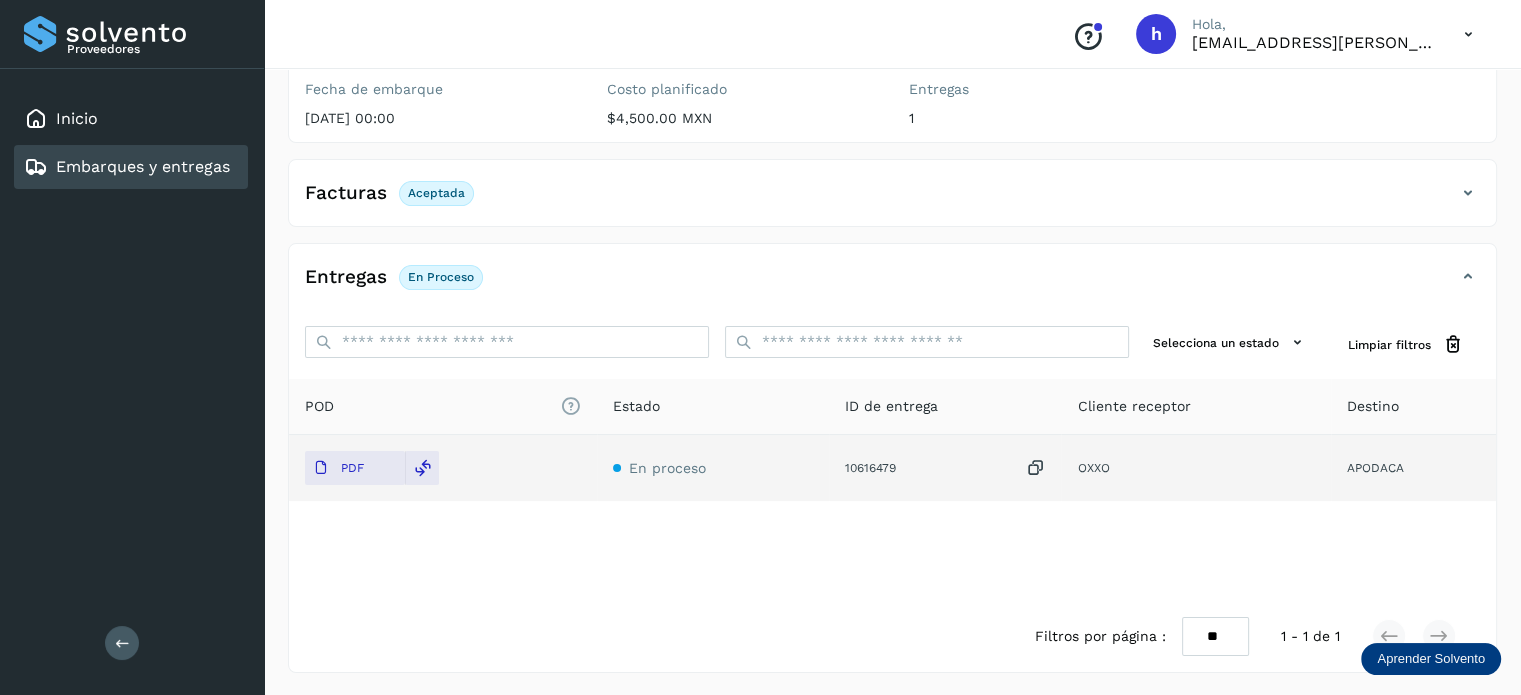 scroll, scrollTop: 0, scrollLeft: 0, axis: both 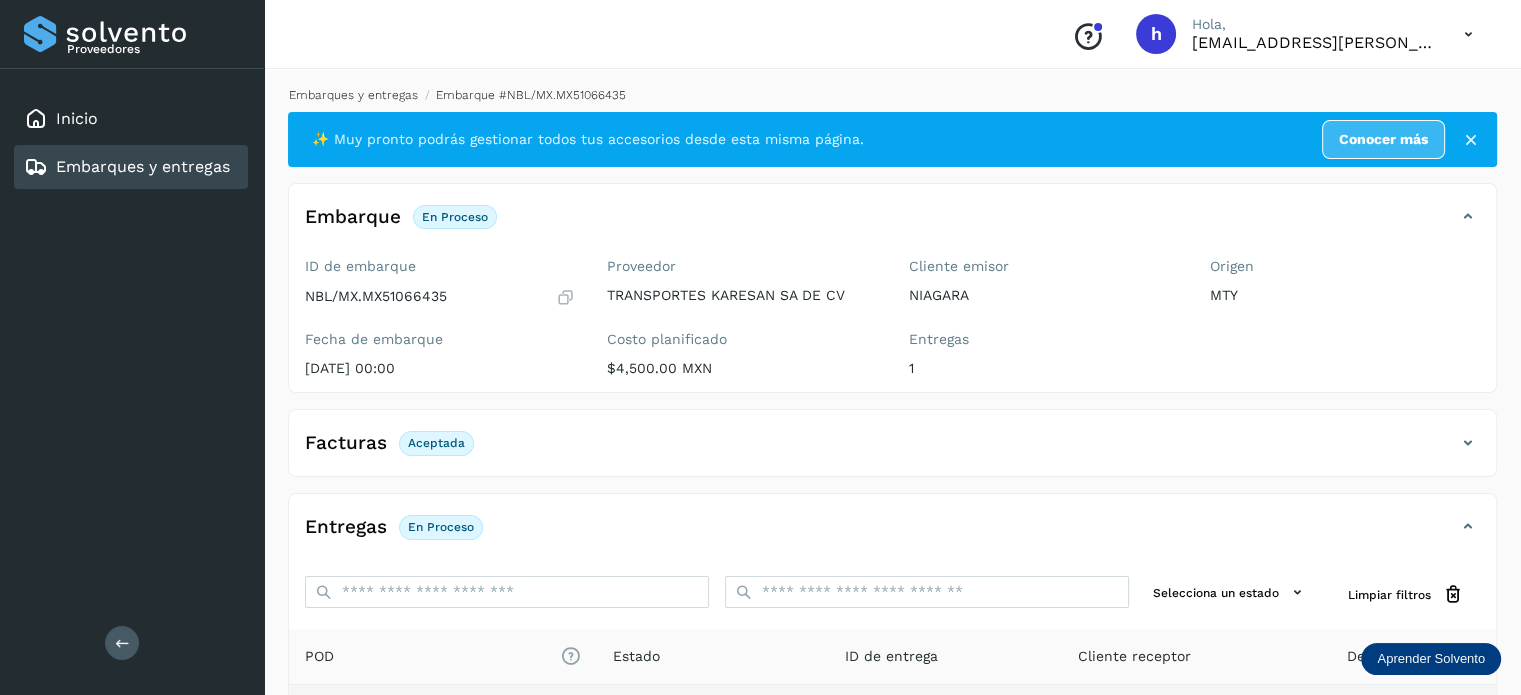 click on "Embarques y entregas" at bounding box center [353, 95] 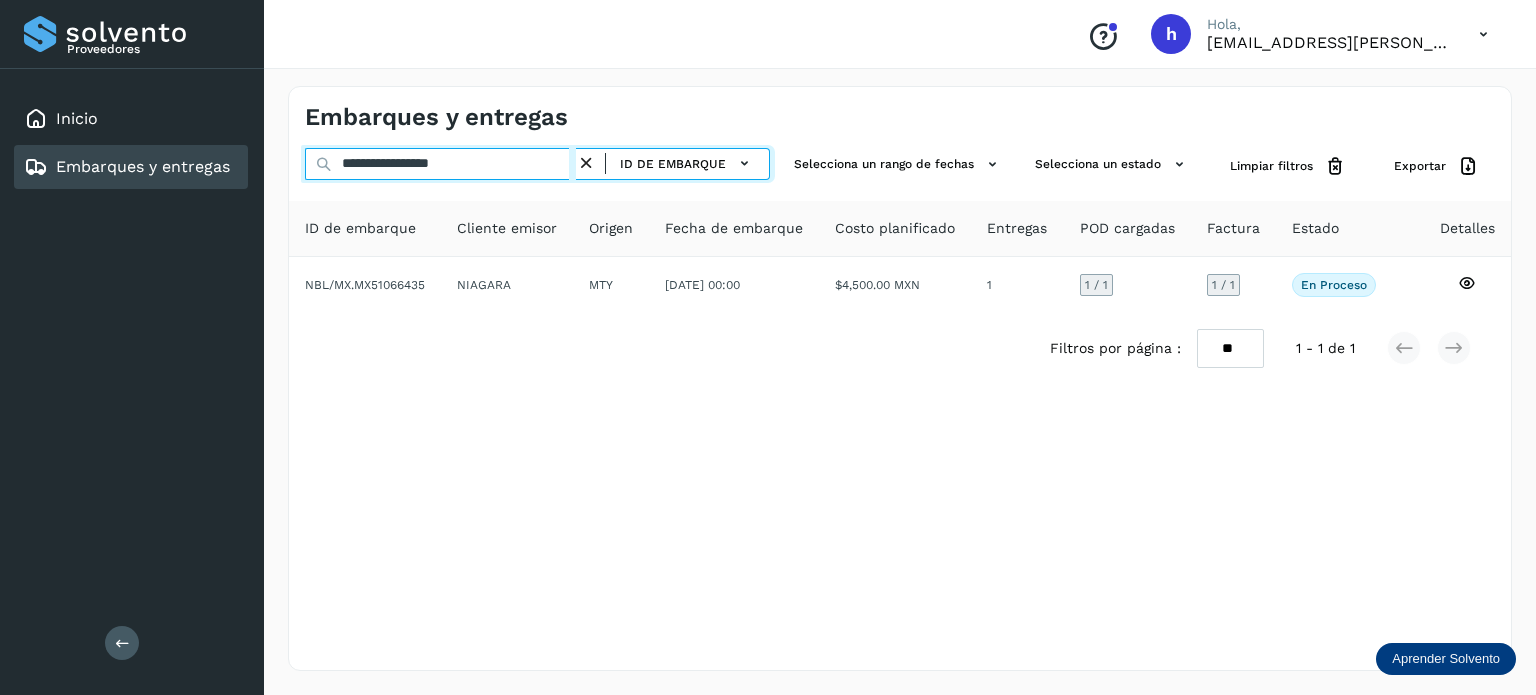 drag, startPoint x: 517, startPoint y: 169, endPoint x: 60, endPoint y: 203, distance: 458.26303 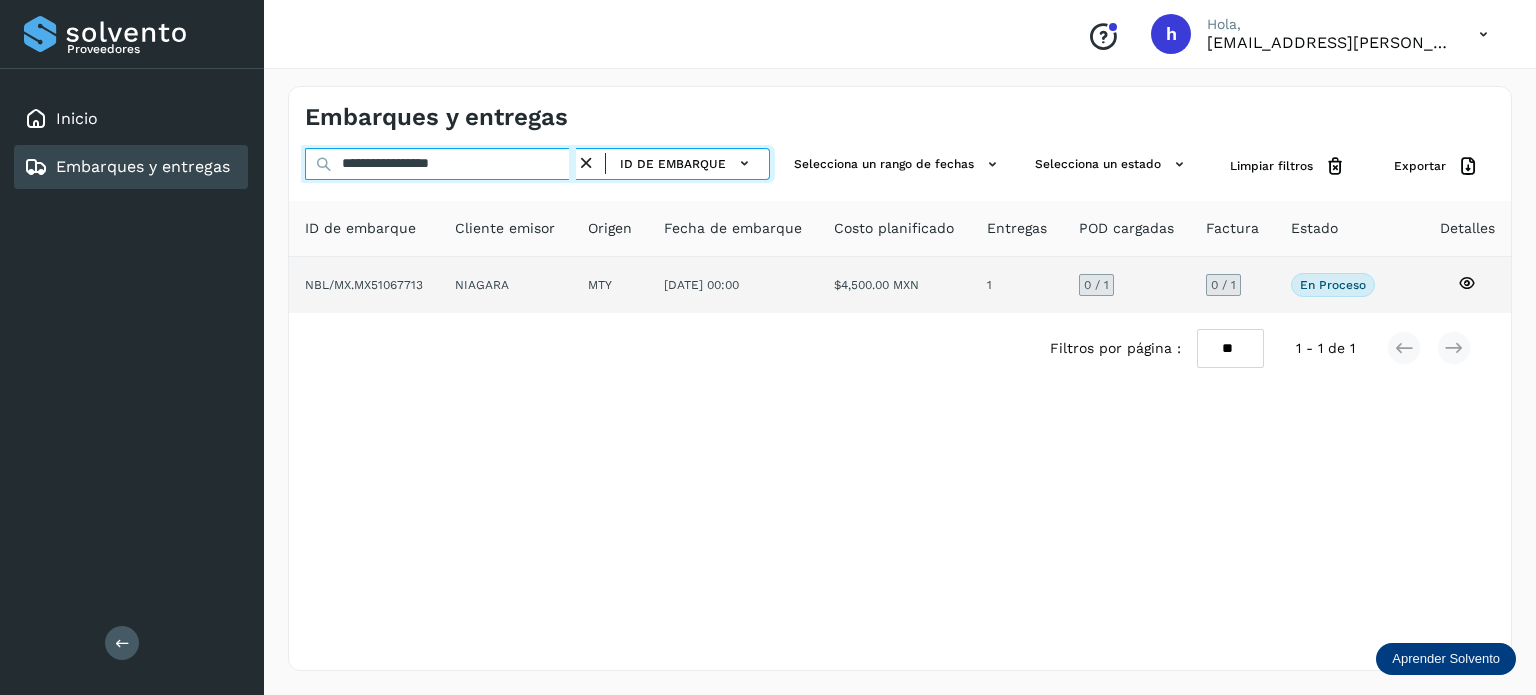 type on "**********" 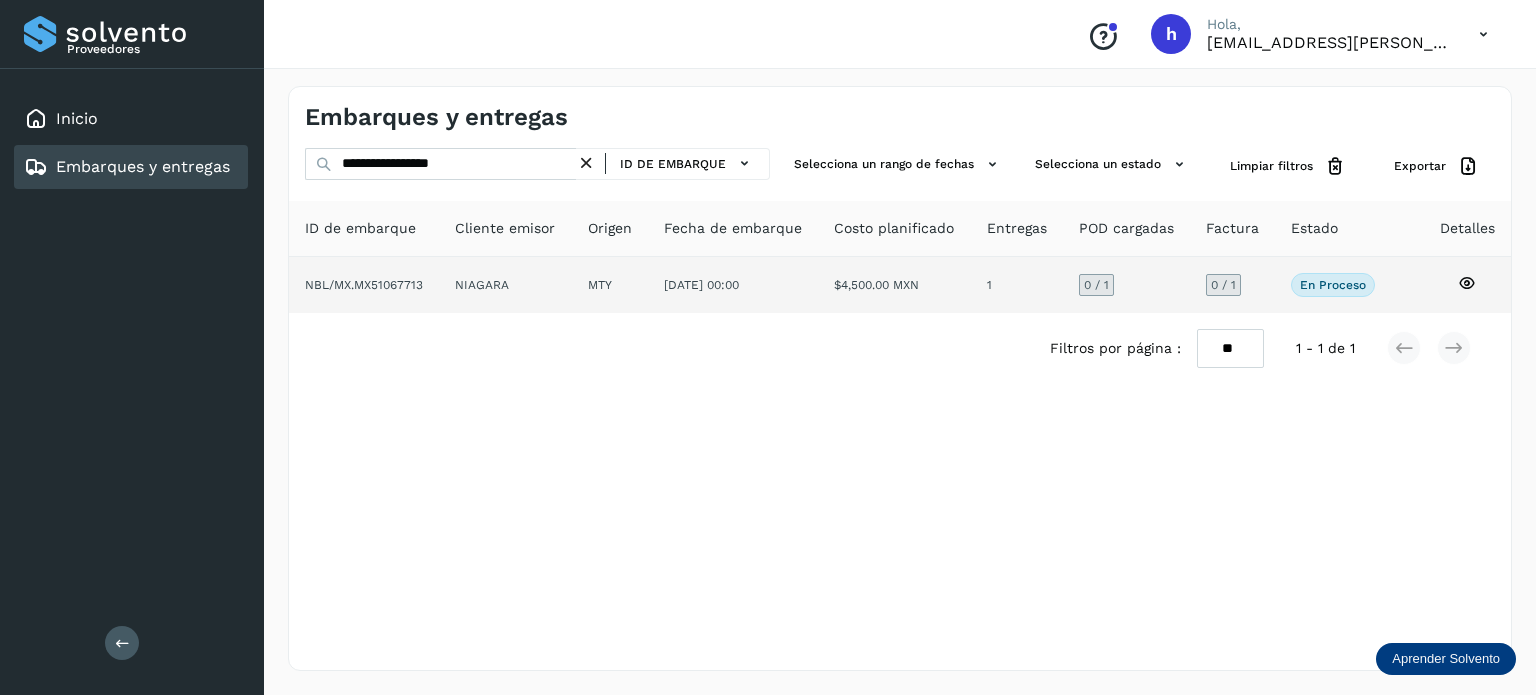 click on "NBL/MX.MX51067713" 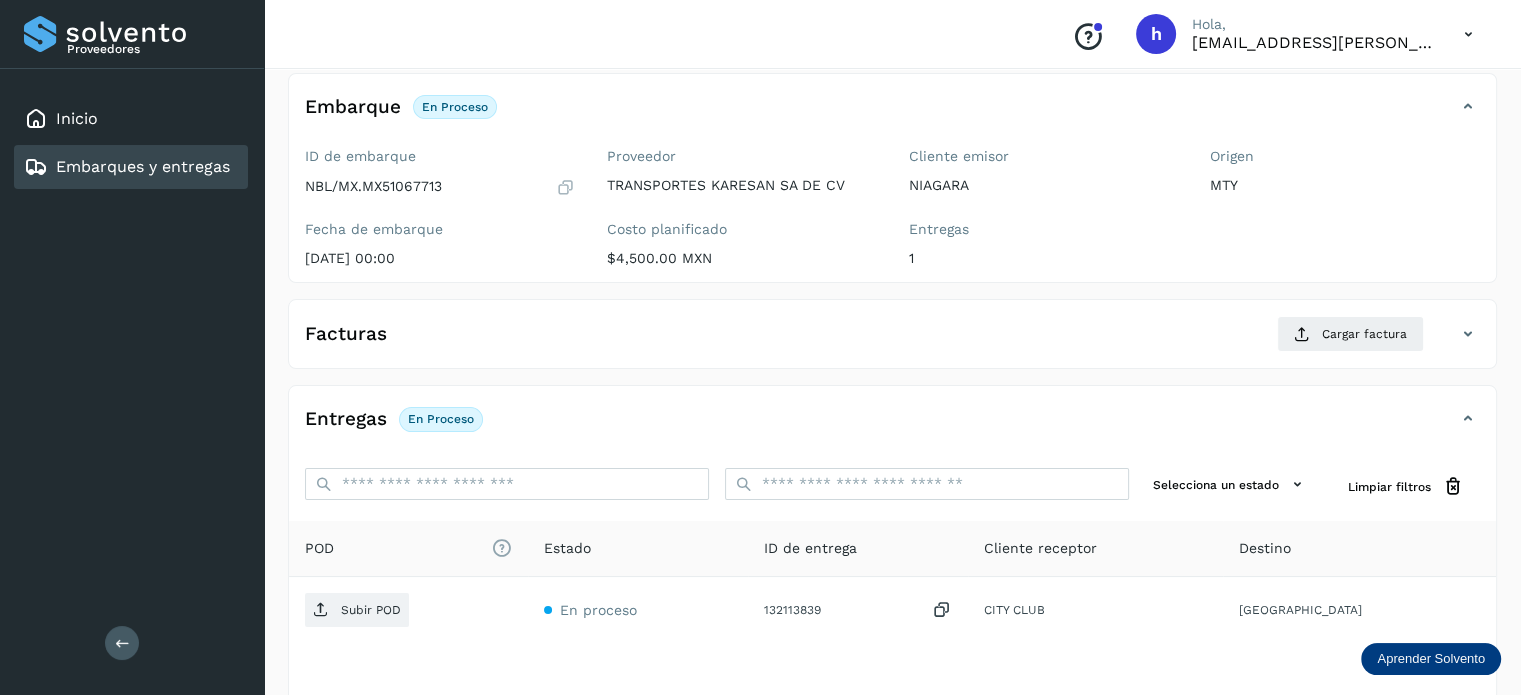 scroll, scrollTop: 114, scrollLeft: 0, axis: vertical 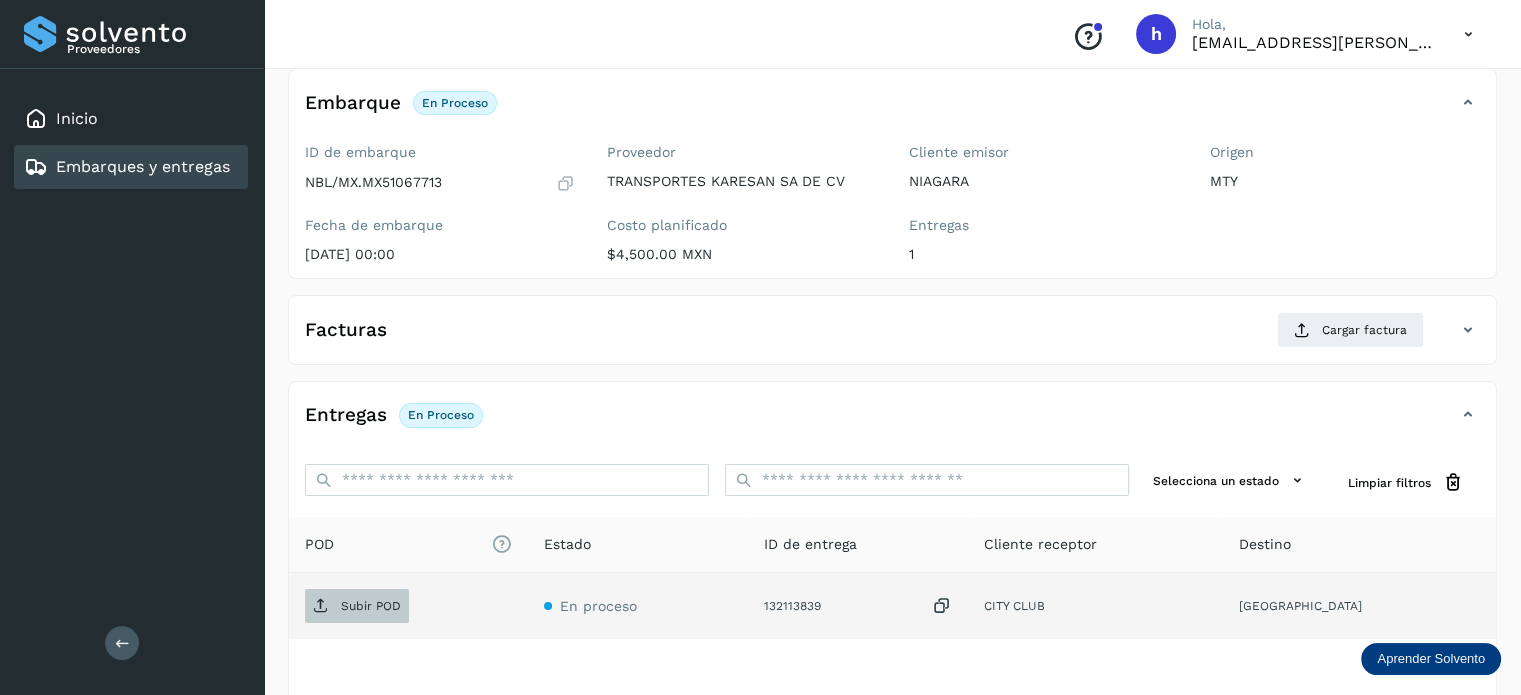 click on "Subir POD" at bounding box center [371, 606] 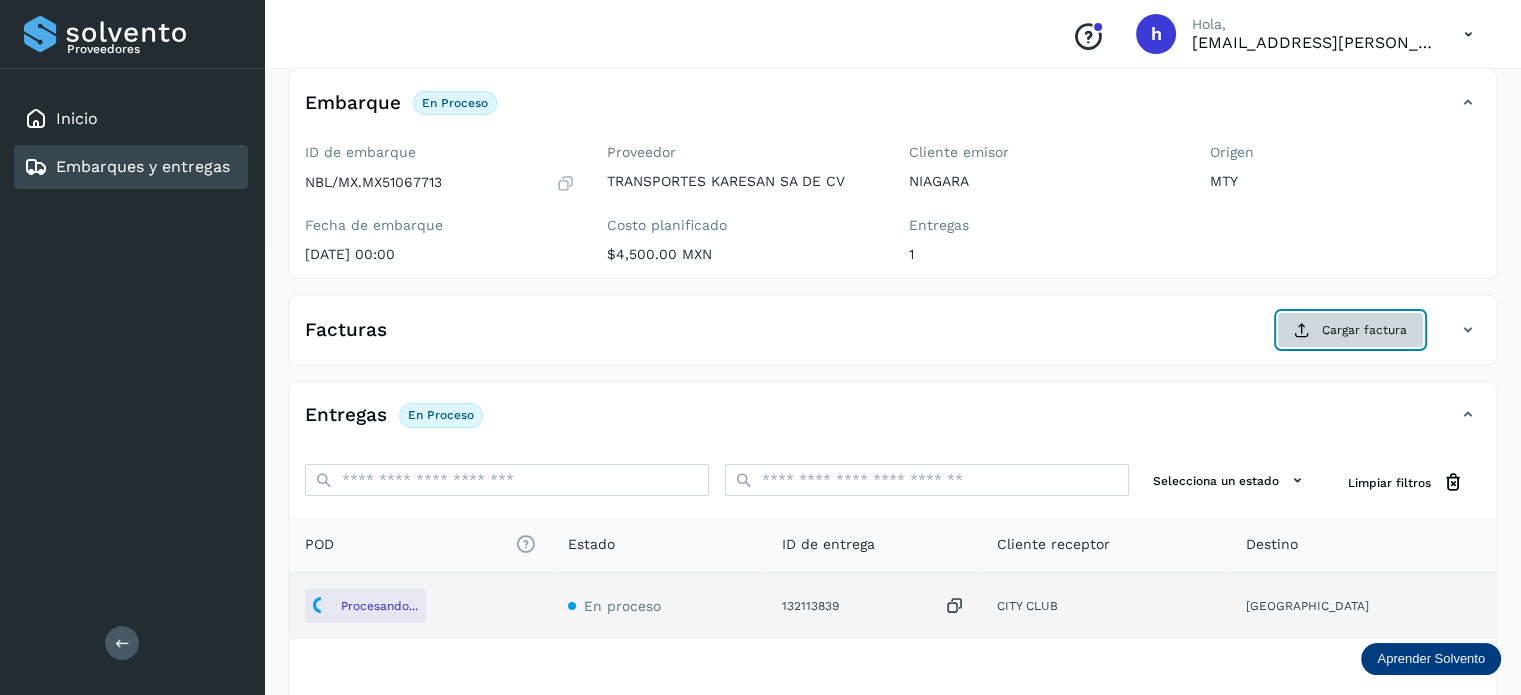 click on "Cargar factura" 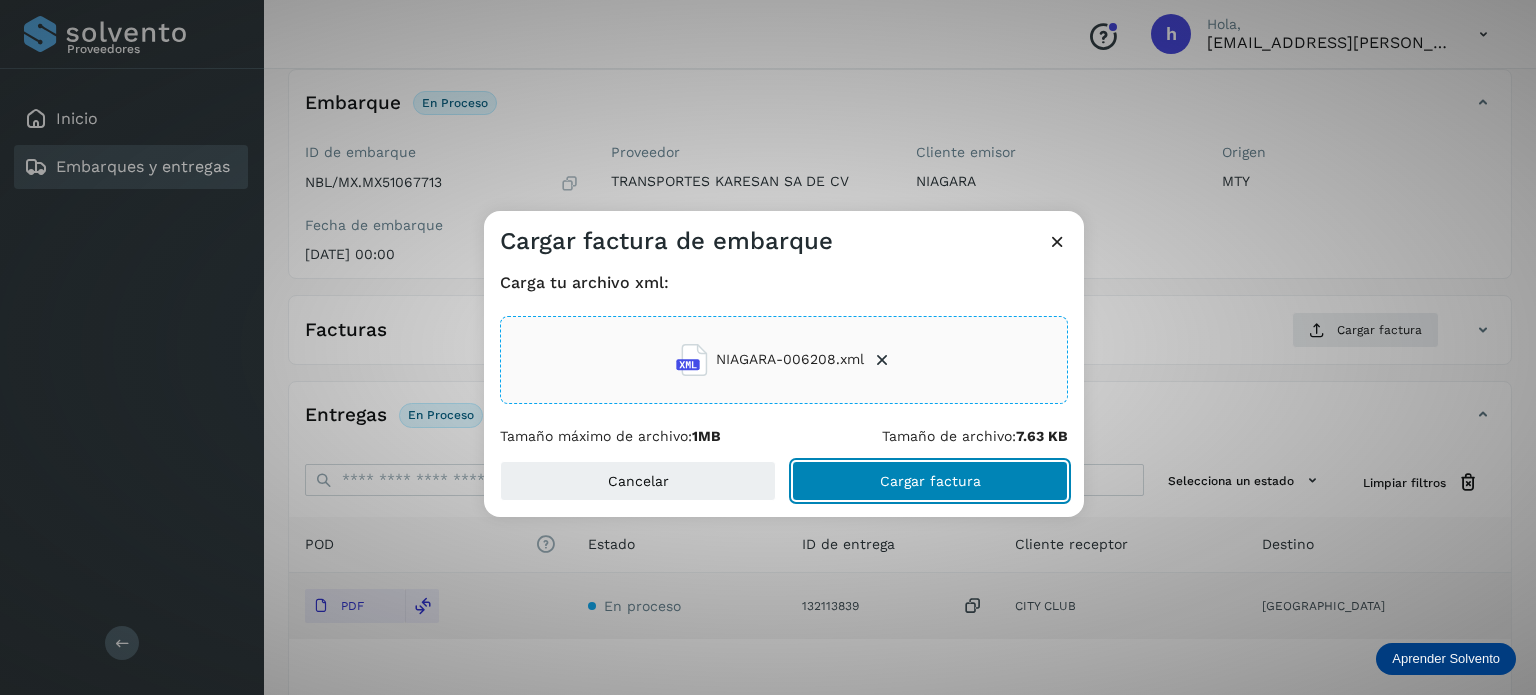 click on "Cargar factura" 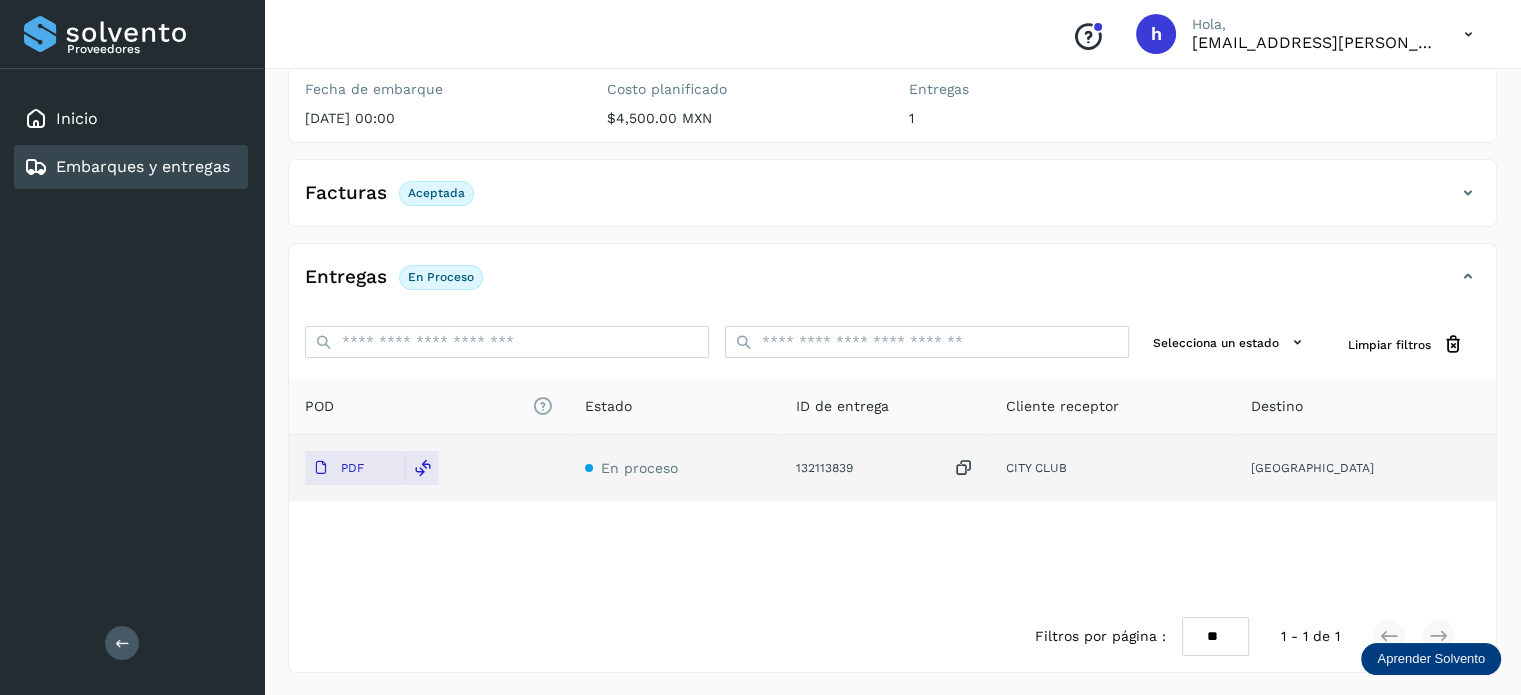 scroll, scrollTop: 0, scrollLeft: 0, axis: both 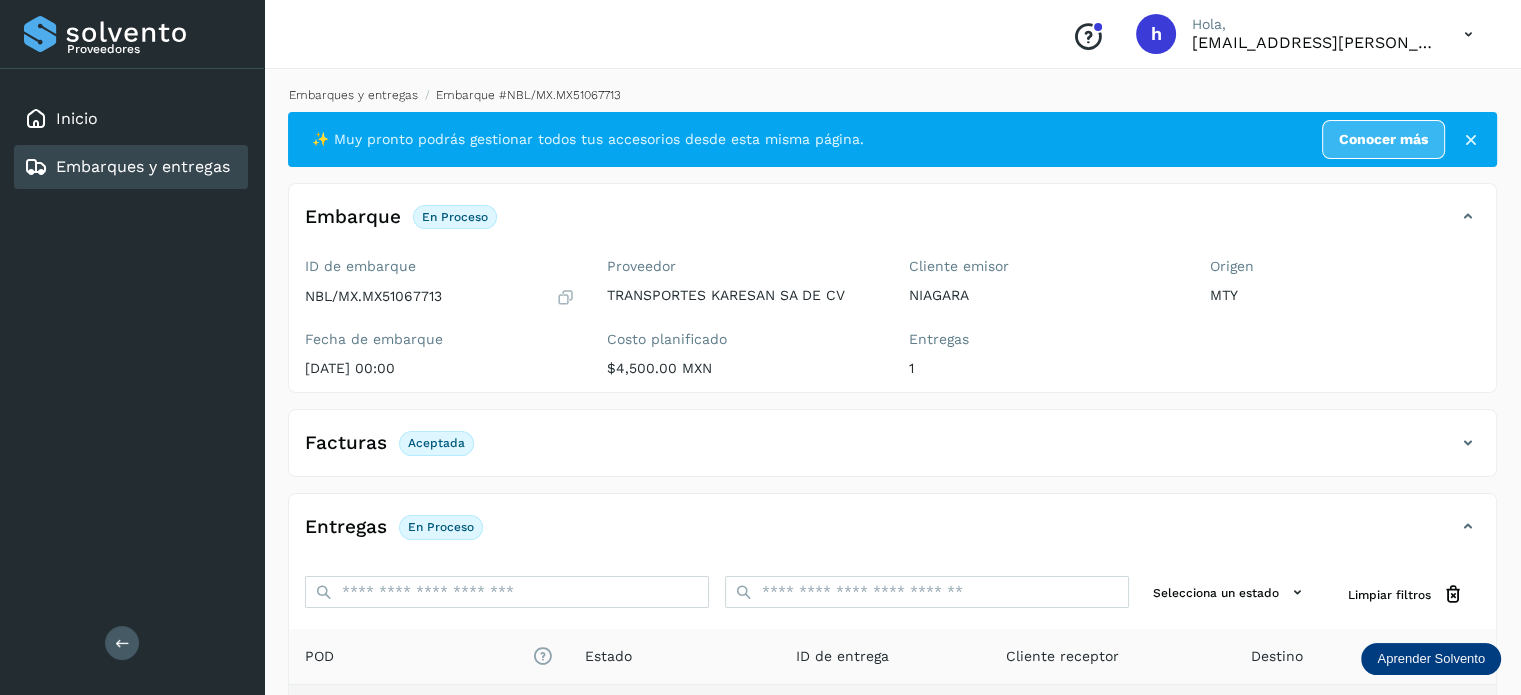 click on "Embarques y entregas" at bounding box center (353, 95) 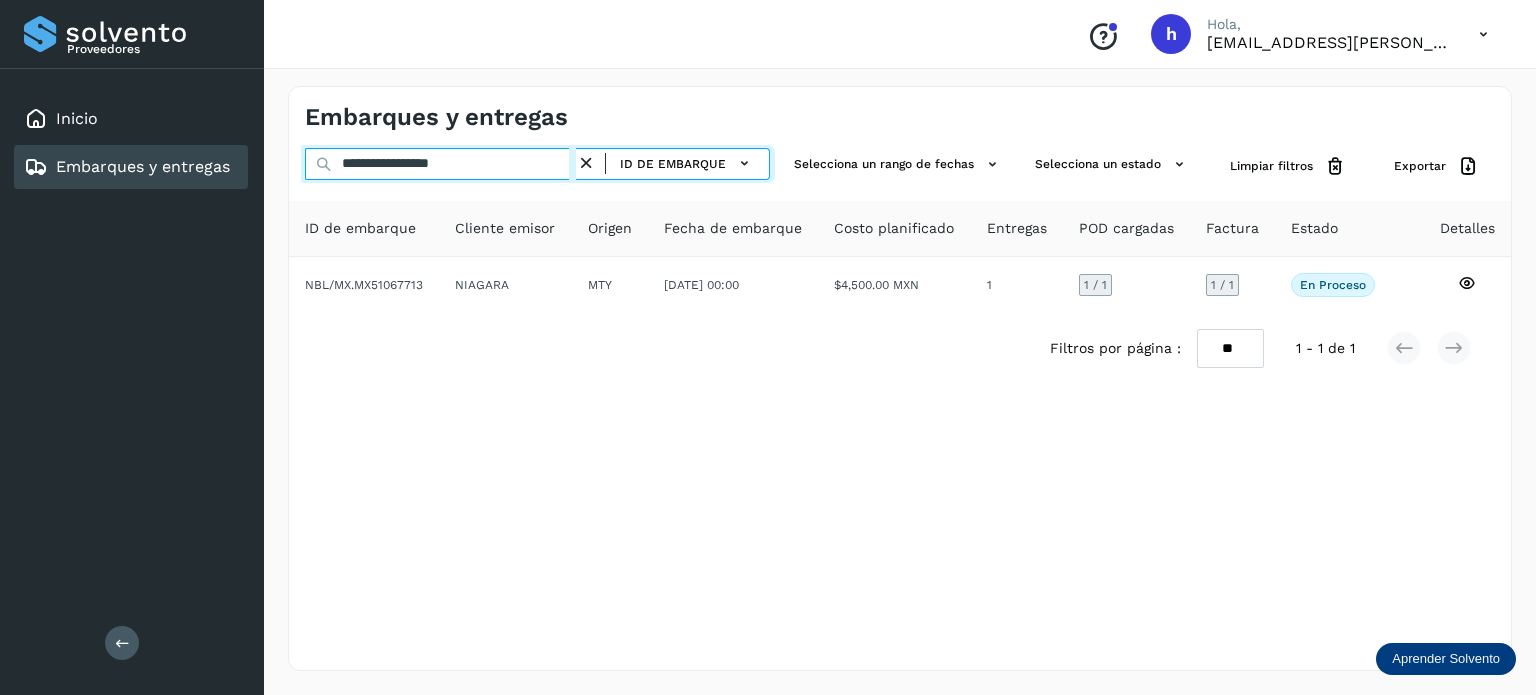 drag, startPoint x: 532, startPoint y: 166, endPoint x: 40, endPoint y: 242, distance: 497.83533 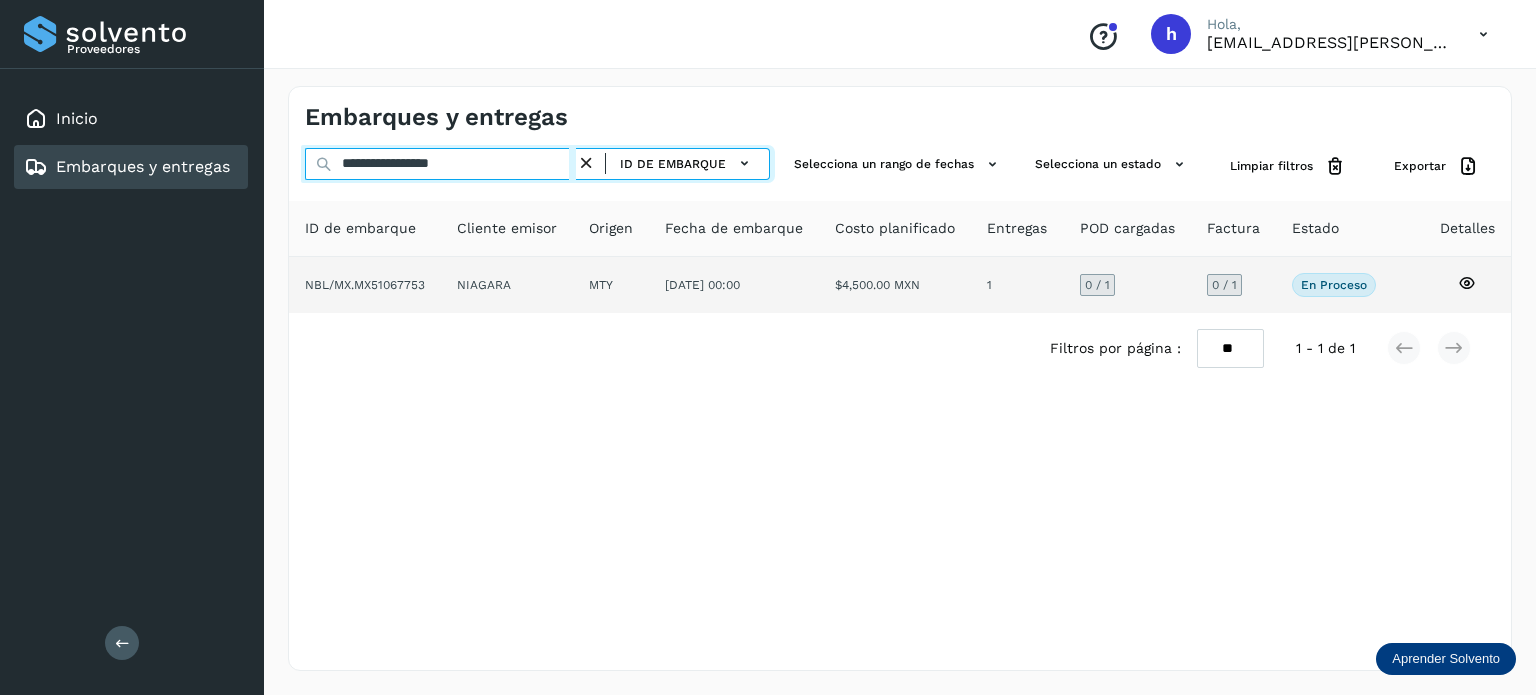 type on "**********" 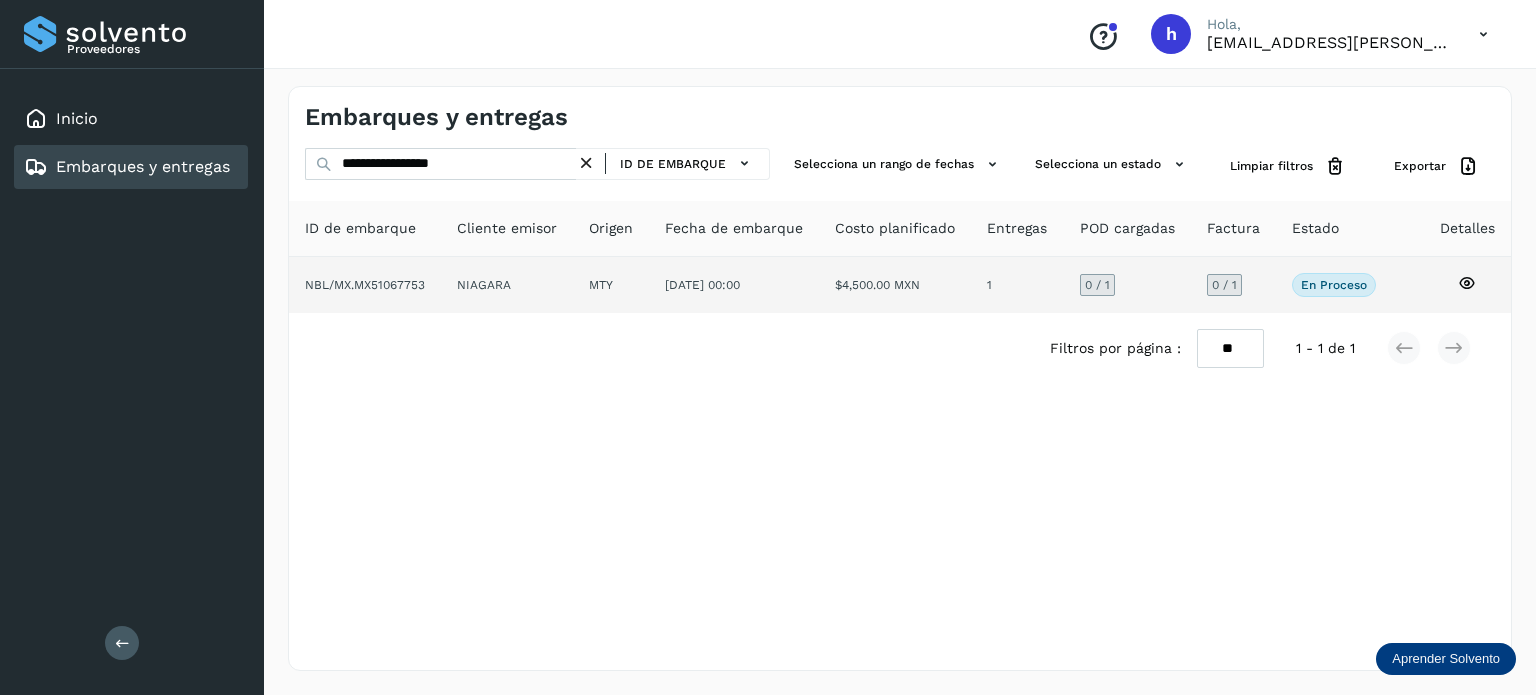 click on "NBL/MX.MX51067753" 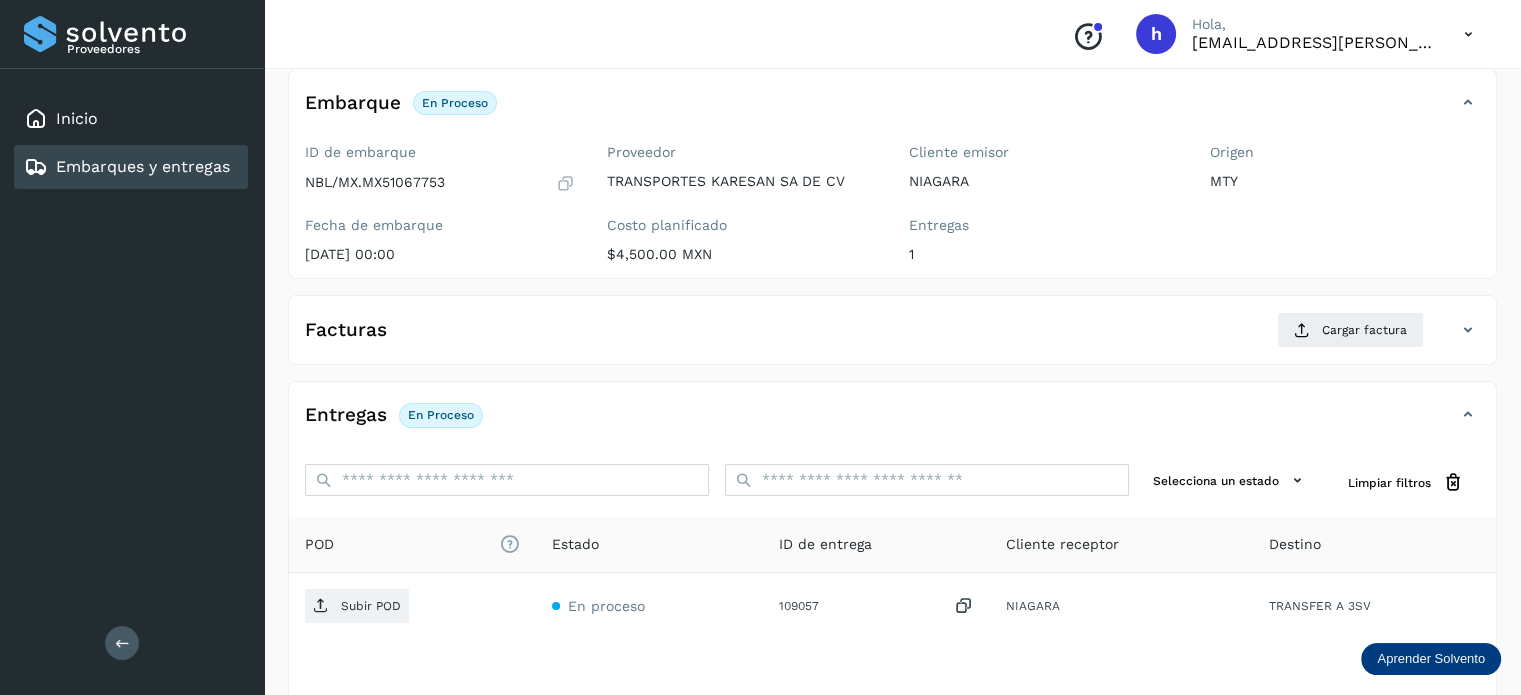 scroll, scrollTop: 119, scrollLeft: 0, axis: vertical 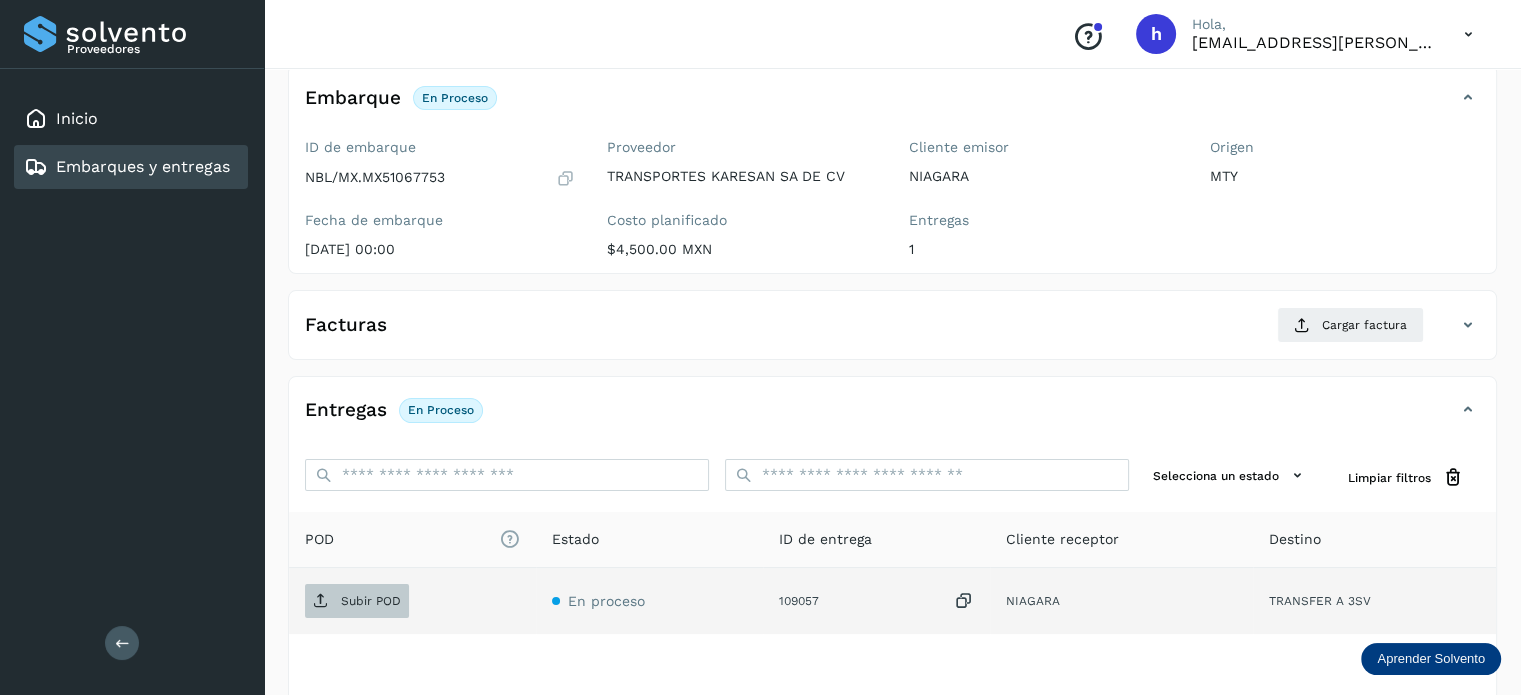 click on "Subir POD" at bounding box center (357, 601) 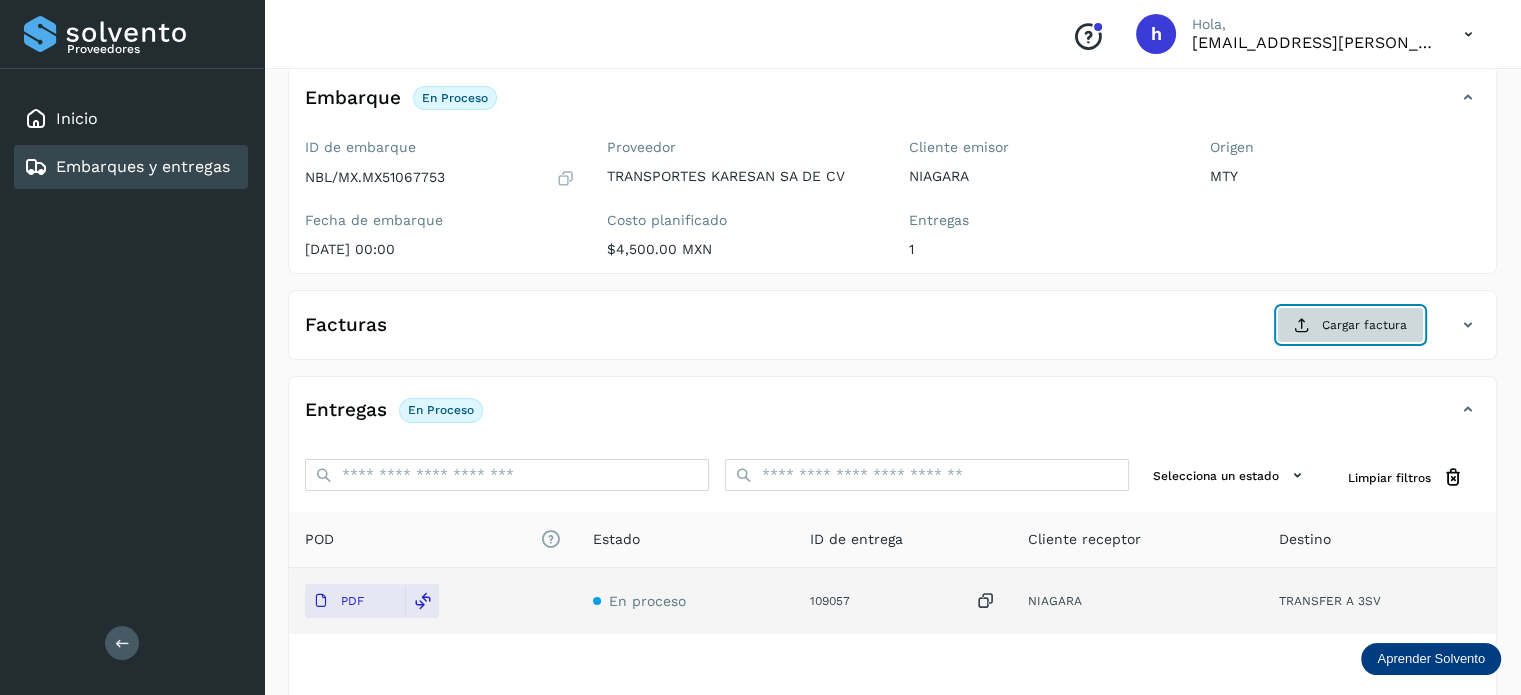 click on "Cargar factura" 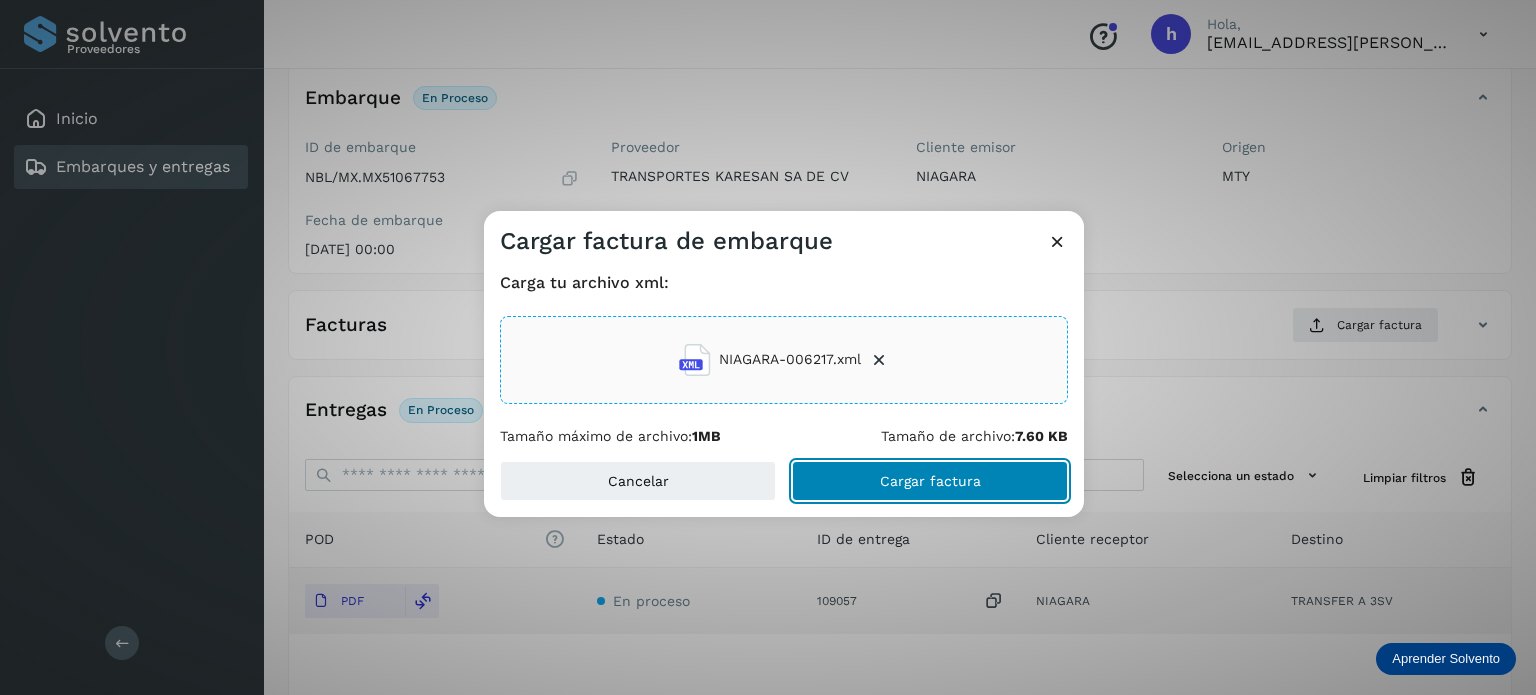 click on "Cargar factura" 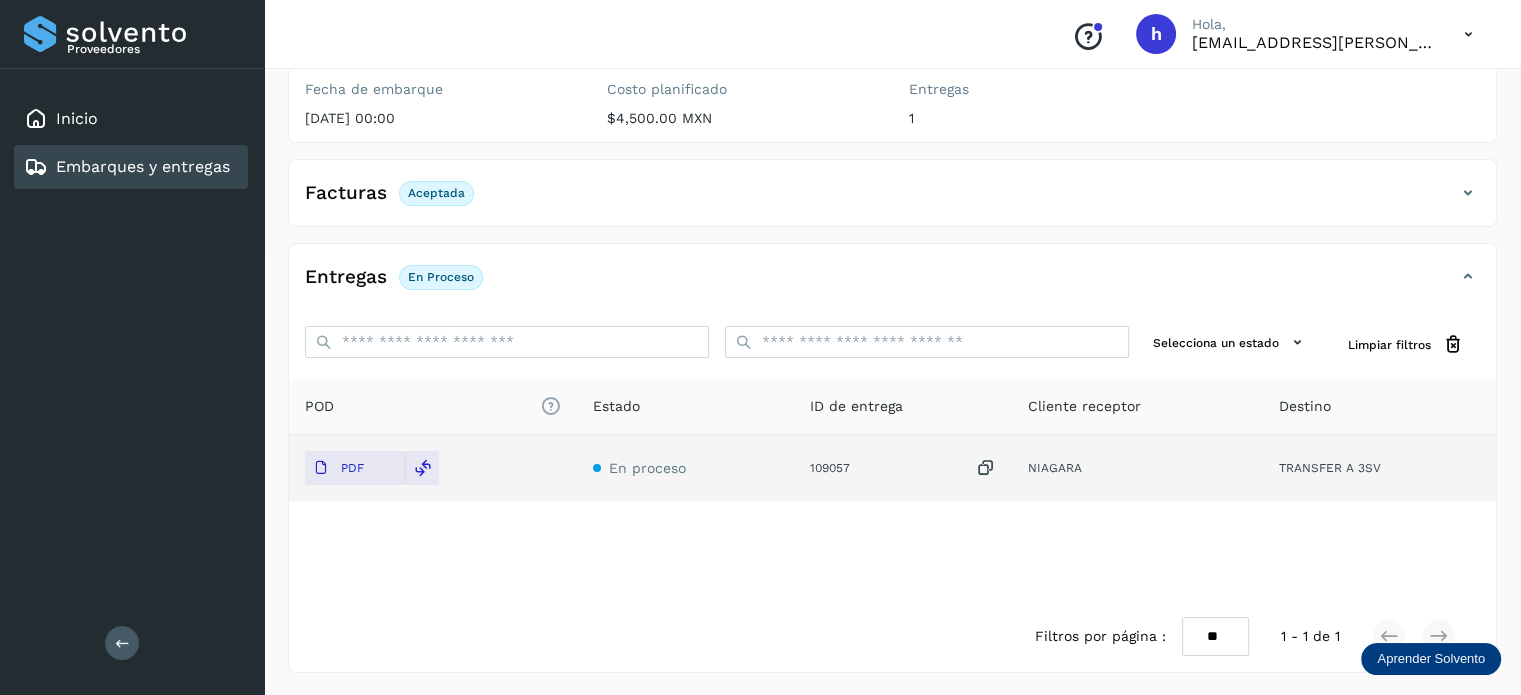 scroll, scrollTop: 0, scrollLeft: 0, axis: both 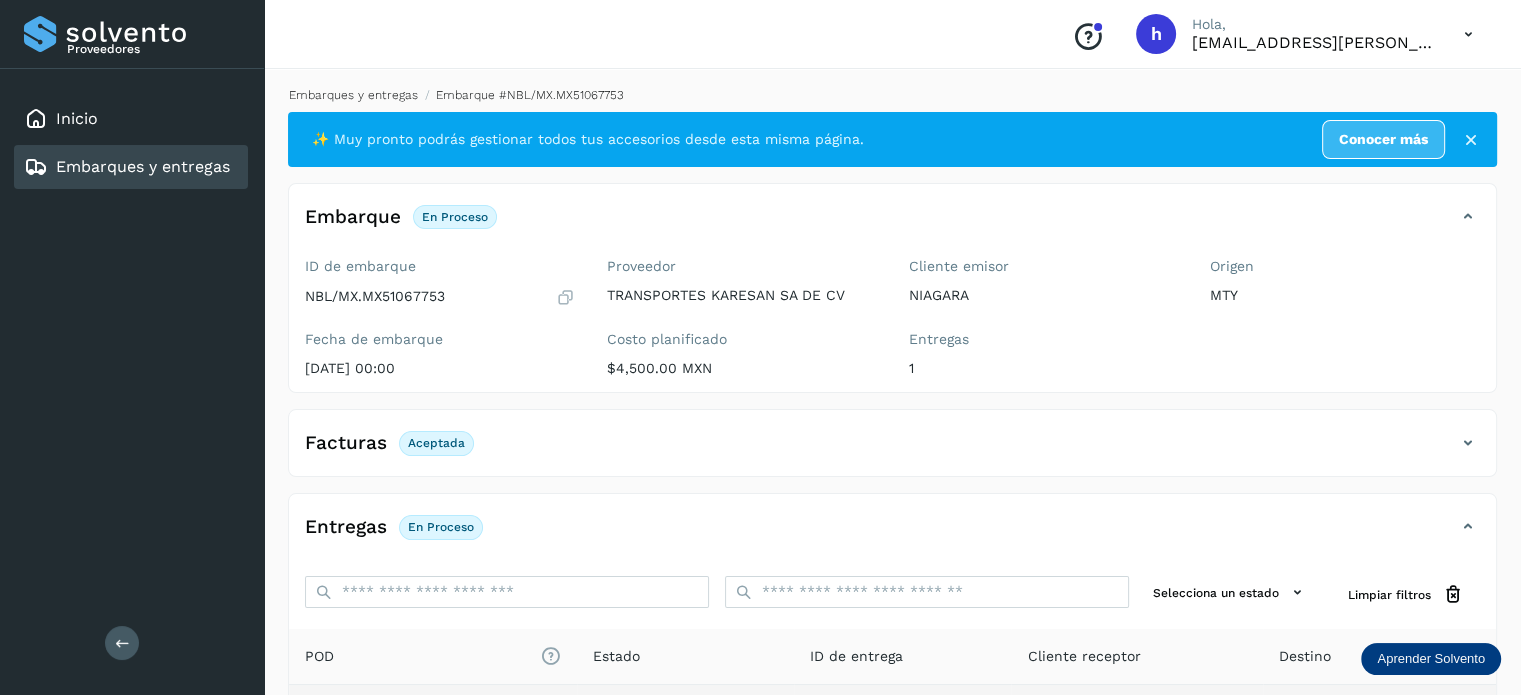 click on "Embarques y entregas" at bounding box center (353, 95) 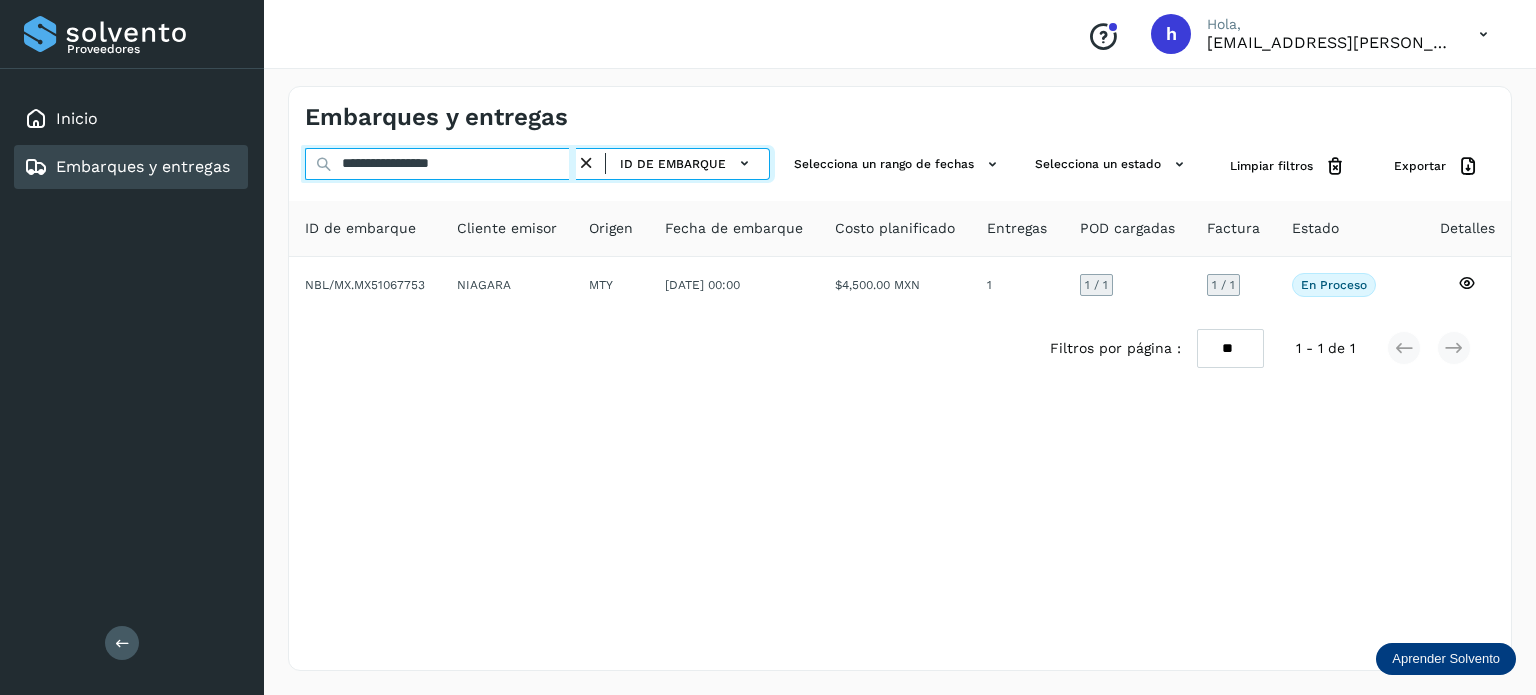 drag, startPoint x: 512, startPoint y: 157, endPoint x: 182, endPoint y: 188, distance: 331.45285 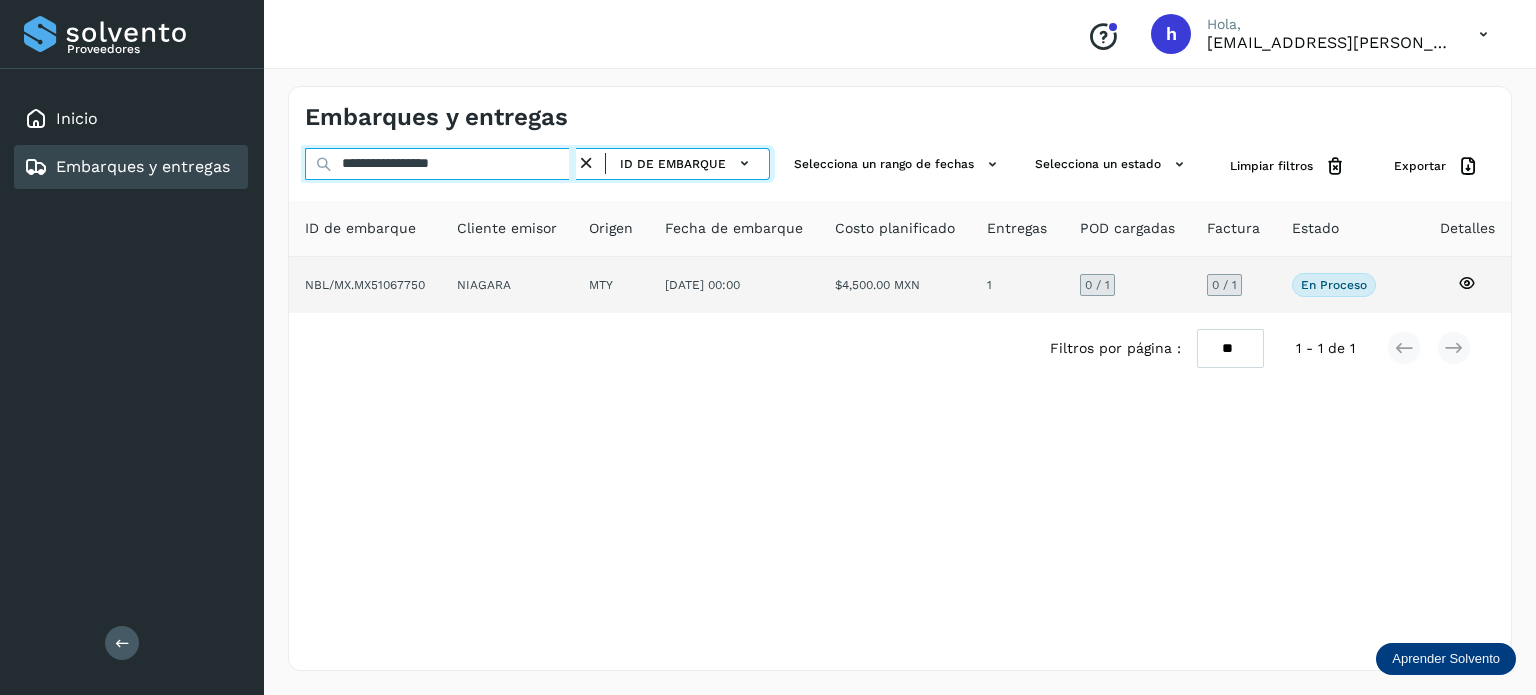 type on "**********" 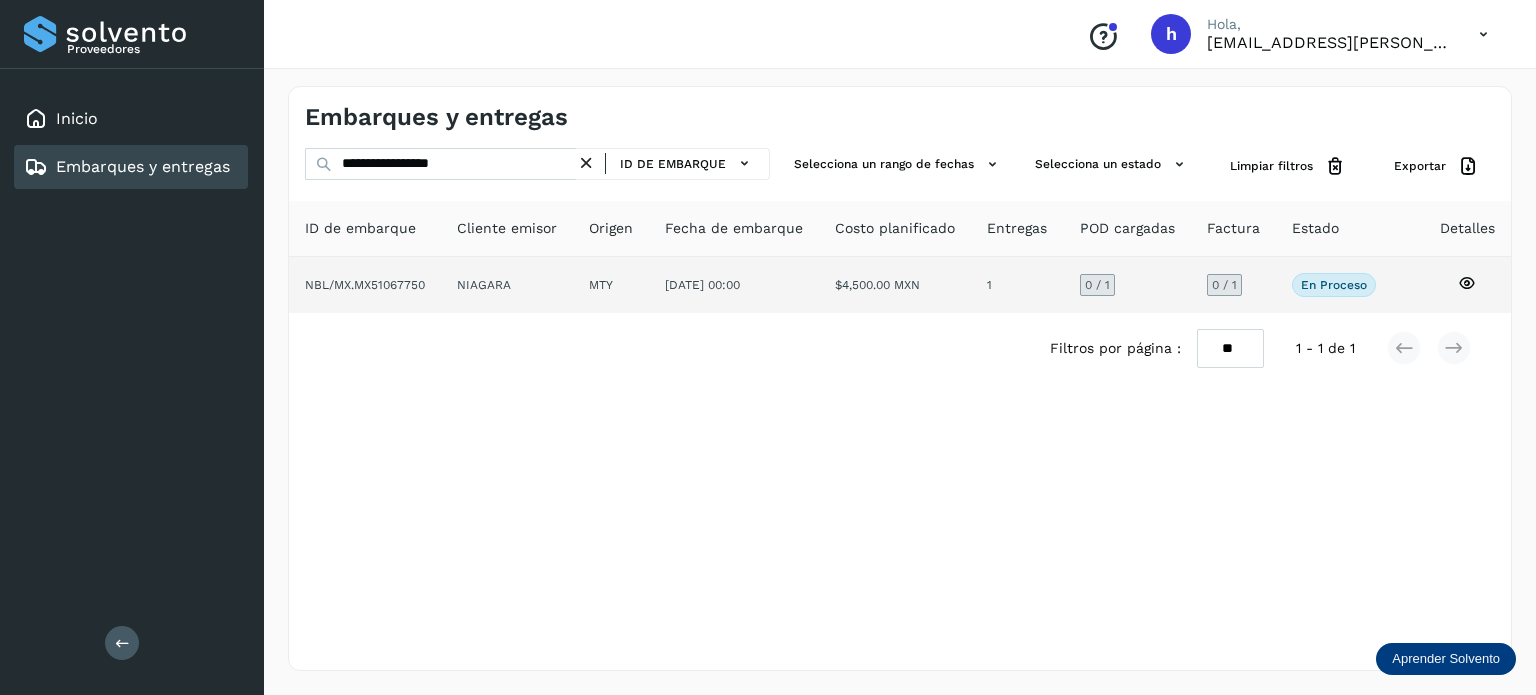 click on "NBL/MX.MX51067750" 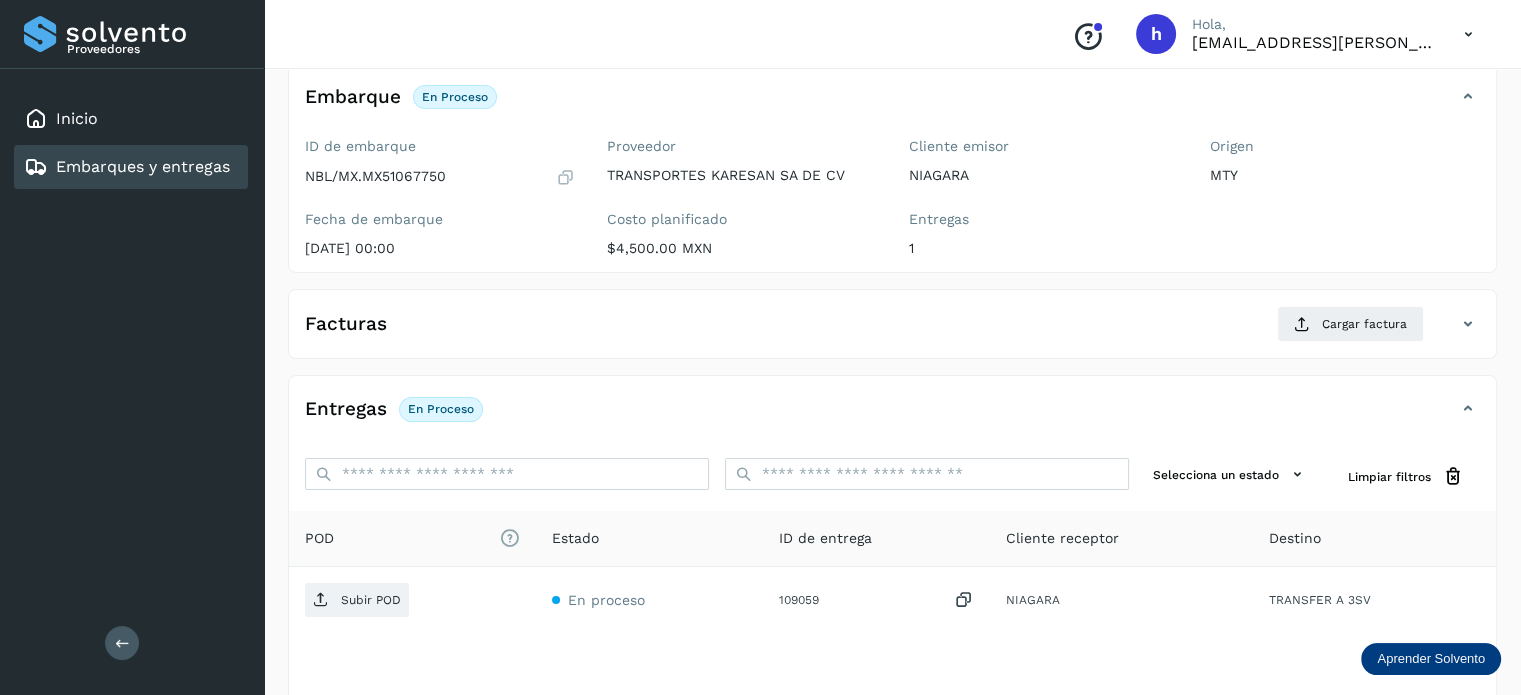scroll, scrollTop: 123, scrollLeft: 0, axis: vertical 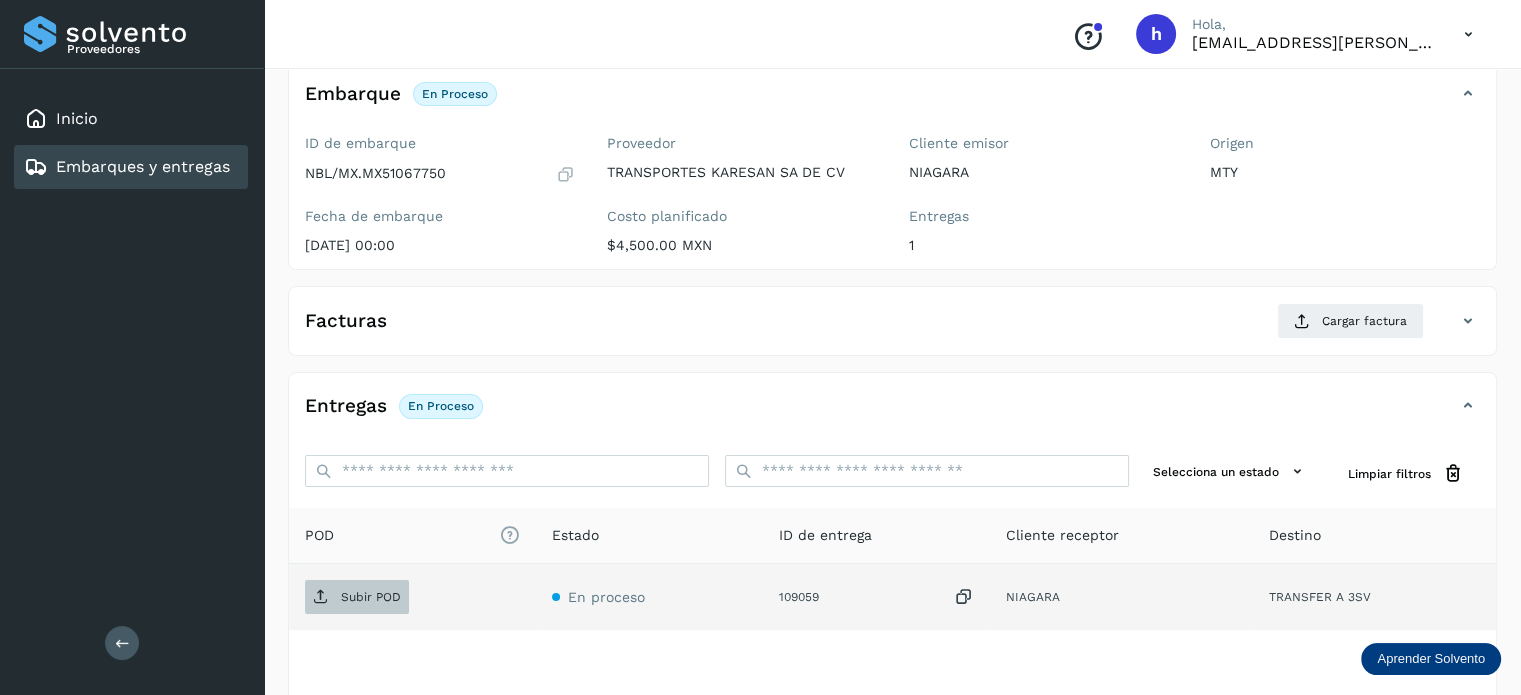 click on "Subir POD" at bounding box center (371, 597) 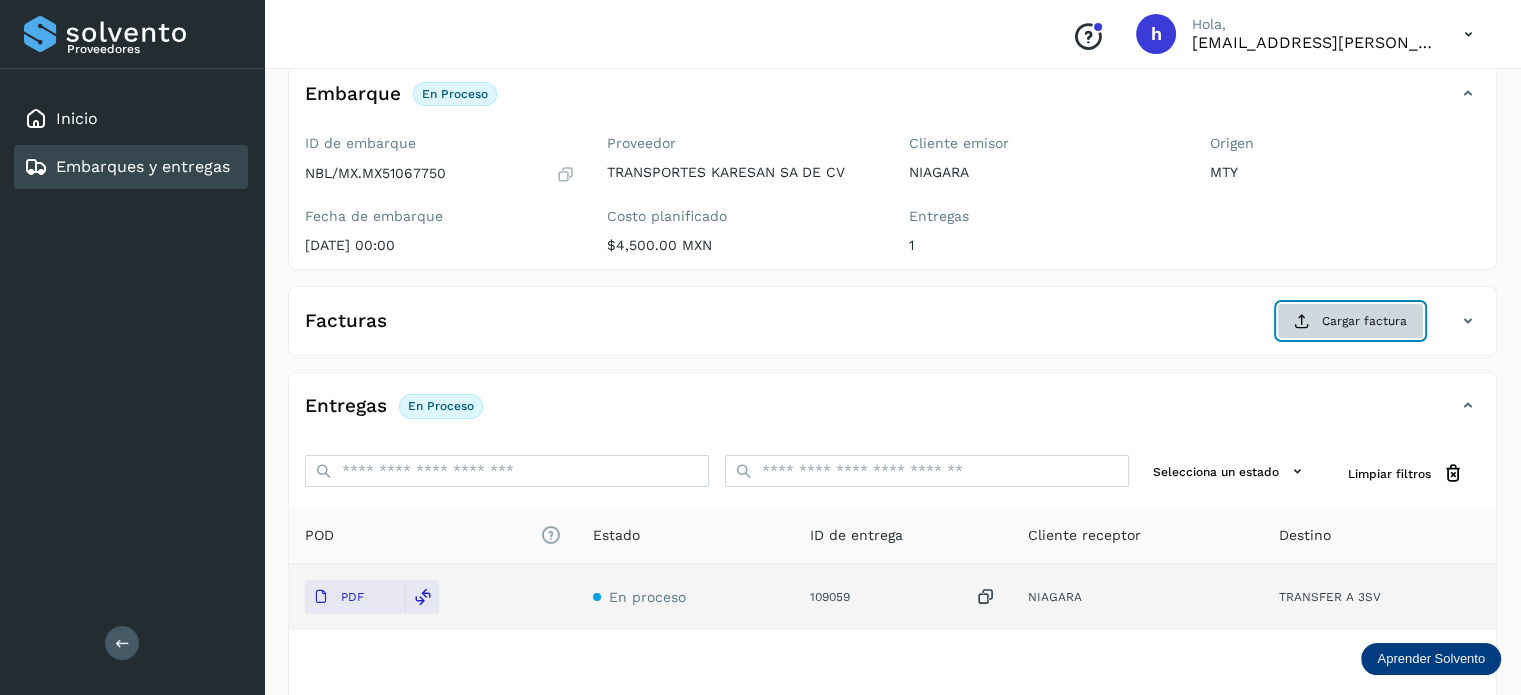 click on "Cargar factura" 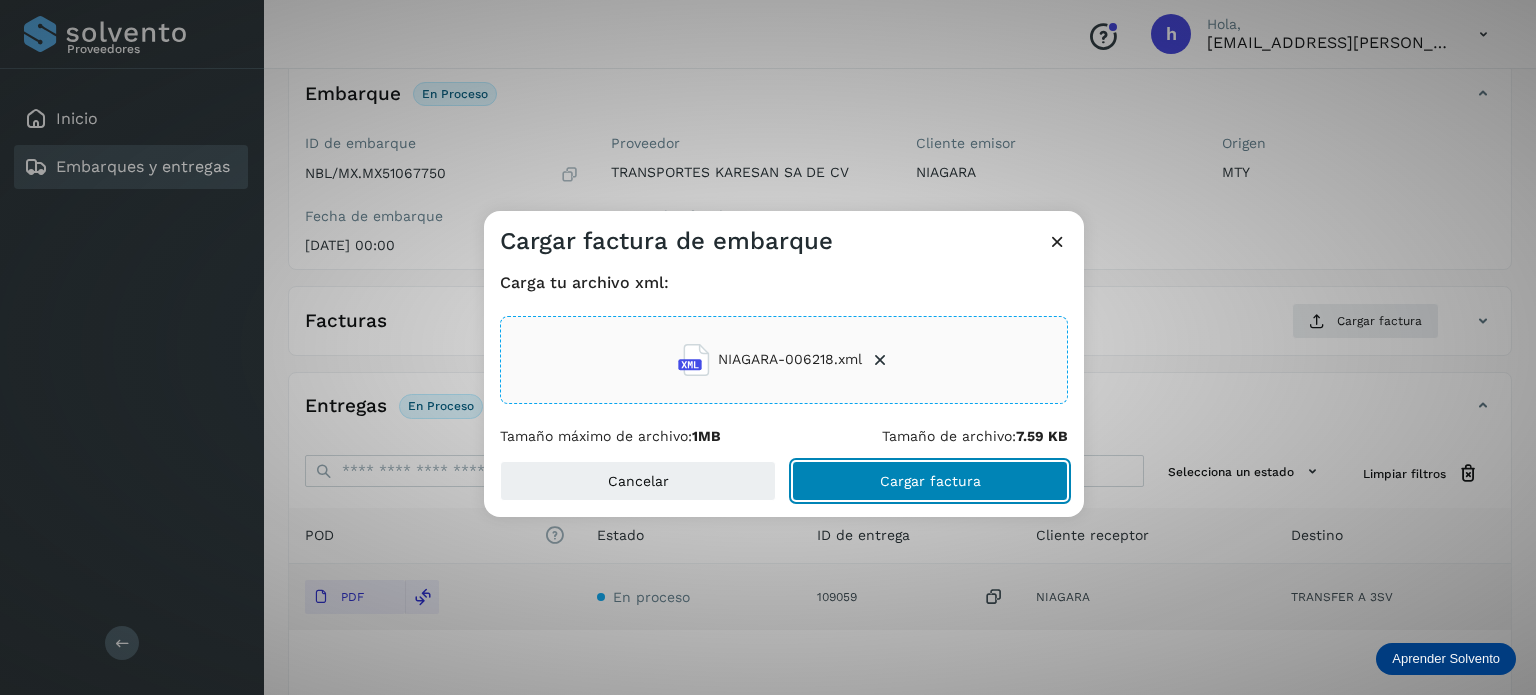 click on "Cargar factura" 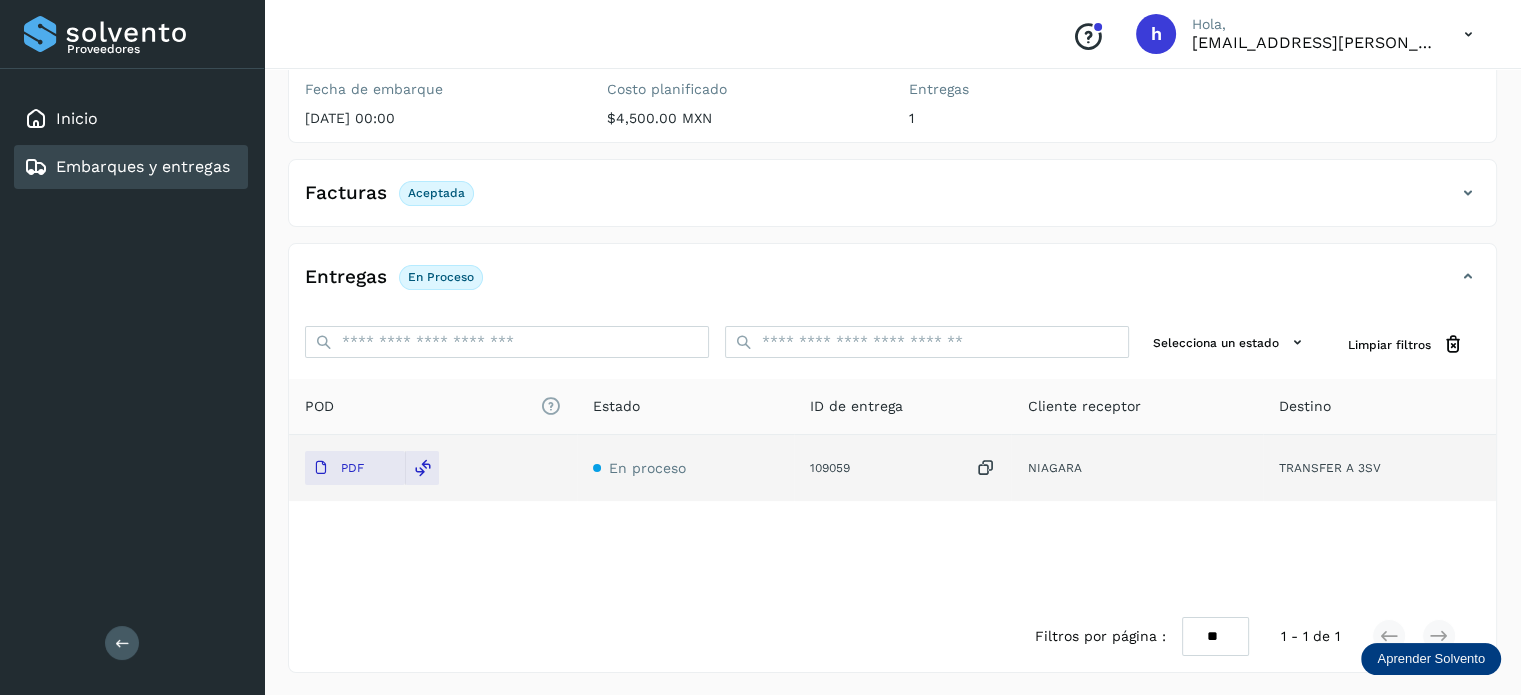 scroll, scrollTop: 0, scrollLeft: 0, axis: both 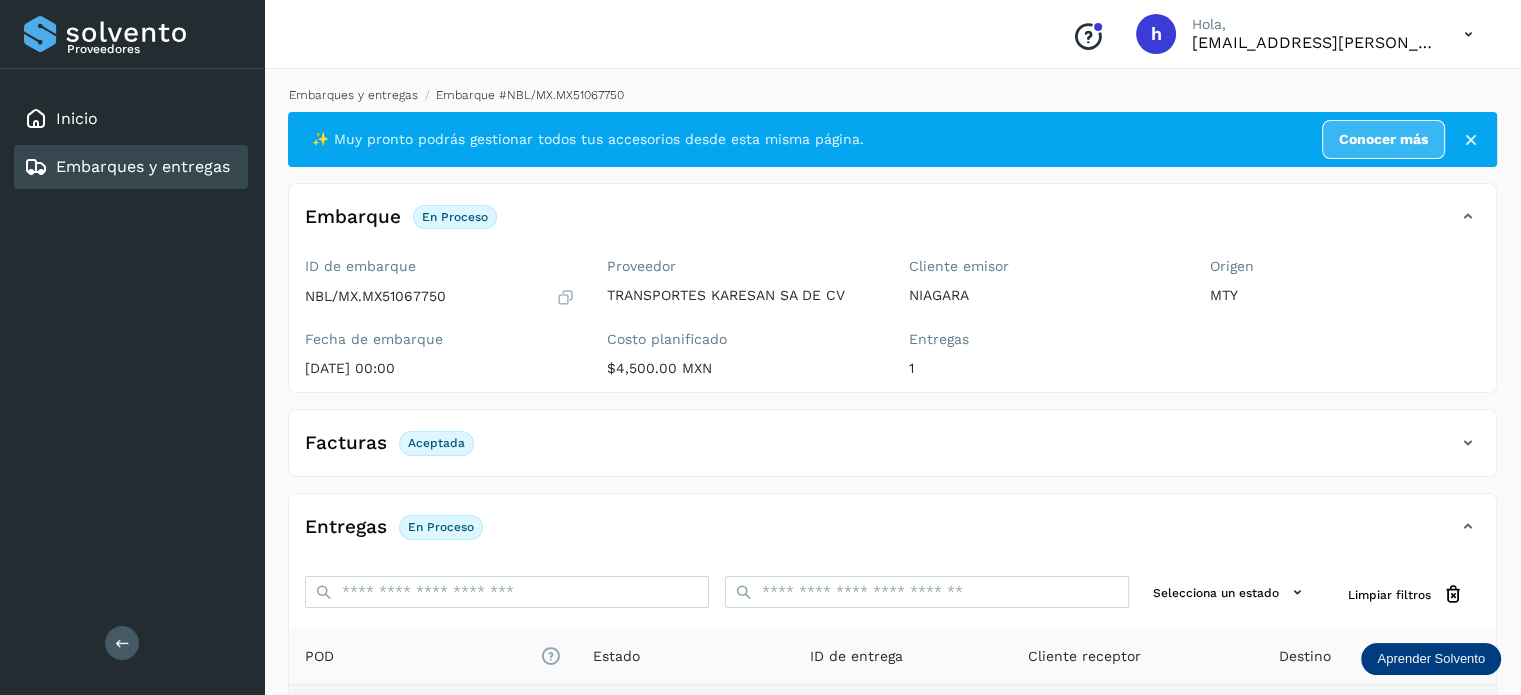 click on "Embarques y entregas" at bounding box center (353, 95) 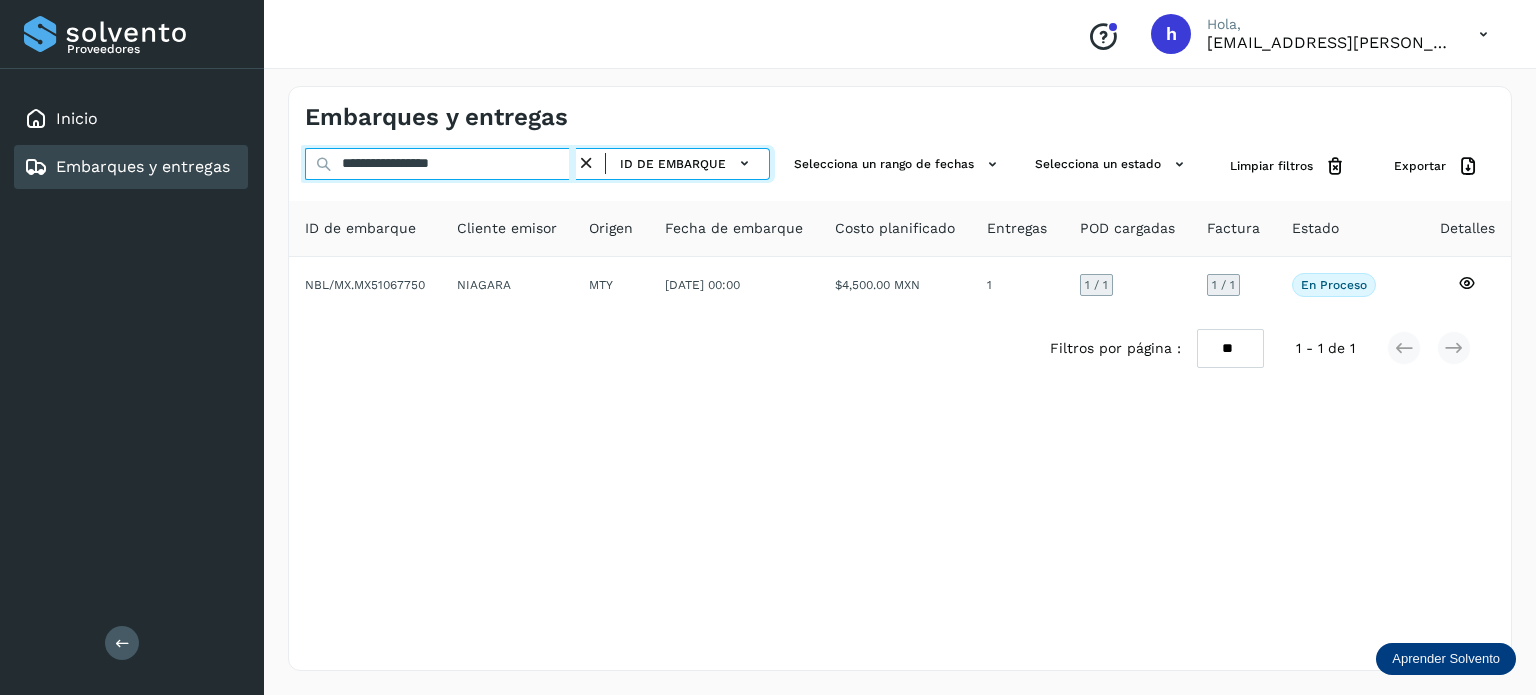 drag, startPoint x: 493, startPoint y: 162, endPoint x: 140, endPoint y: 215, distance: 356.95657 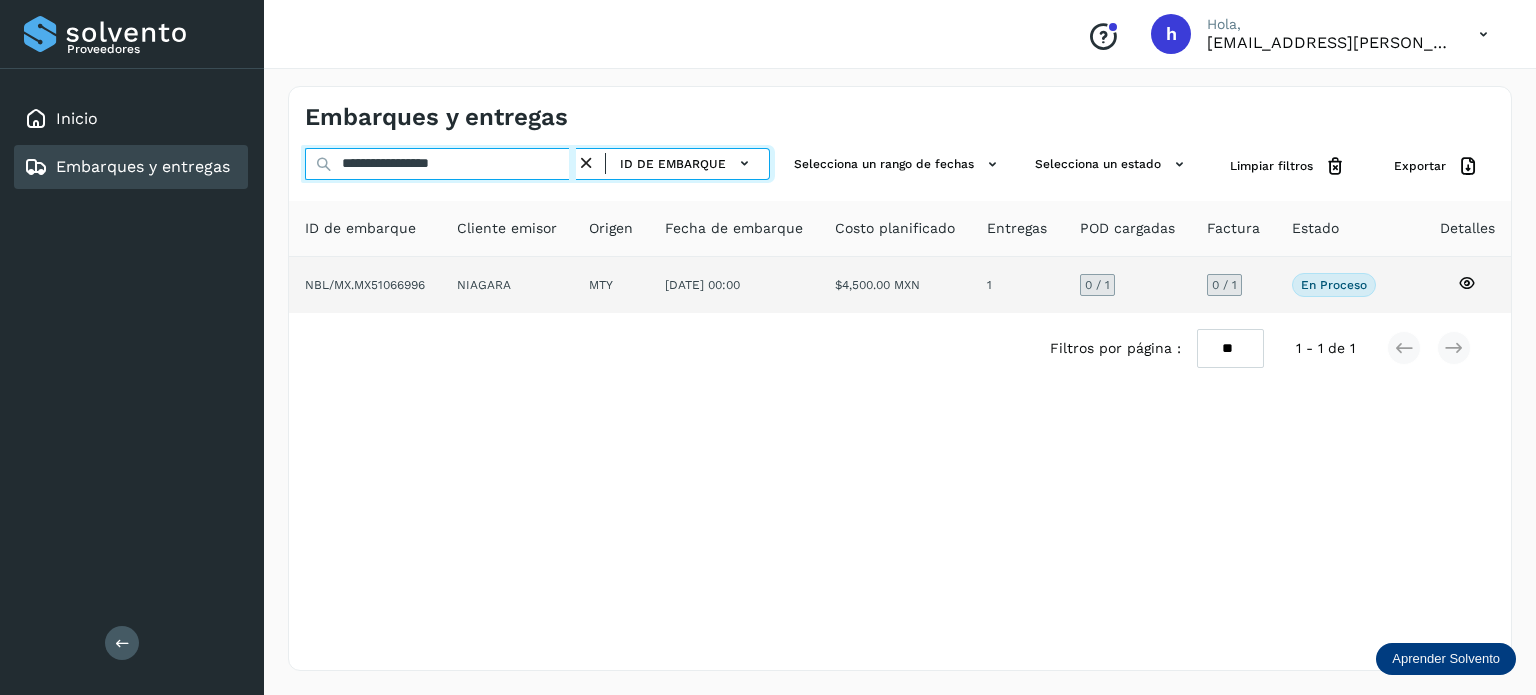 type on "**********" 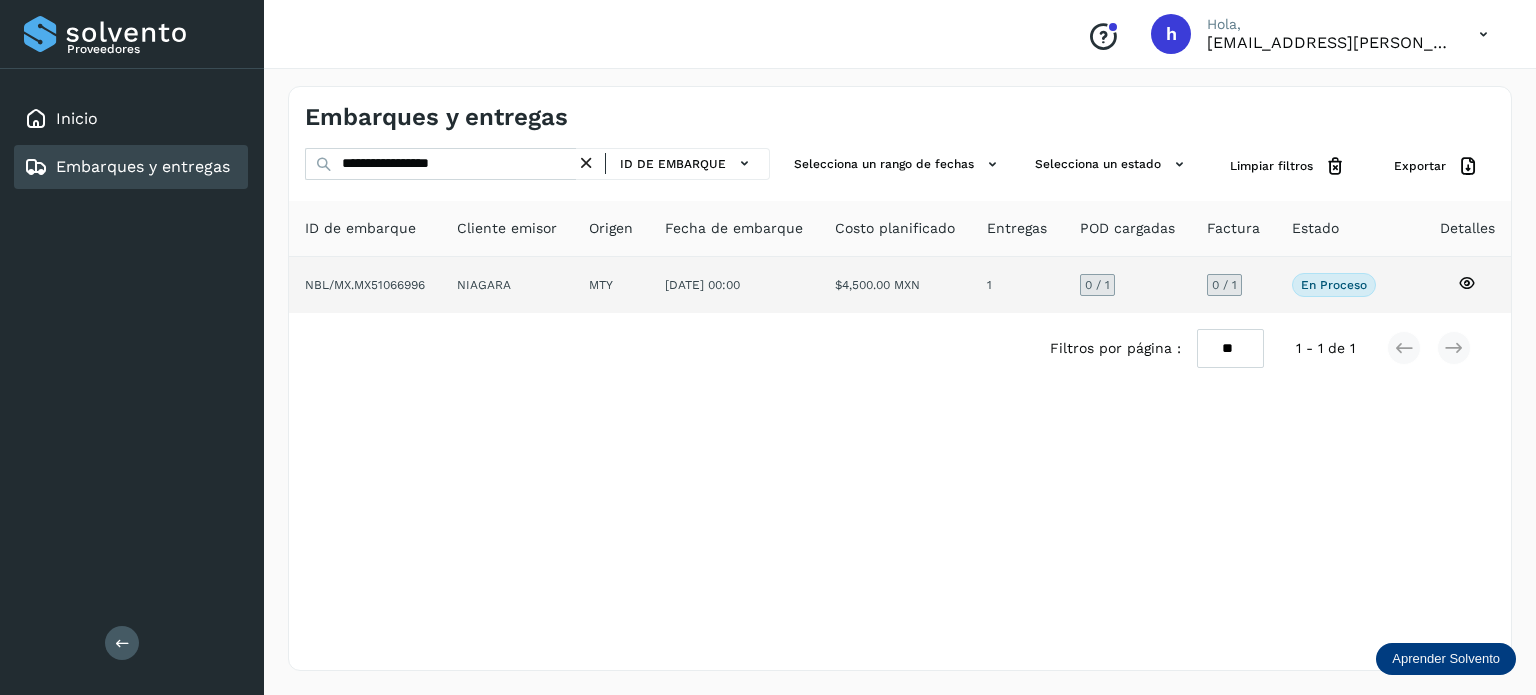 click on "NBL/MX.MX51066996" 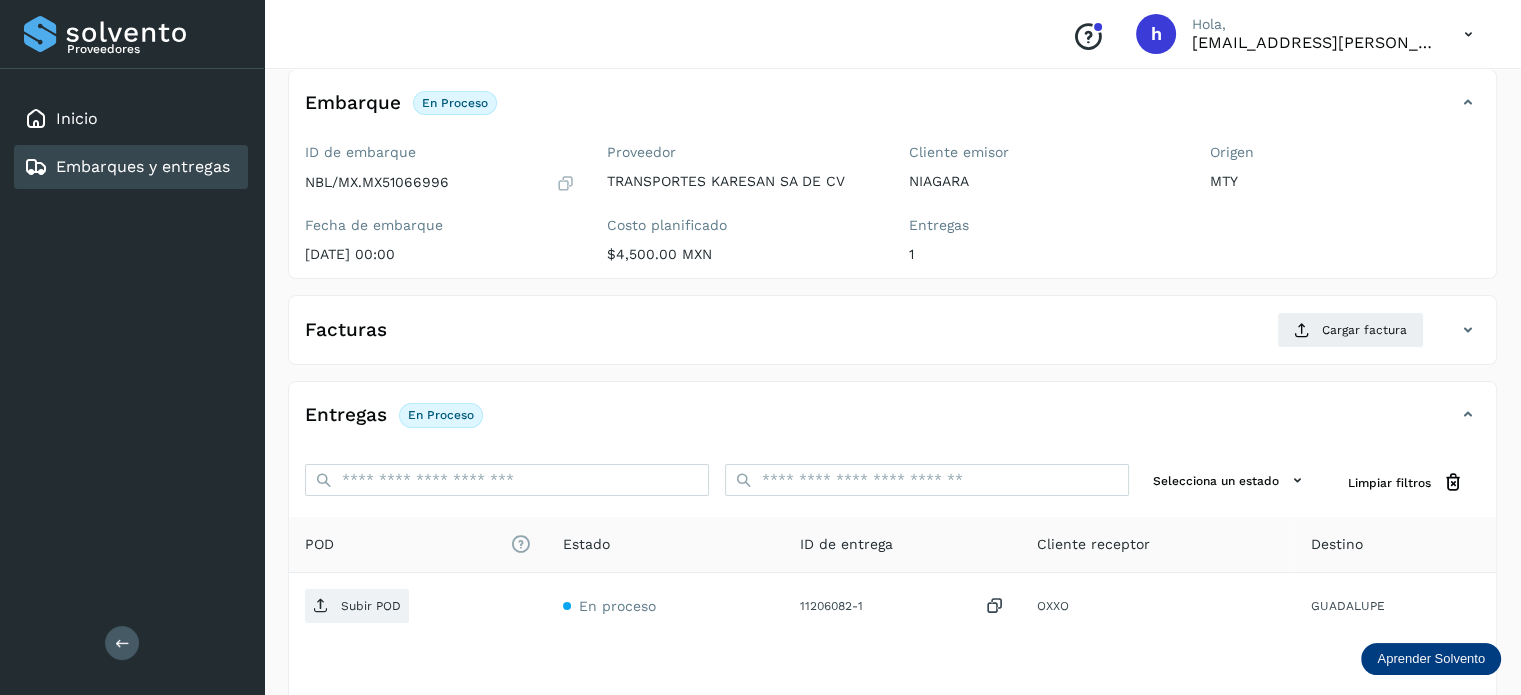 scroll, scrollTop: 115, scrollLeft: 0, axis: vertical 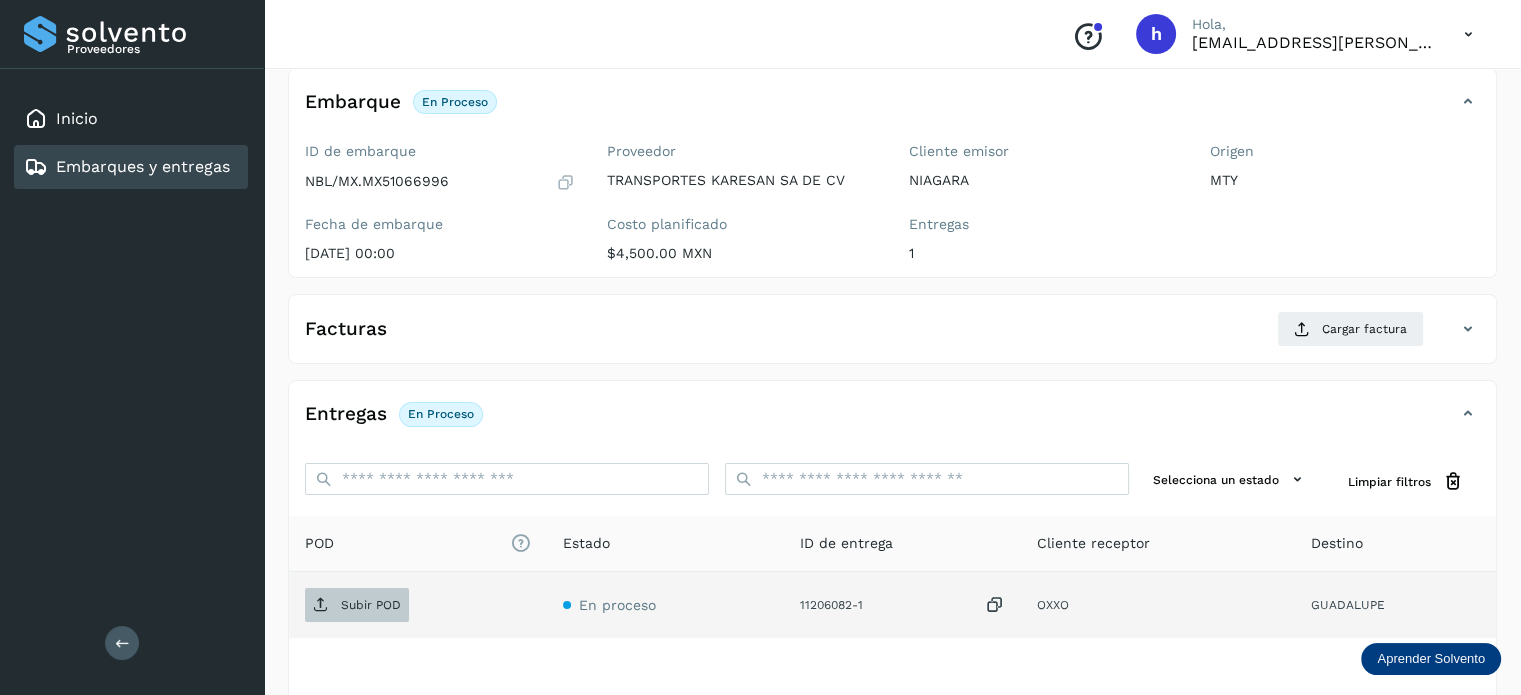 click on "Subir POD" at bounding box center [371, 605] 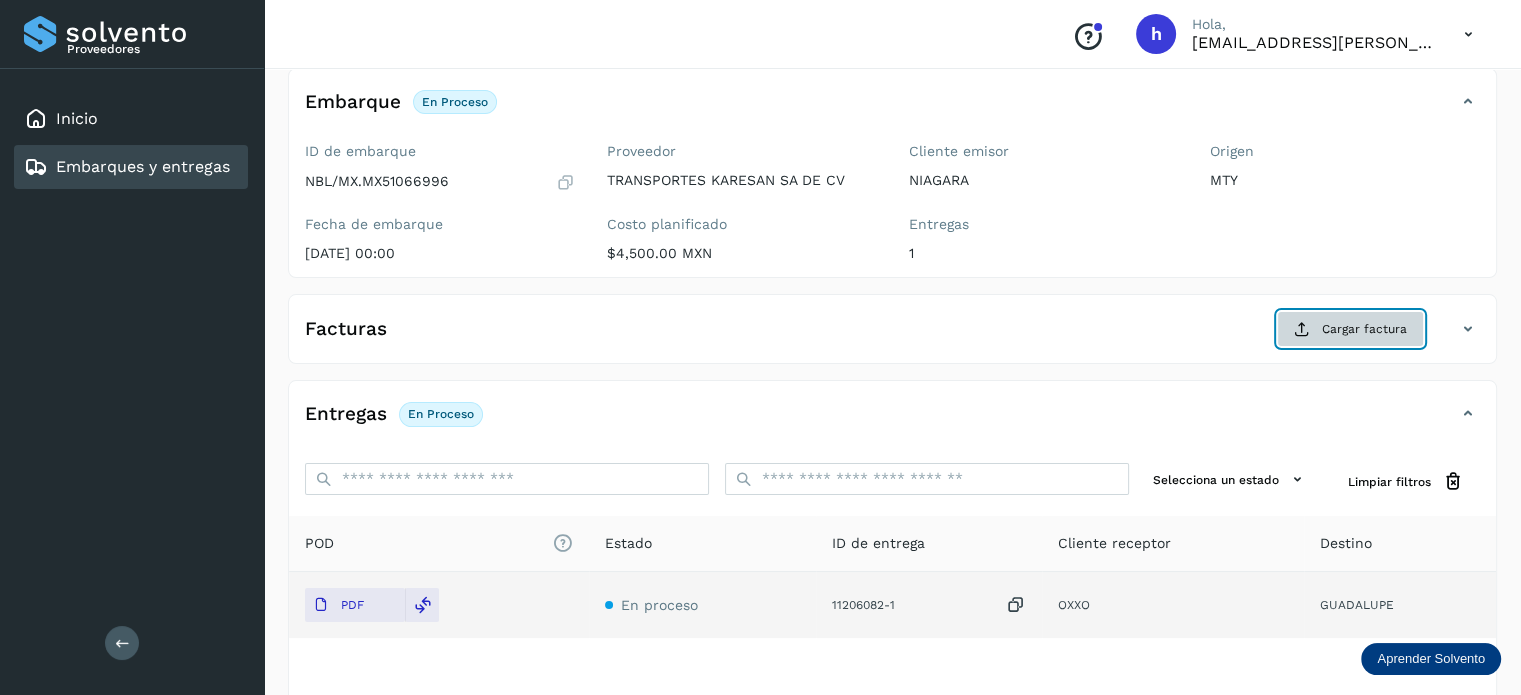 click on "Cargar factura" 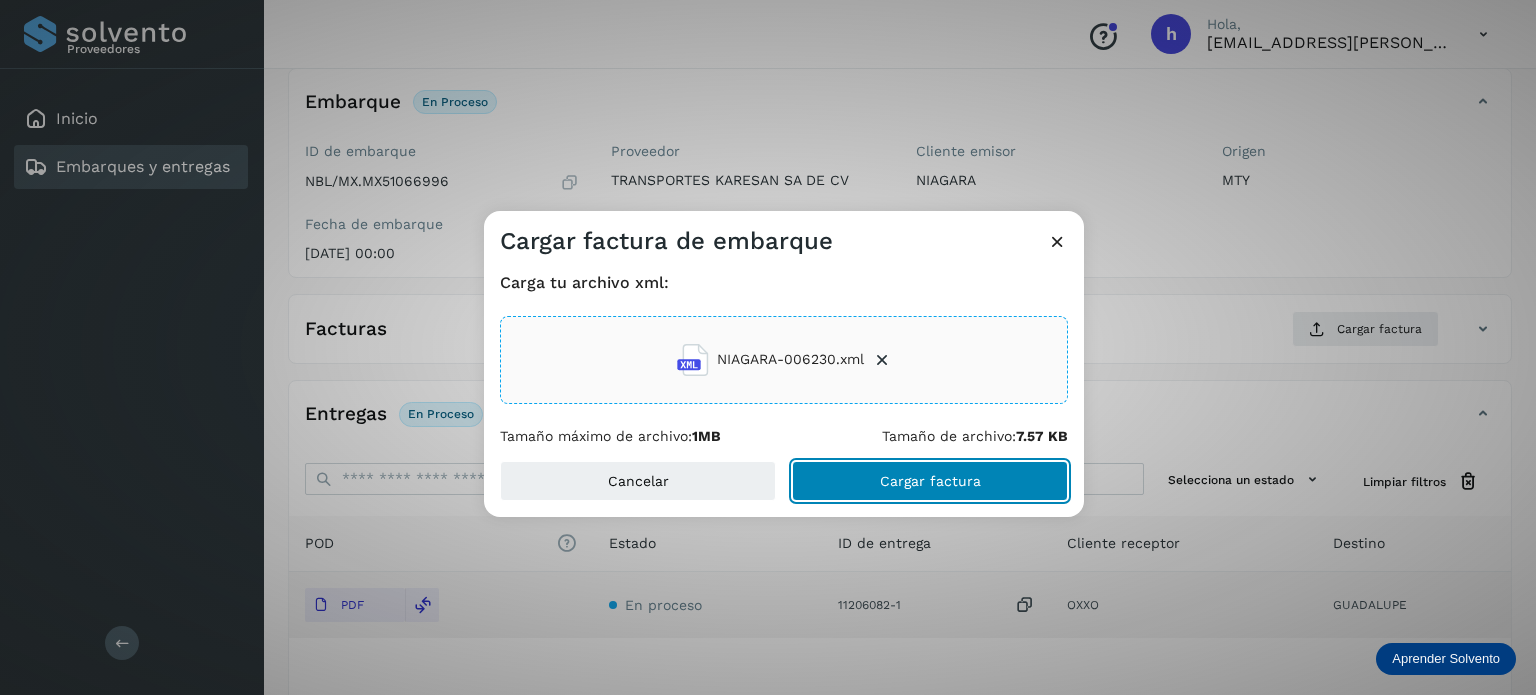 click on "Cargar factura" 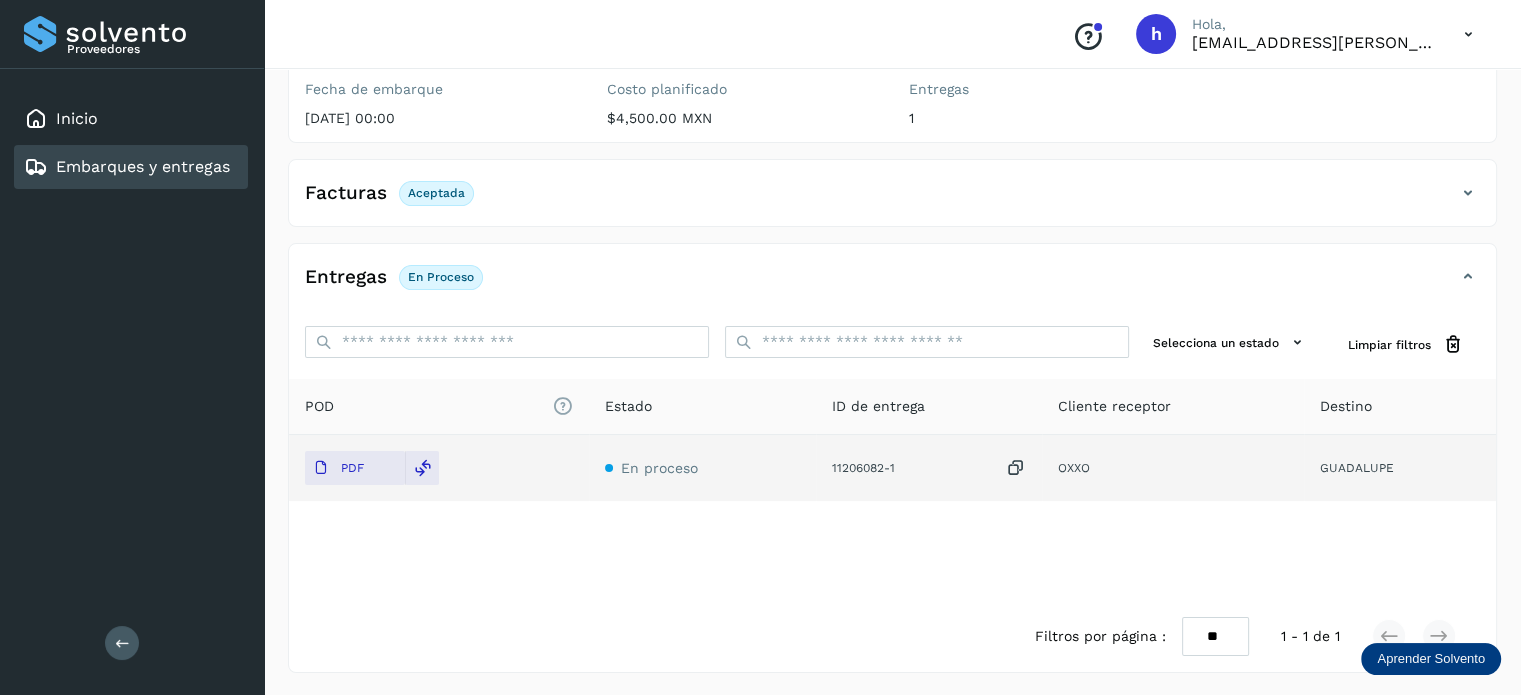 scroll, scrollTop: 0, scrollLeft: 0, axis: both 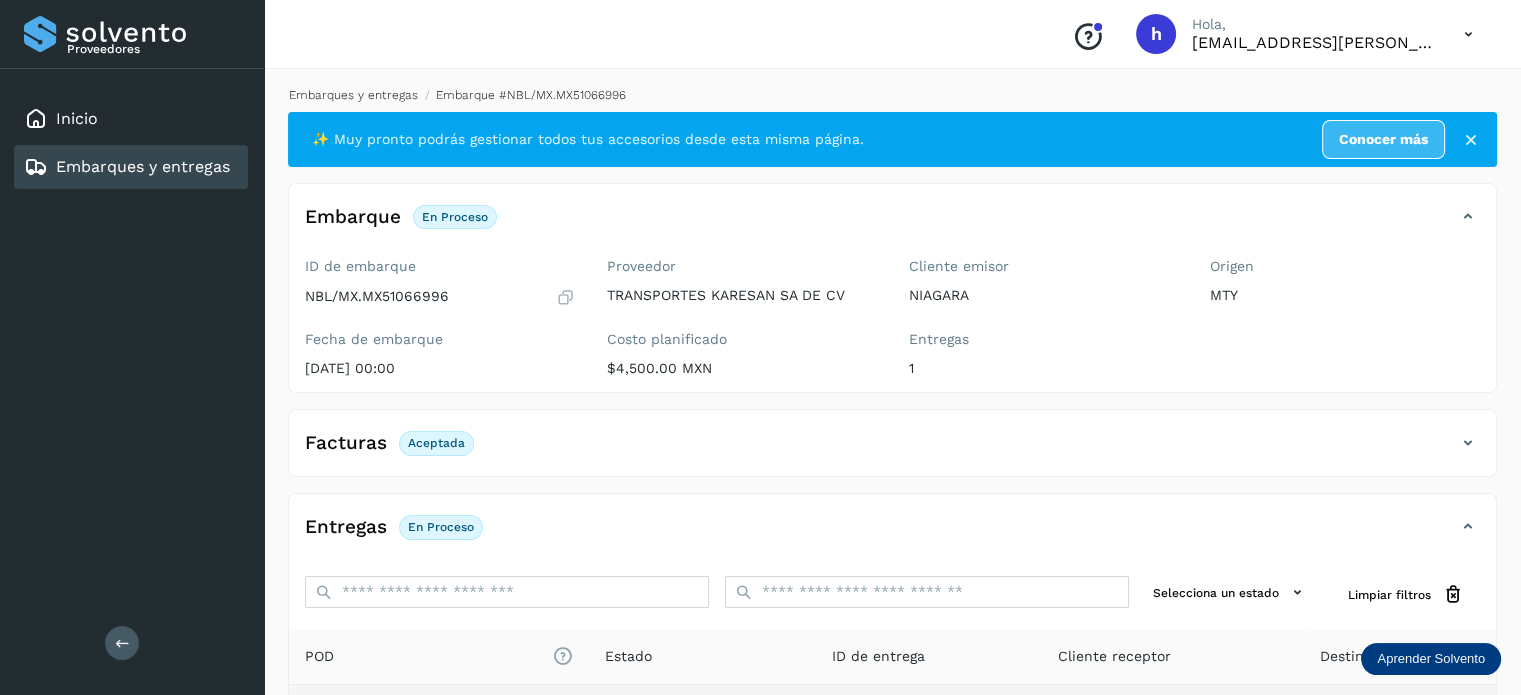 click on "Embarques y entregas" at bounding box center [353, 95] 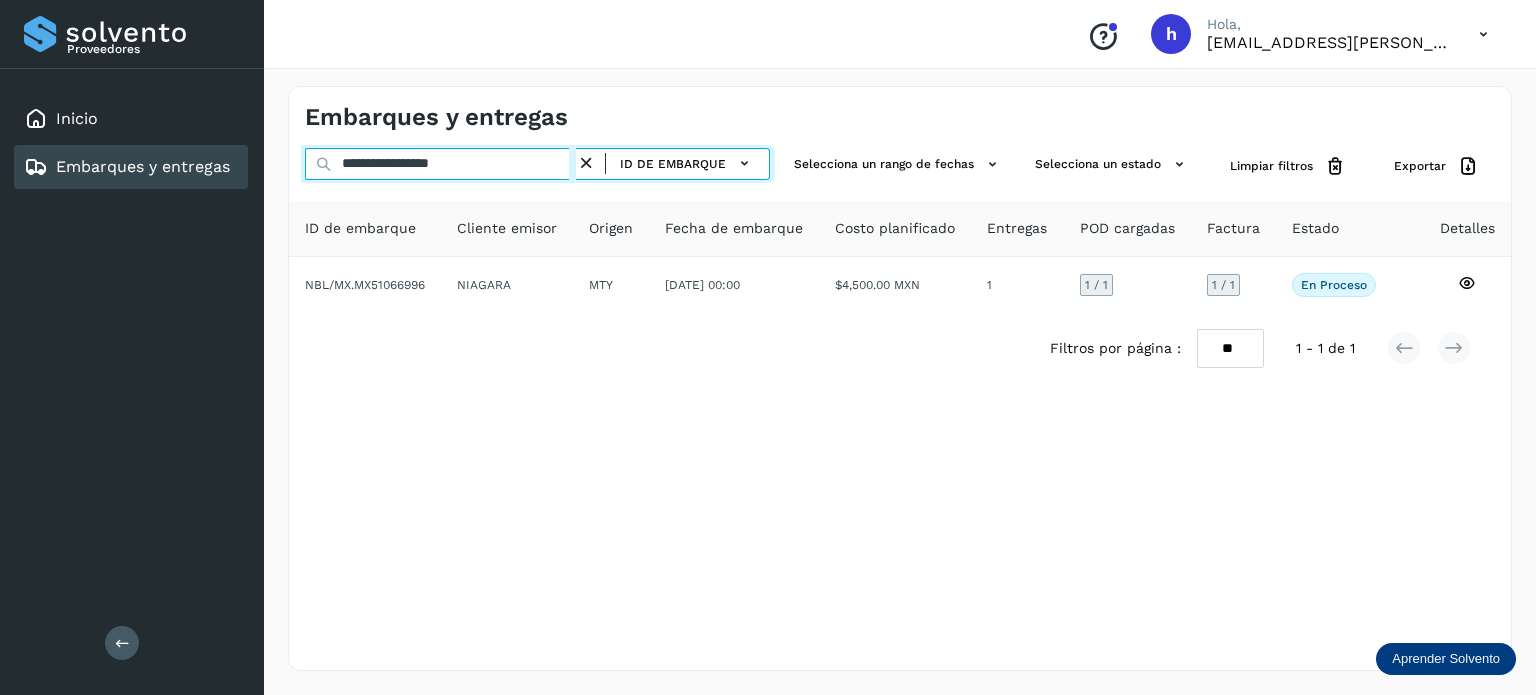 drag, startPoint x: 533, startPoint y: 169, endPoint x: 41, endPoint y: 227, distance: 495.4069 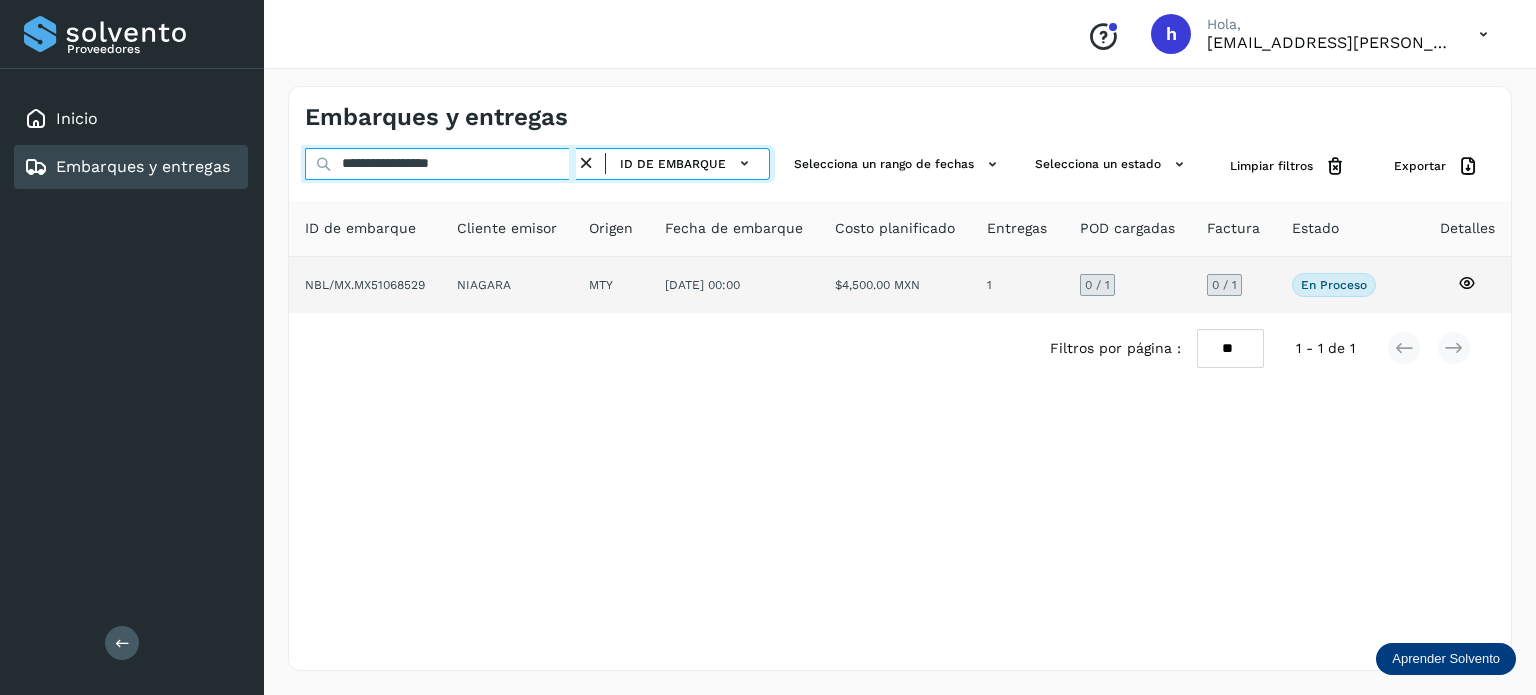 type on "**********" 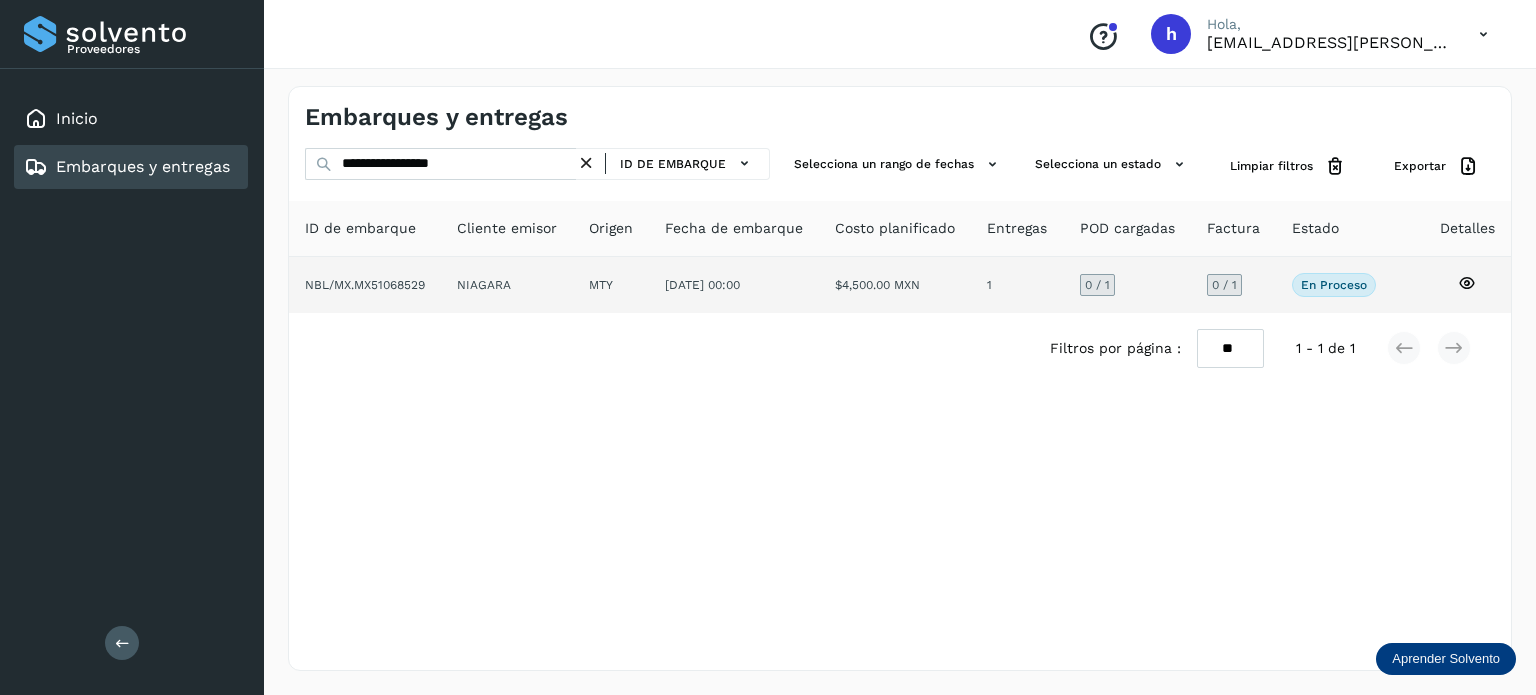 click on "NBL/MX.MX51068529" 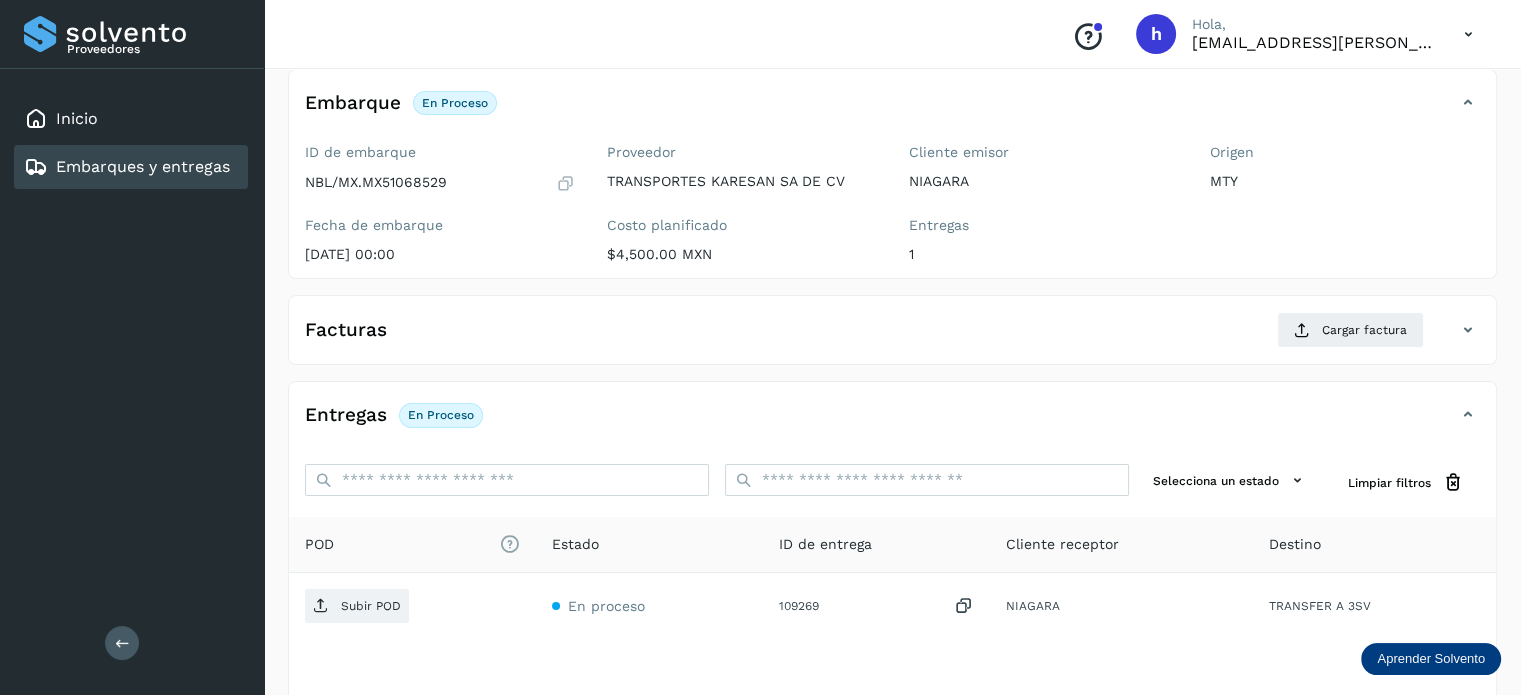 scroll, scrollTop: 120, scrollLeft: 0, axis: vertical 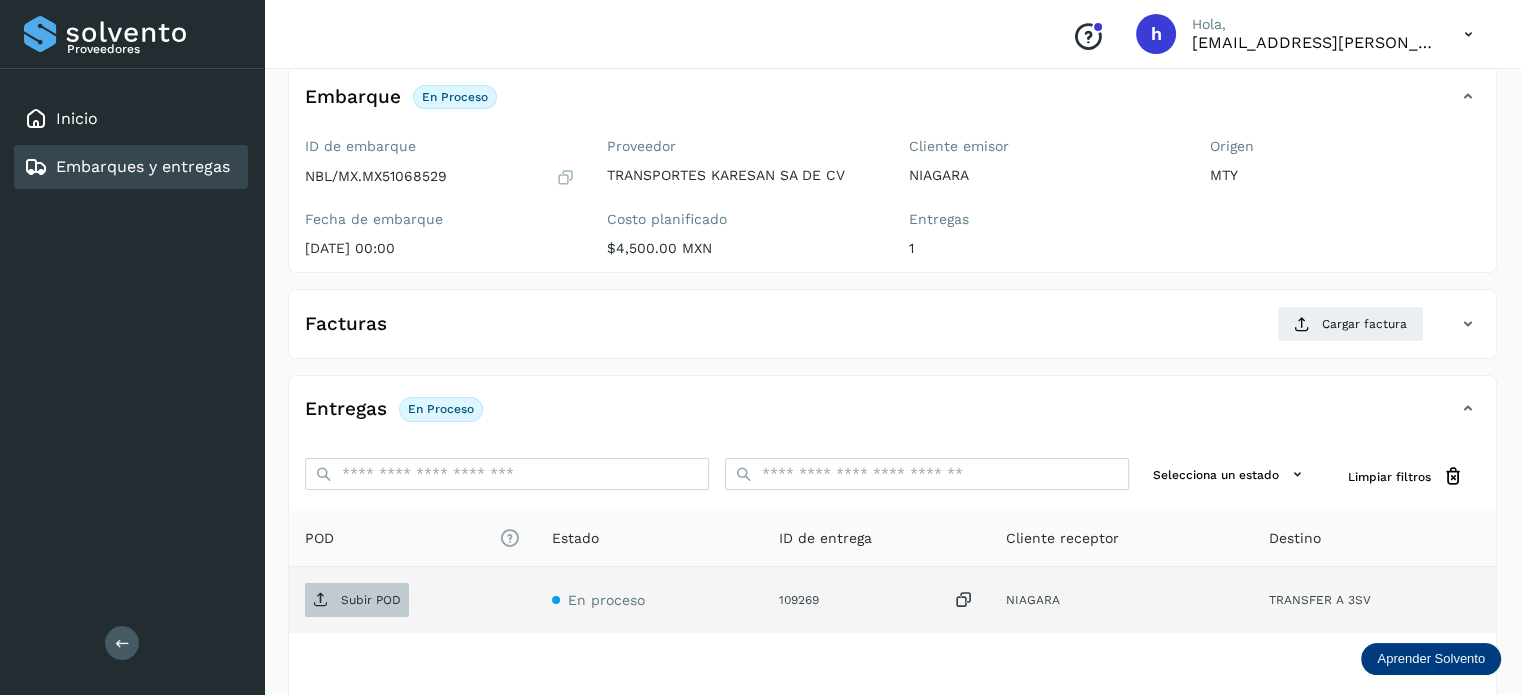 click on "Subir POD" at bounding box center (371, 600) 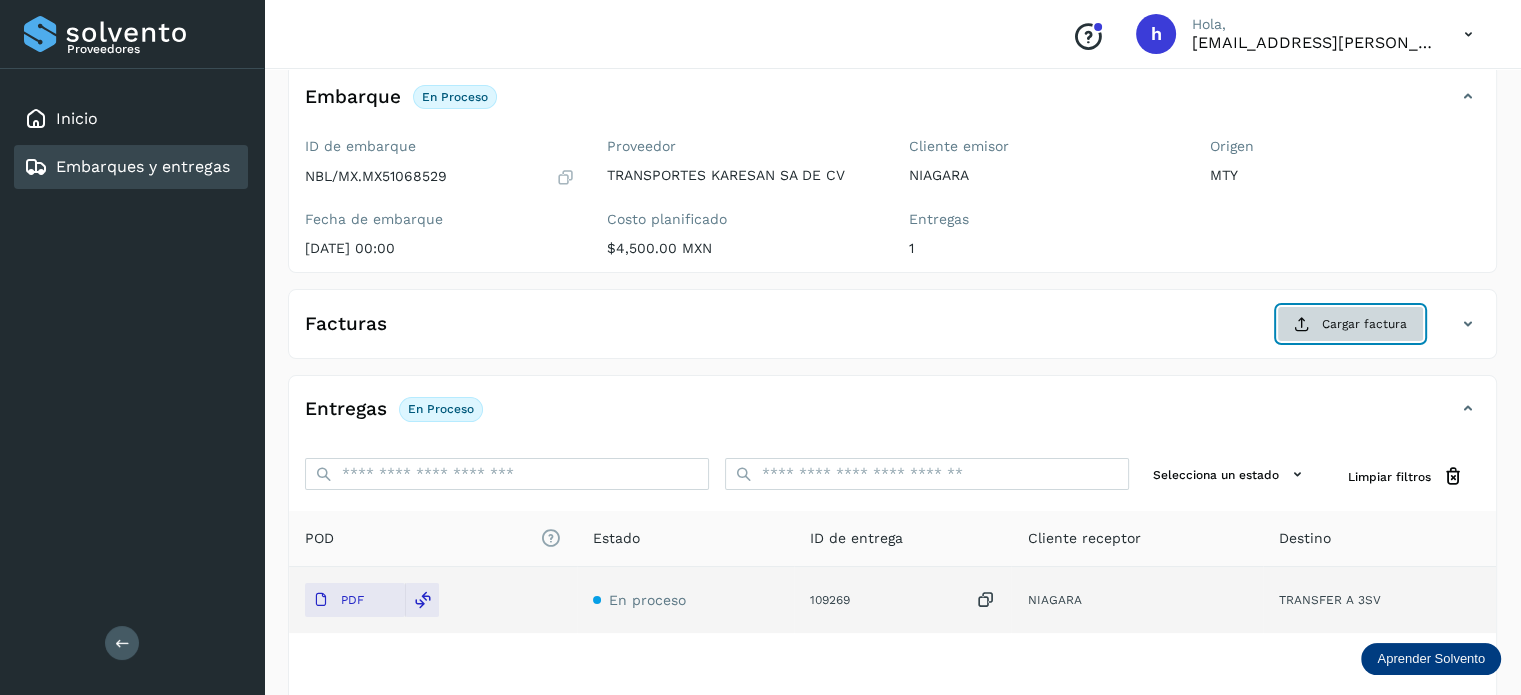 click on "Cargar factura" 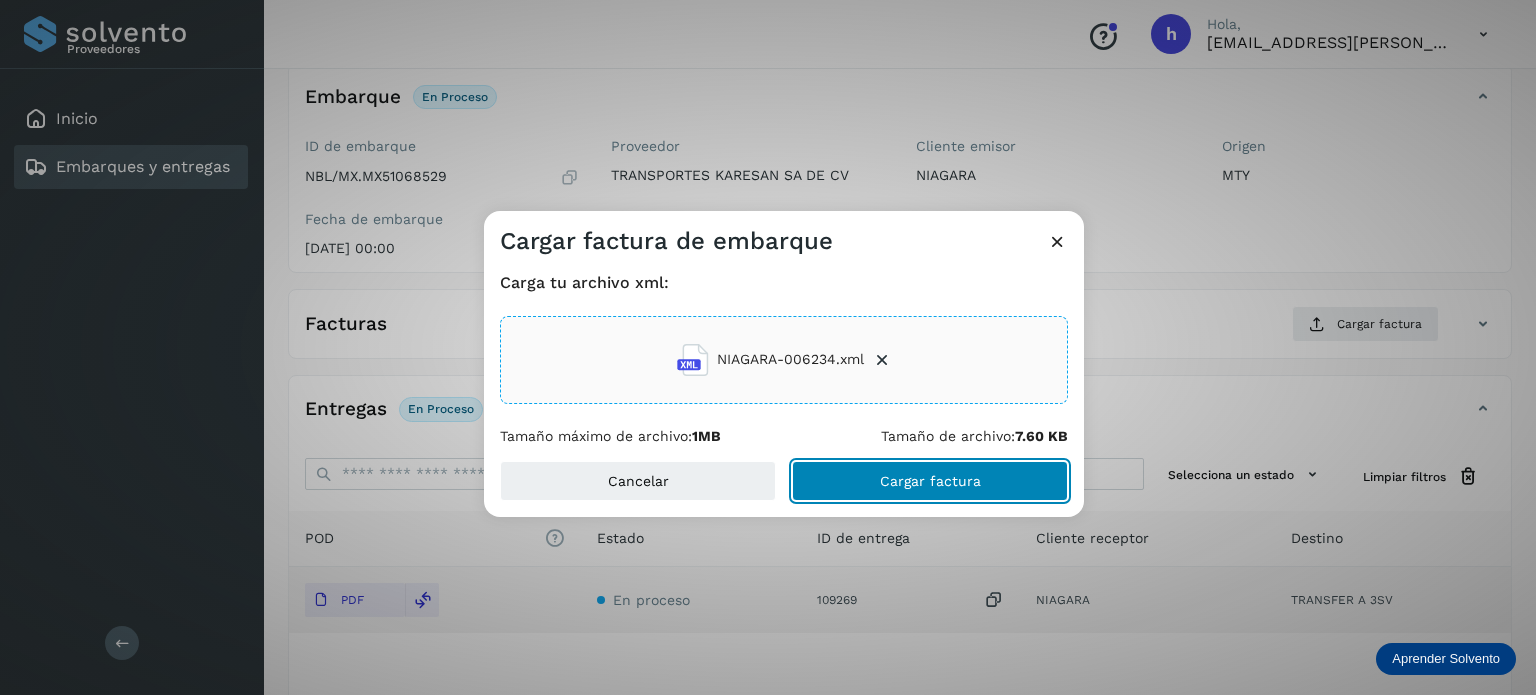 click on "Cargar factura" 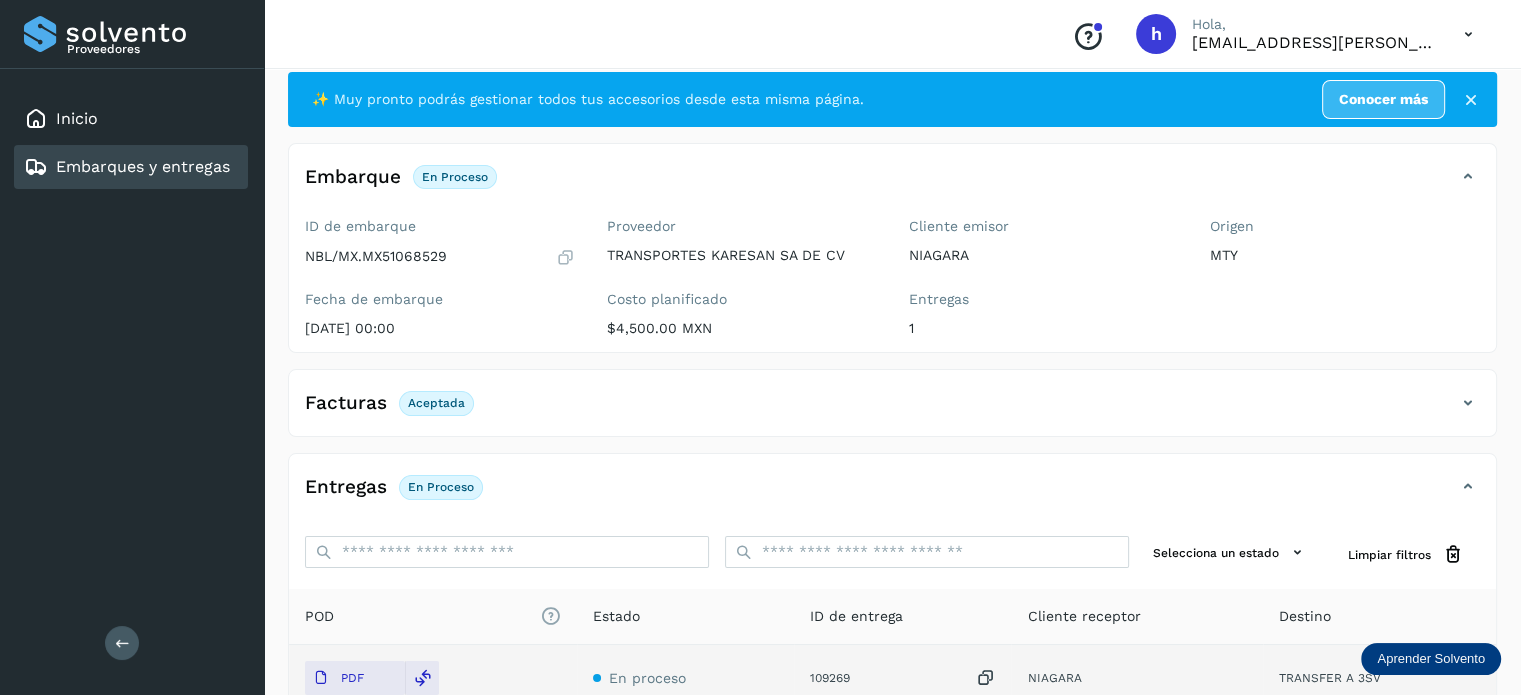 scroll, scrollTop: 0, scrollLeft: 0, axis: both 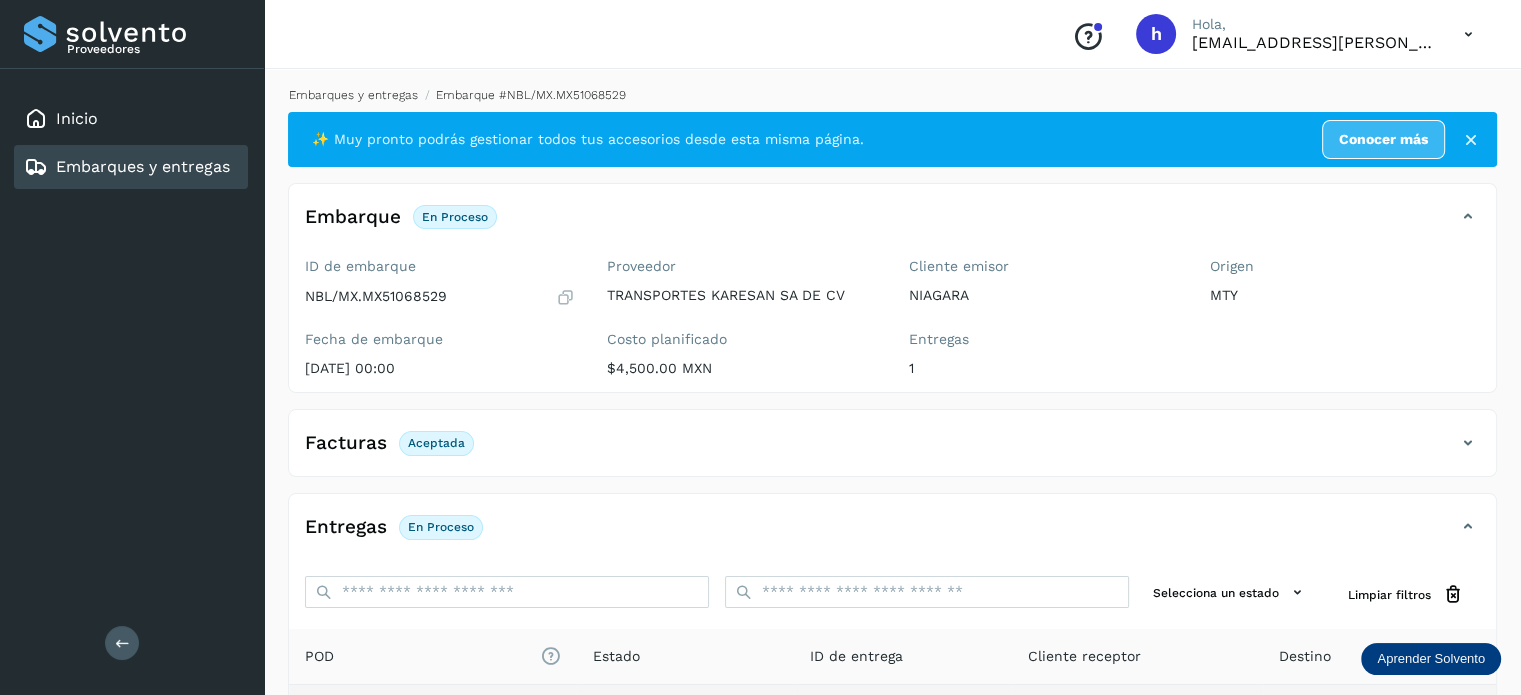 click on "Embarques y entregas" at bounding box center [353, 95] 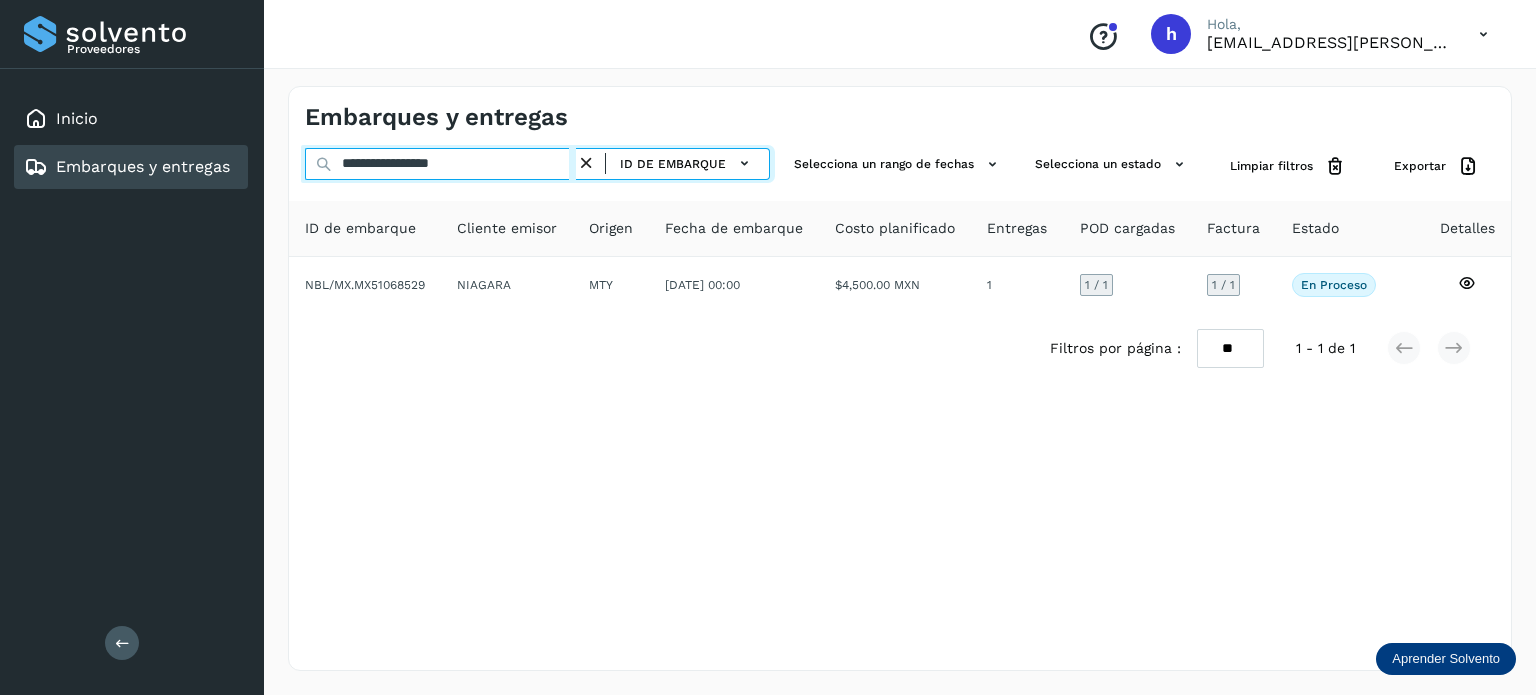 drag, startPoint x: 527, startPoint y: 169, endPoint x: 27, endPoint y: 225, distance: 503.12622 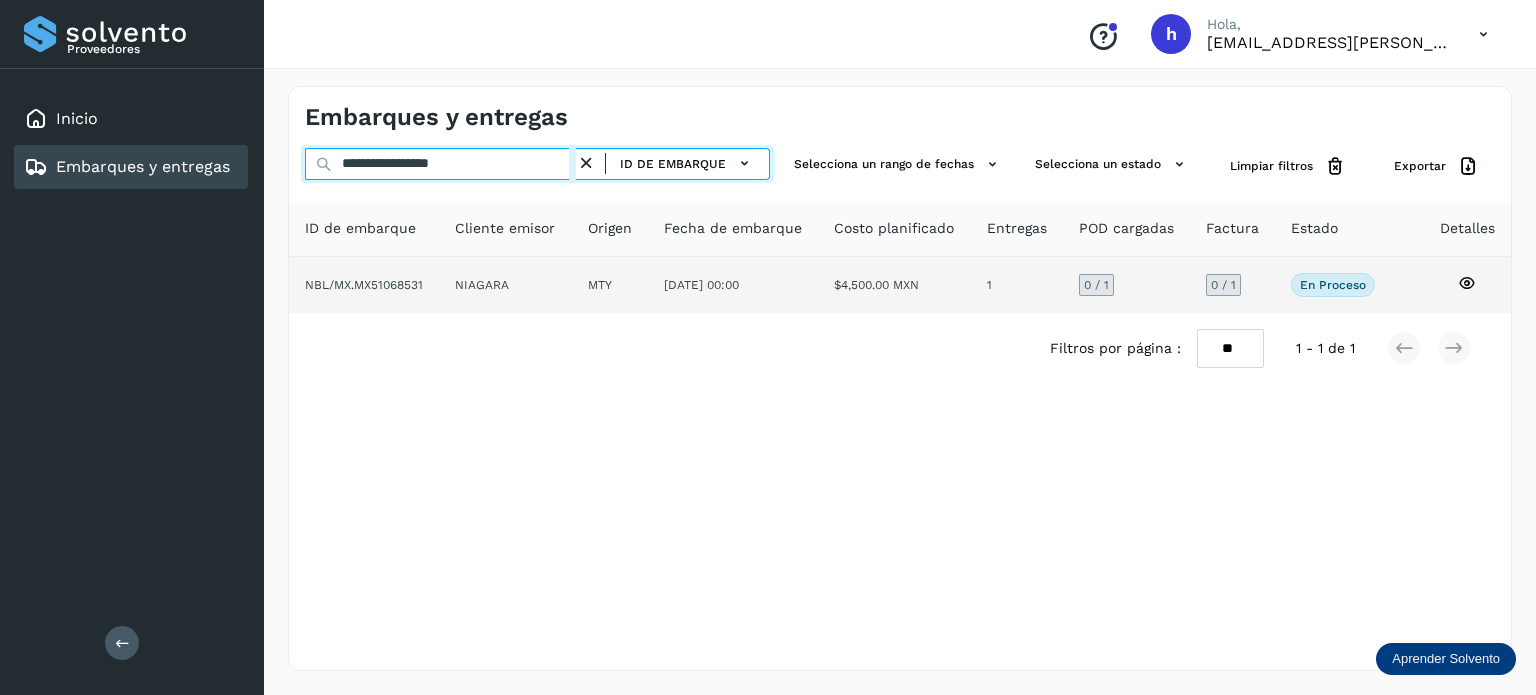type on "**********" 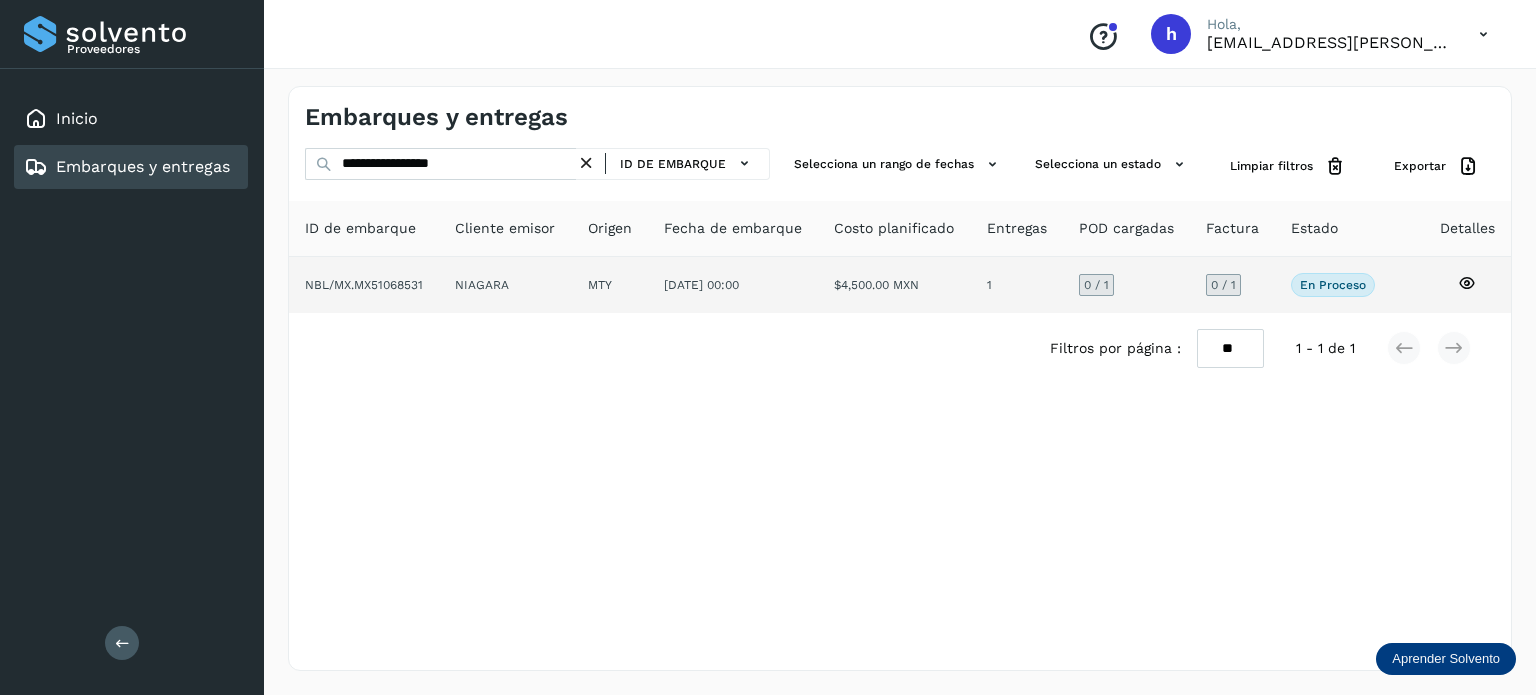 click on "NBL/MX.MX51068531" 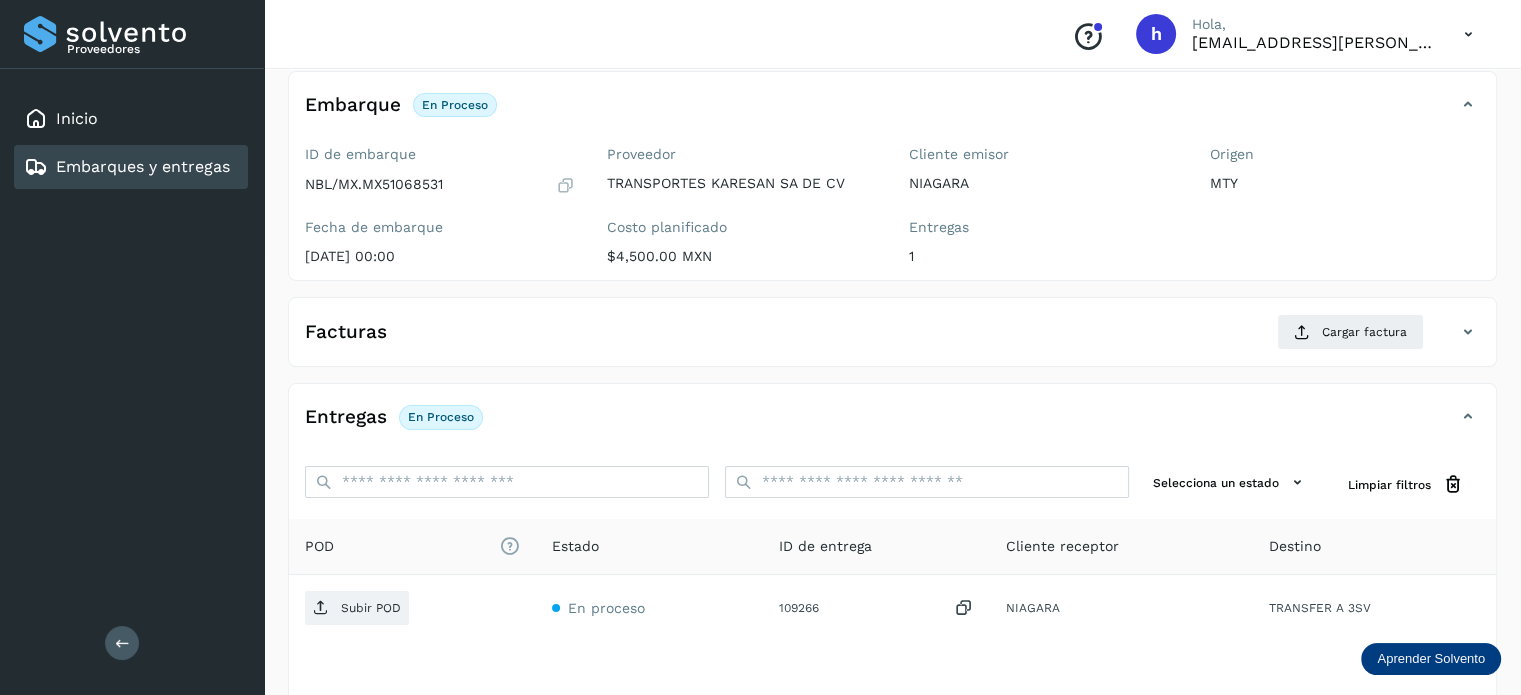scroll, scrollTop: 120, scrollLeft: 0, axis: vertical 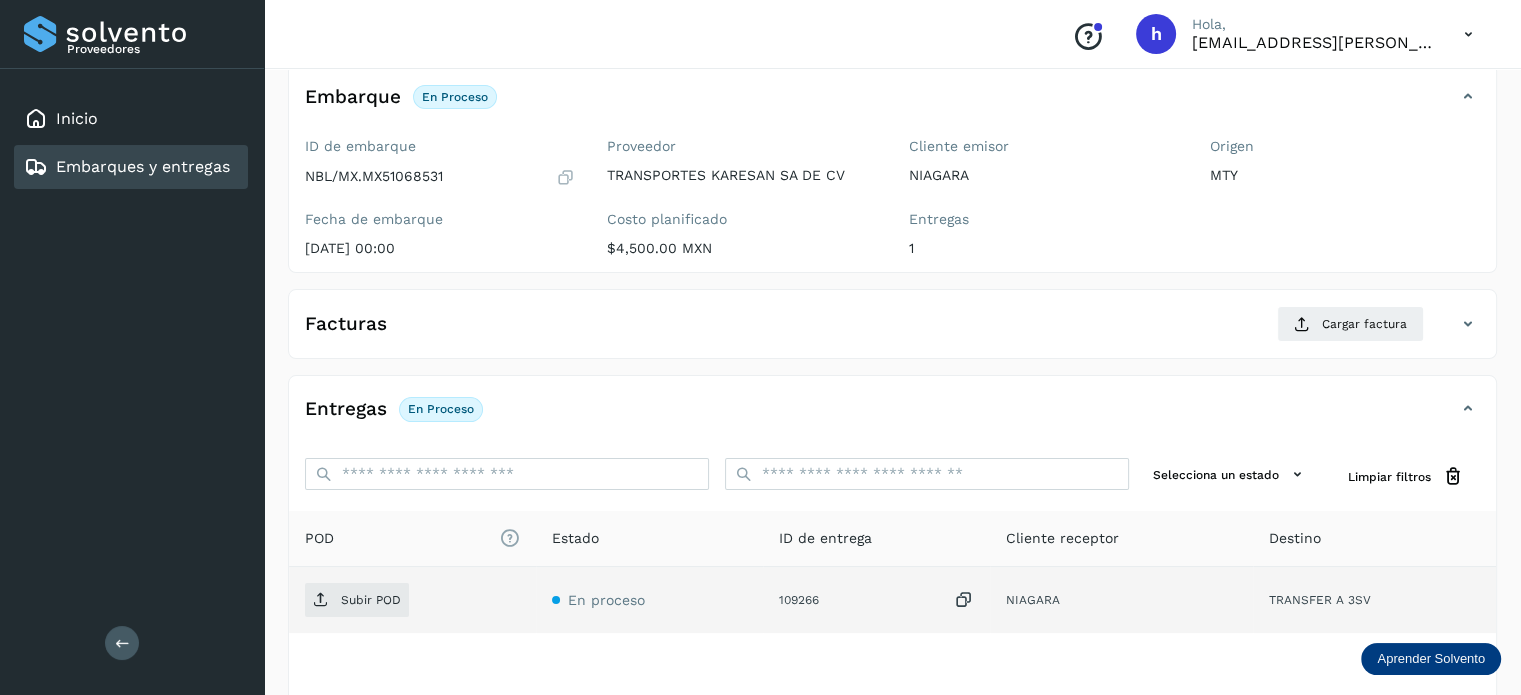 click on "Subir POD" 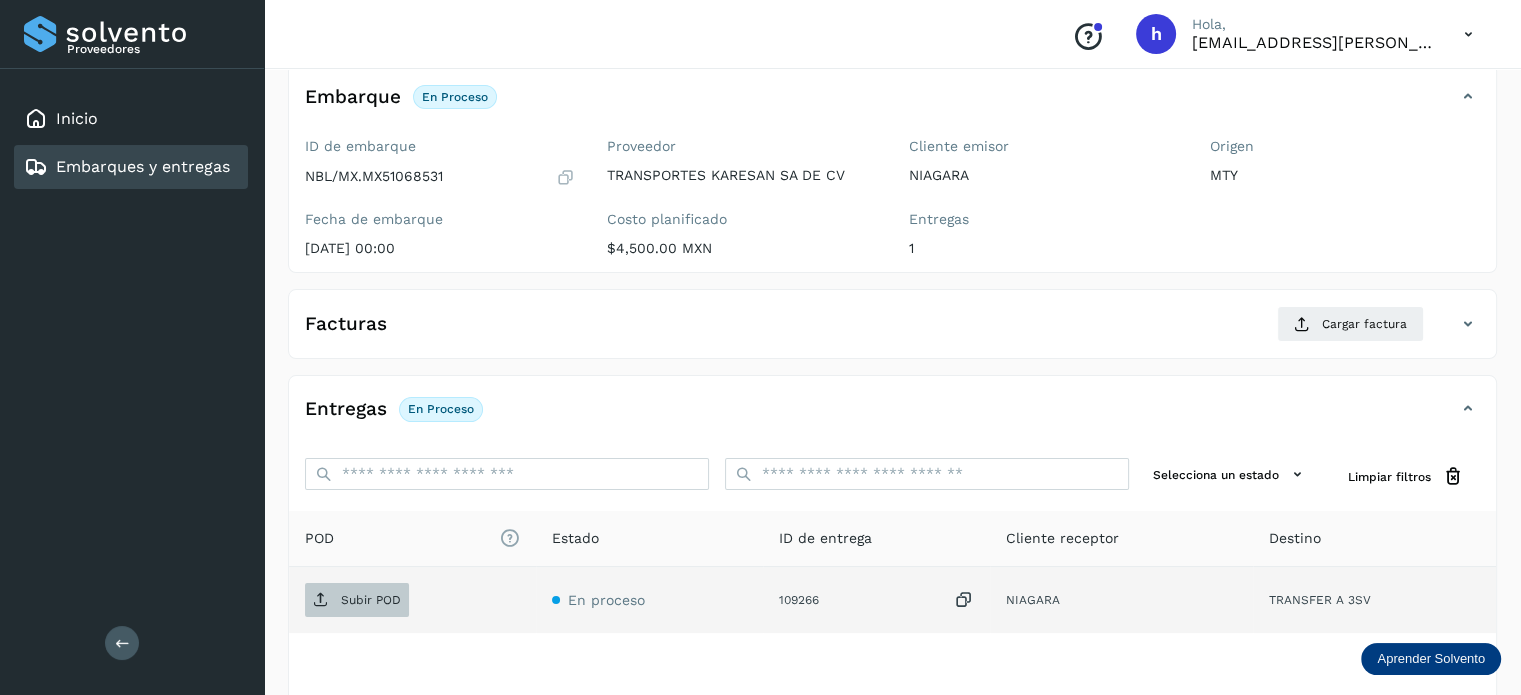 click on "Subir POD" at bounding box center [371, 600] 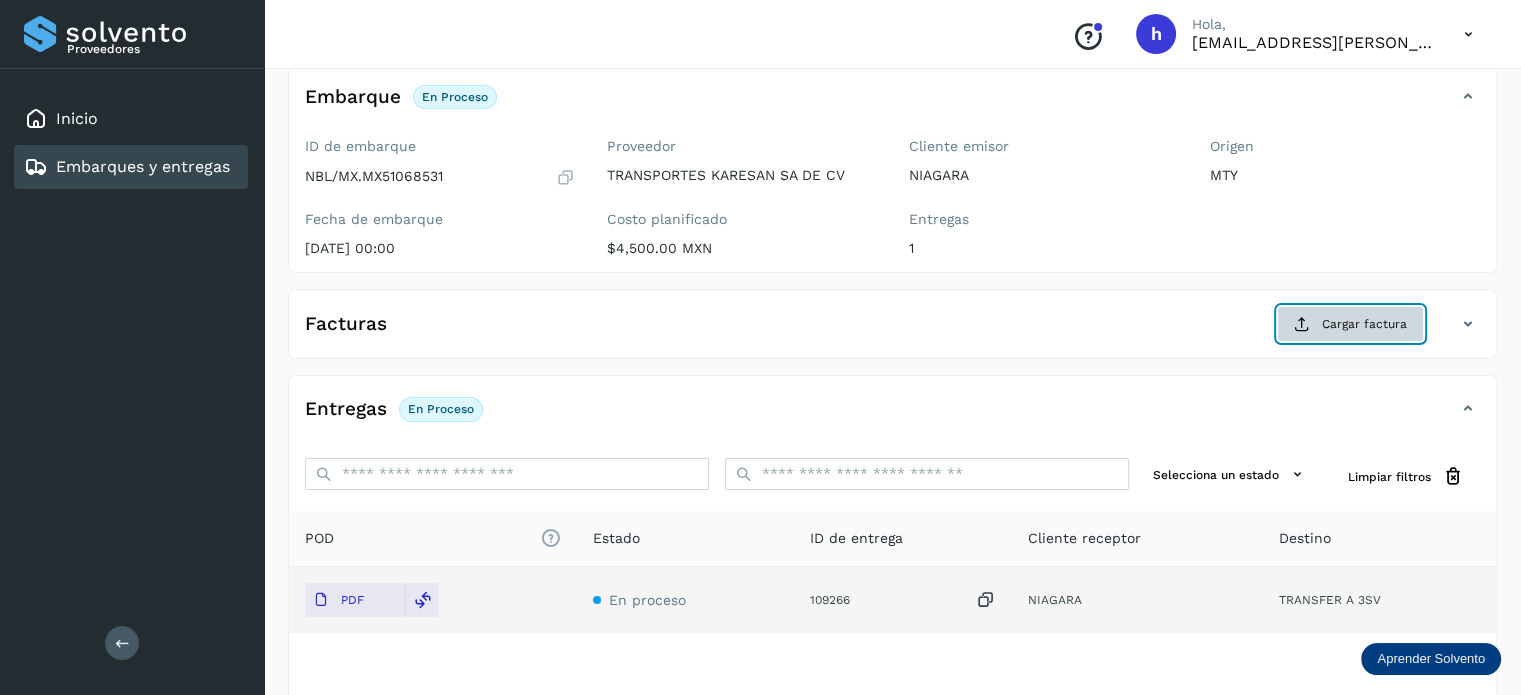 click on "Cargar factura" 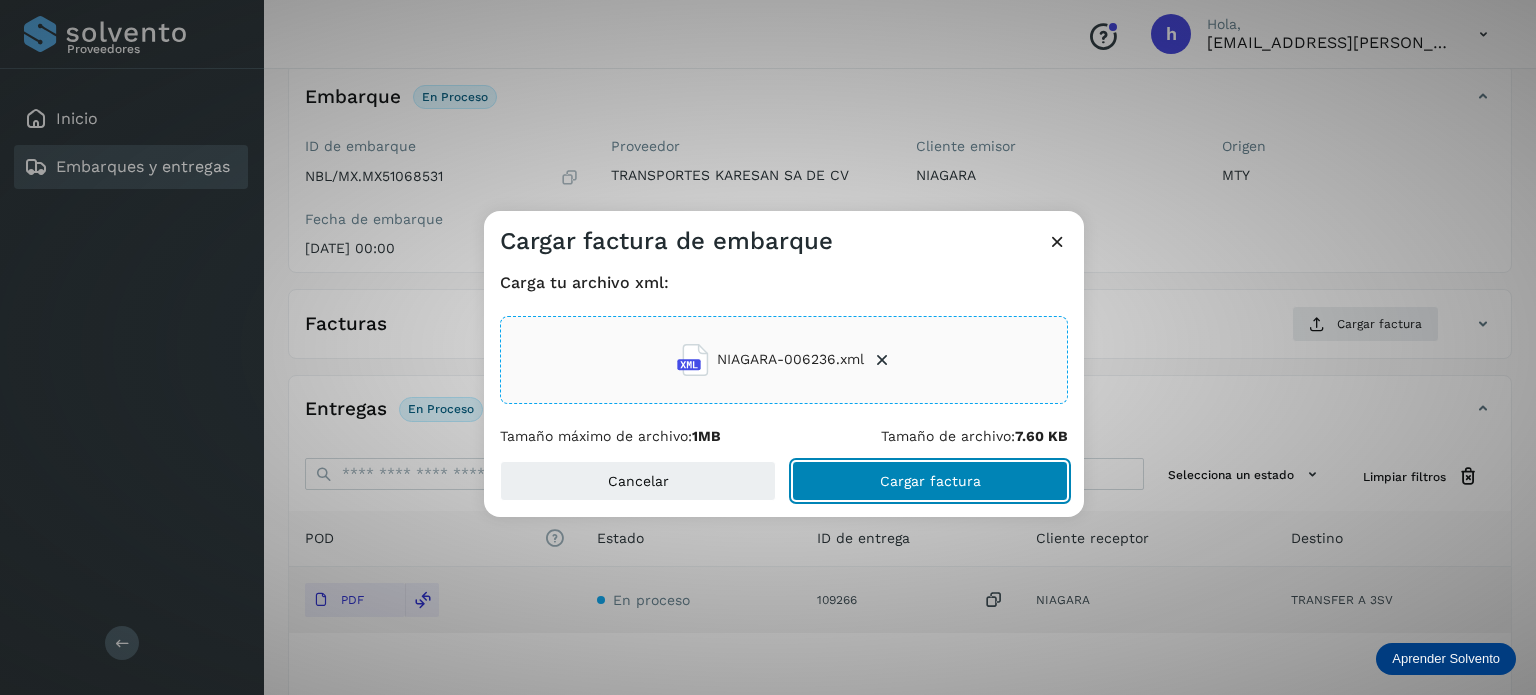 click on "Cargar factura" 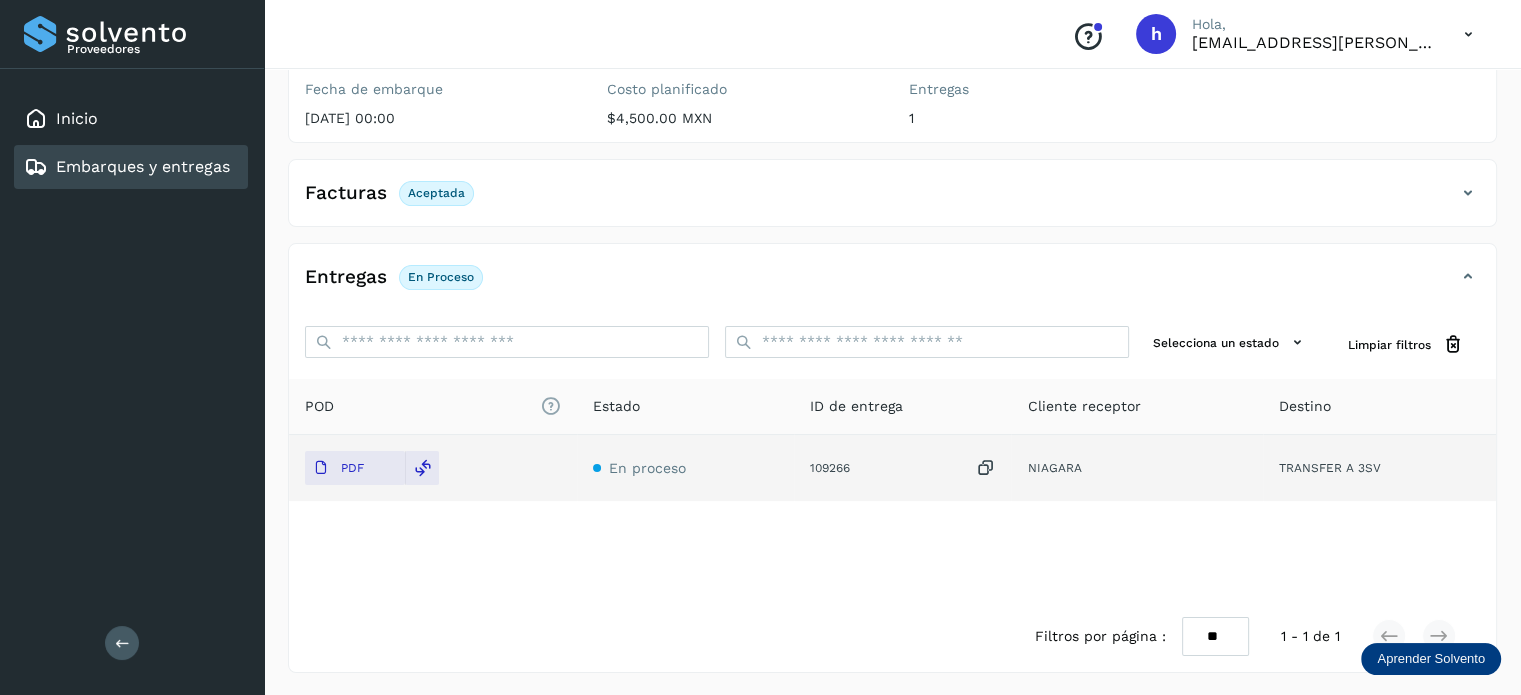 scroll, scrollTop: 0, scrollLeft: 0, axis: both 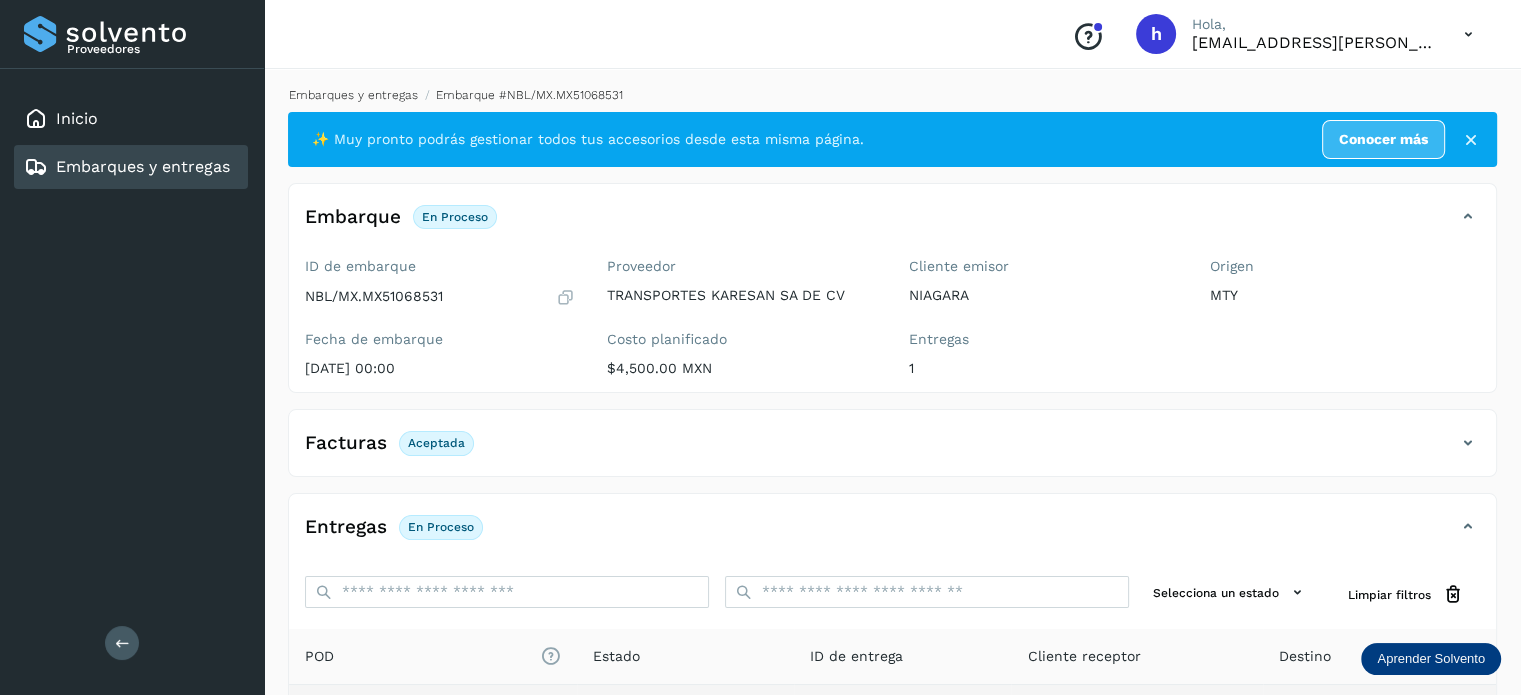 click on "Embarques y entregas" at bounding box center (353, 95) 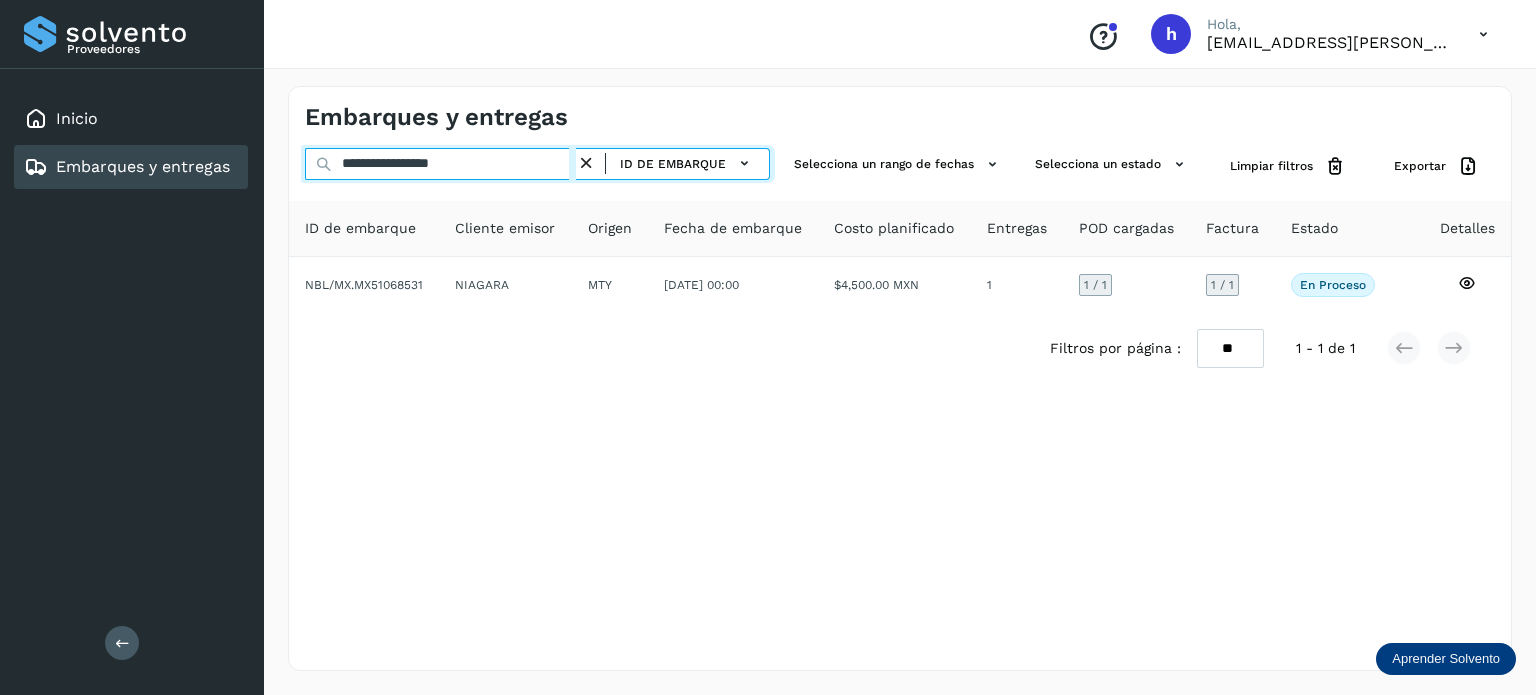drag, startPoint x: 484, startPoint y: 167, endPoint x: 106, endPoint y: 167, distance: 378 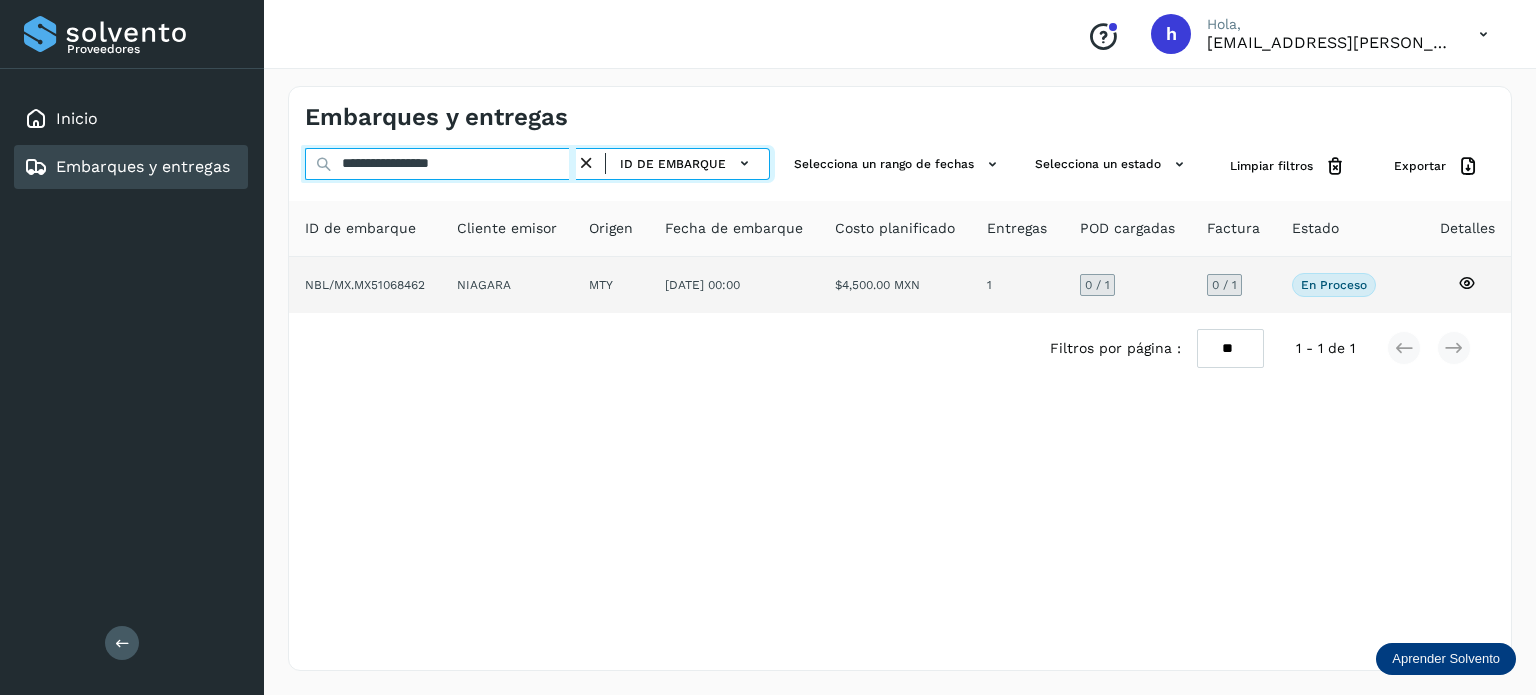 type on "**********" 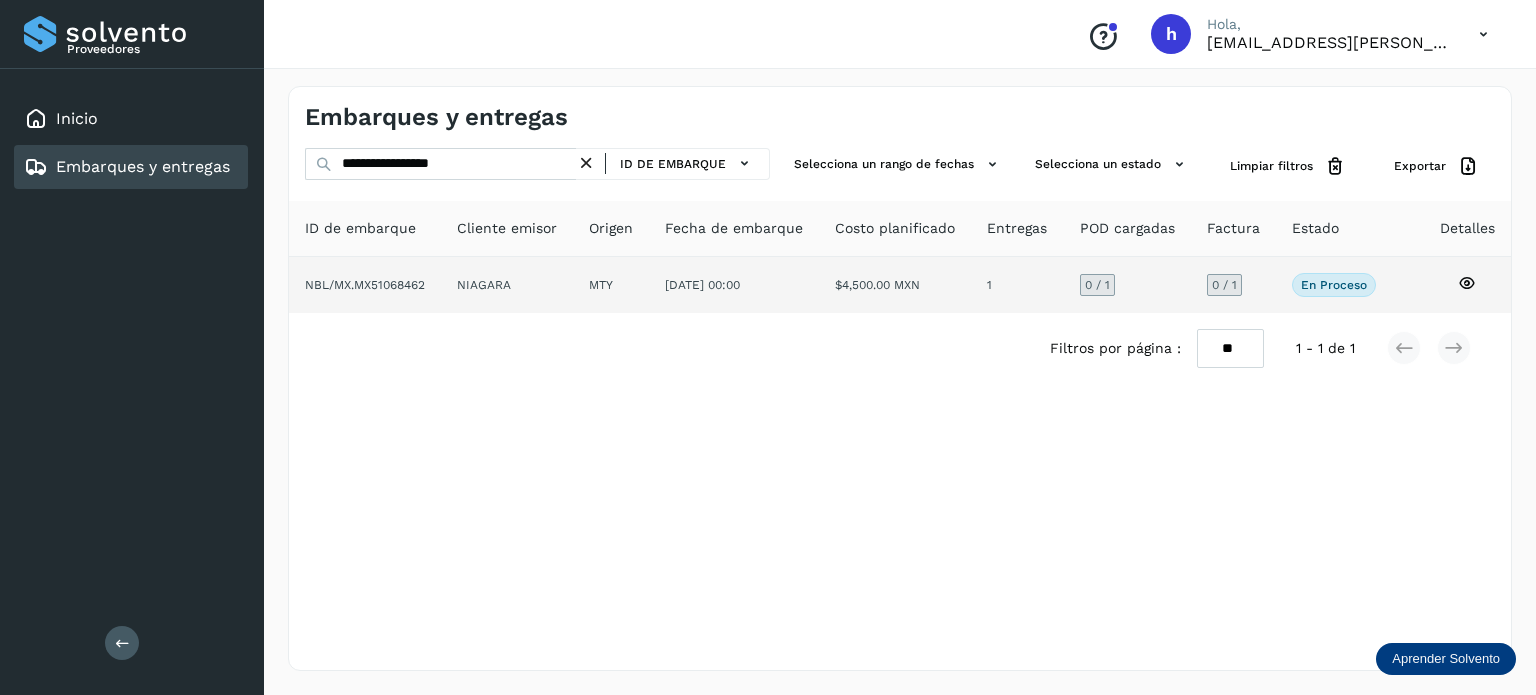 click on "NBL/MX.MX51068462" 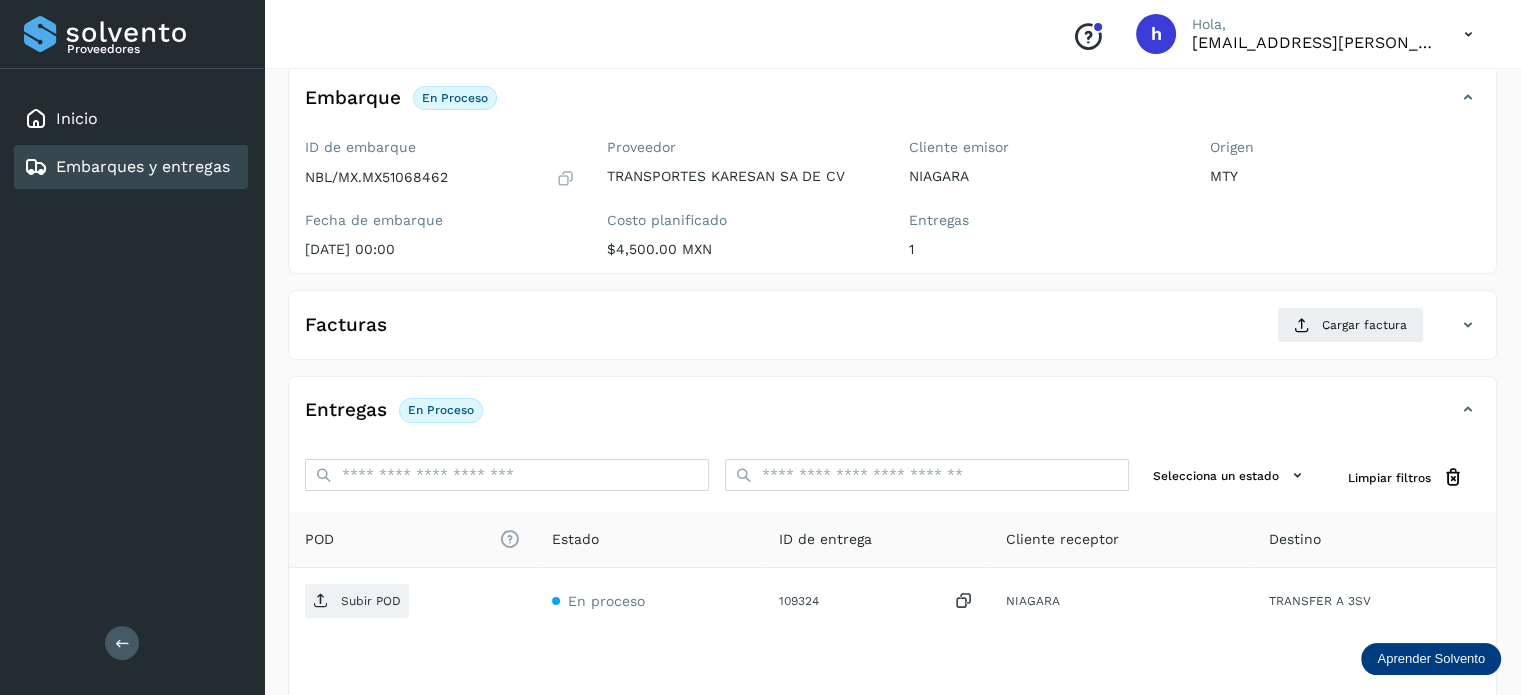 scroll, scrollTop: 125, scrollLeft: 0, axis: vertical 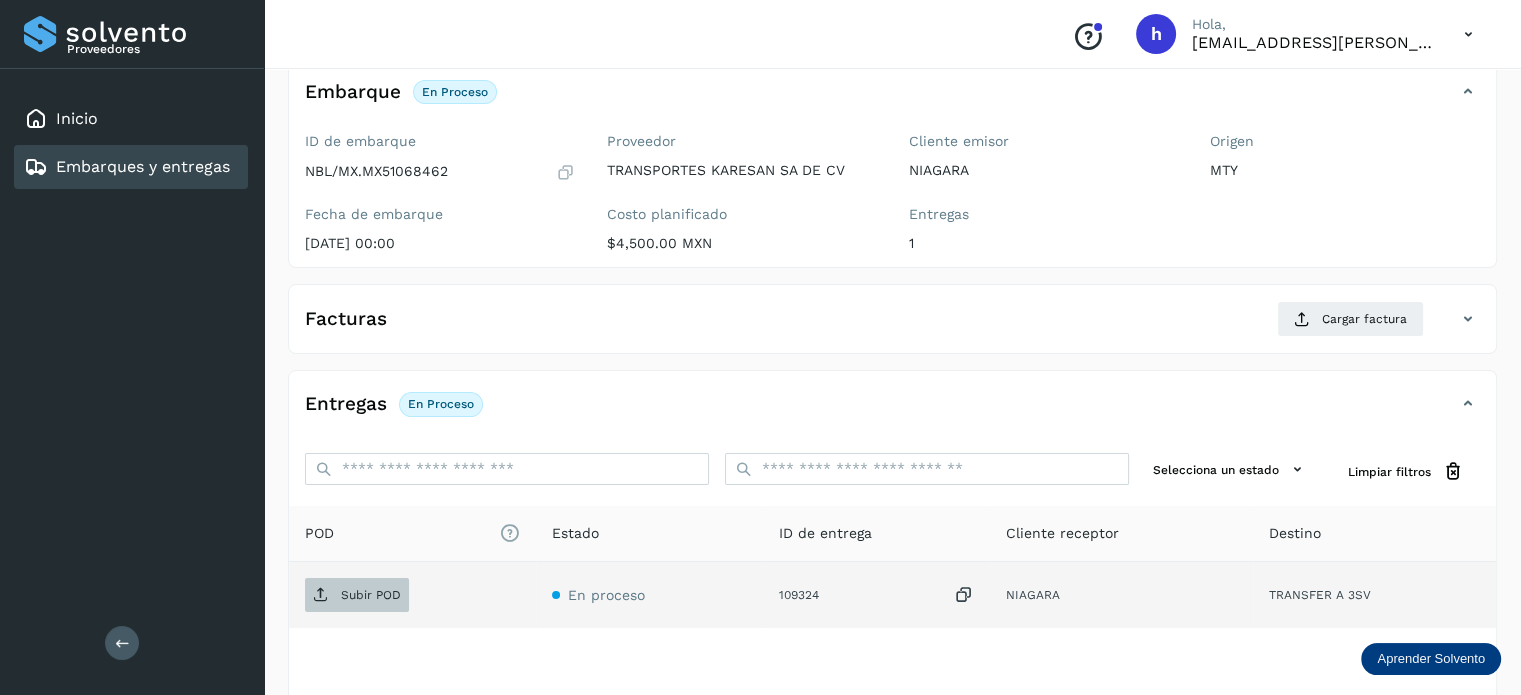 click on "Subir POD" at bounding box center (357, 595) 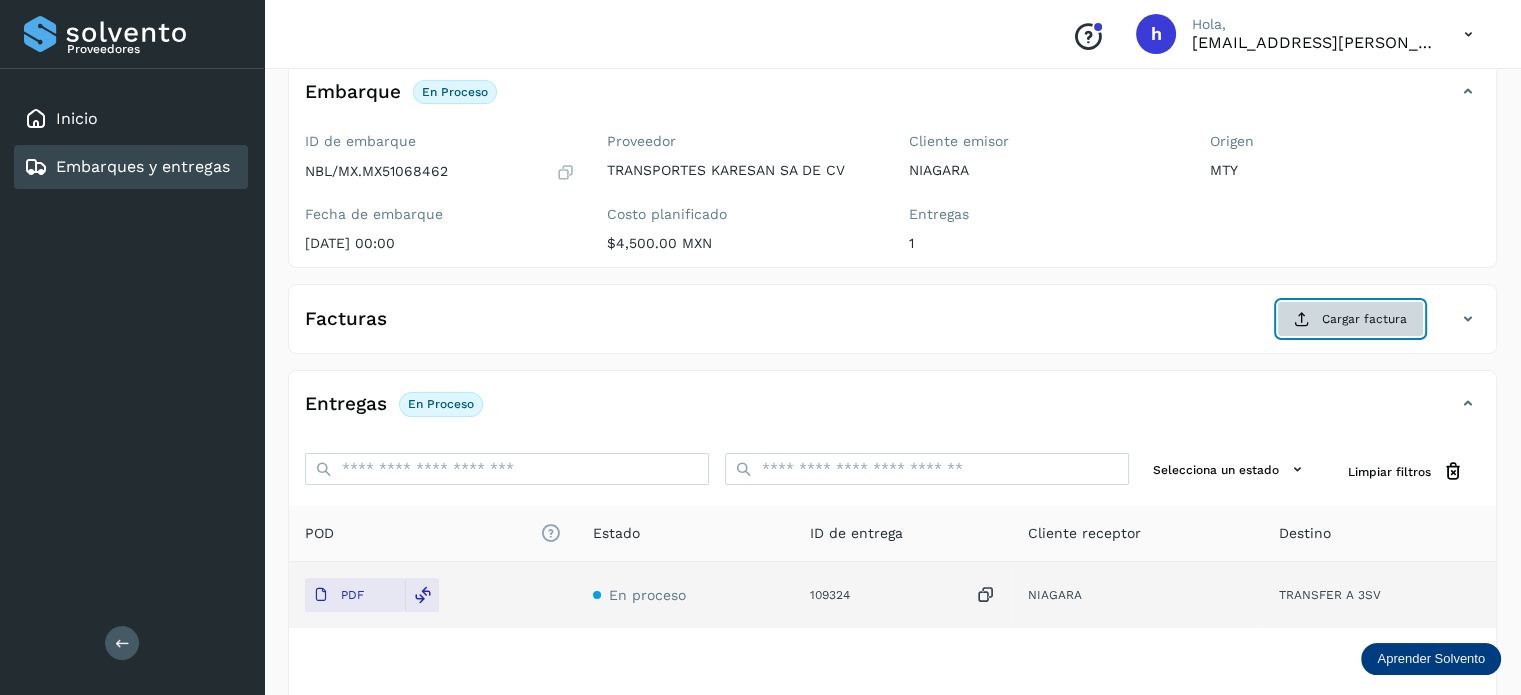 click on "Cargar factura" 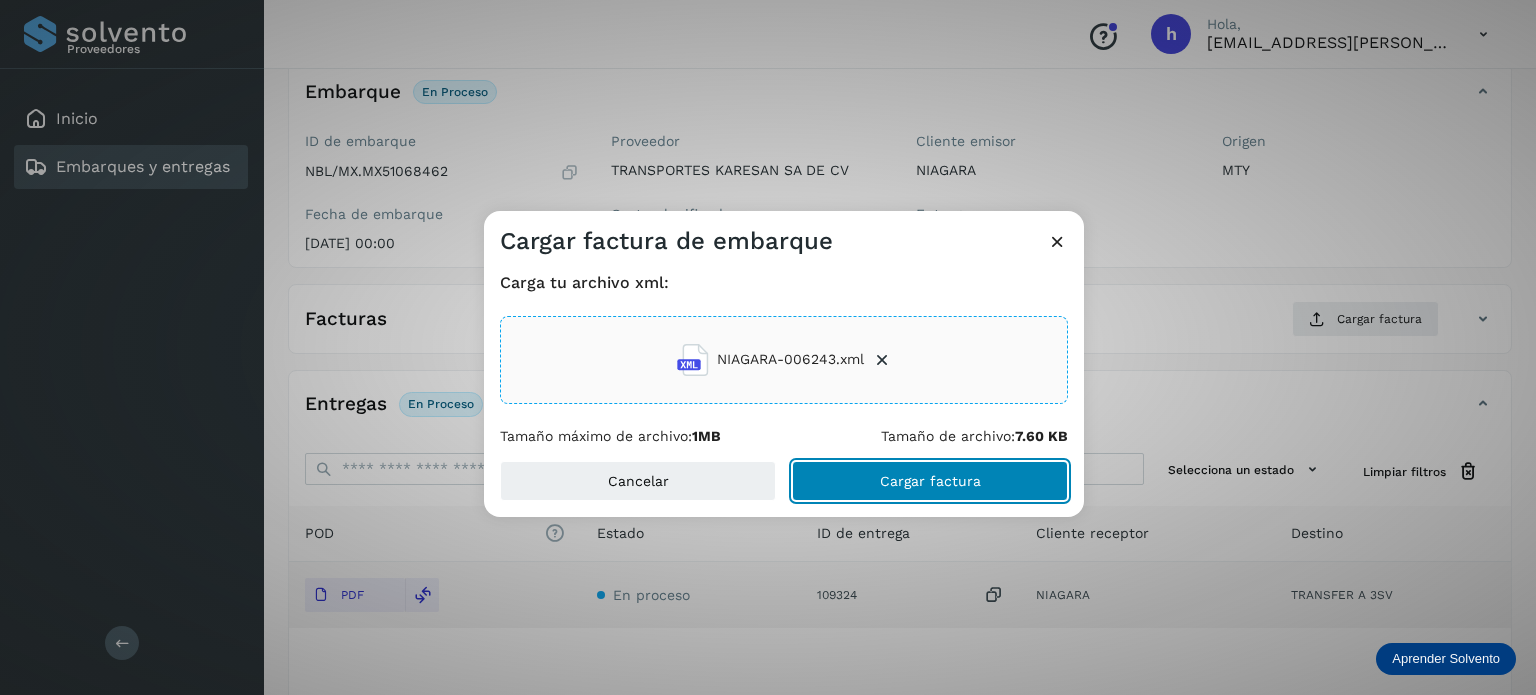 click on "Cargar factura" 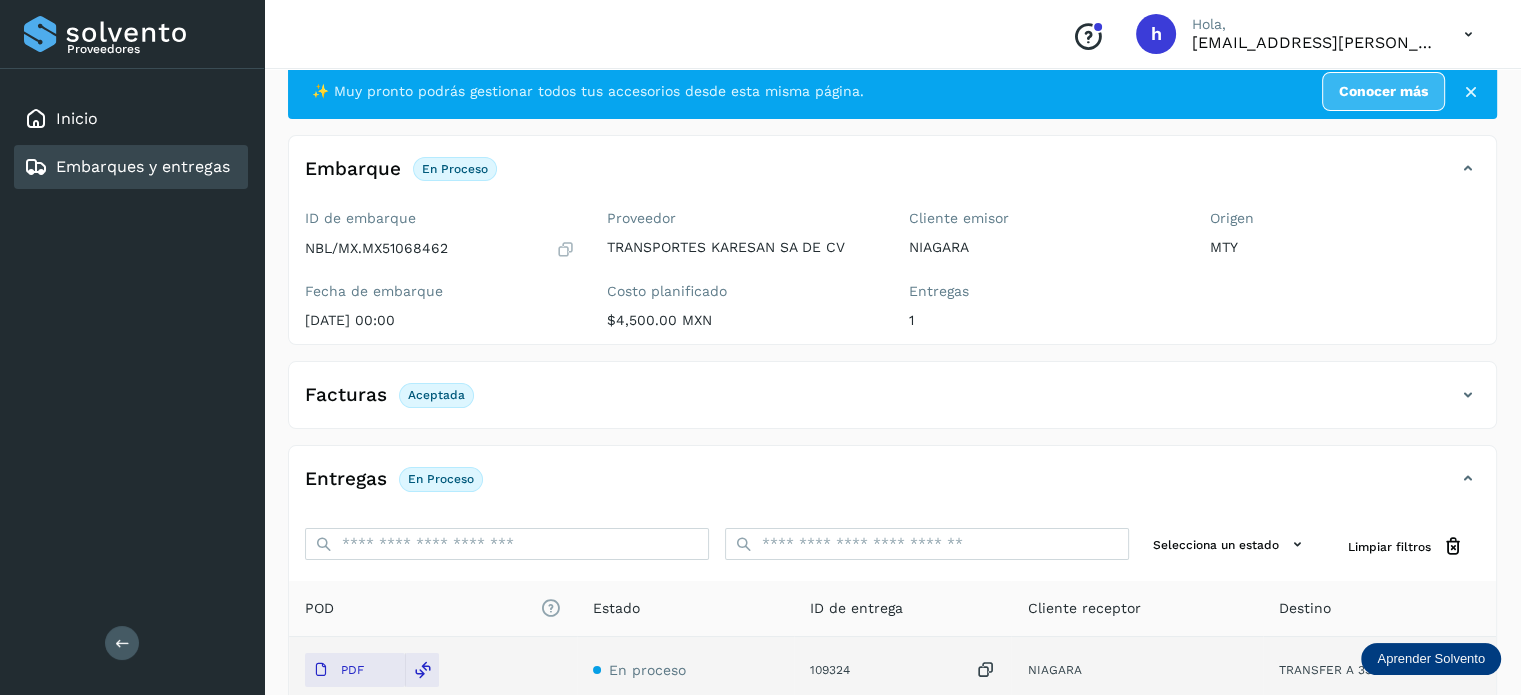 scroll, scrollTop: 0, scrollLeft: 0, axis: both 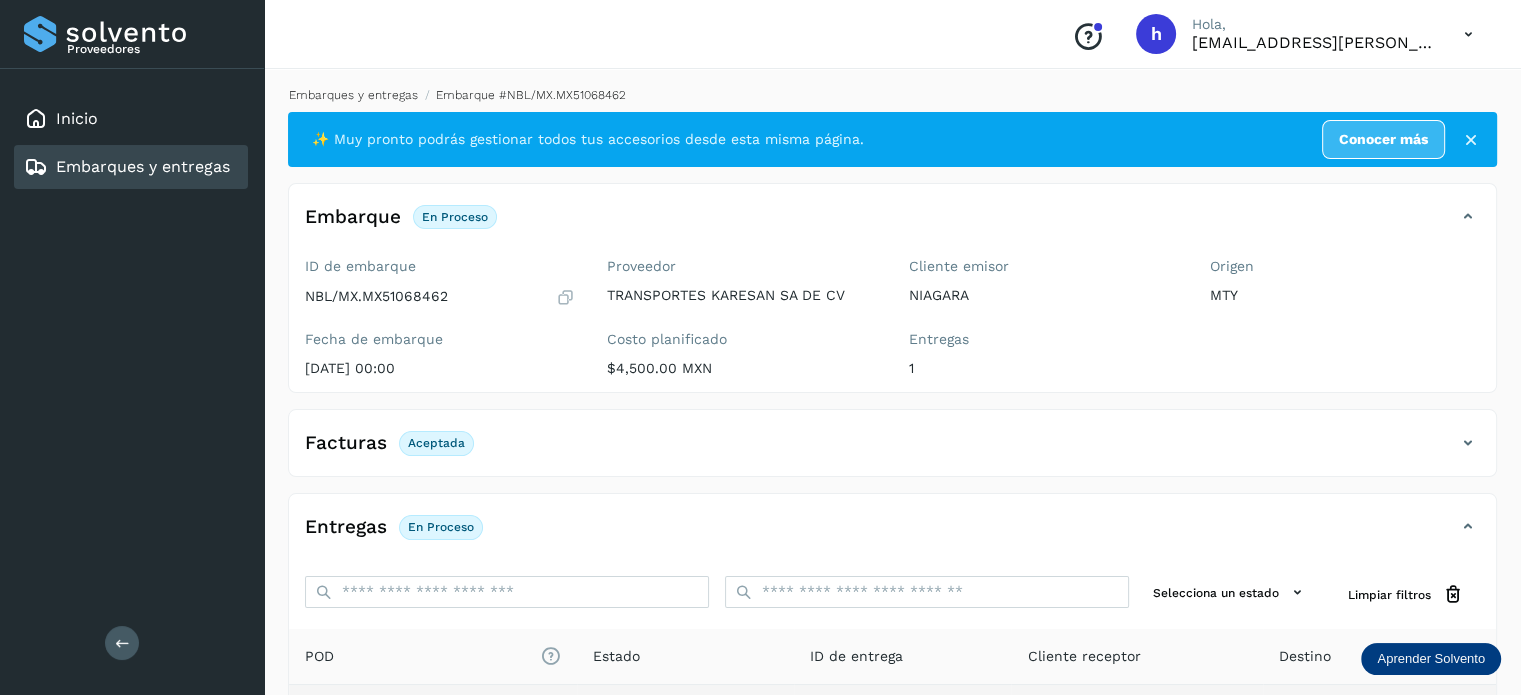 click on "Embarques y entregas" at bounding box center [353, 95] 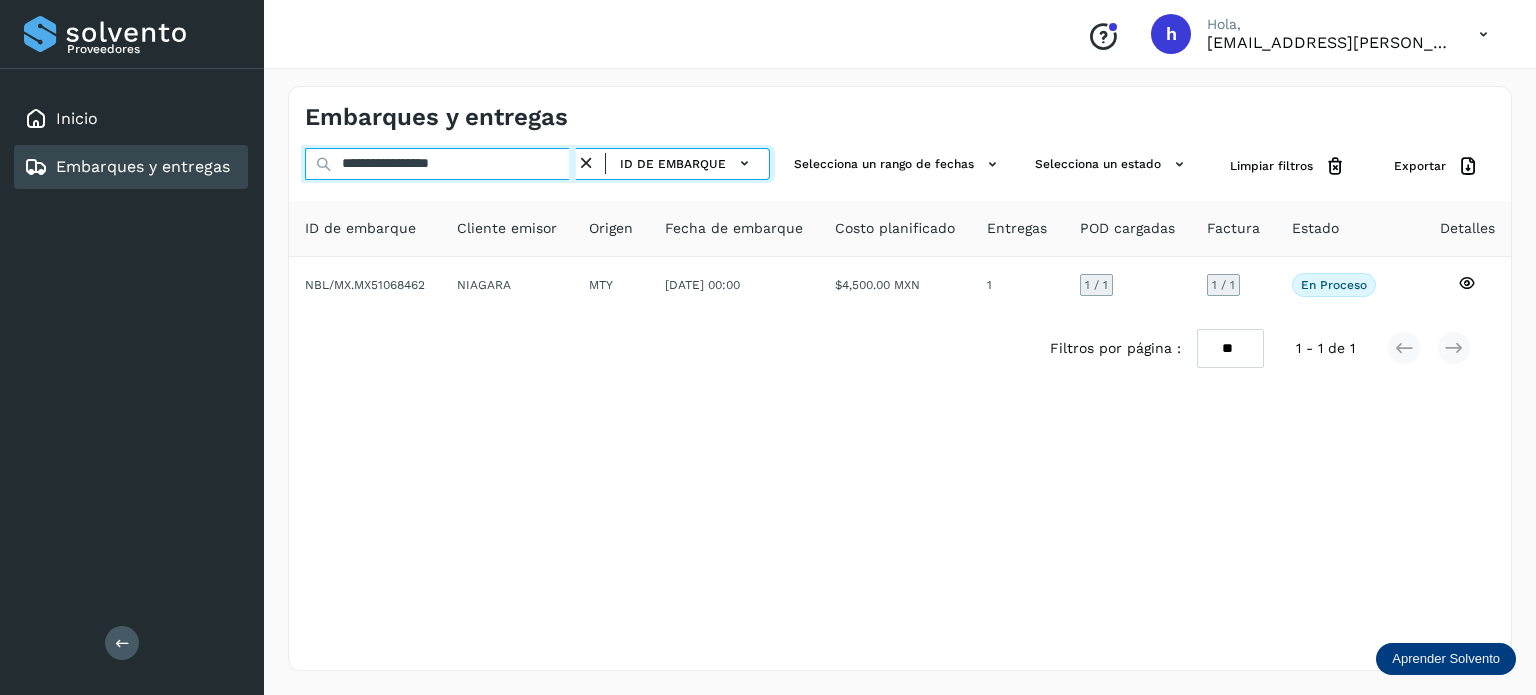 drag, startPoint x: 514, startPoint y: 169, endPoint x: 87, endPoint y: 238, distance: 432.539 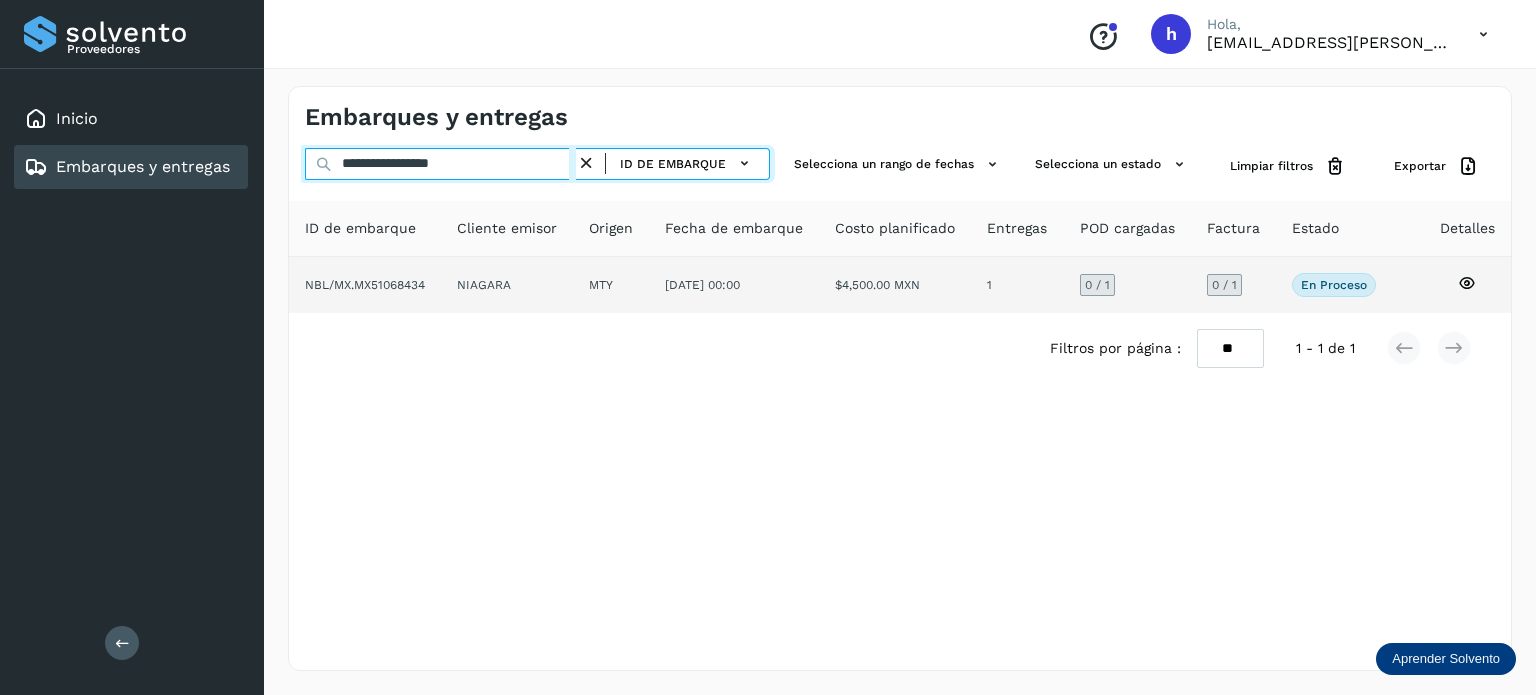 type on "**********" 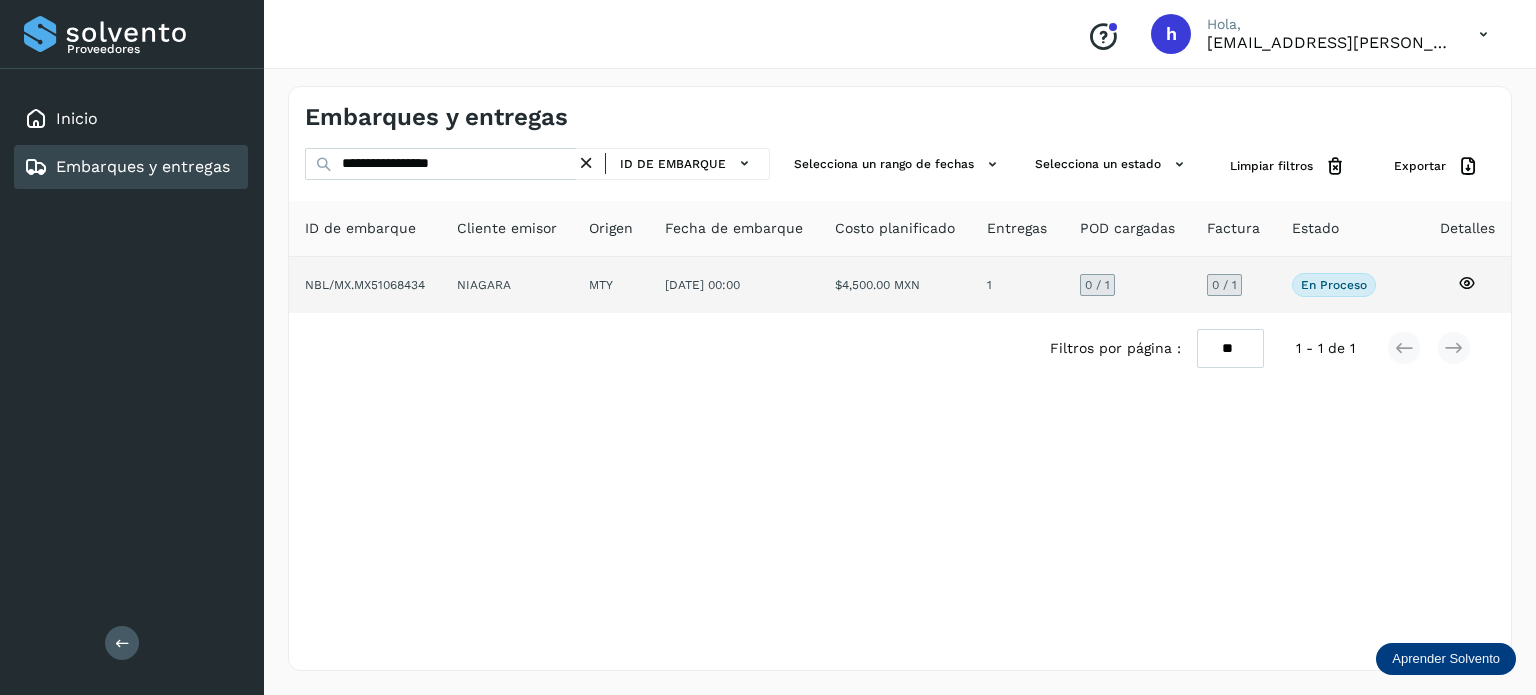 click on "NIAGARA" 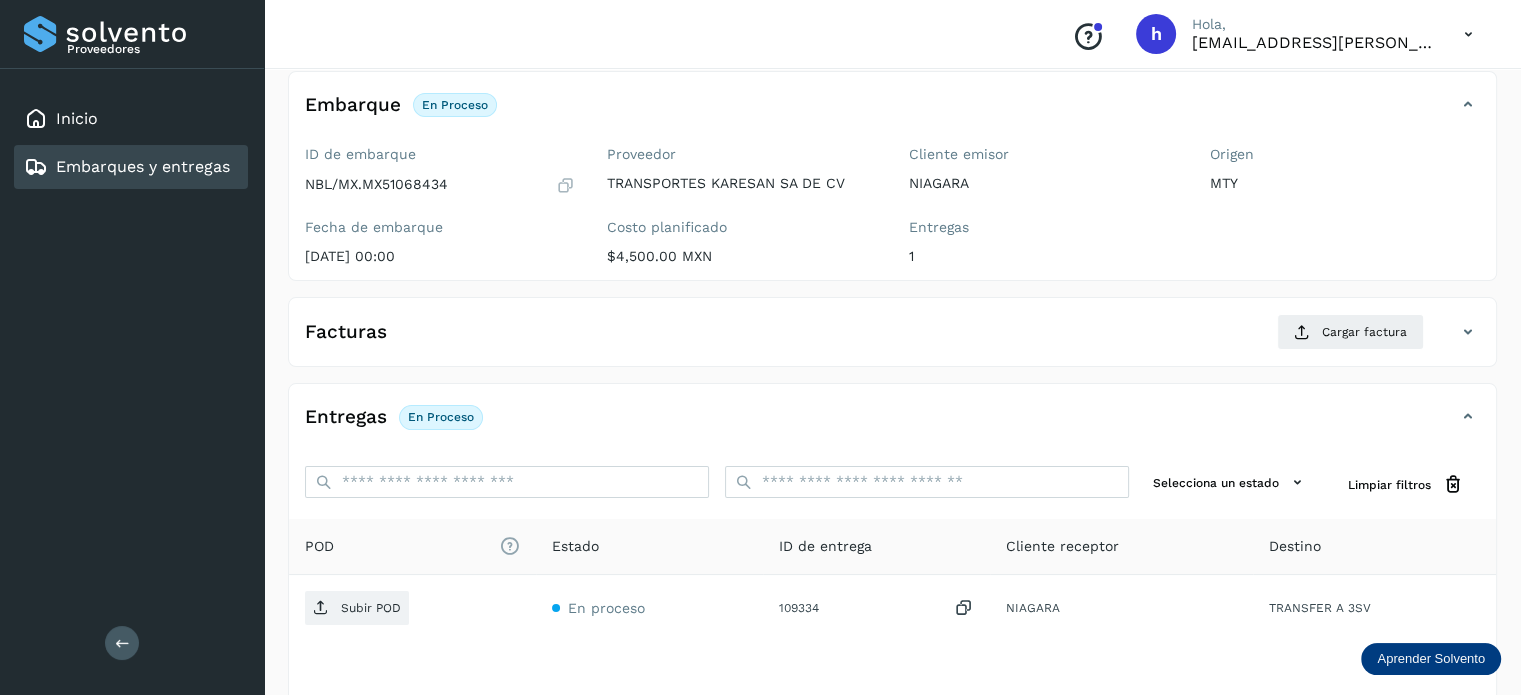 scroll, scrollTop: 115, scrollLeft: 0, axis: vertical 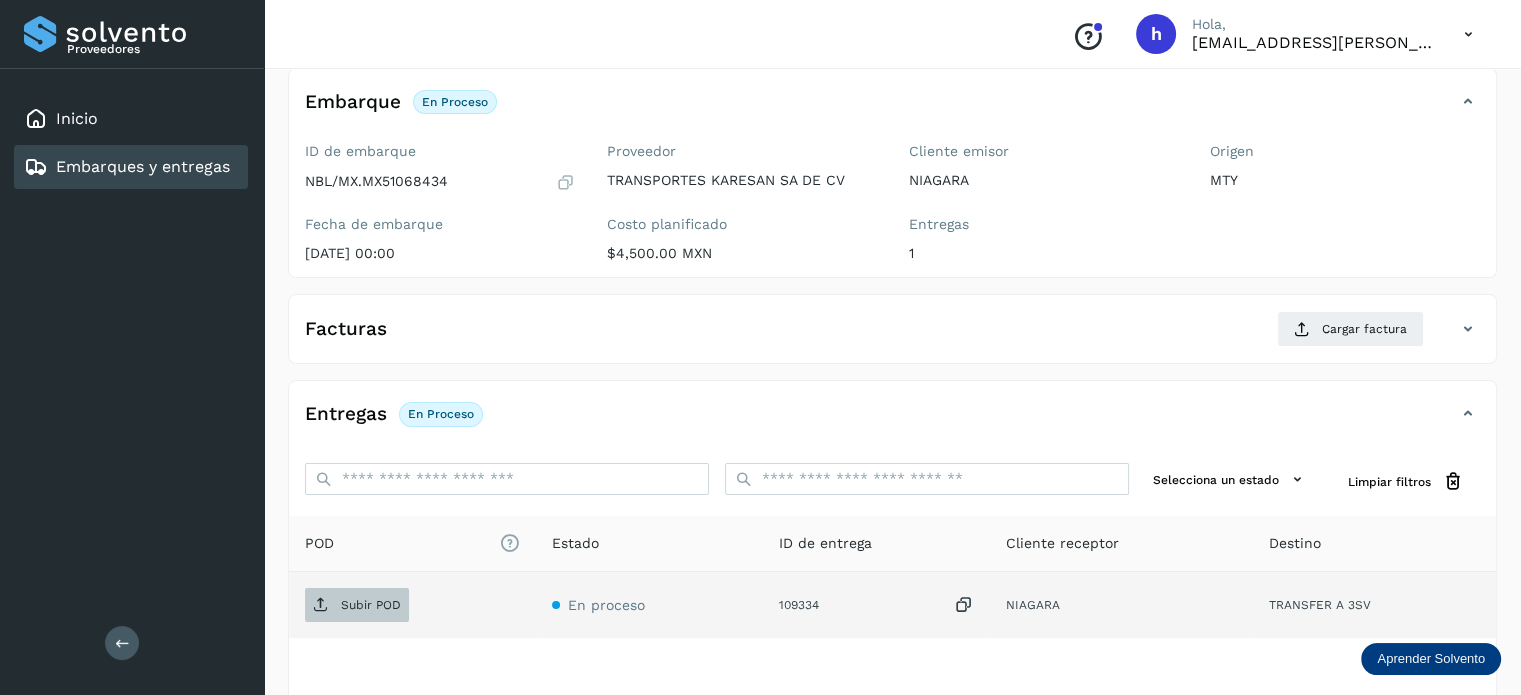 click on "Subir POD" at bounding box center (357, 605) 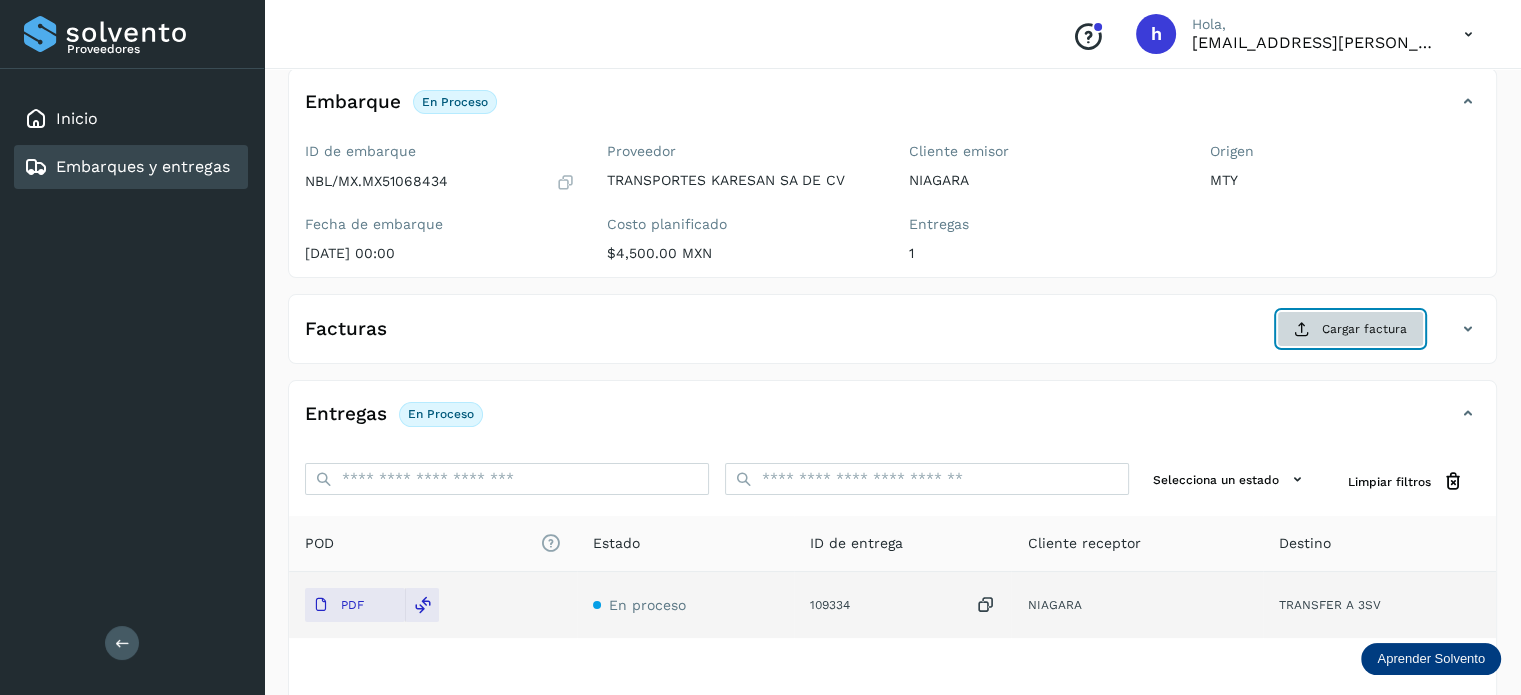 click on "Cargar factura" at bounding box center [1350, 329] 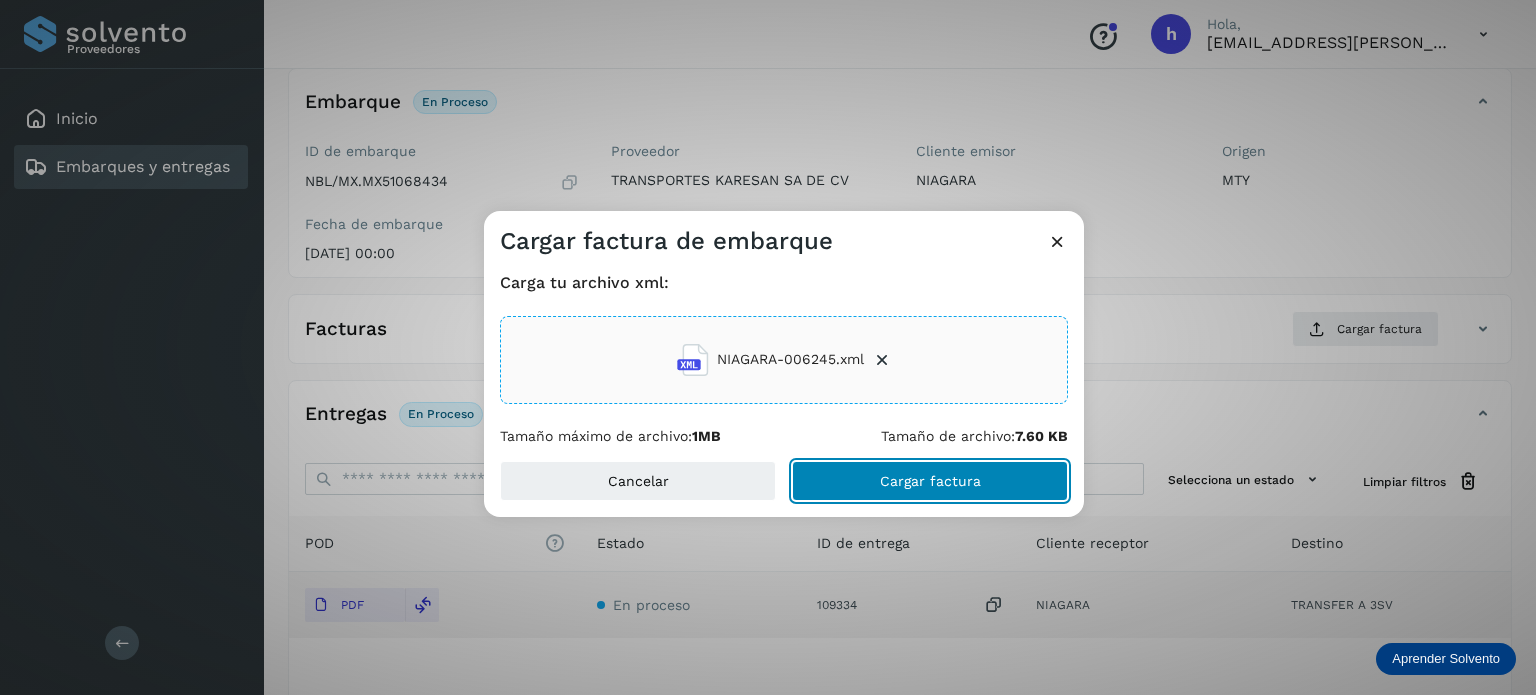 click on "Cargar factura" 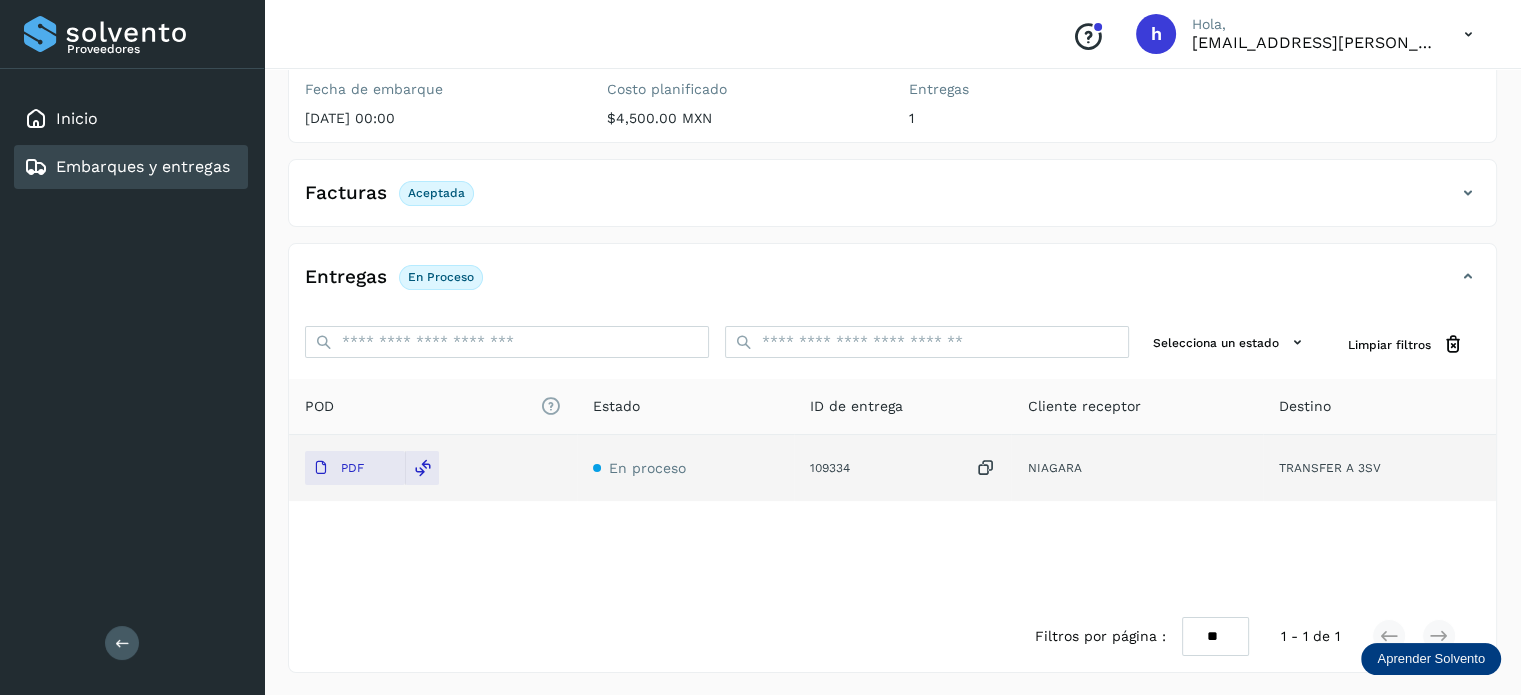 scroll, scrollTop: 0, scrollLeft: 0, axis: both 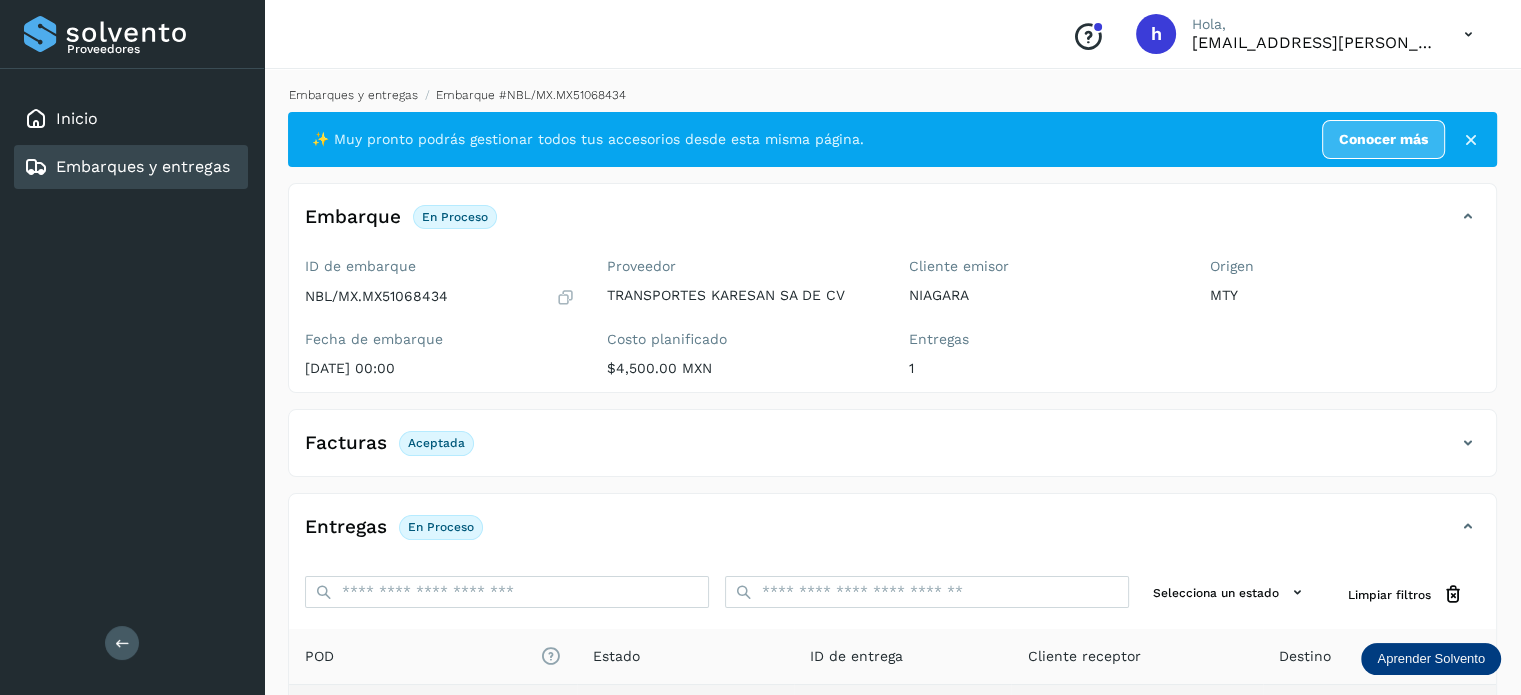 click on "Embarques y entregas" at bounding box center (353, 95) 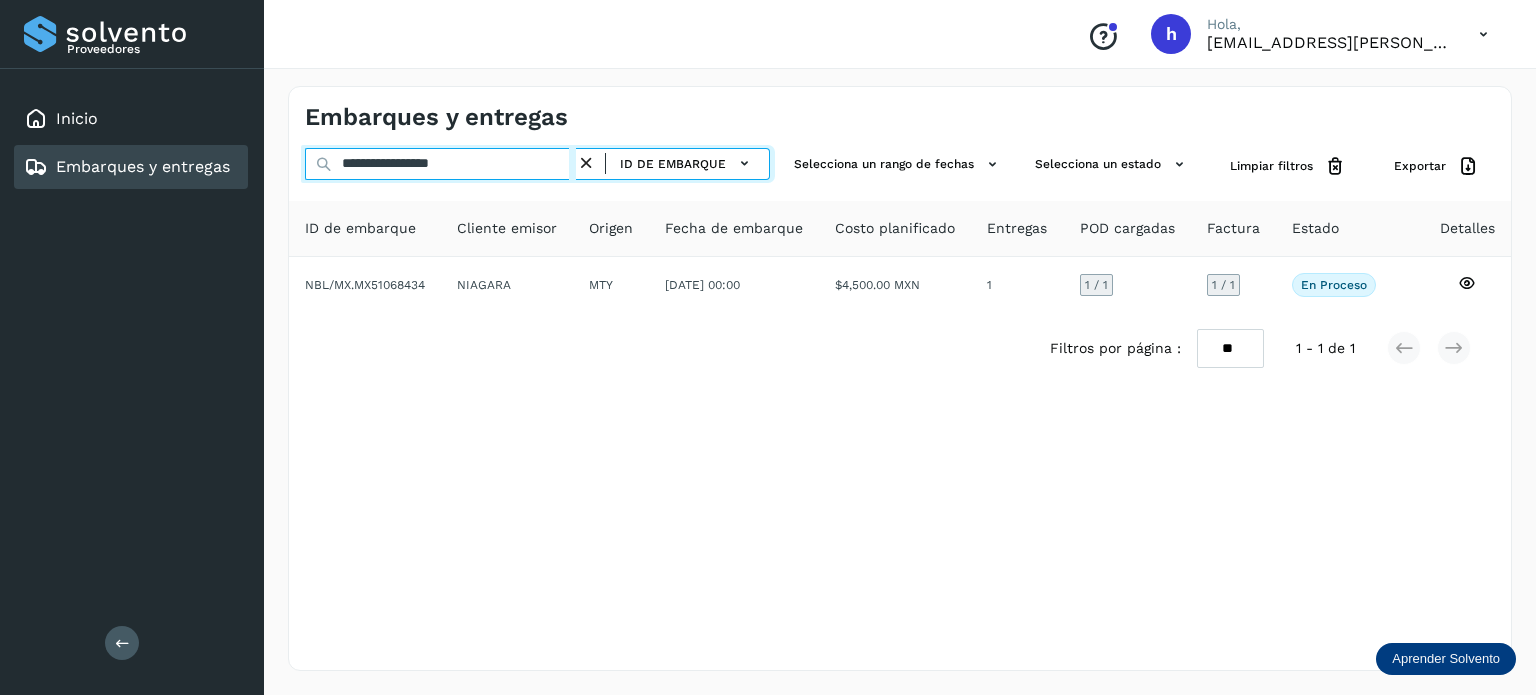 drag, startPoint x: 518, startPoint y: 167, endPoint x: 60, endPoint y: 205, distance: 459.57373 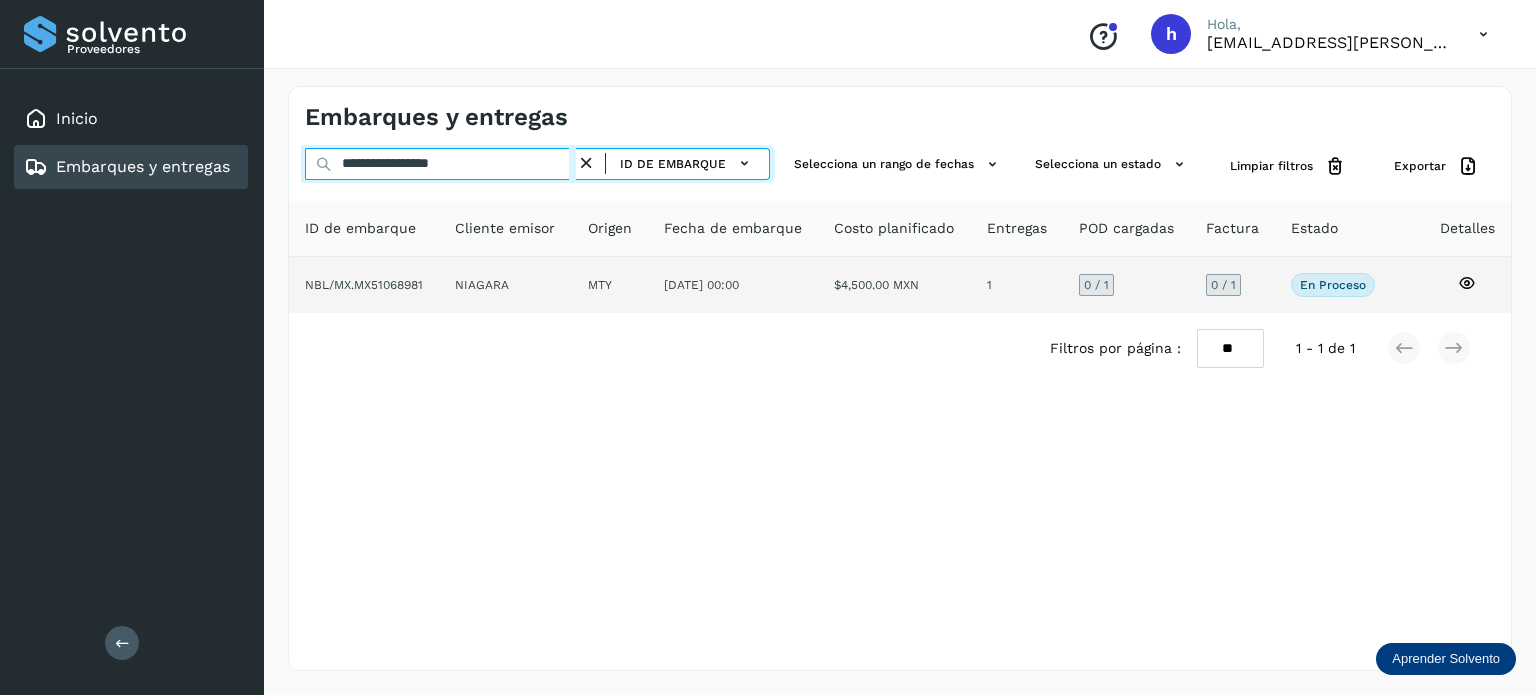 type on "**********" 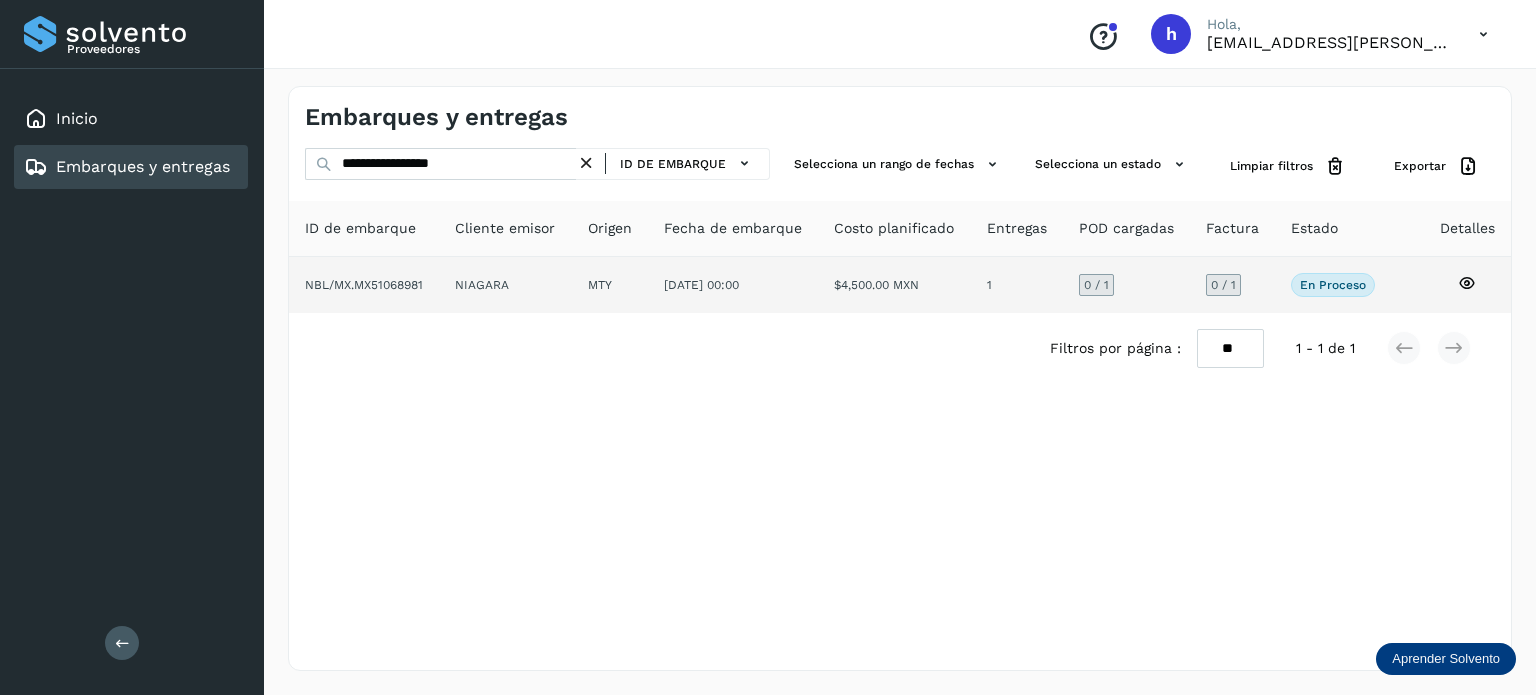 click on "NIAGARA" 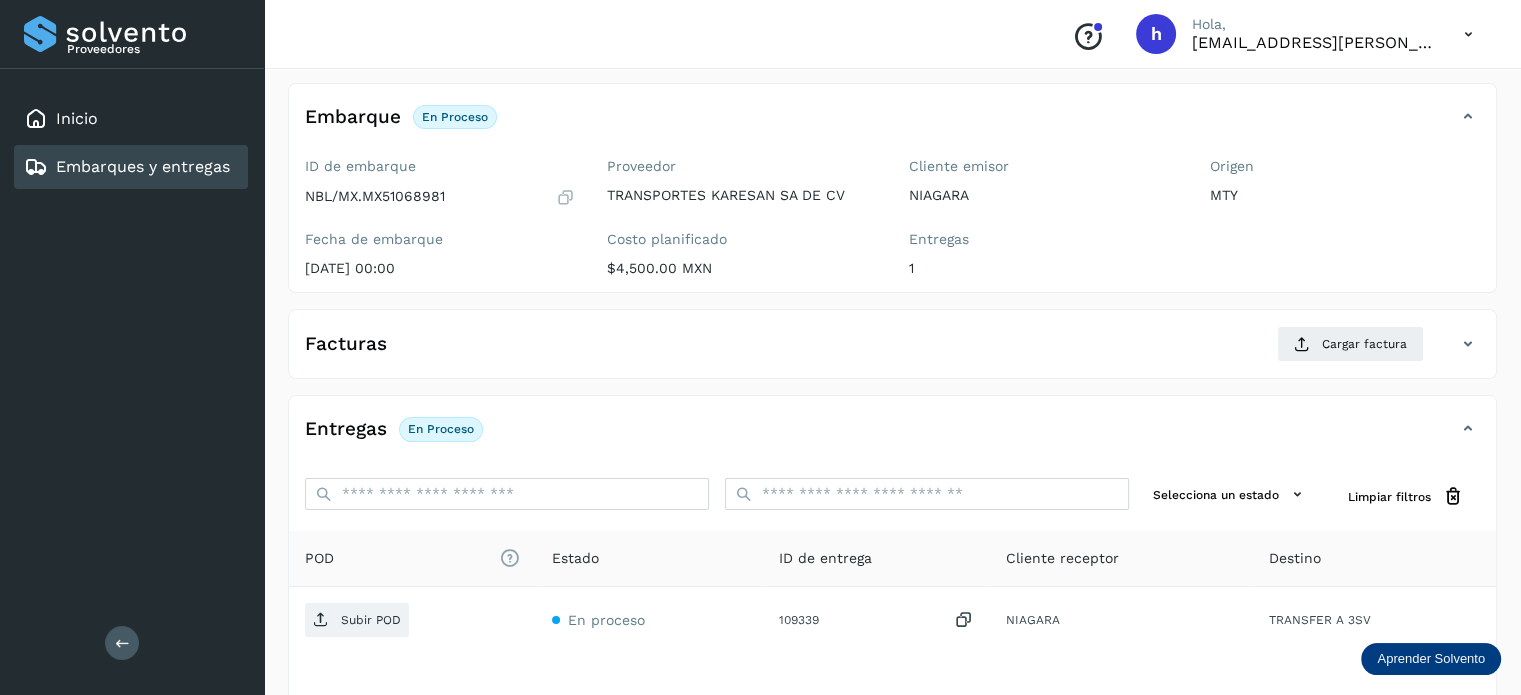 scroll, scrollTop: 117, scrollLeft: 0, axis: vertical 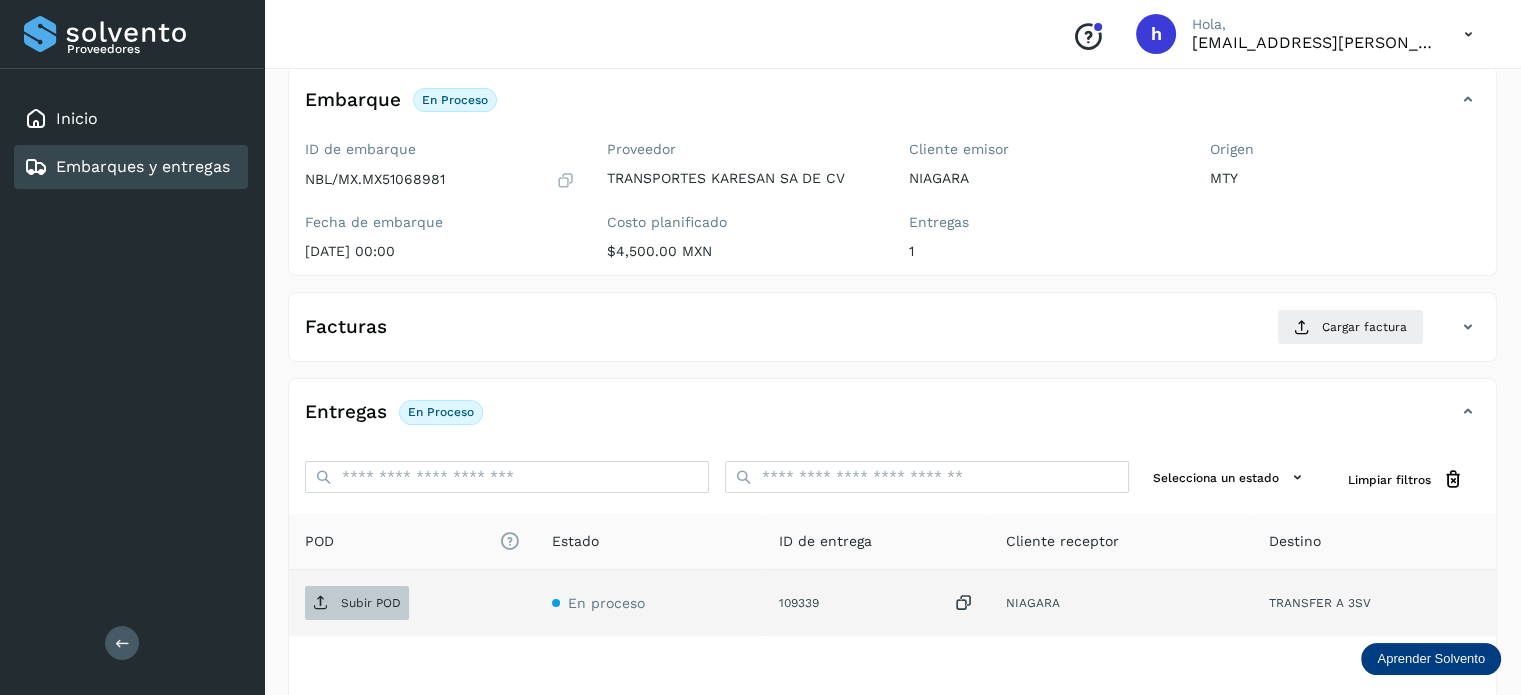 click on "Subir POD" at bounding box center (371, 603) 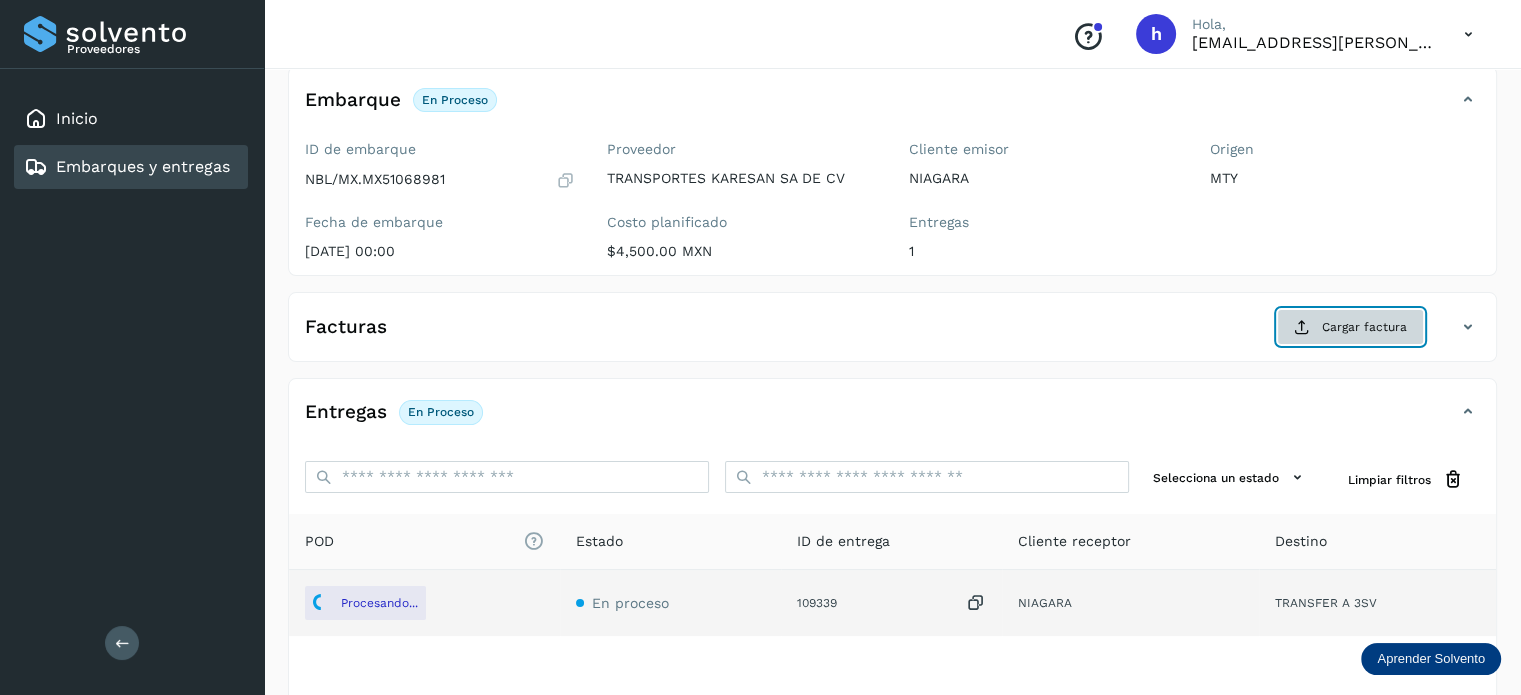 click on "Cargar factura" 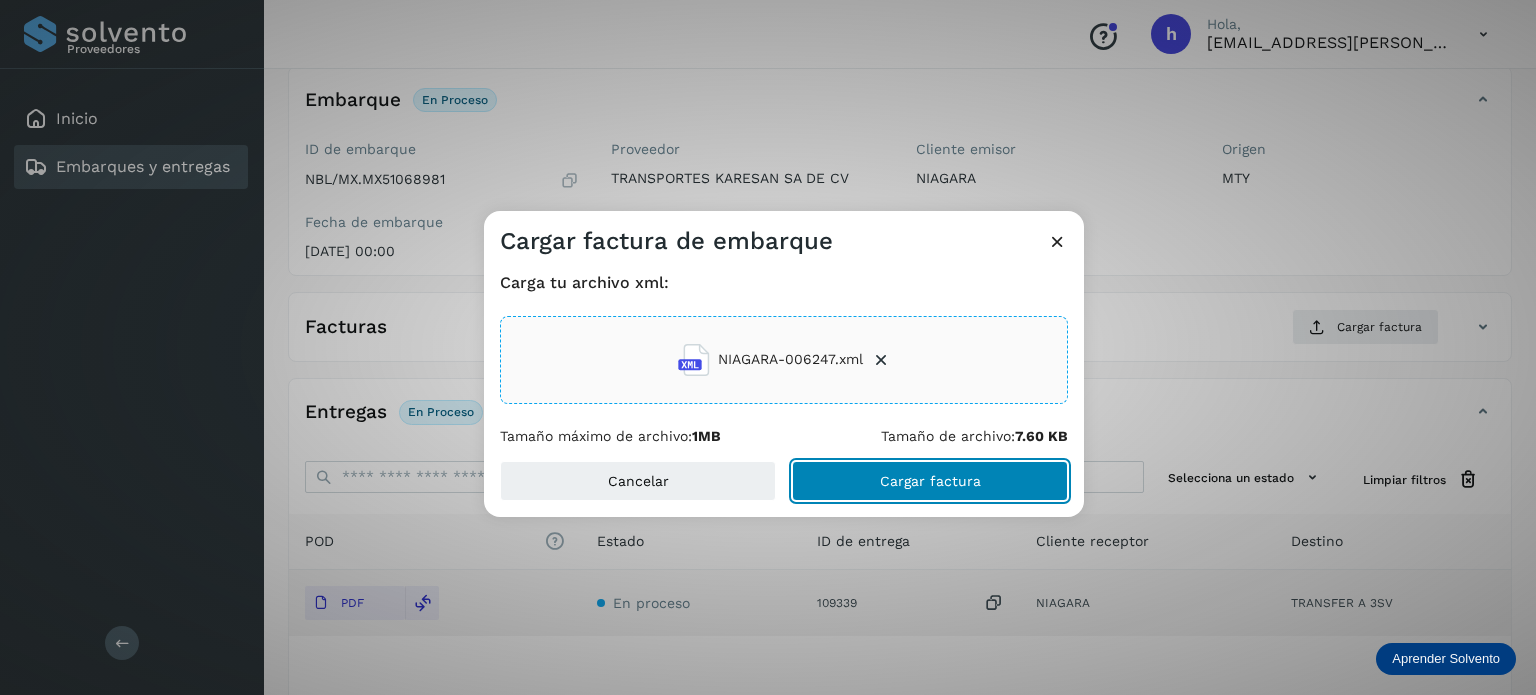 click on "Cargar factura" 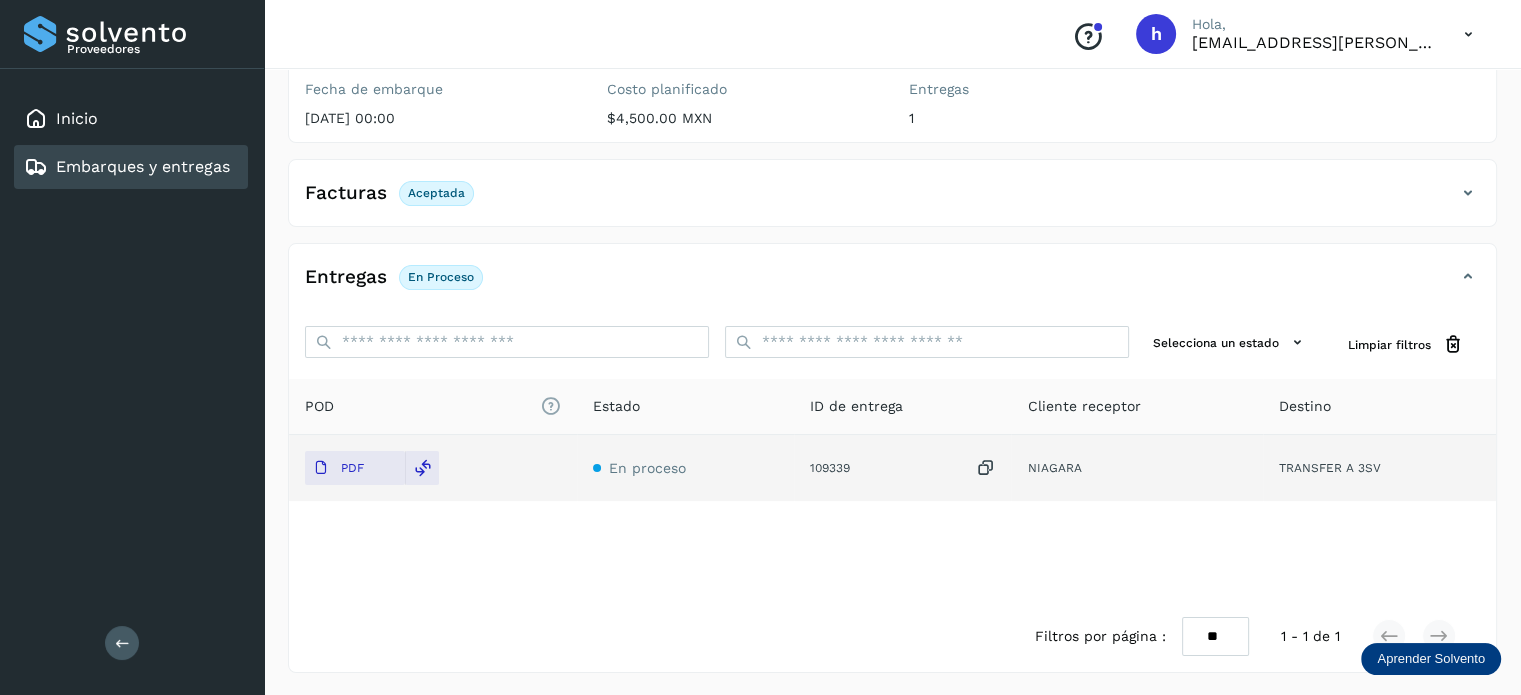 scroll, scrollTop: 0, scrollLeft: 0, axis: both 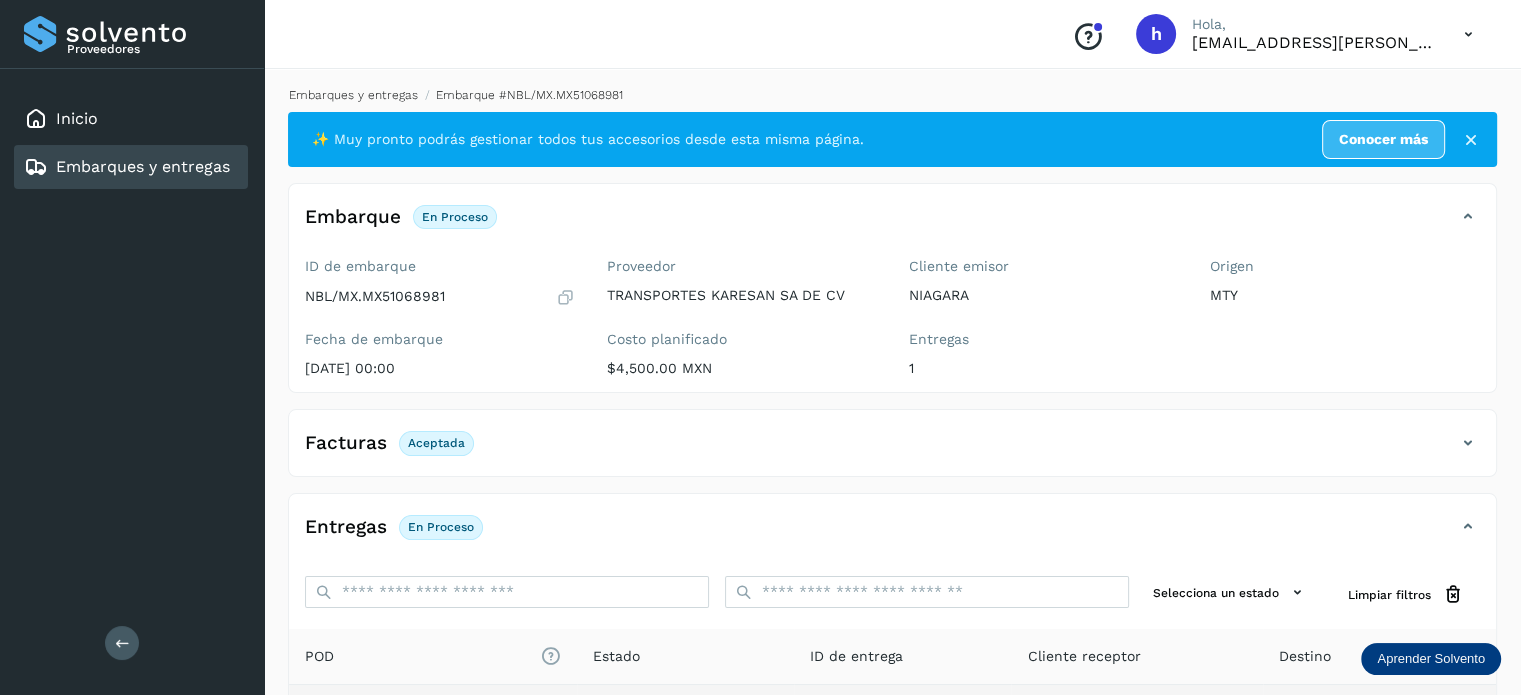 click on "Embarques y entregas" at bounding box center [353, 95] 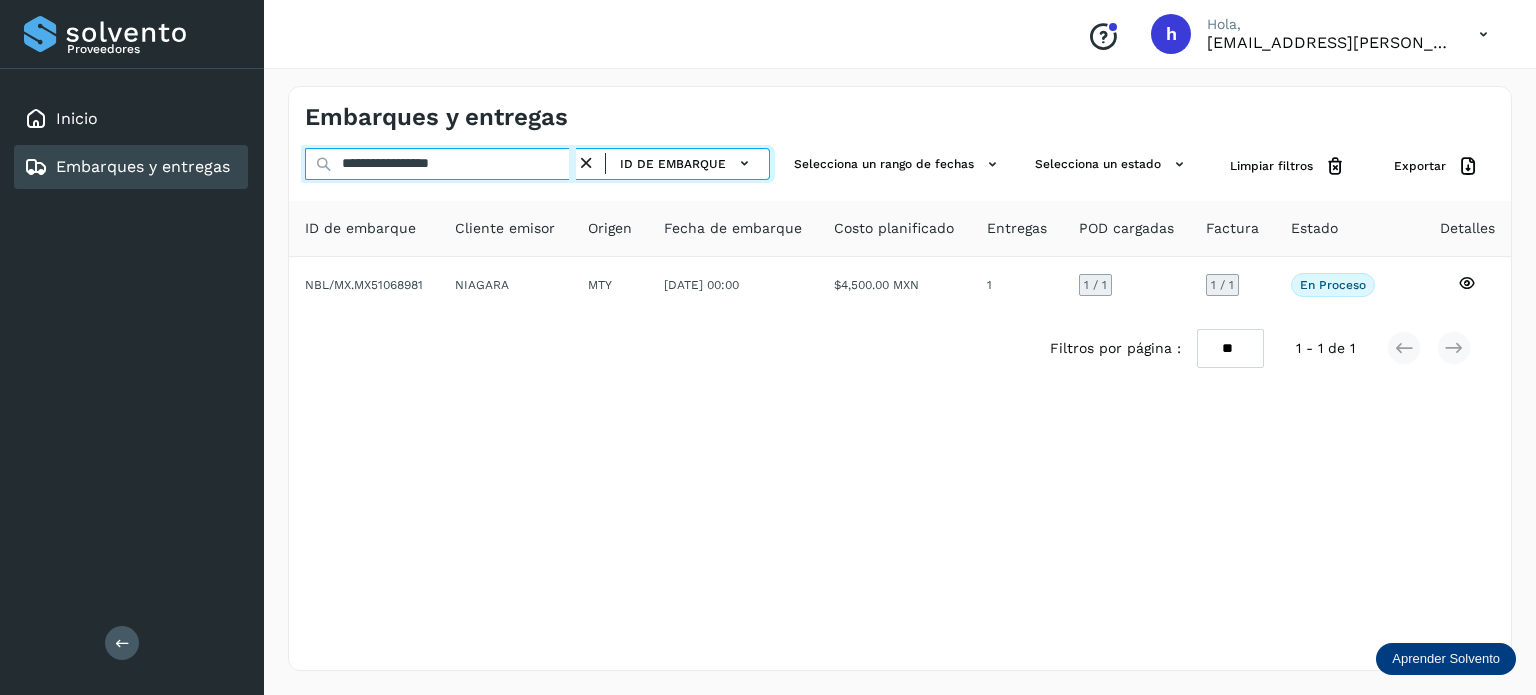 drag, startPoint x: 509, startPoint y: 167, endPoint x: 127, endPoint y: 205, distance: 383.8854 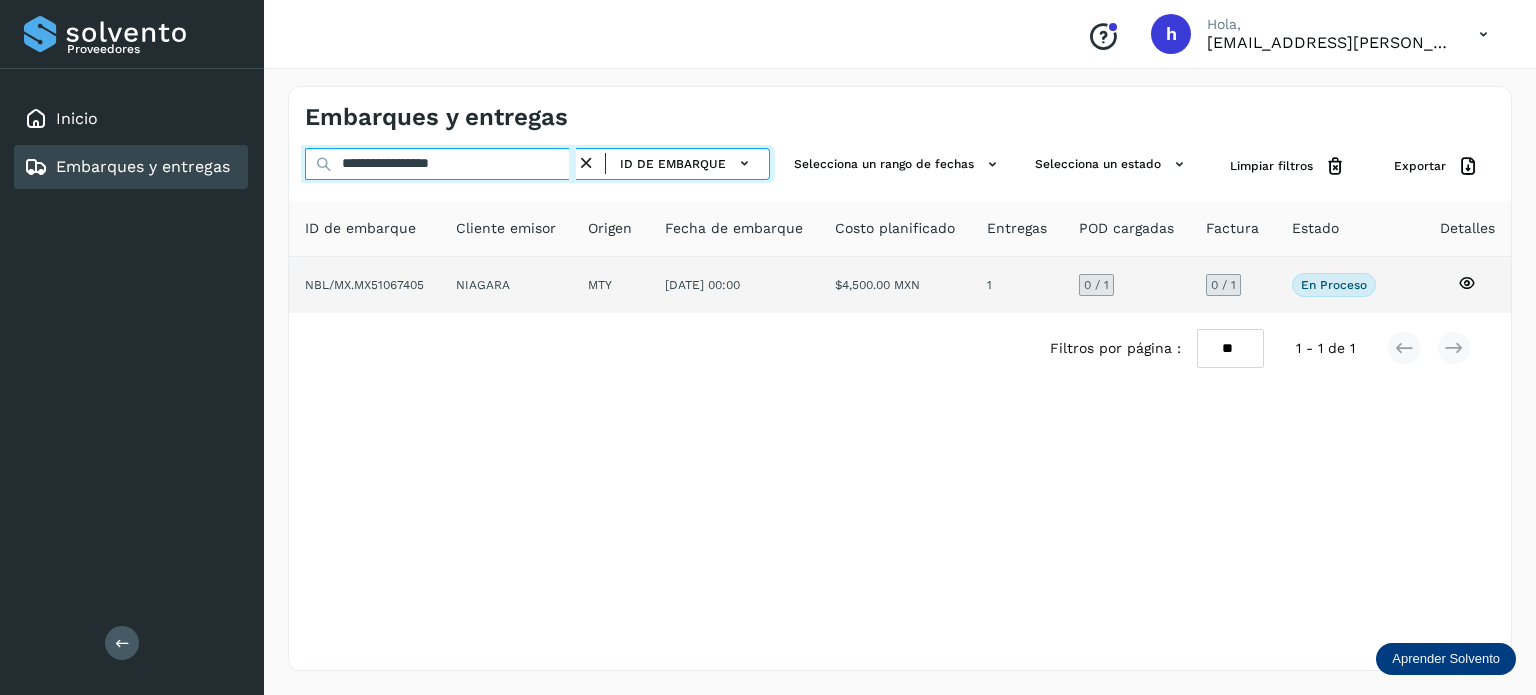 type on "**********" 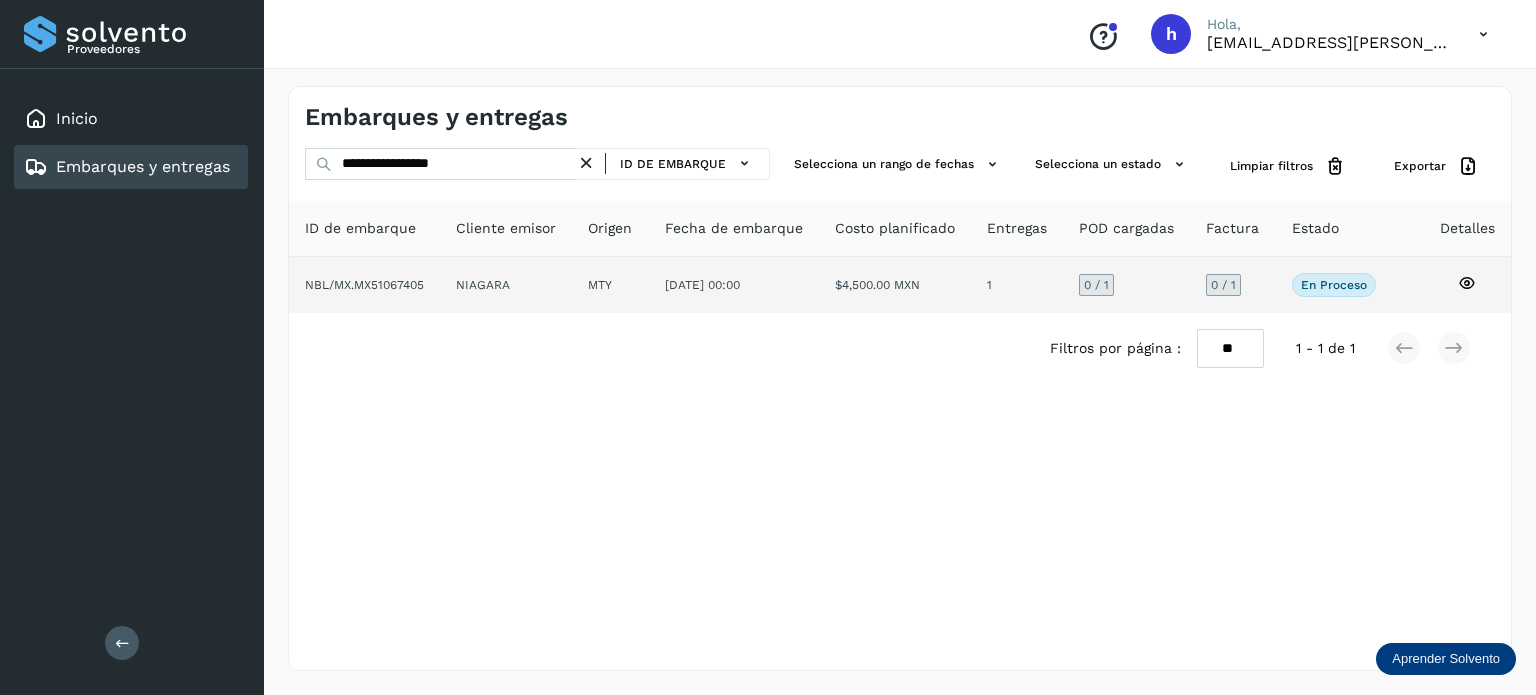 click on "NBL/MX.MX51067405" 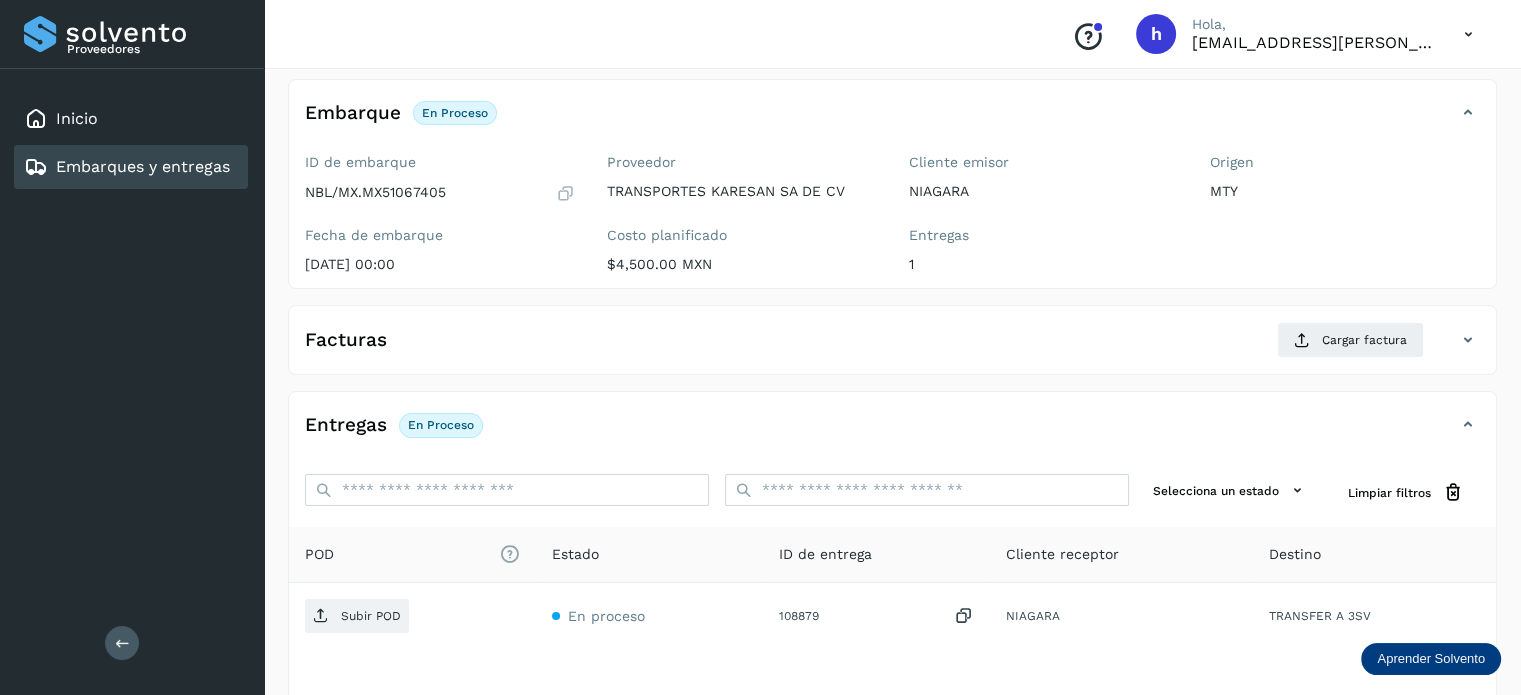 scroll, scrollTop: 122, scrollLeft: 0, axis: vertical 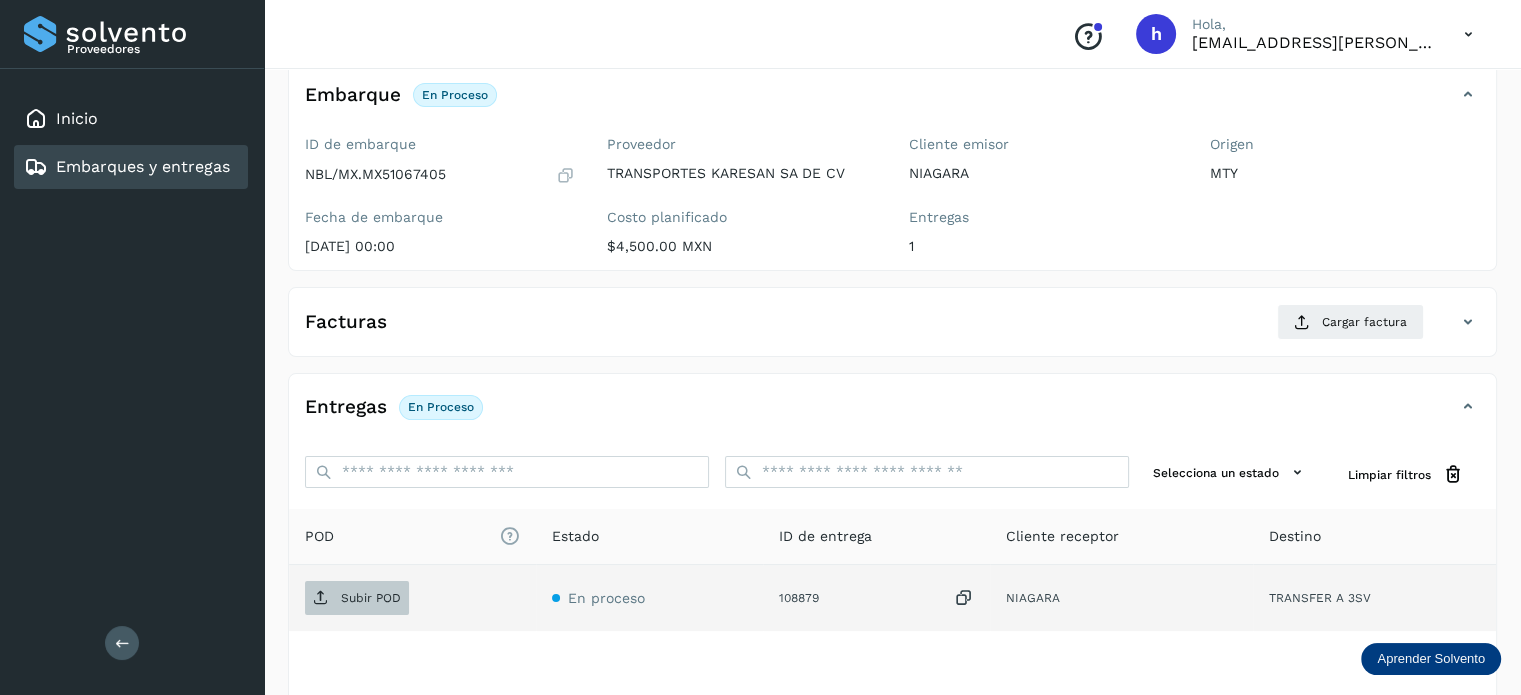 click on "Subir POD" at bounding box center (357, 598) 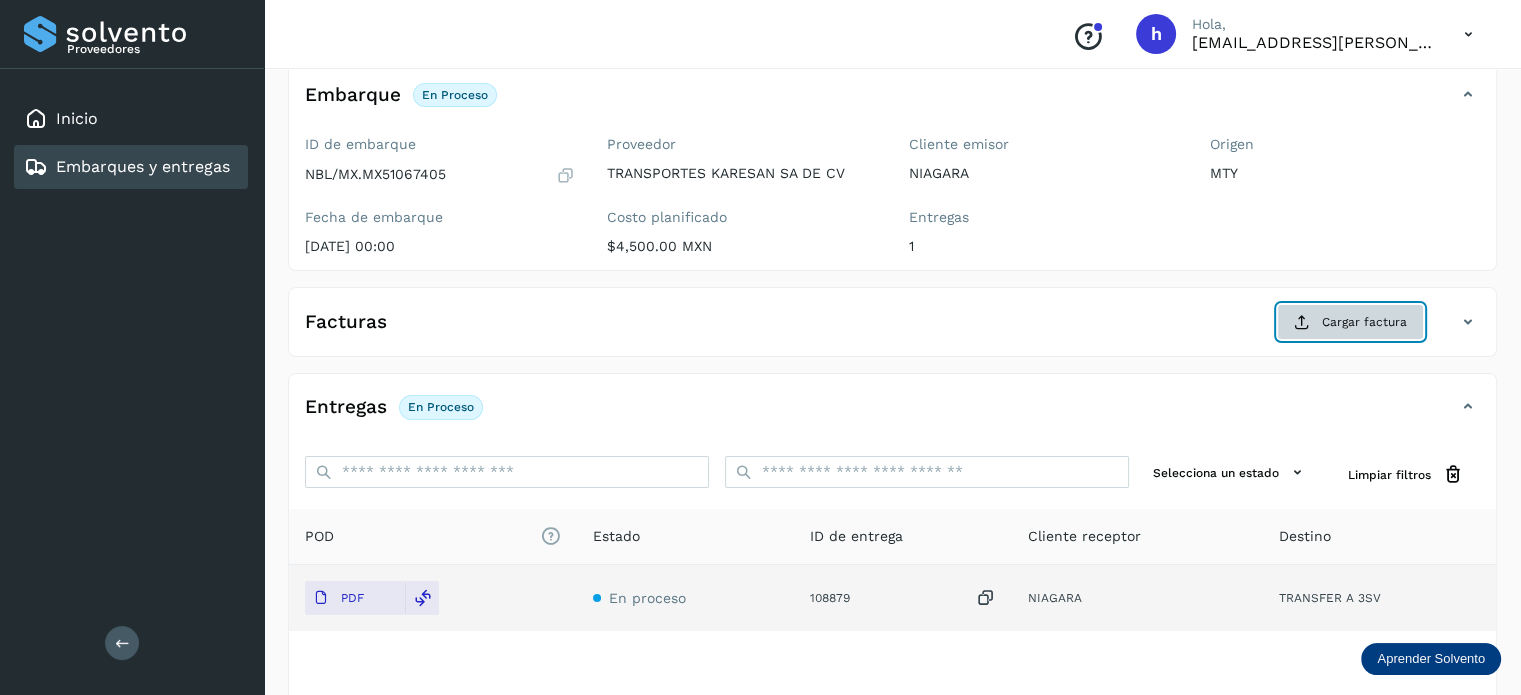 click on "Cargar factura" 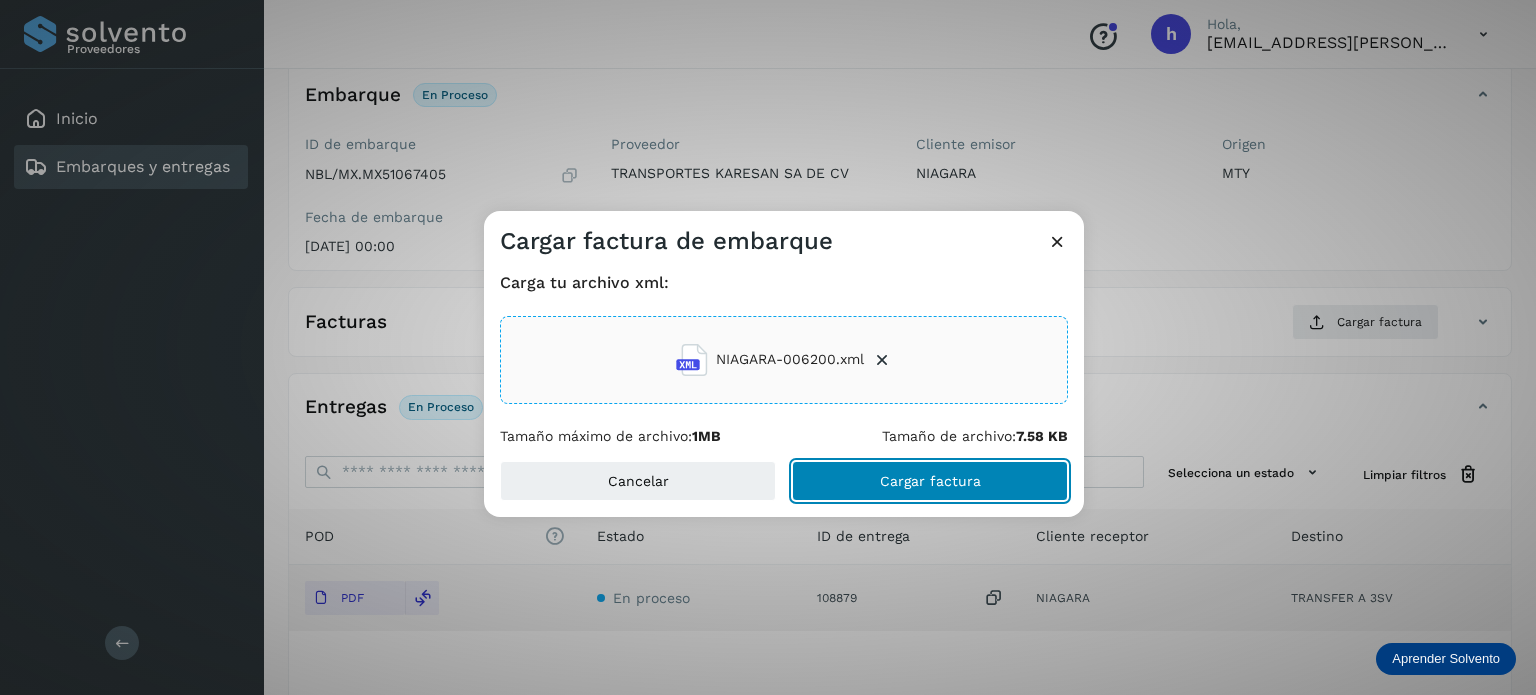 click on "Cargar factura" 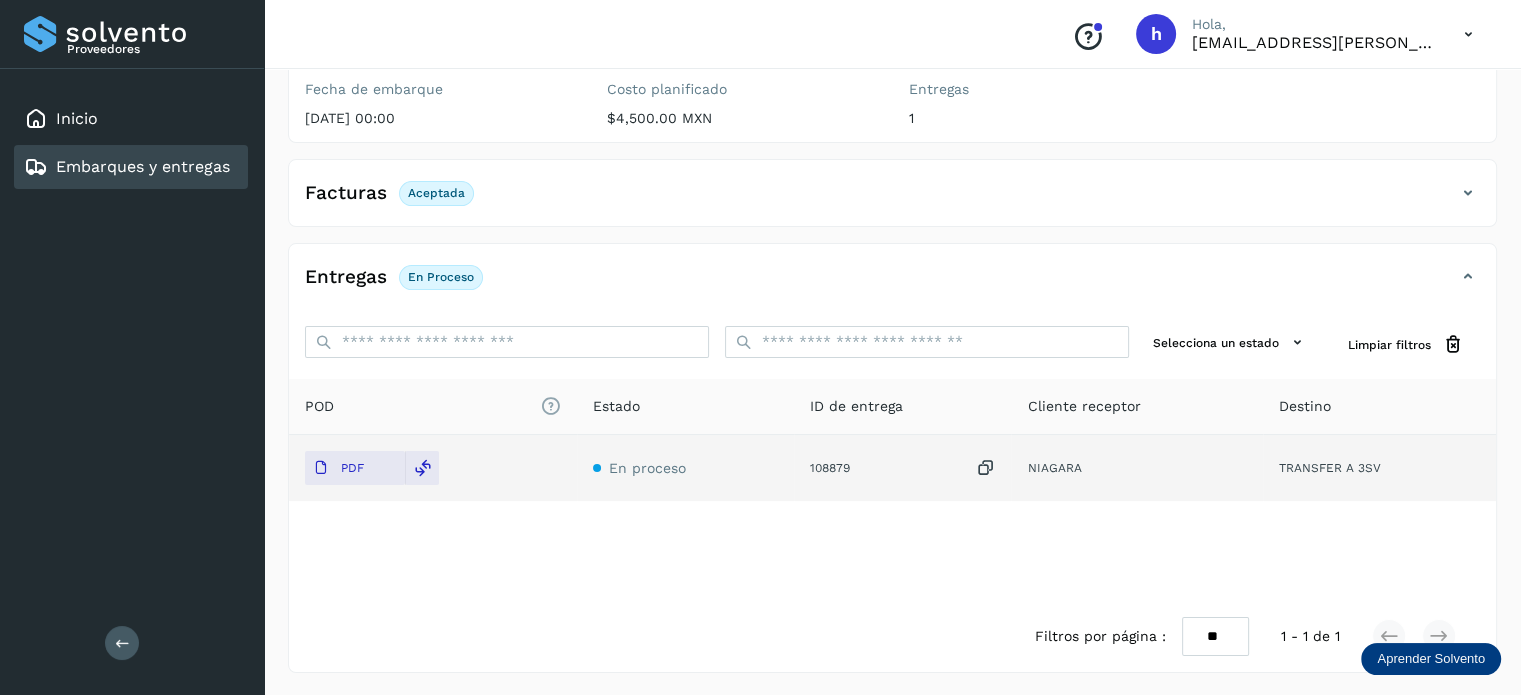 scroll, scrollTop: 0, scrollLeft: 0, axis: both 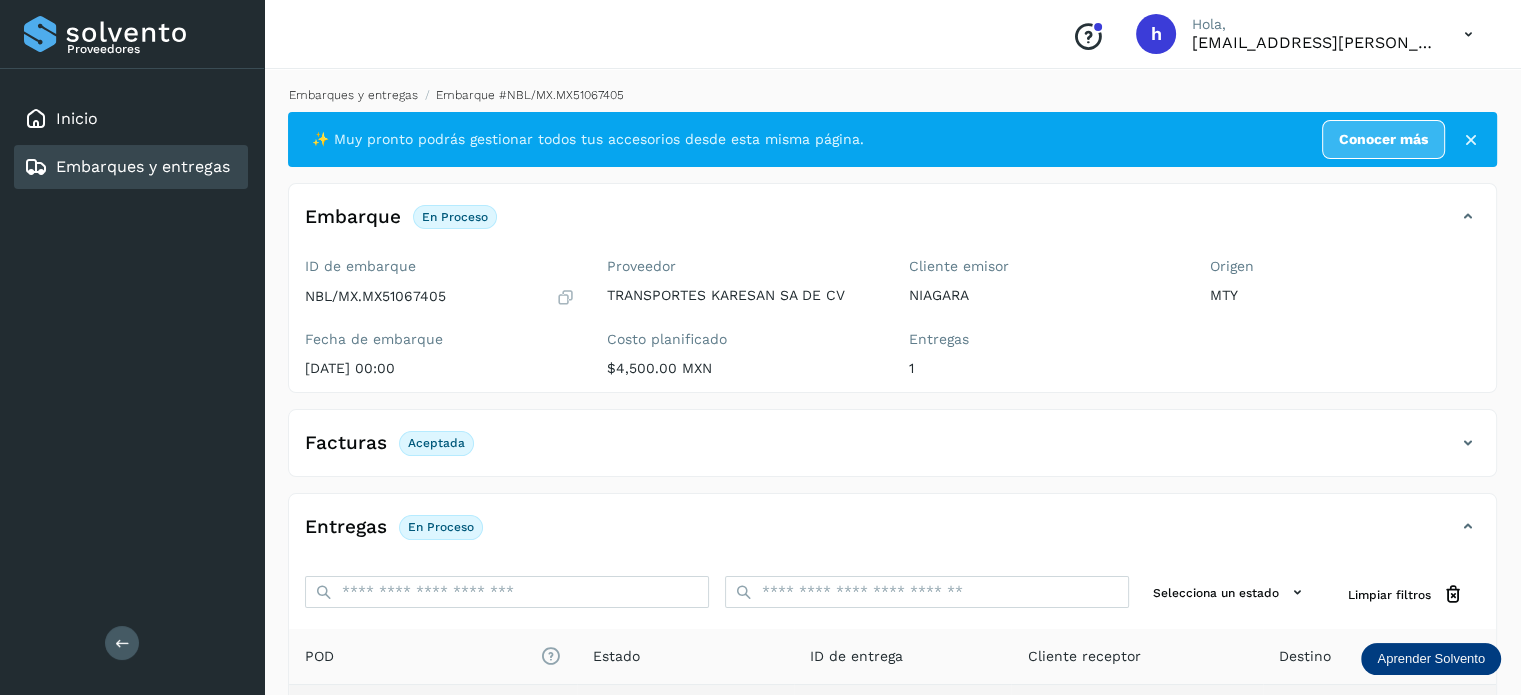 click on "Embarques y entregas" at bounding box center [353, 95] 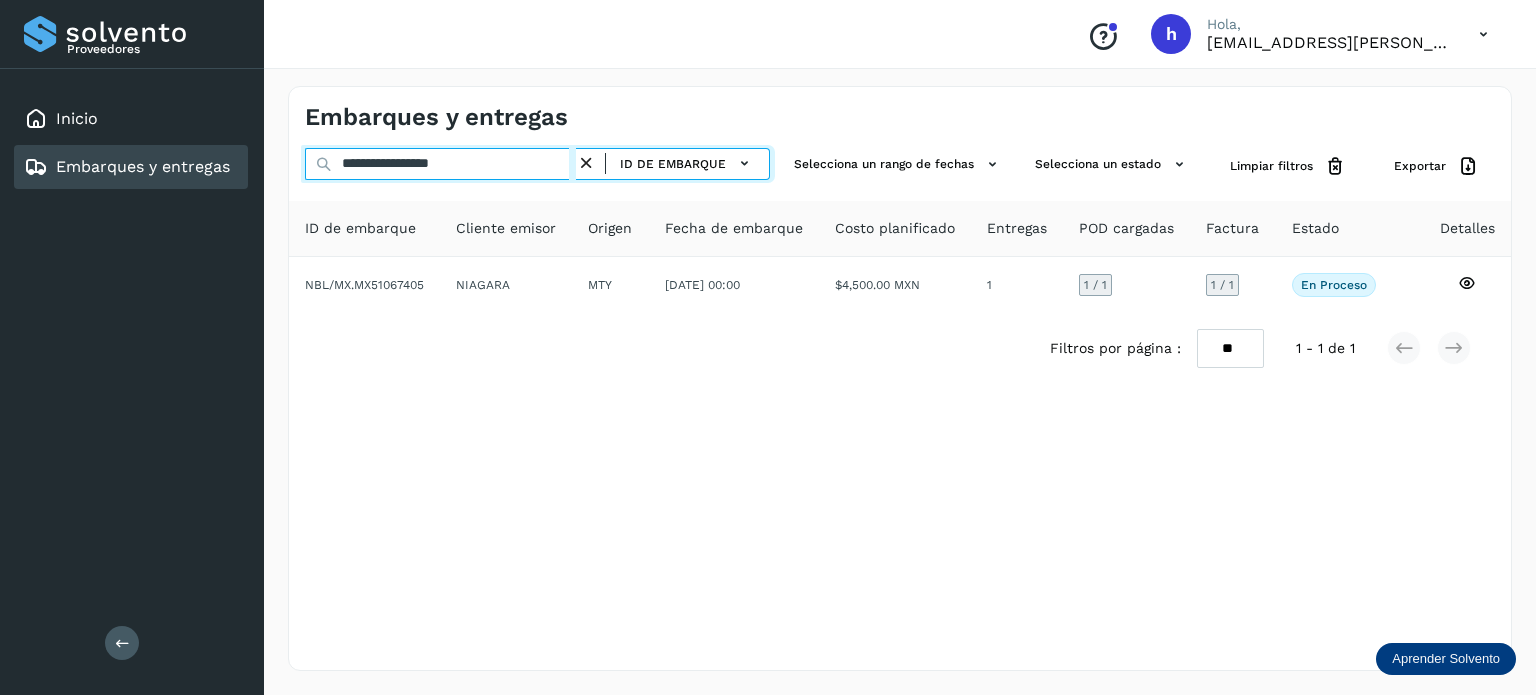 drag, startPoint x: 532, startPoint y: 163, endPoint x: 0, endPoint y: 164, distance: 532.0009 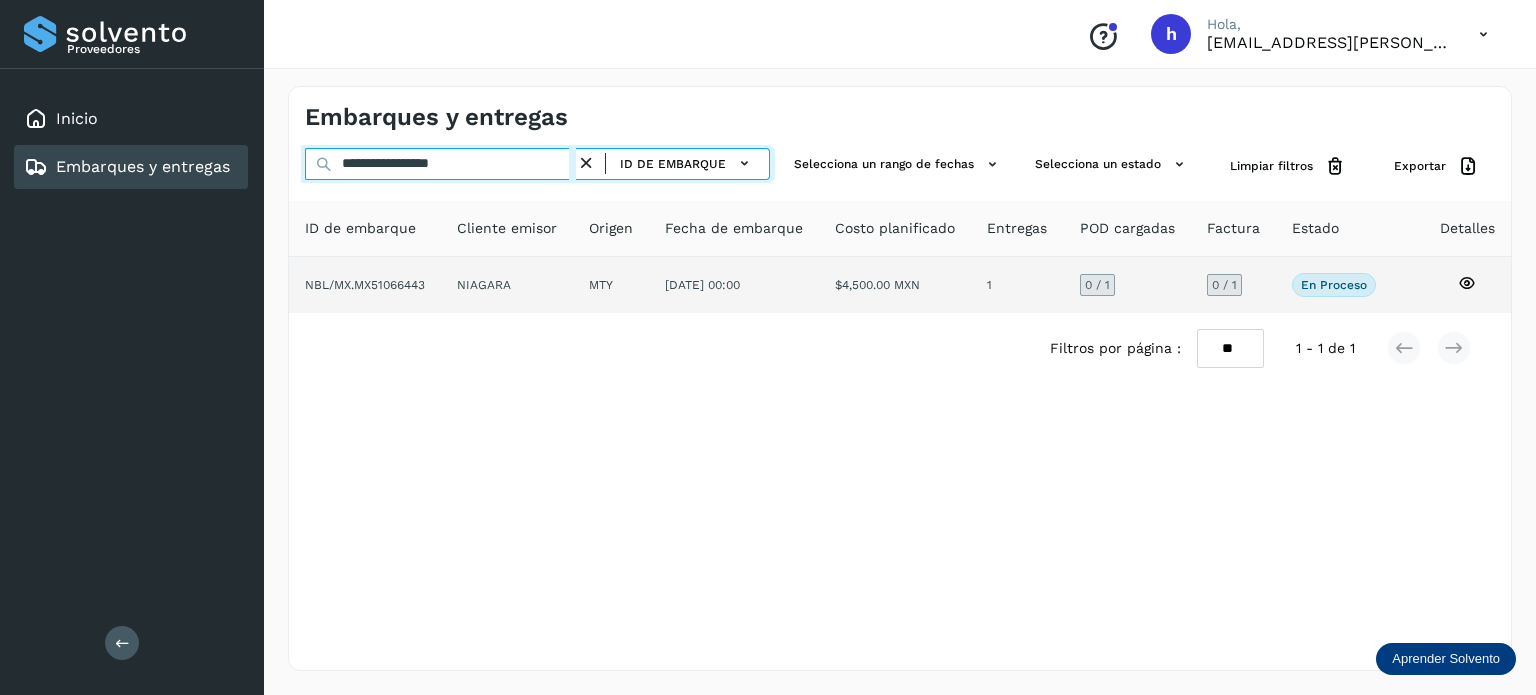 type on "**********" 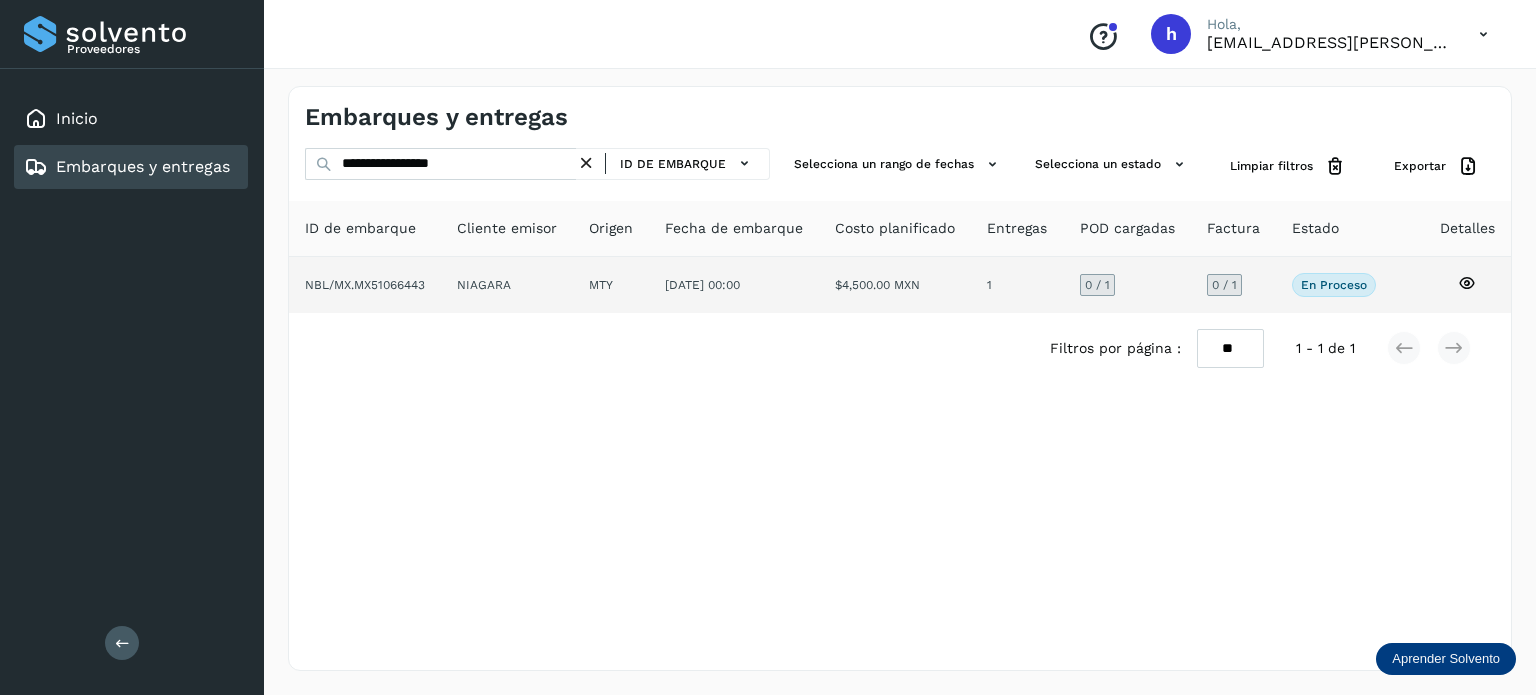 click on "NBL/MX.MX51066443" 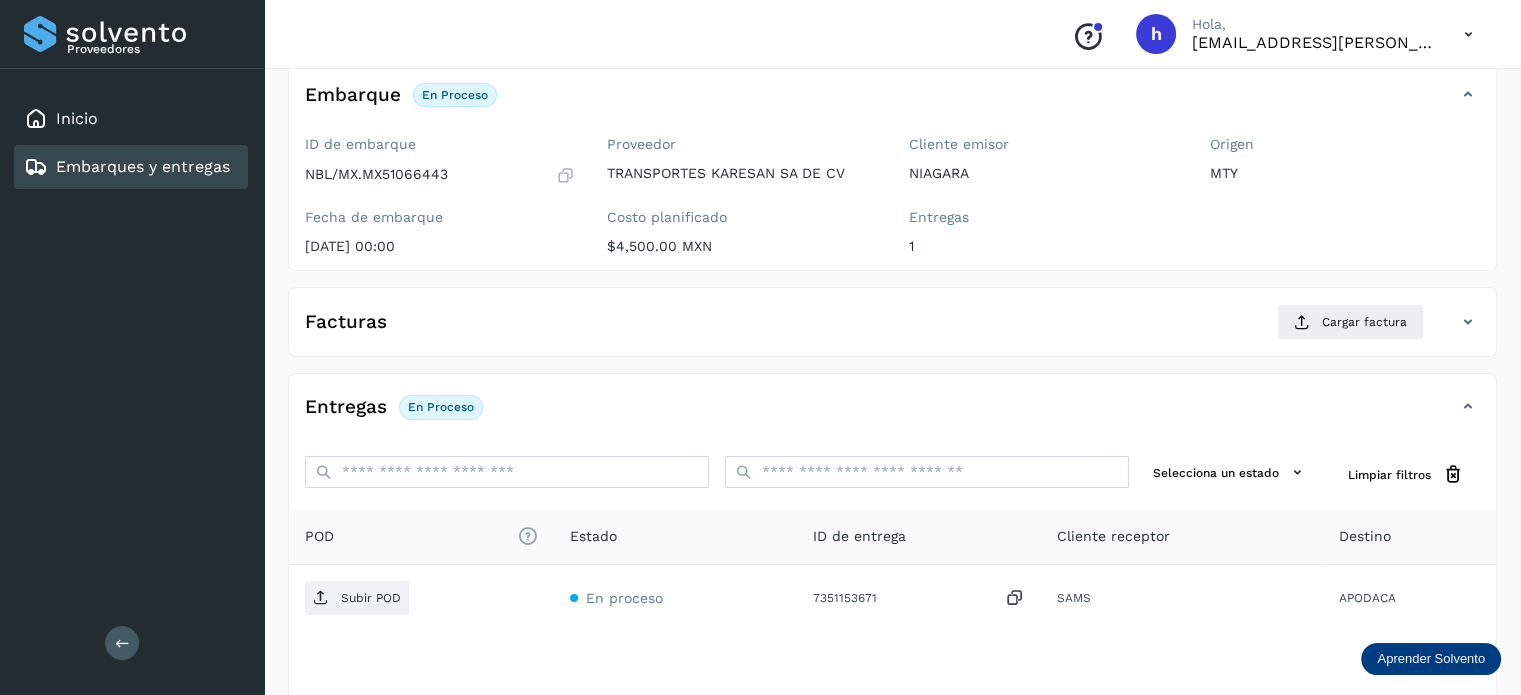 scroll, scrollTop: 119, scrollLeft: 0, axis: vertical 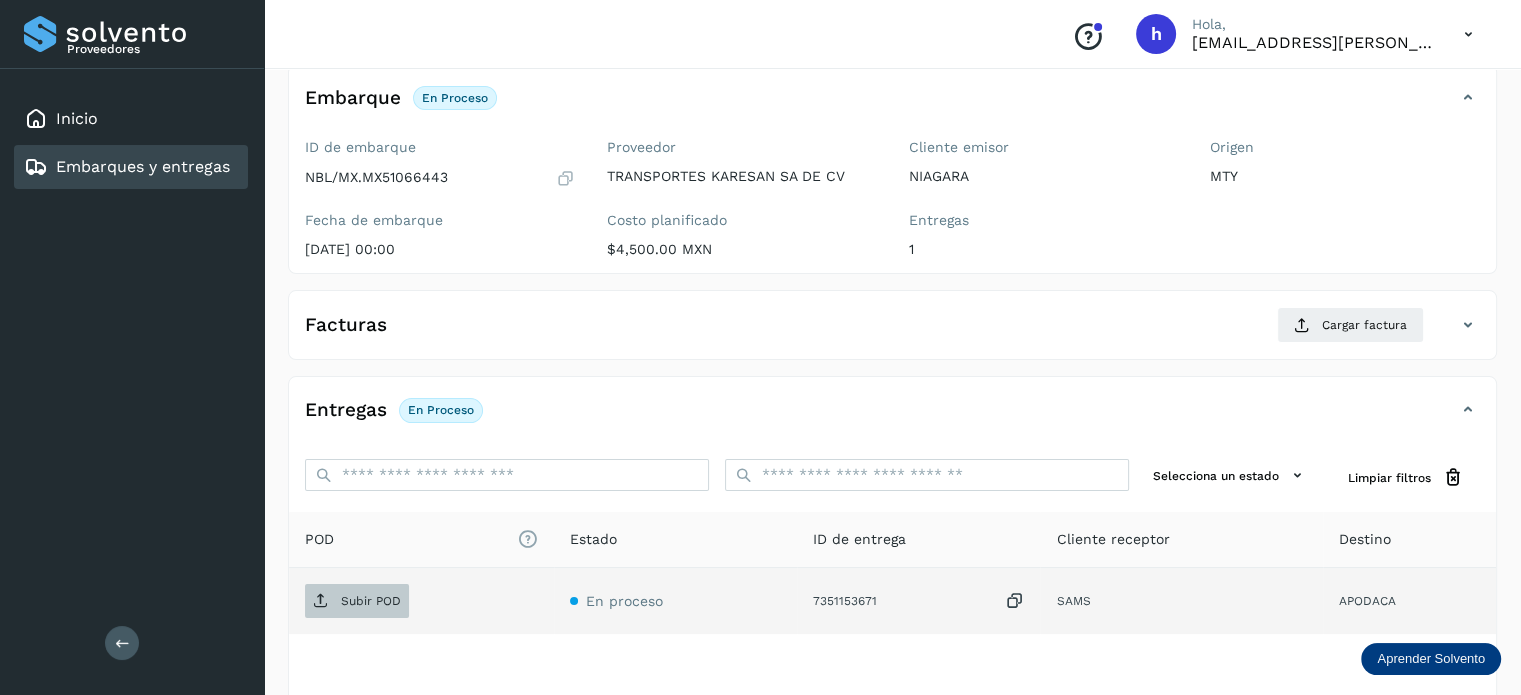 click on "Subir POD" at bounding box center [371, 601] 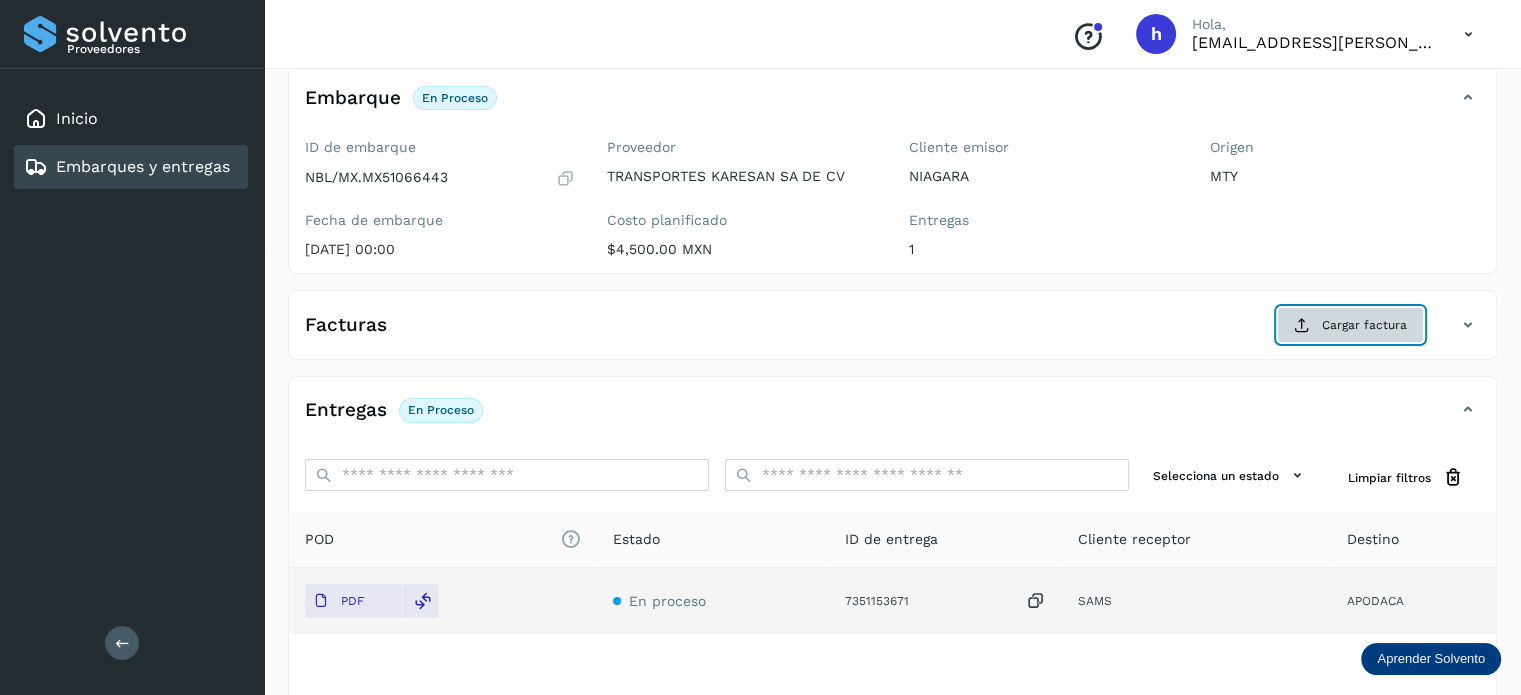 click on "Cargar factura" 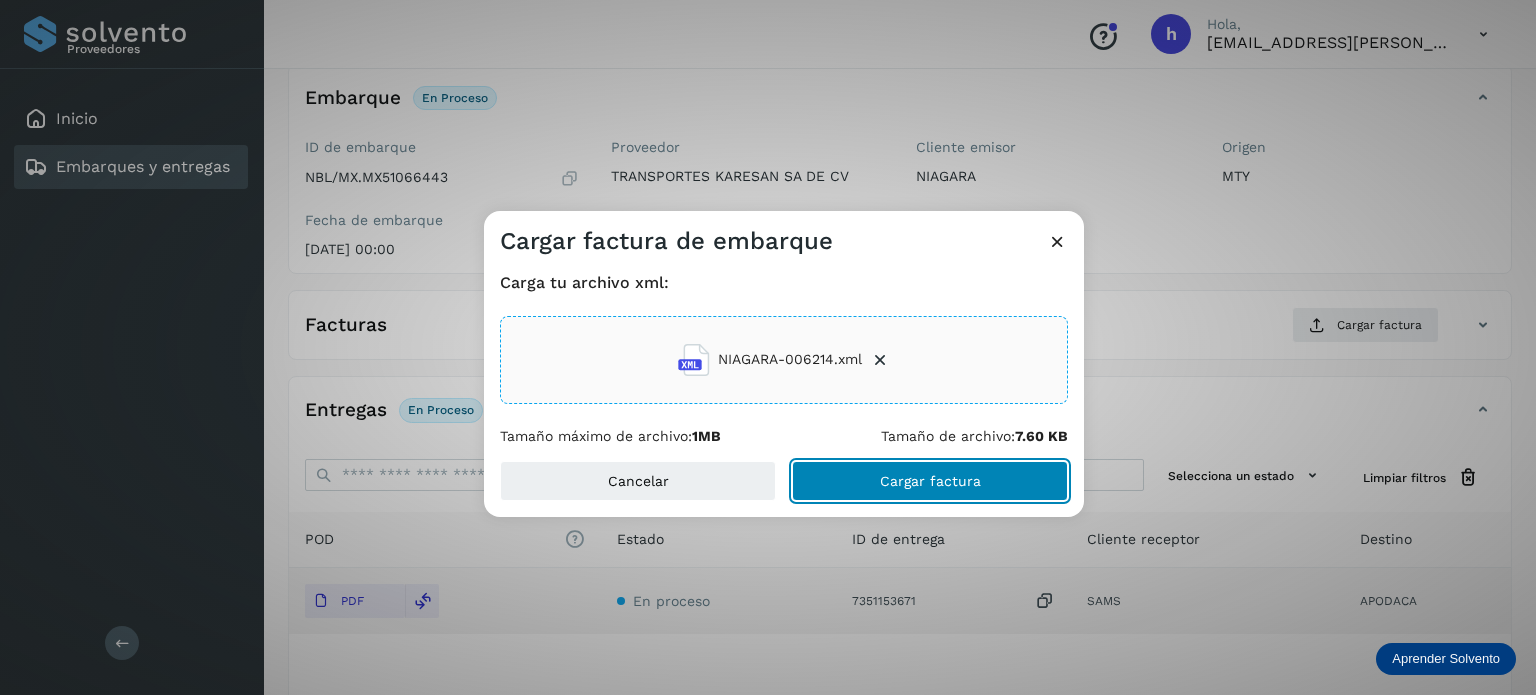 click on "Cargar factura" 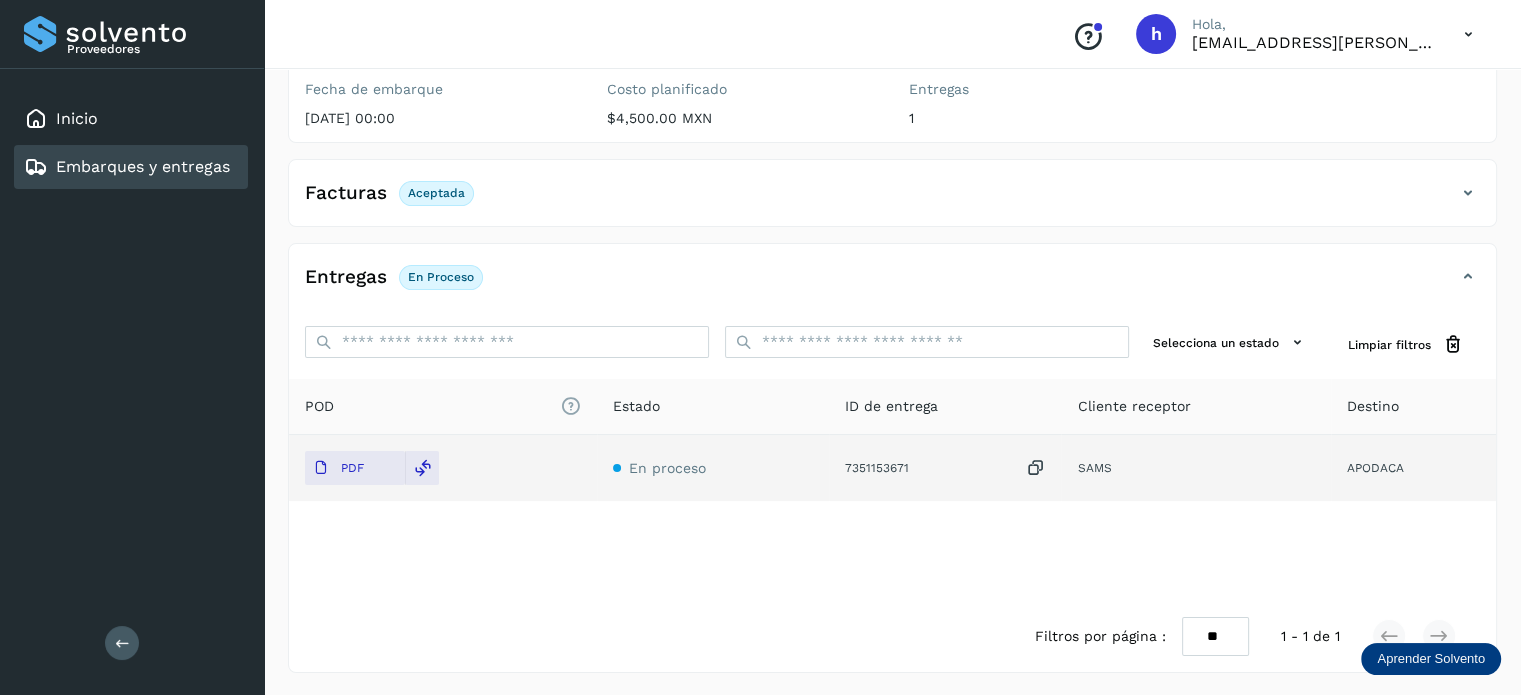 scroll, scrollTop: 0, scrollLeft: 0, axis: both 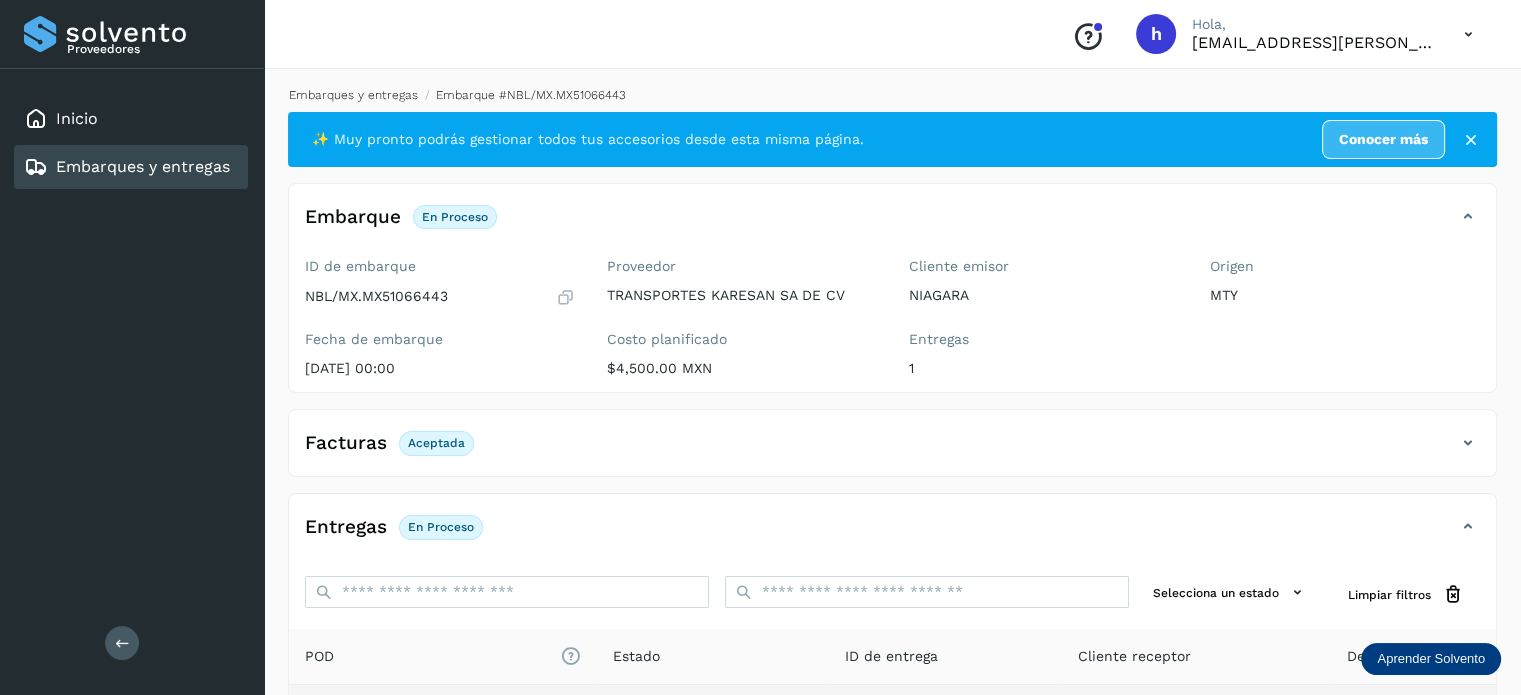 click on "Embarques y entregas" at bounding box center (353, 95) 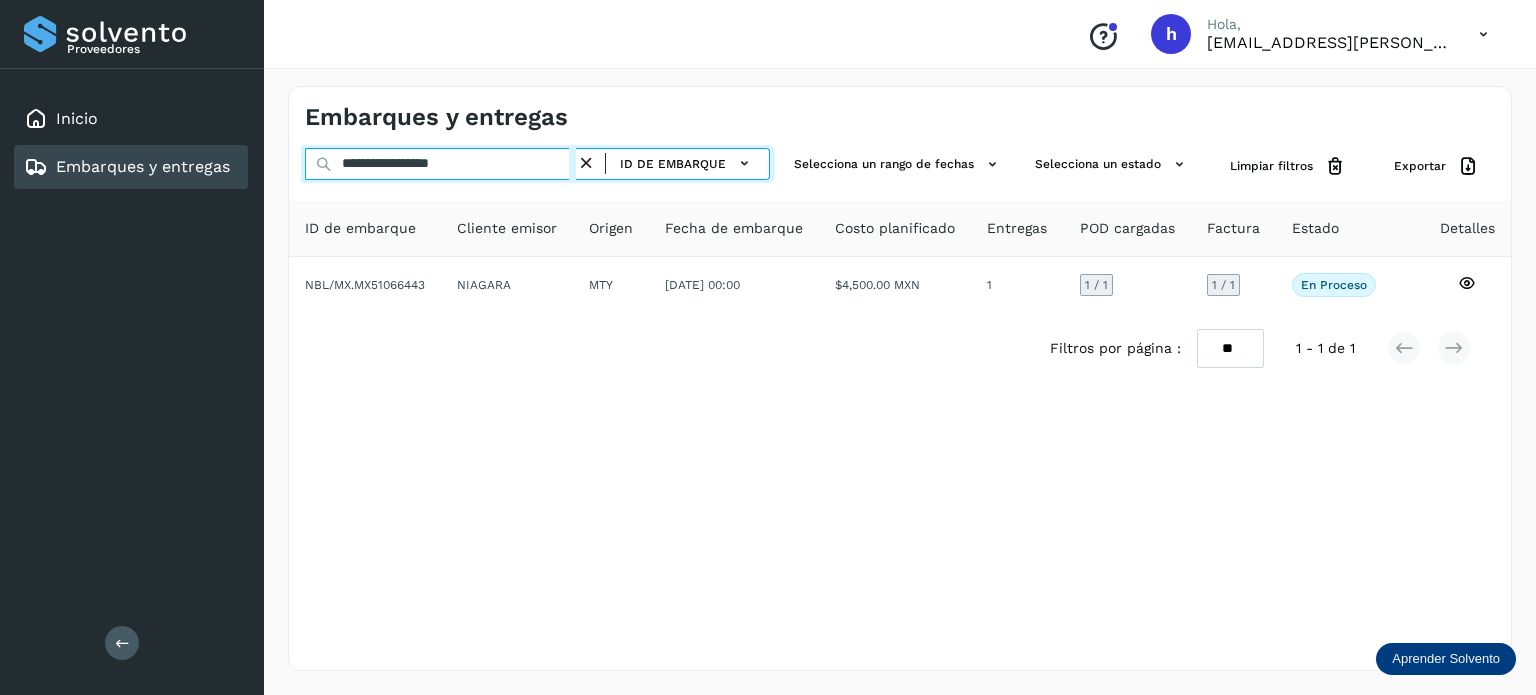 drag, startPoint x: 515, startPoint y: 171, endPoint x: 0, endPoint y: 210, distance: 516.4746 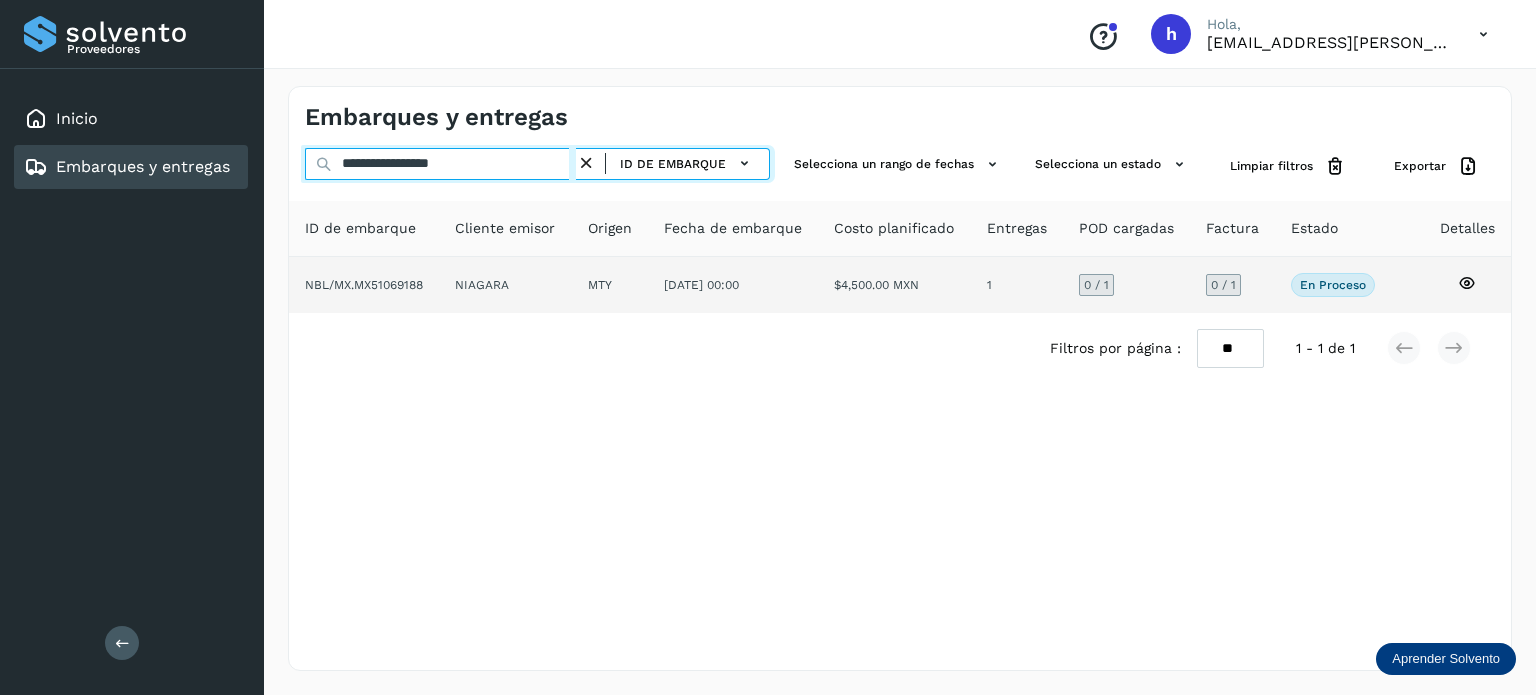 type on "**********" 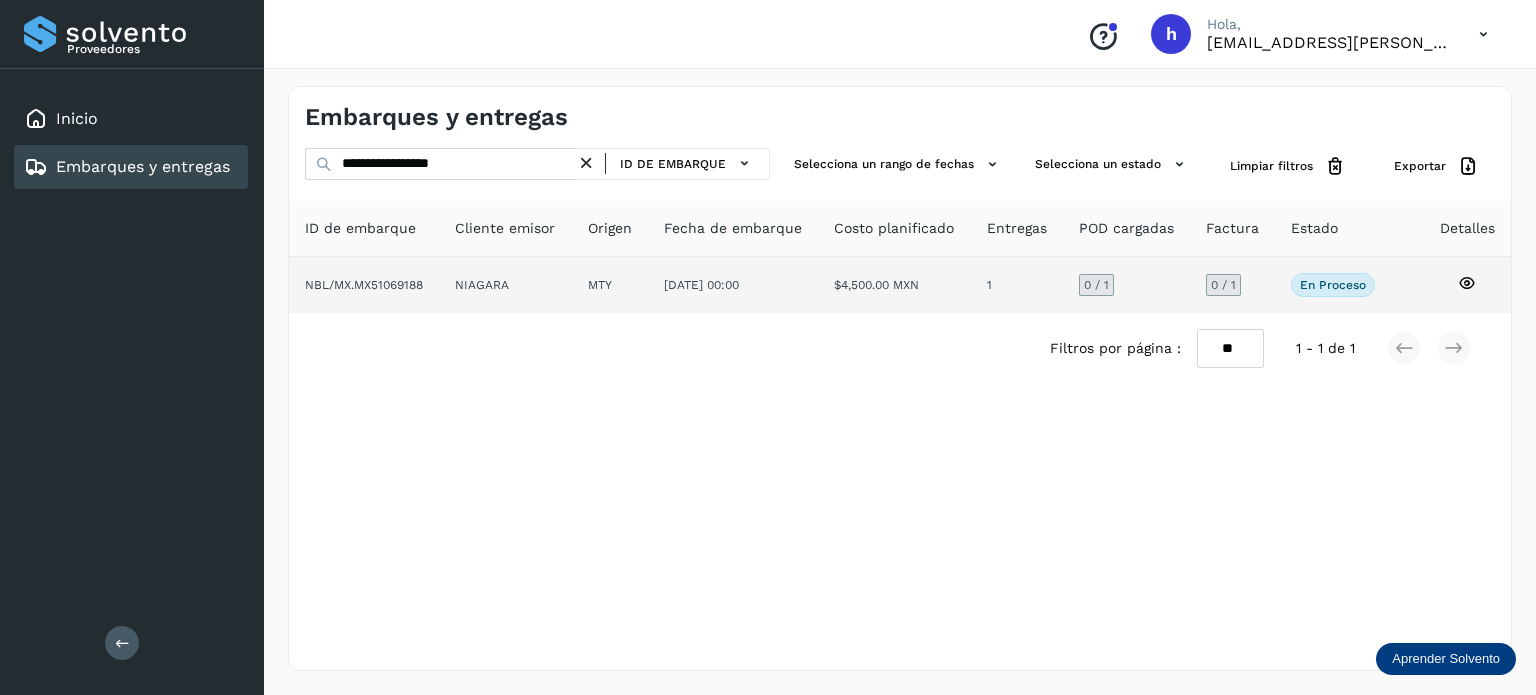 click on "NBL/MX.MX51069188" 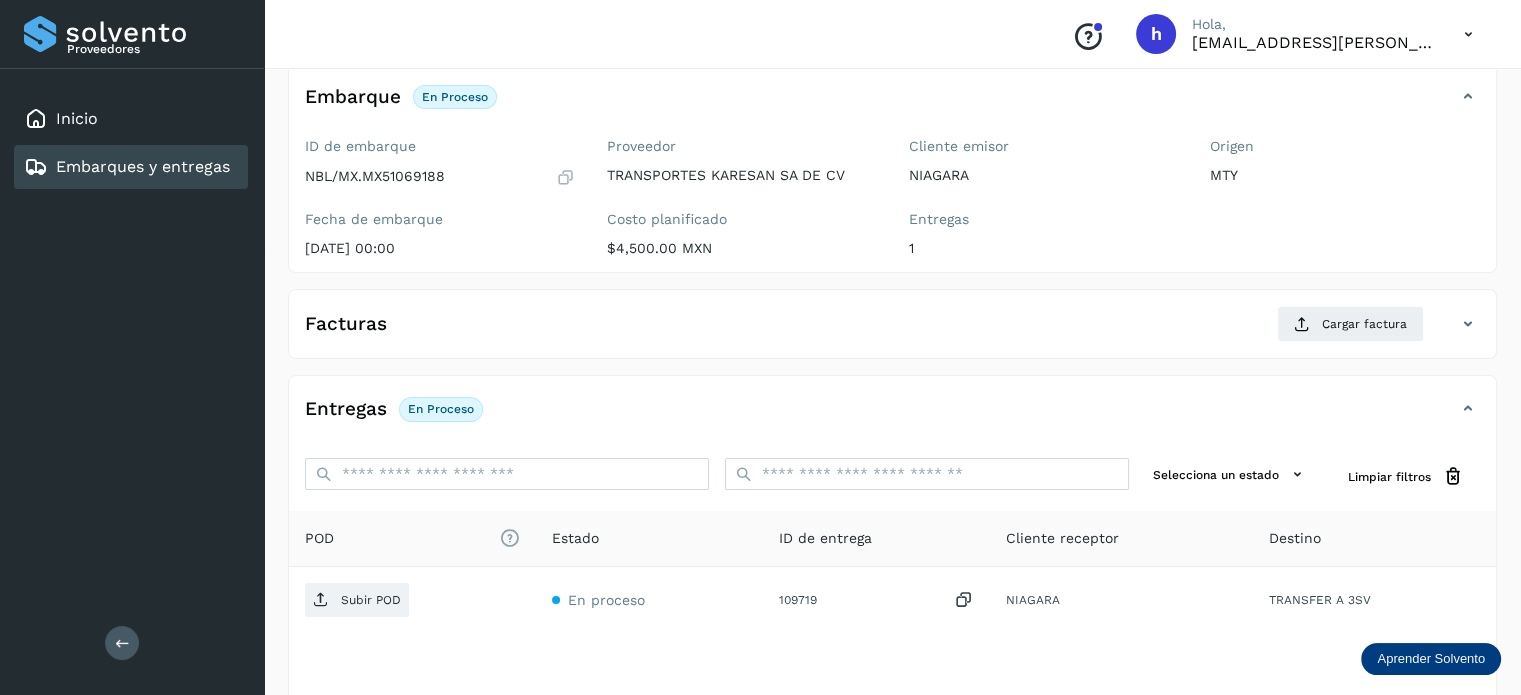 scroll, scrollTop: 120, scrollLeft: 0, axis: vertical 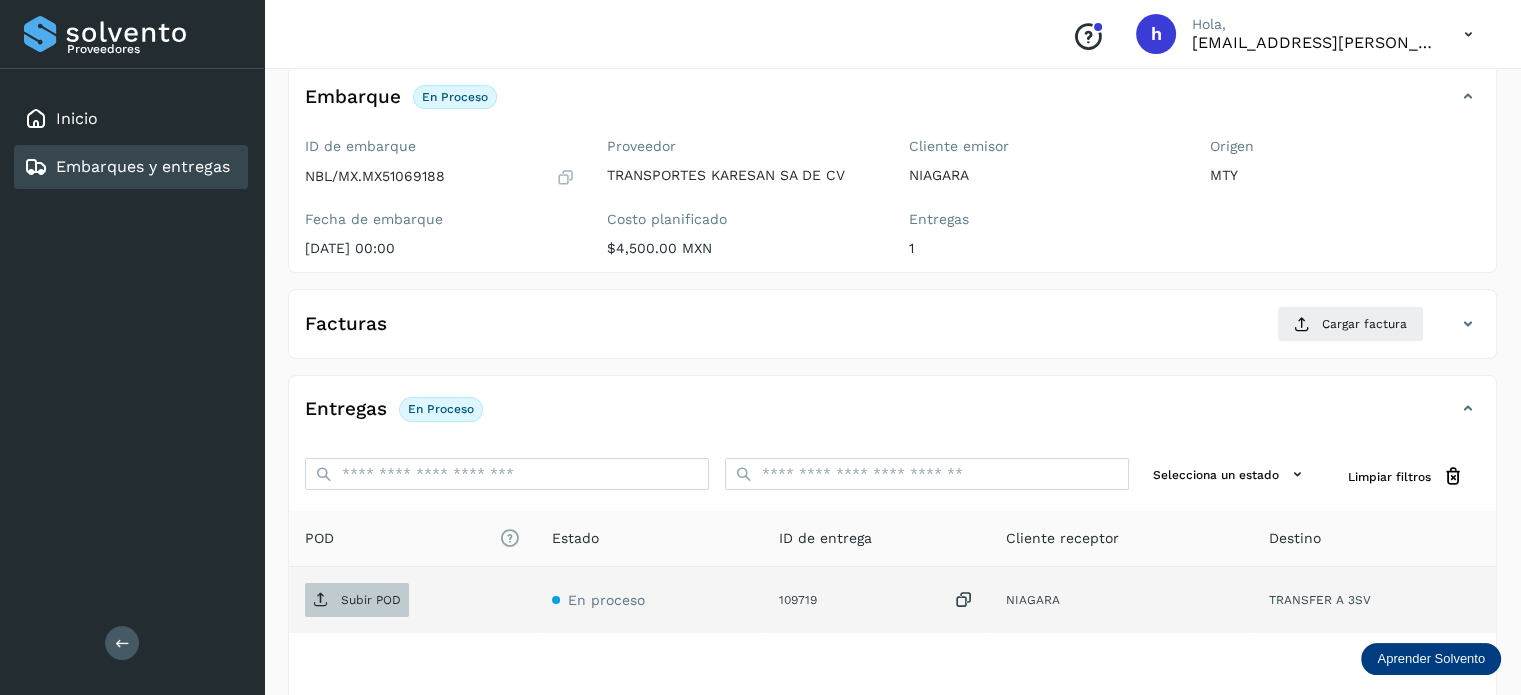click on "Subir POD" at bounding box center (371, 600) 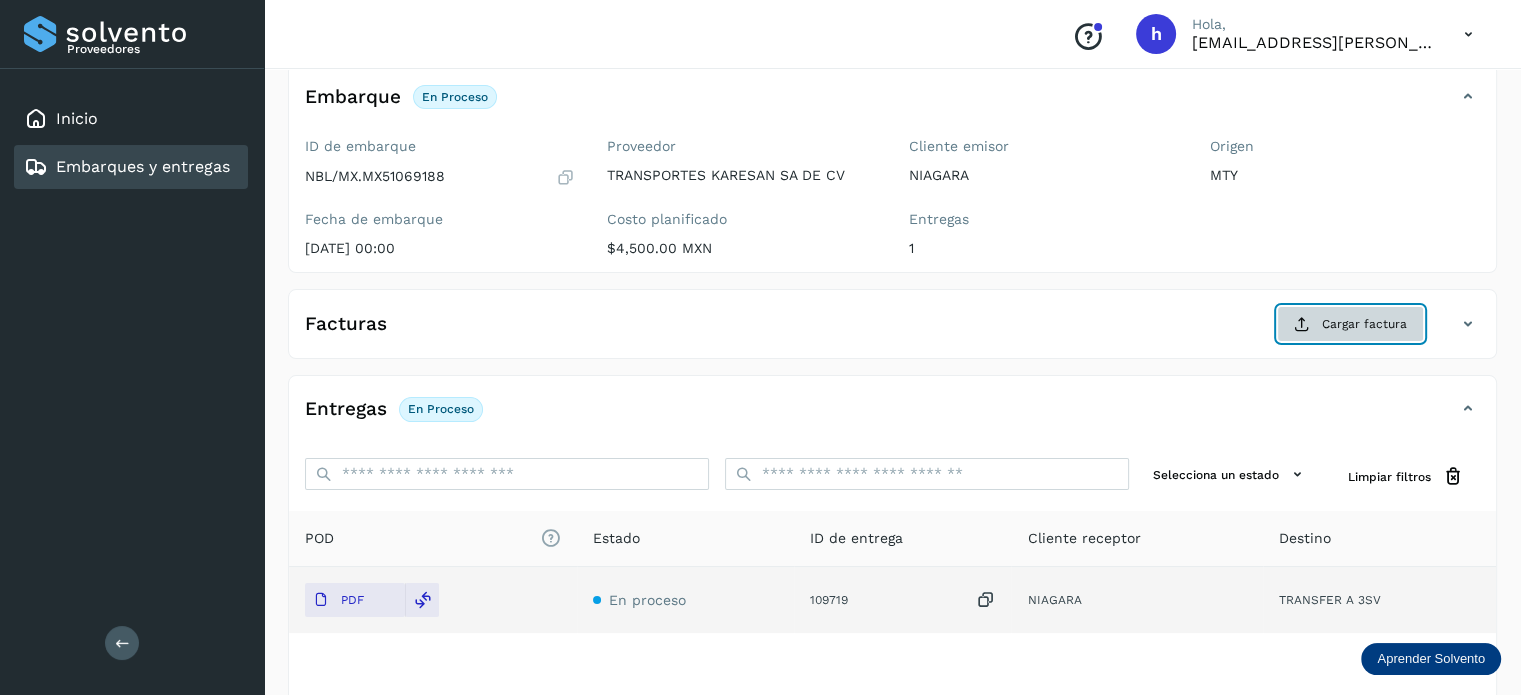 click on "Cargar factura" 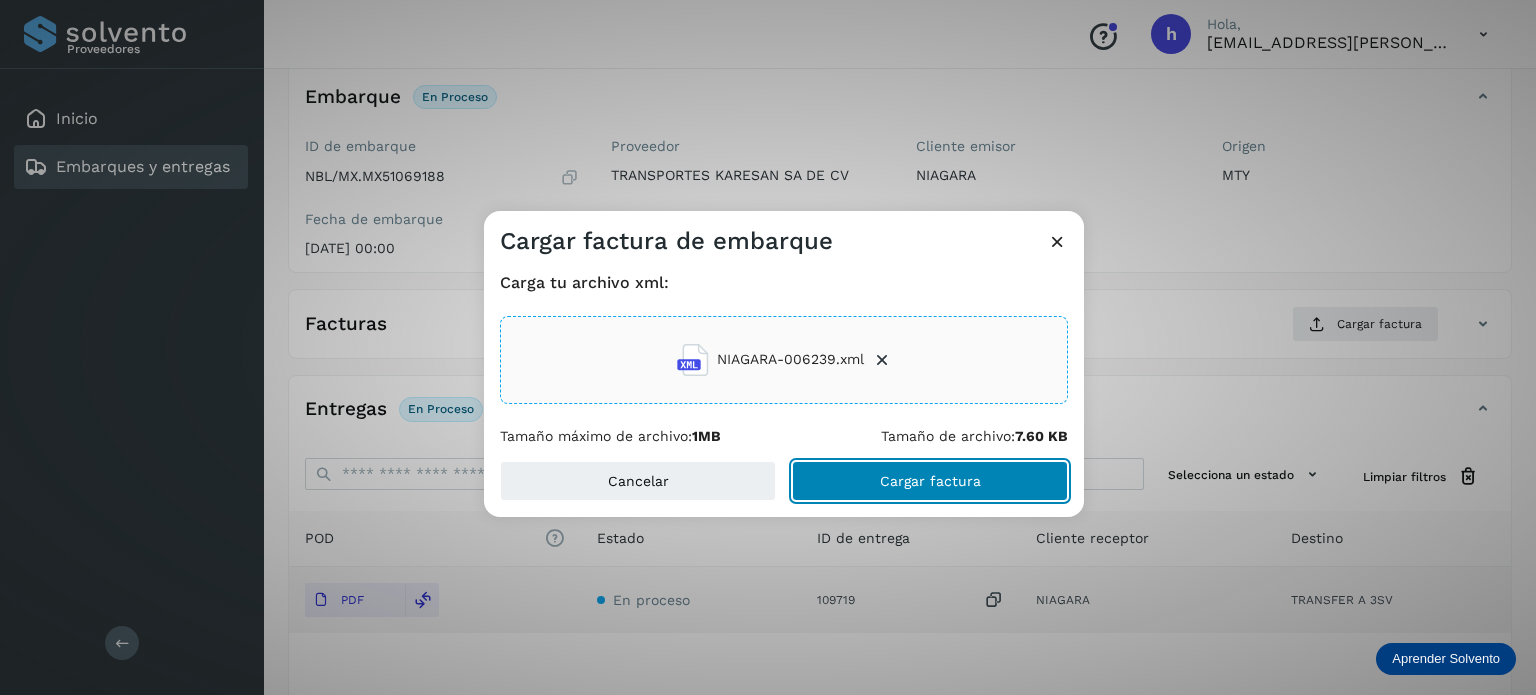 click on "Cargar factura" 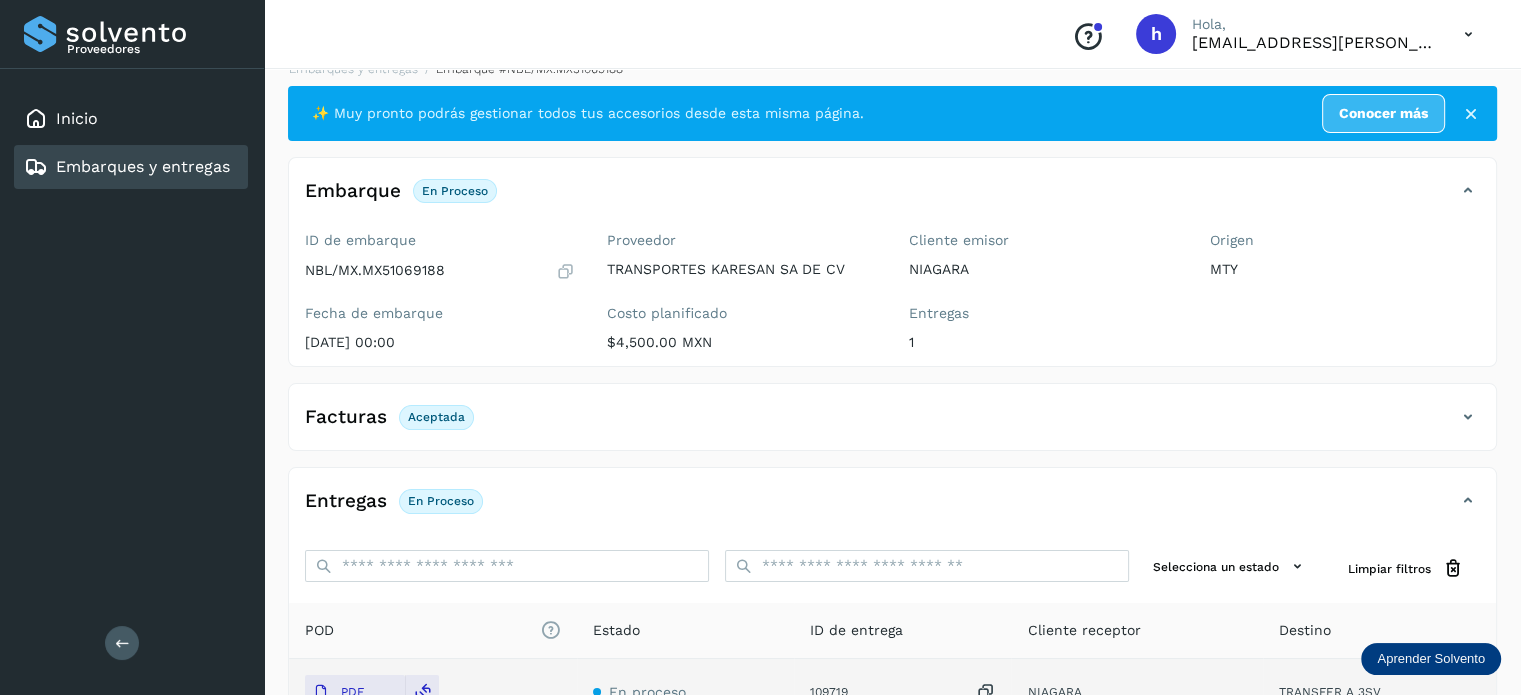 scroll, scrollTop: 0, scrollLeft: 0, axis: both 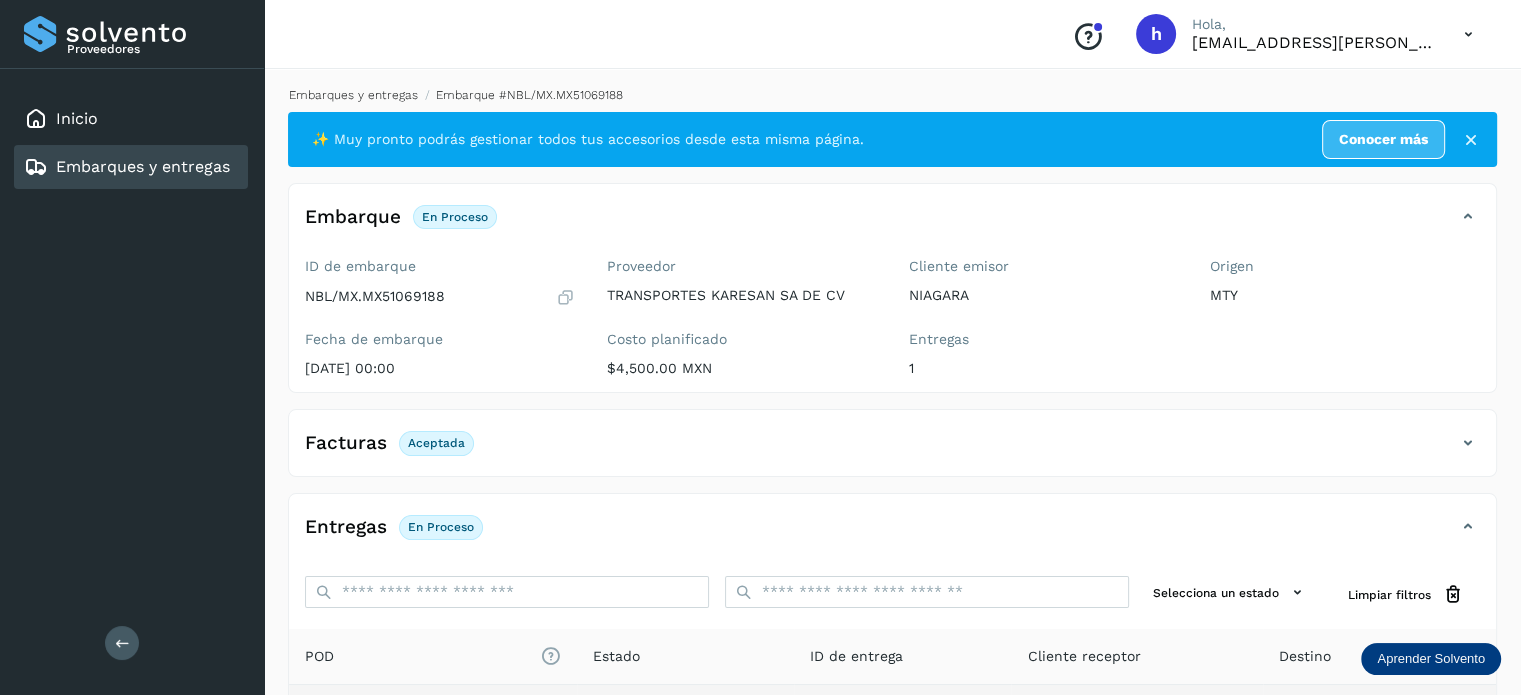 click on "Embarques y entregas" at bounding box center (353, 95) 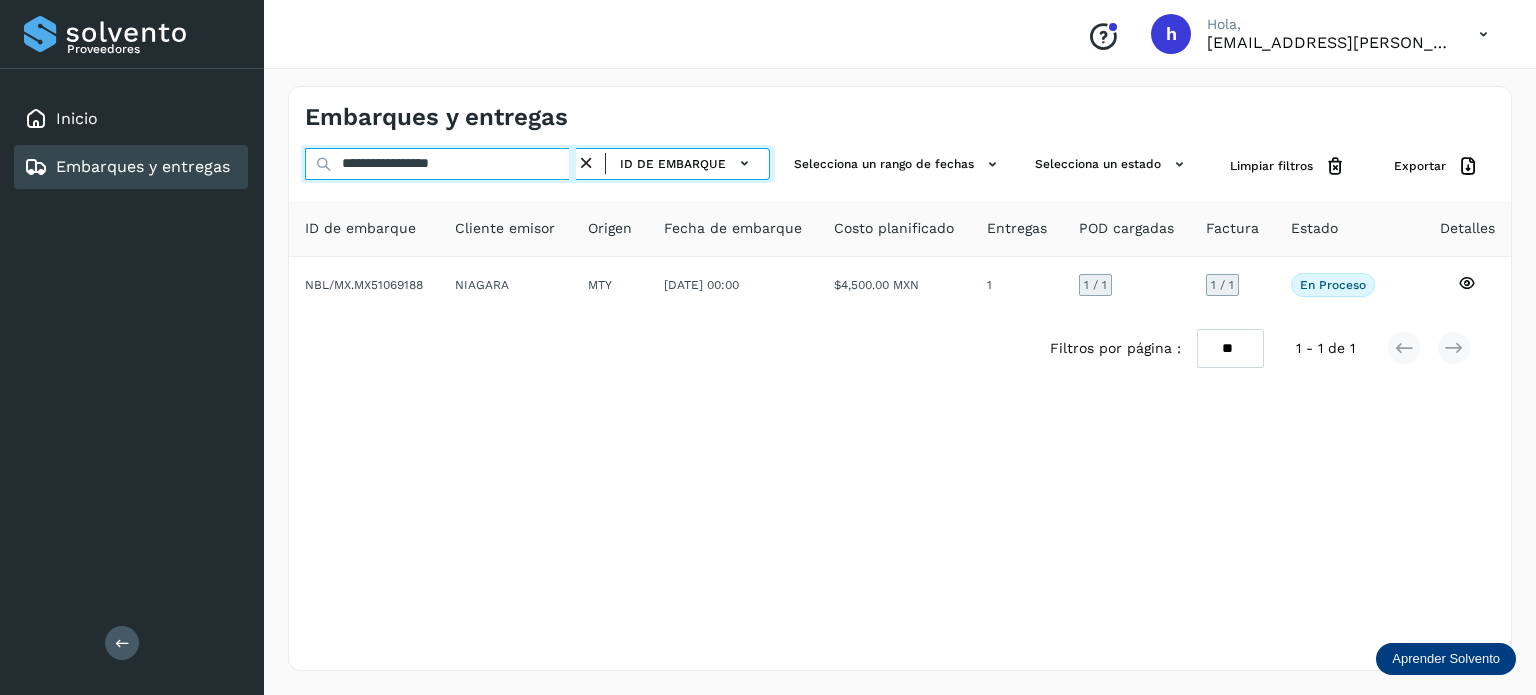 drag, startPoint x: 544, startPoint y: 157, endPoint x: 0, endPoint y: 219, distance: 547.52167 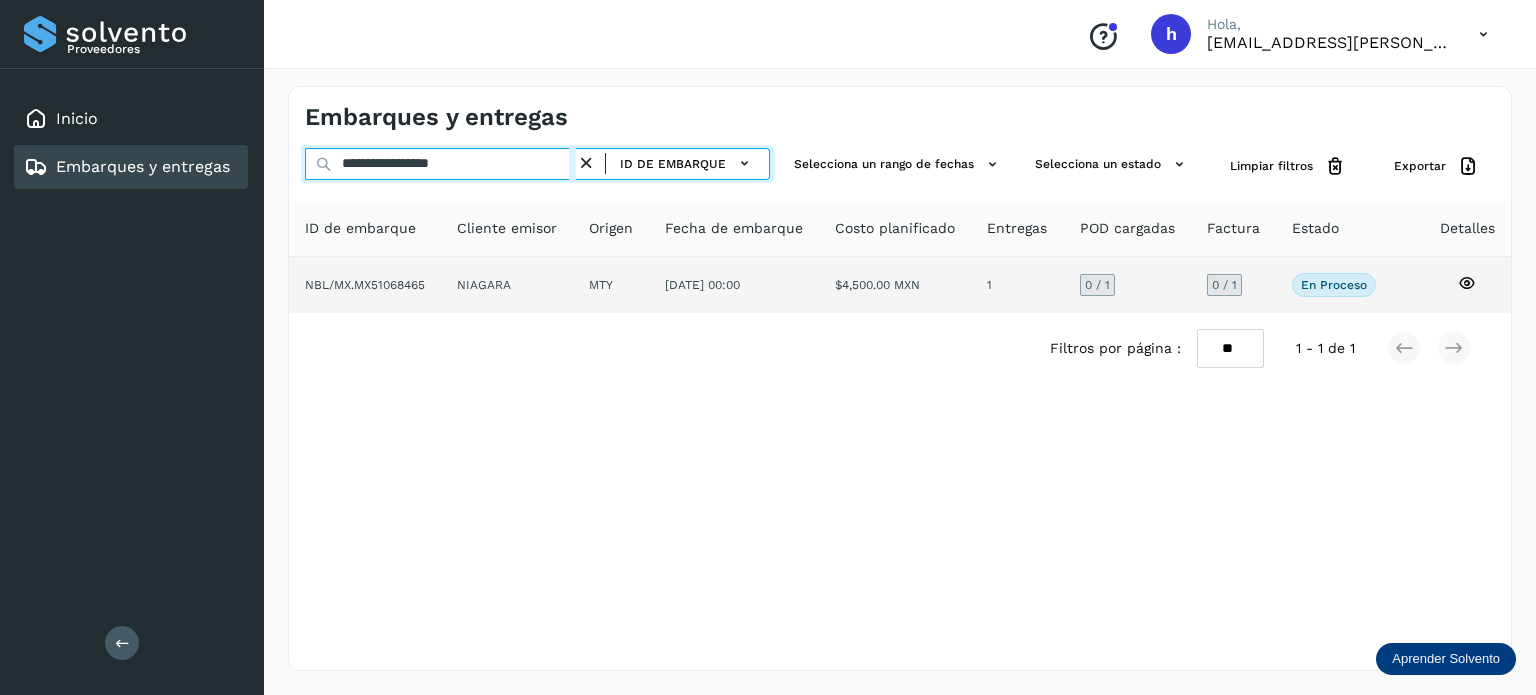type on "**********" 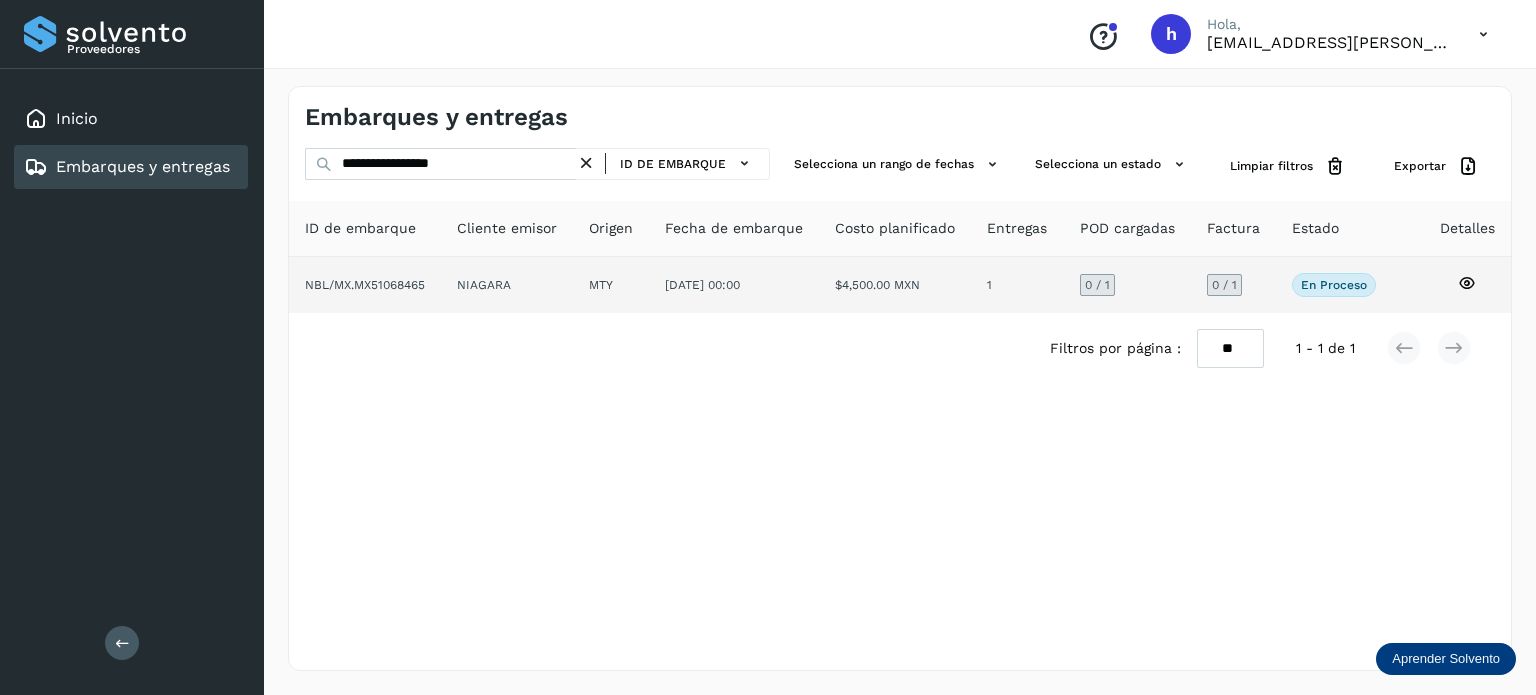 click on "NBL/MX.MX51068465" 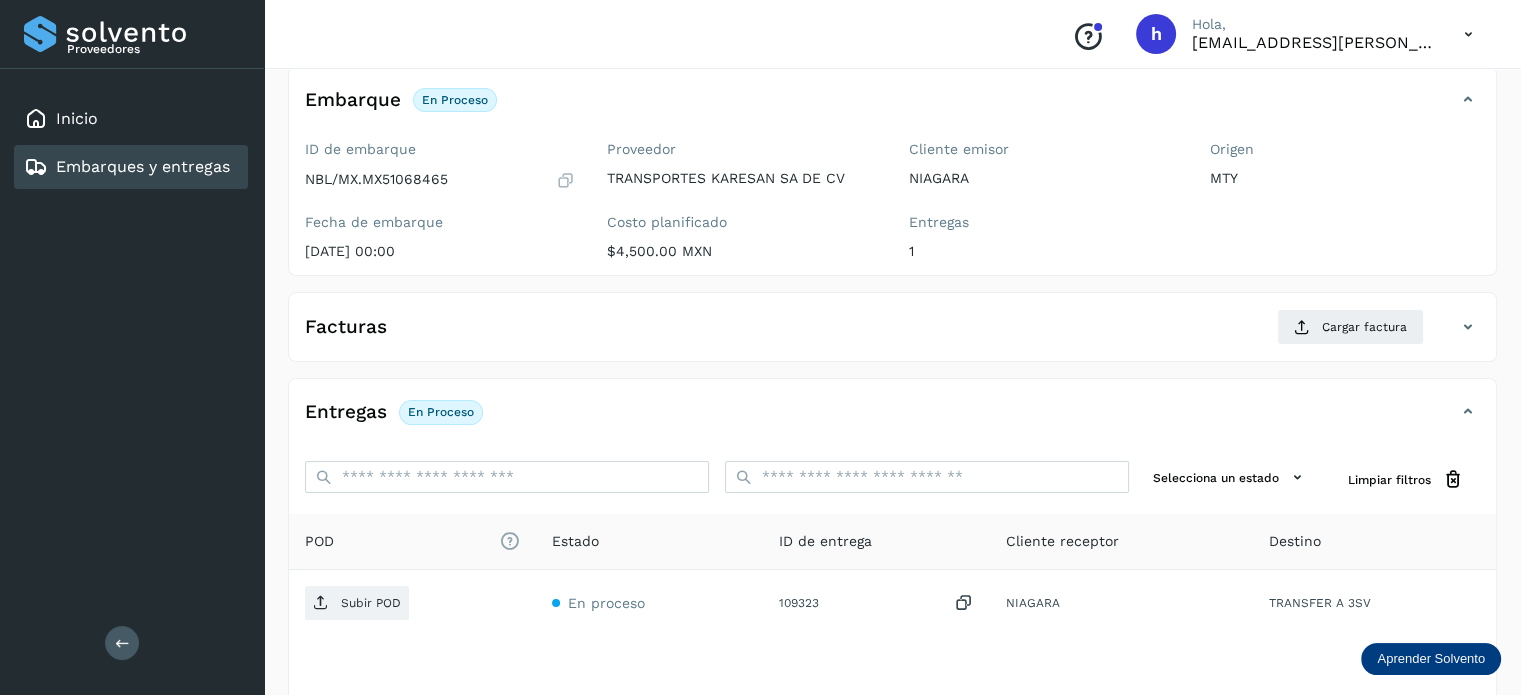 scroll, scrollTop: 123, scrollLeft: 0, axis: vertical 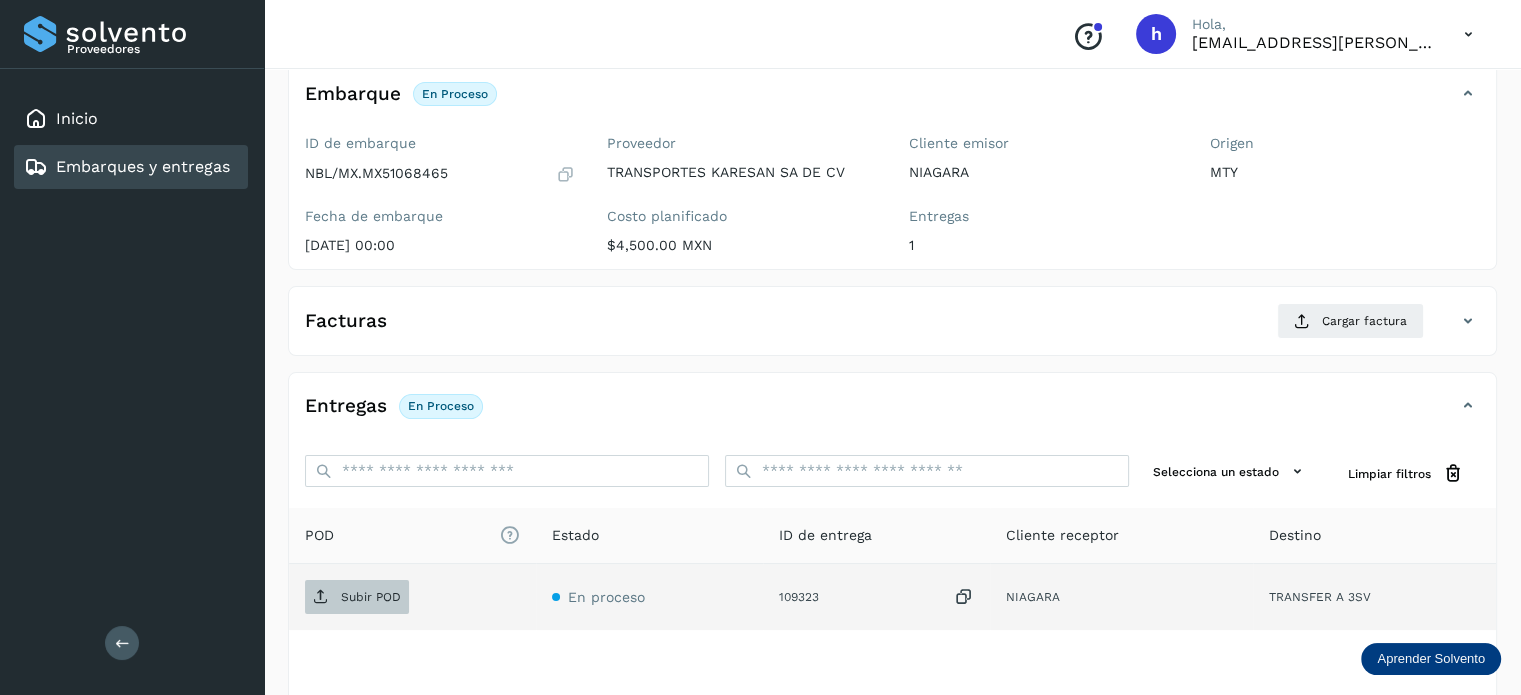 click on "Subir POD" at bounding box center [371, 597] 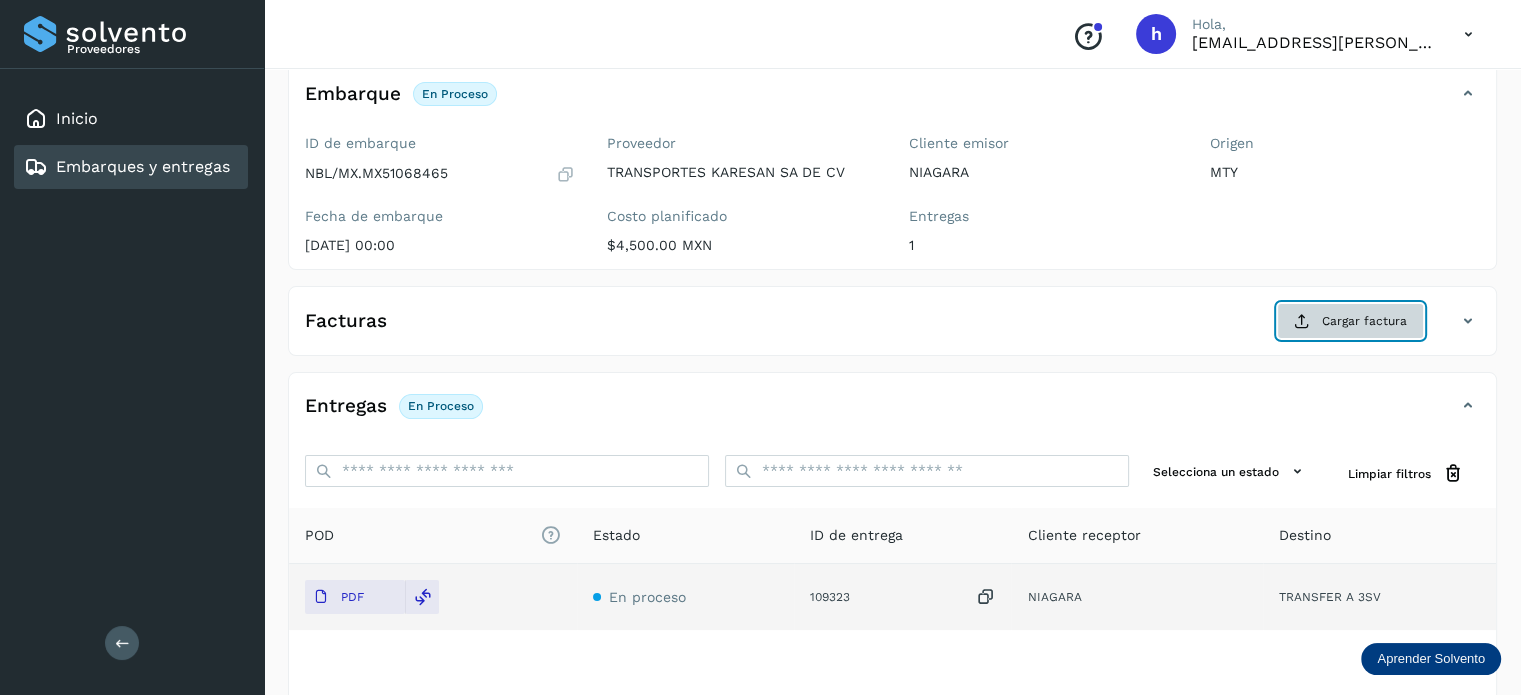 click on "Cargar factura" 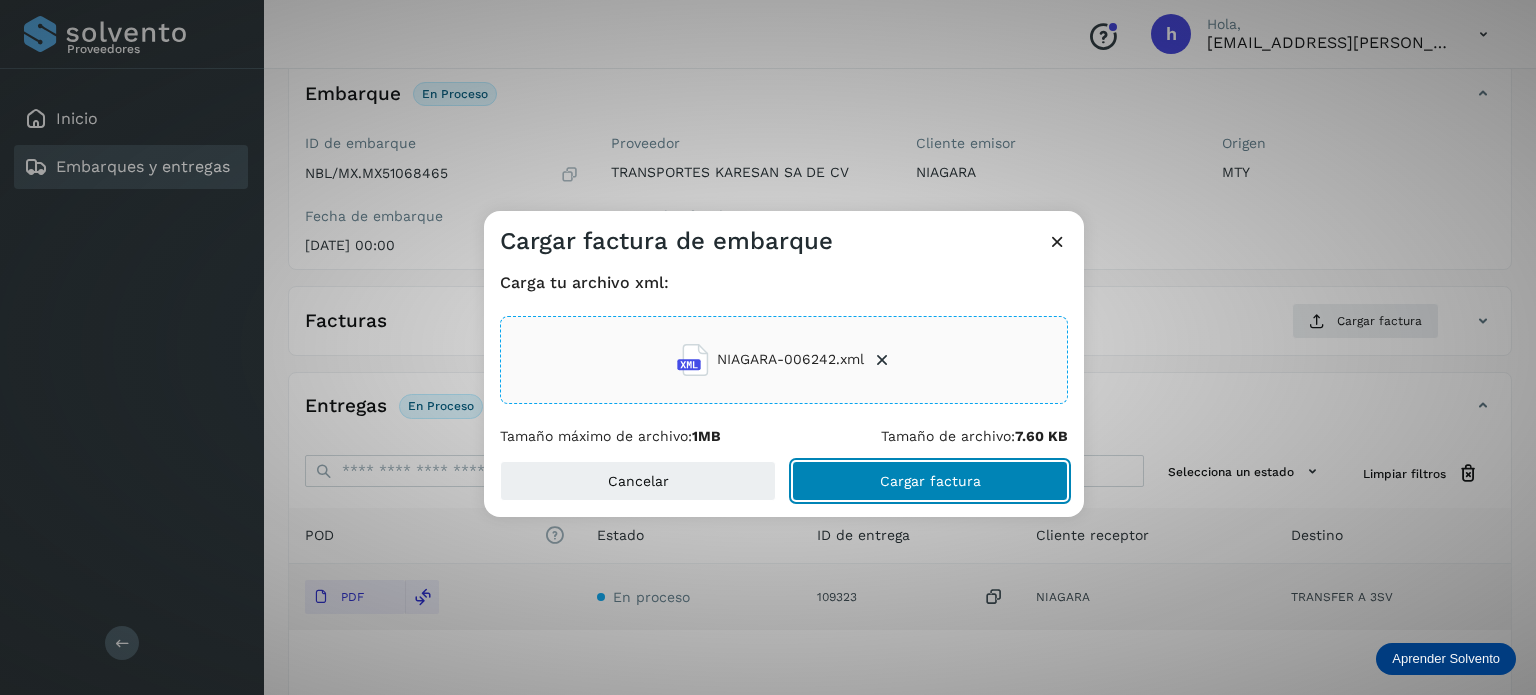 click on "Cargar factura" 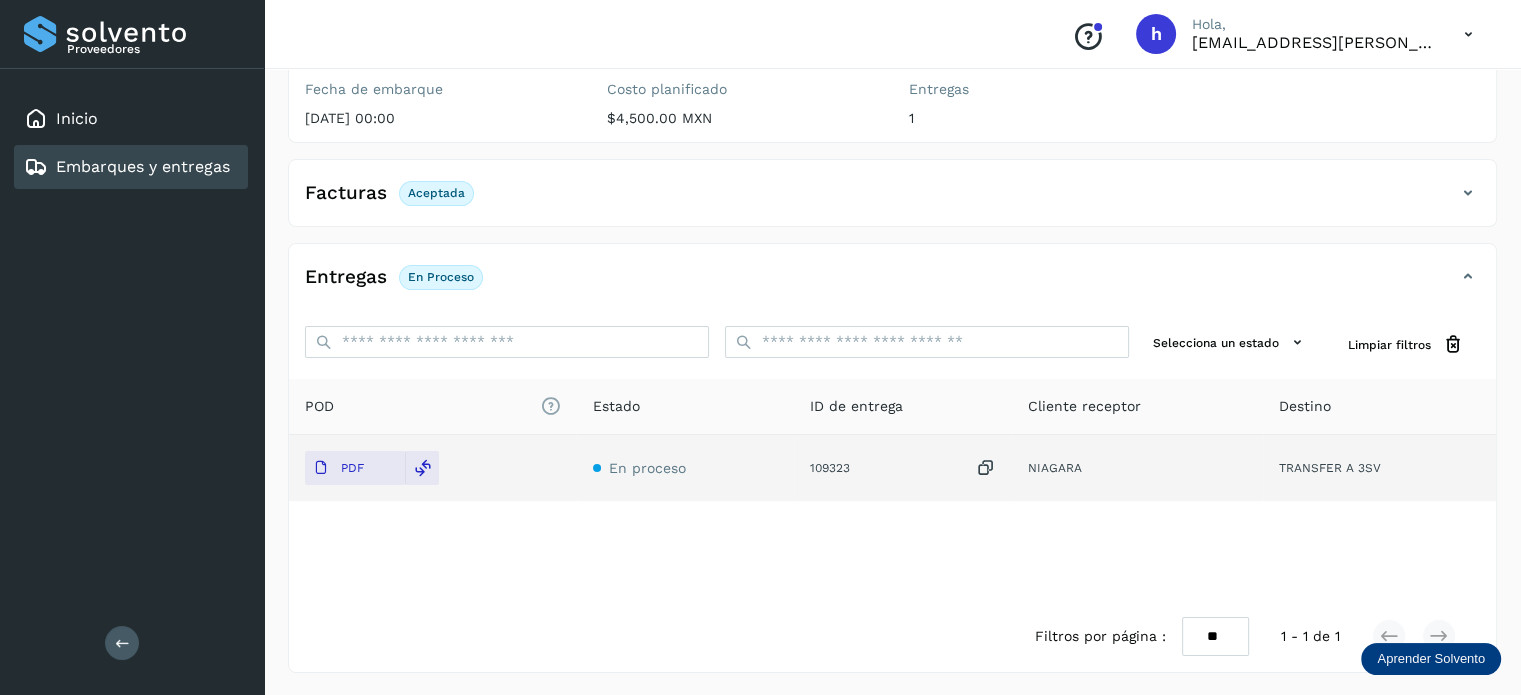 scroll, scrollTop: 0, scrollLeft: 0, axis: both 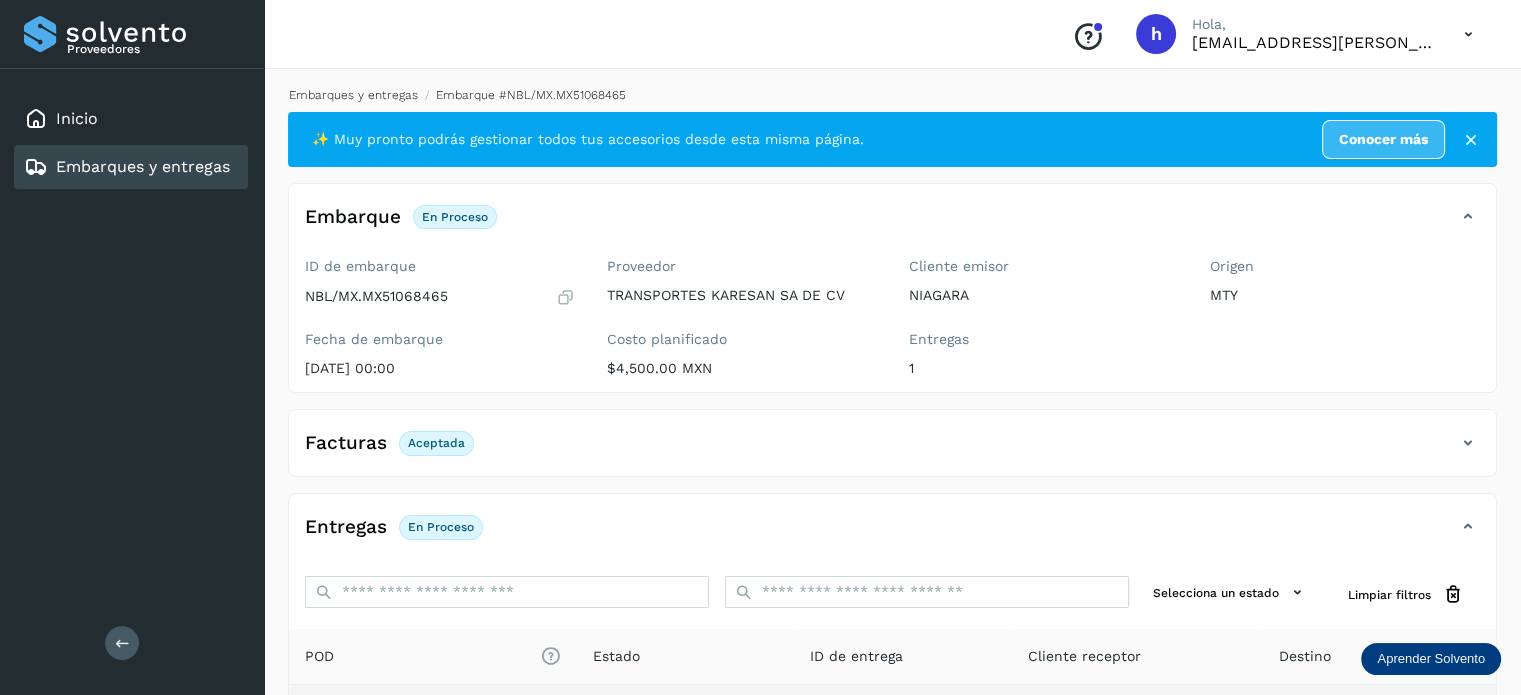 click on "Embarques y entregas" at bounding box center (353, 95) 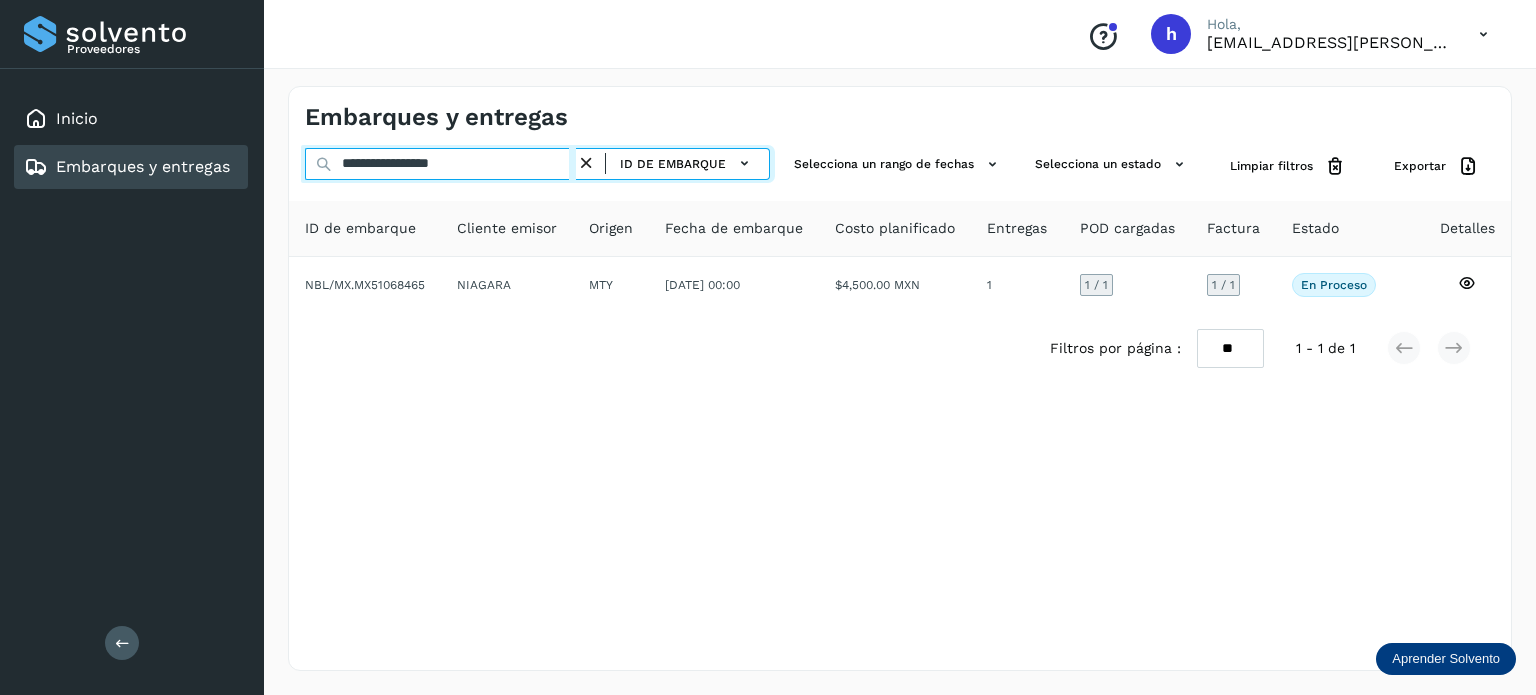 drag, startPoint x: 494, startPoint y: 169, endPoint x: 162, endPoint y: 171, distance: 332.006 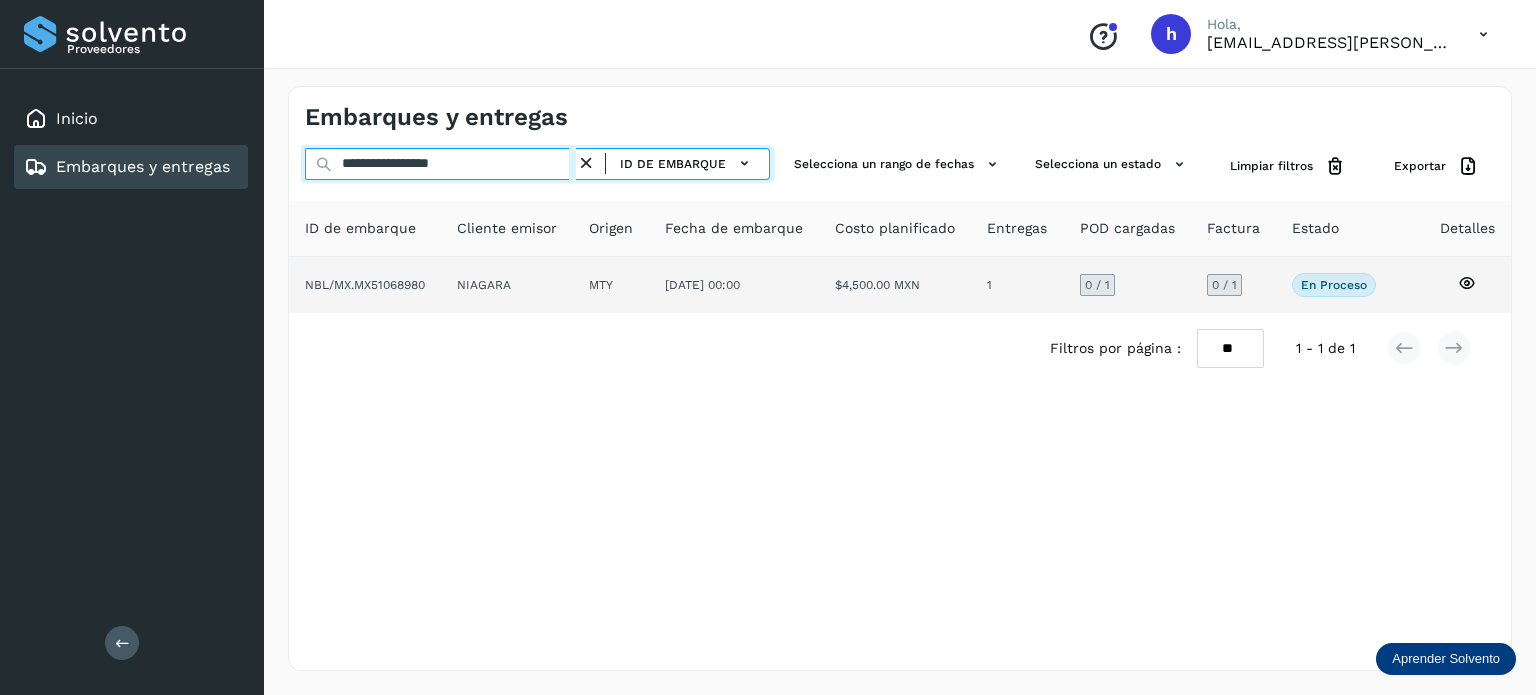 type on "**********" 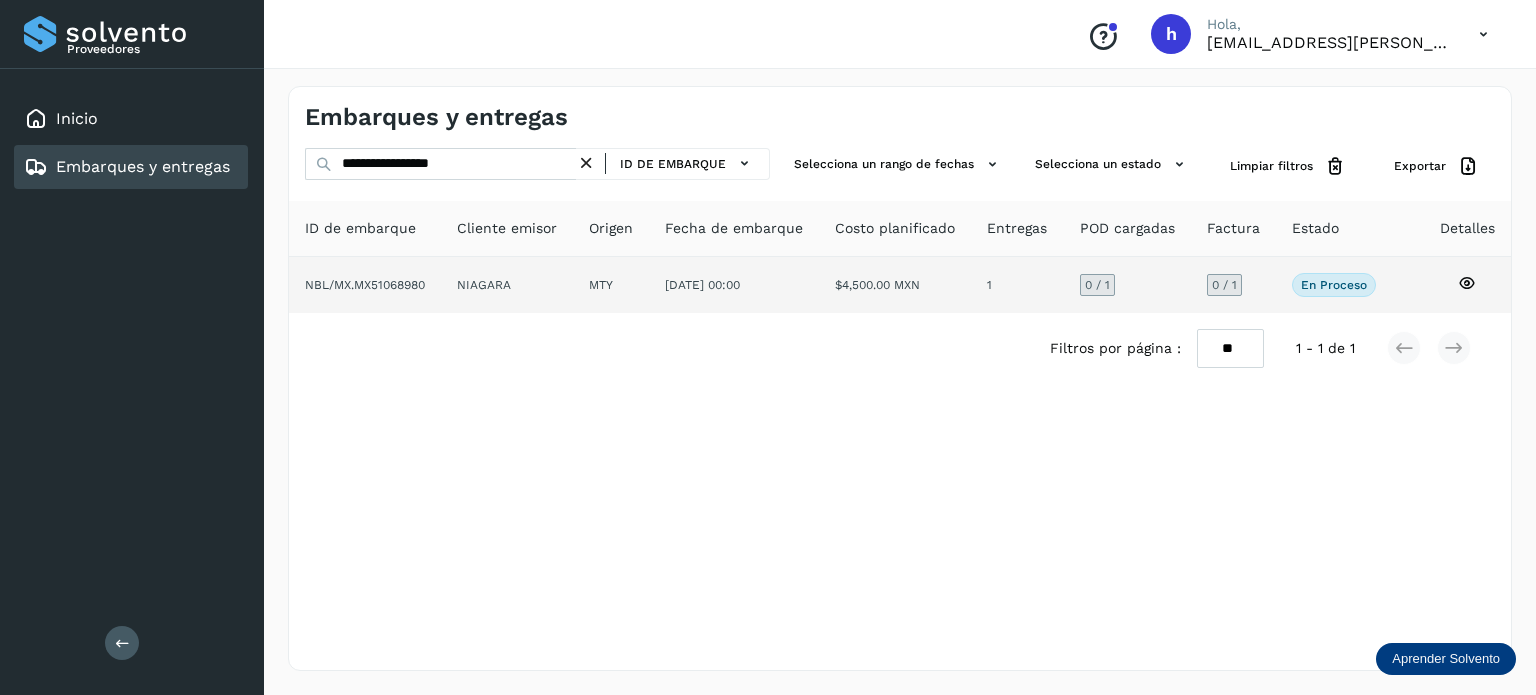 click on "NIAGARA" 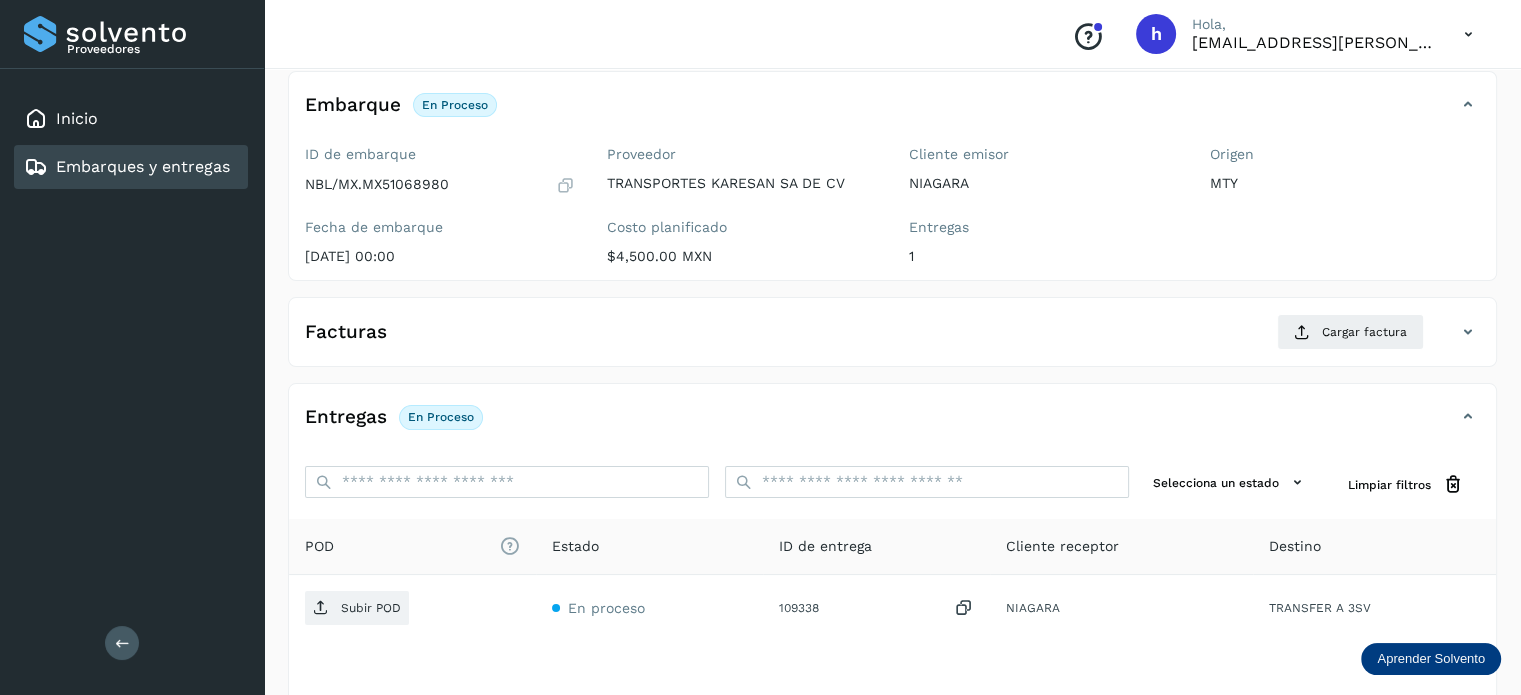 scroll, scrollTop: 115, scrollLeft: 0, axis: vertical 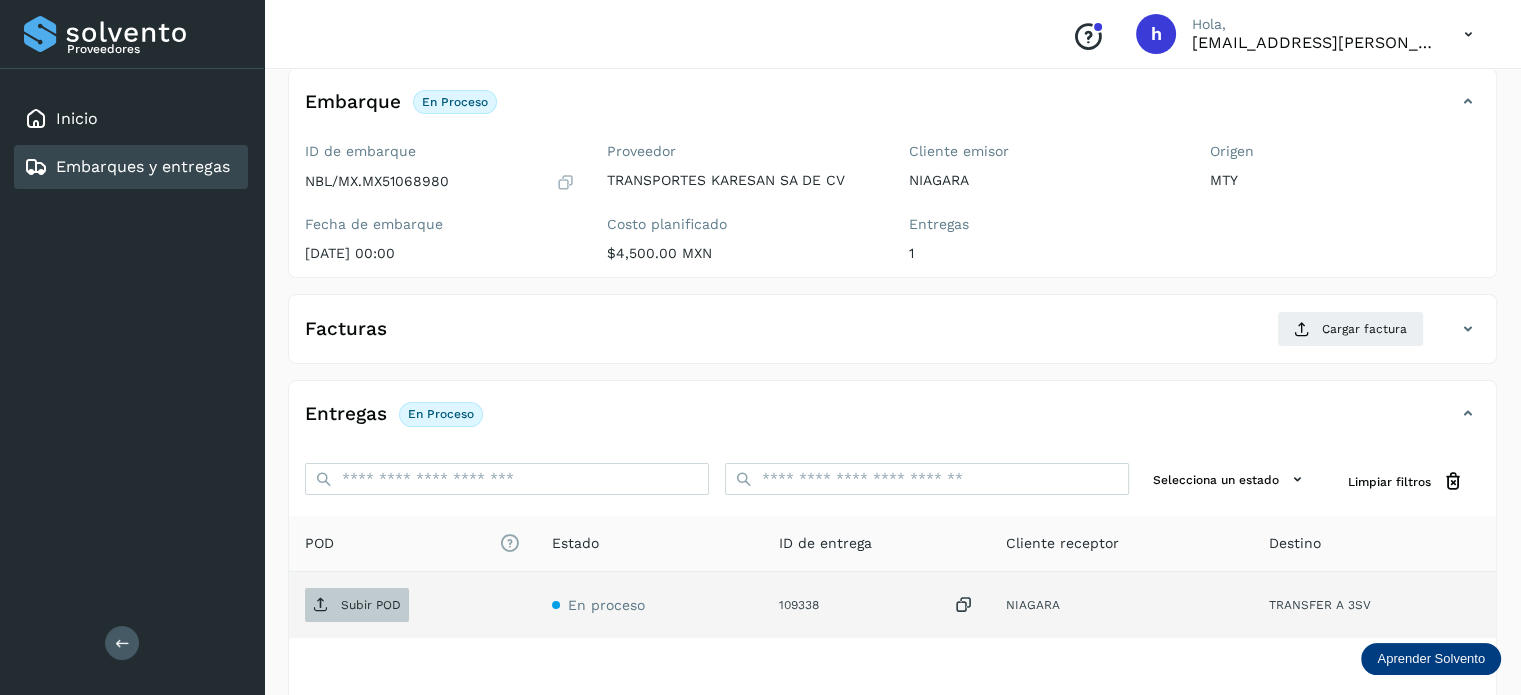 click on "Subir POD" at bounding box center (371, 605) 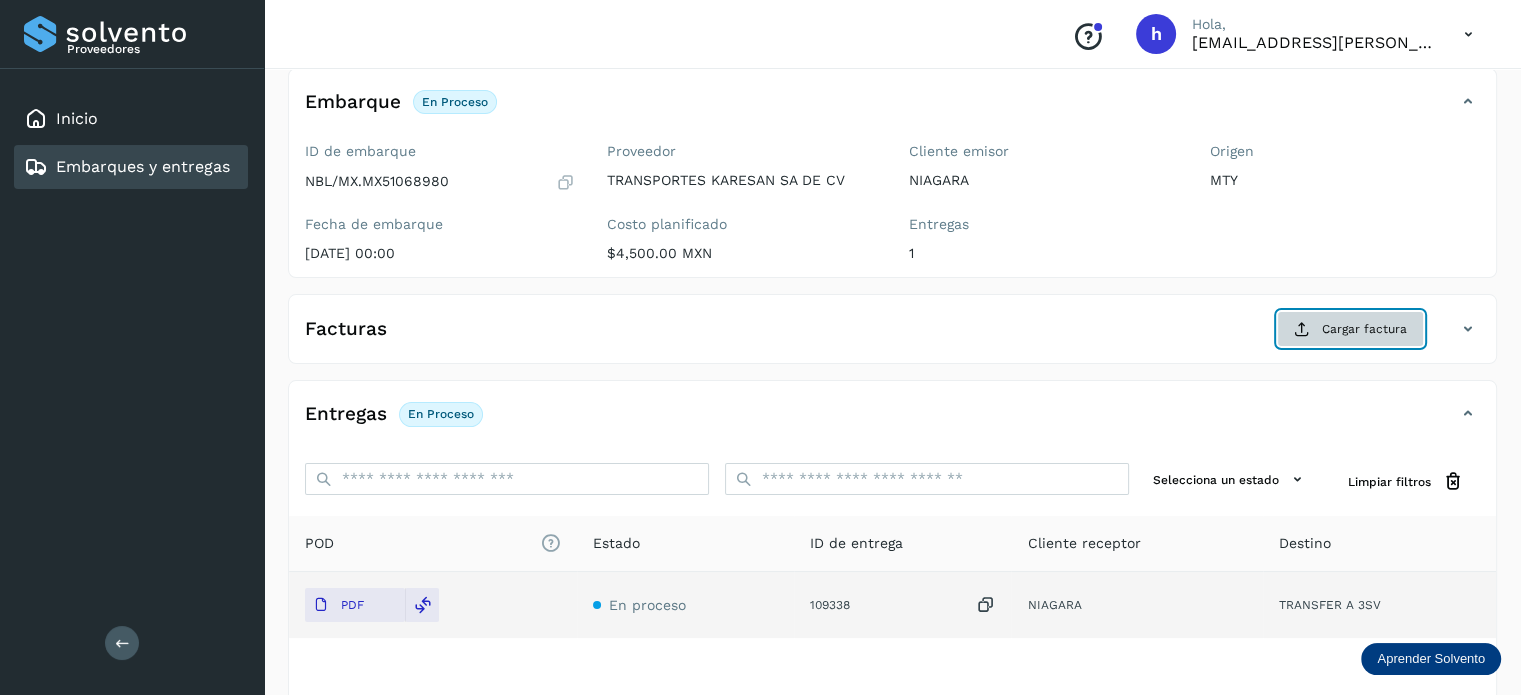 click on "Cargar factura" 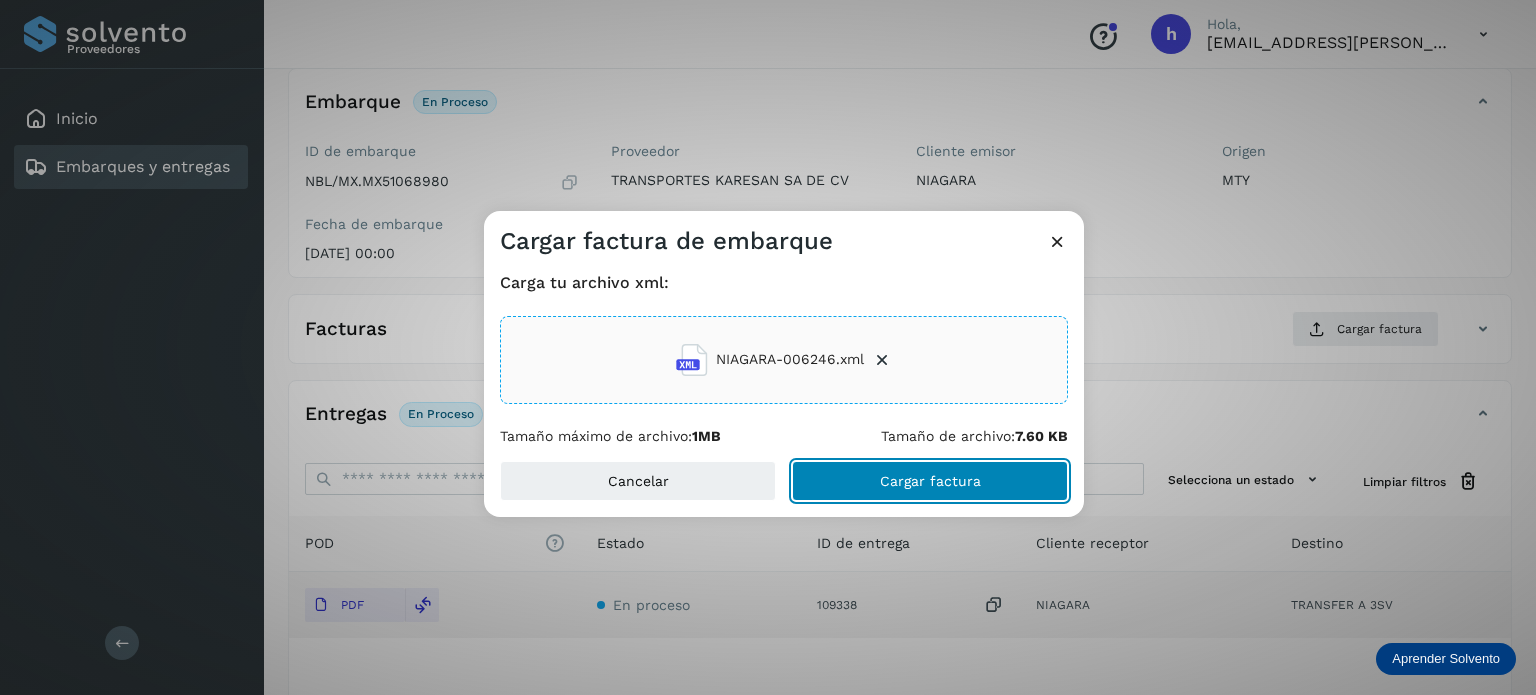 click on "Cargar factura" 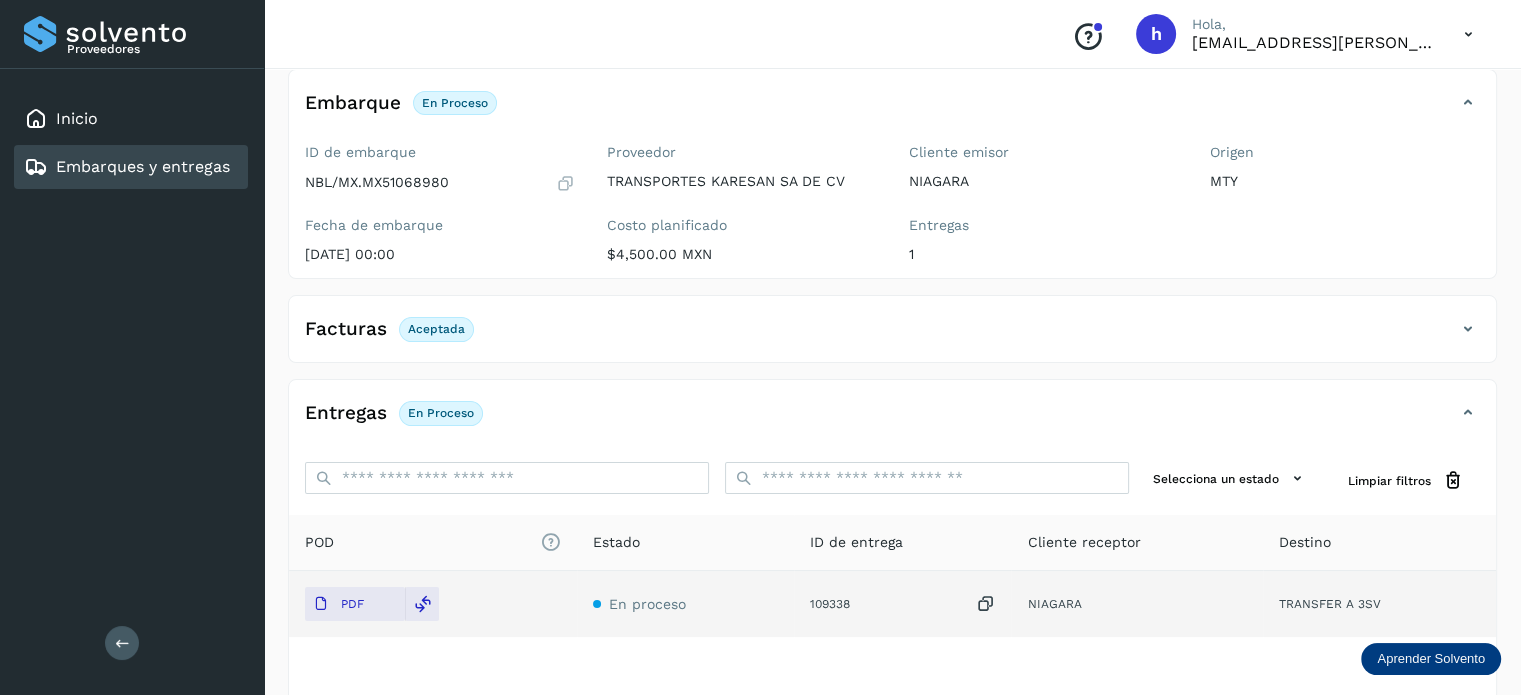scroll, scrollTop: 0, scrollLeft: 0, axis: both 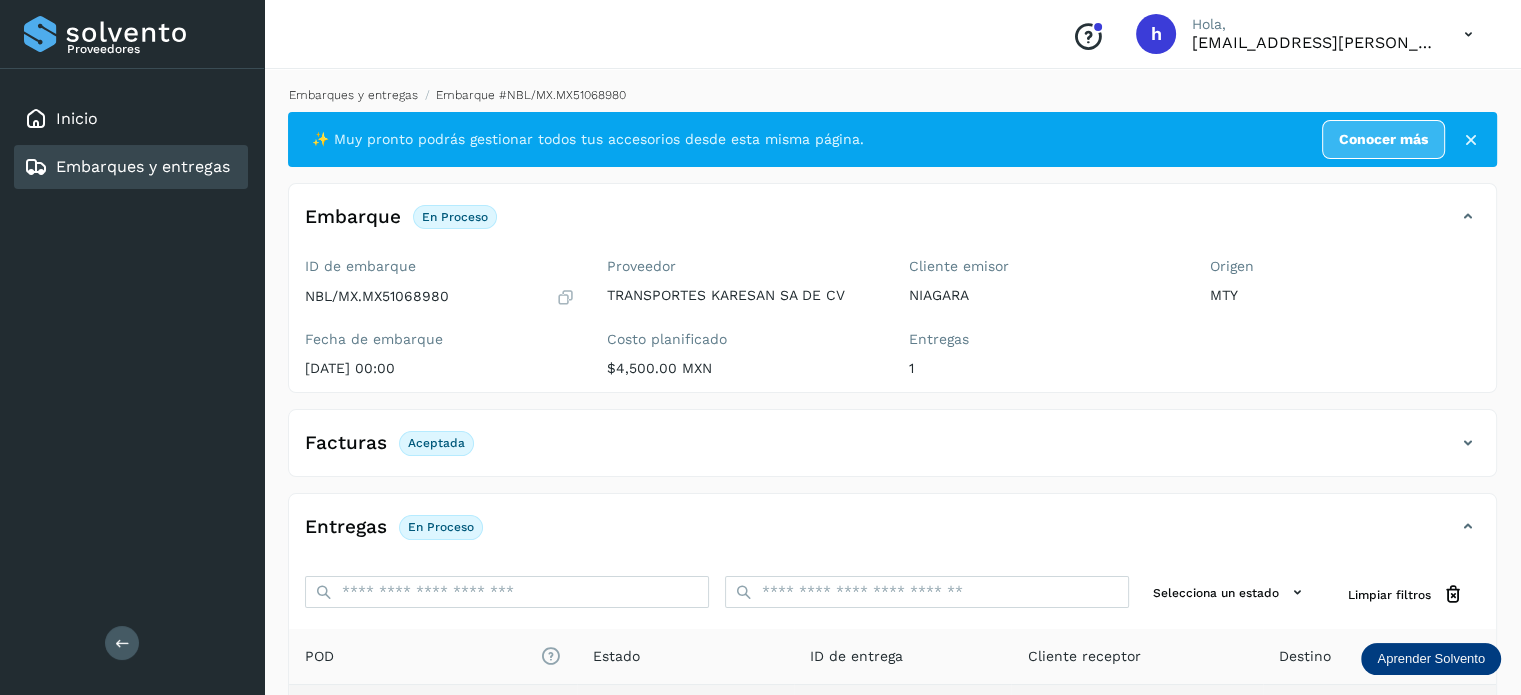 click on "Embarques y entregas" at bounding box center [353, 95] 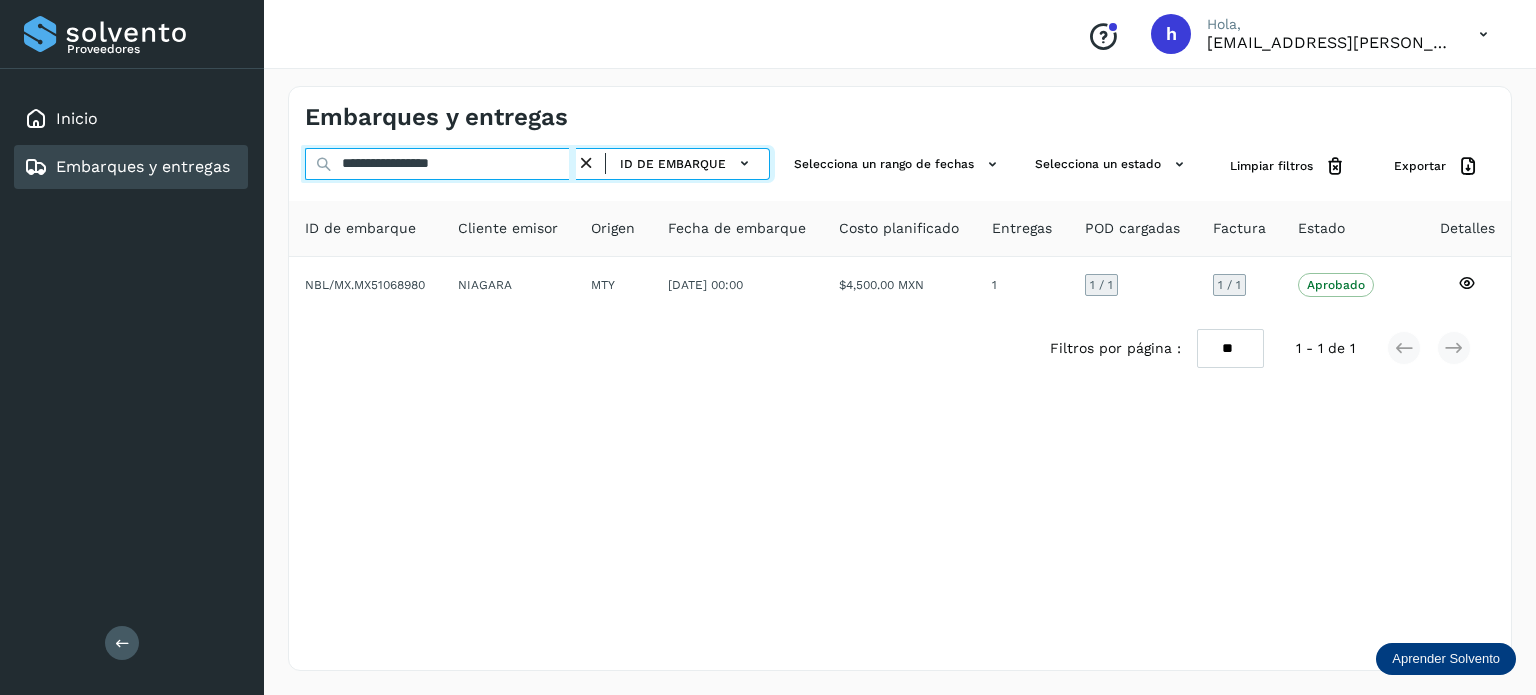 drag, startPoint x: 499, startPoint y: 159, endPoint x: 32, endPoint y: 201, distance: 468.88486 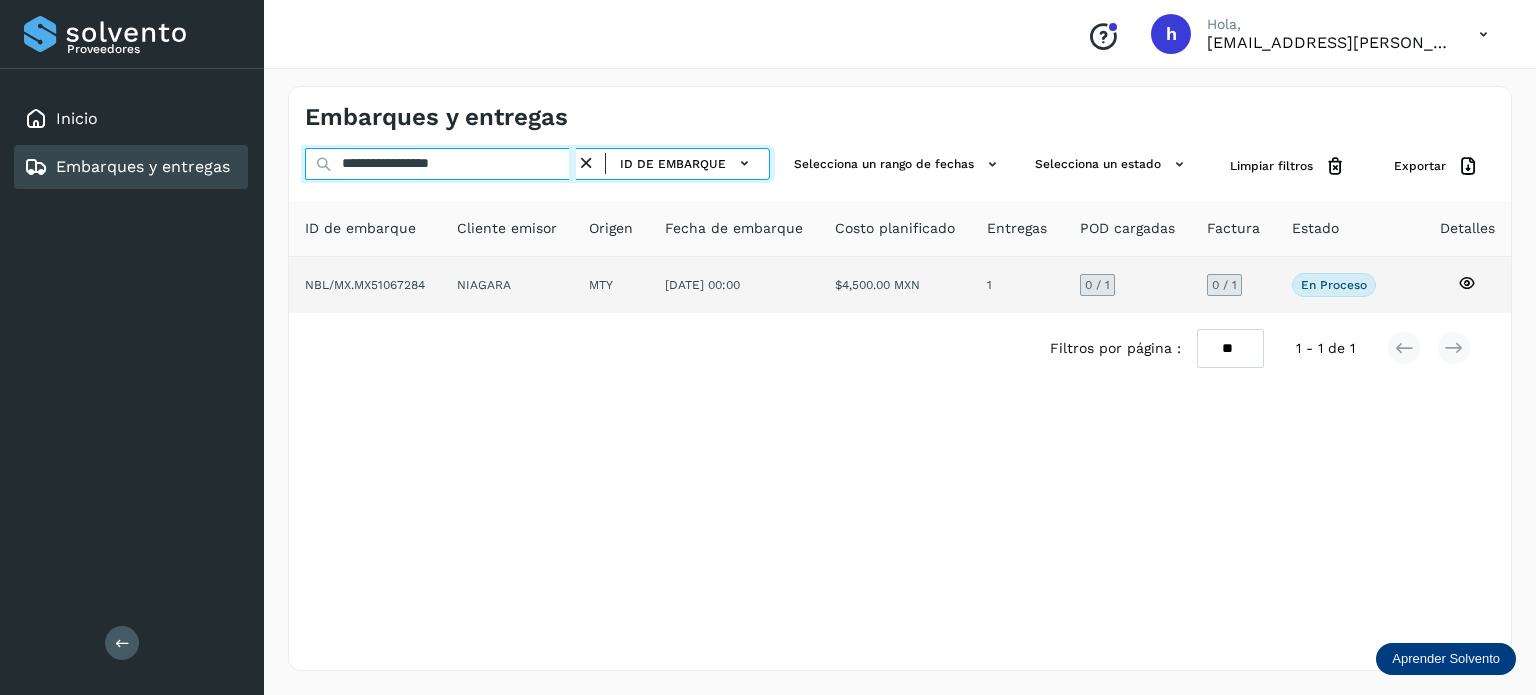 type on "**********" 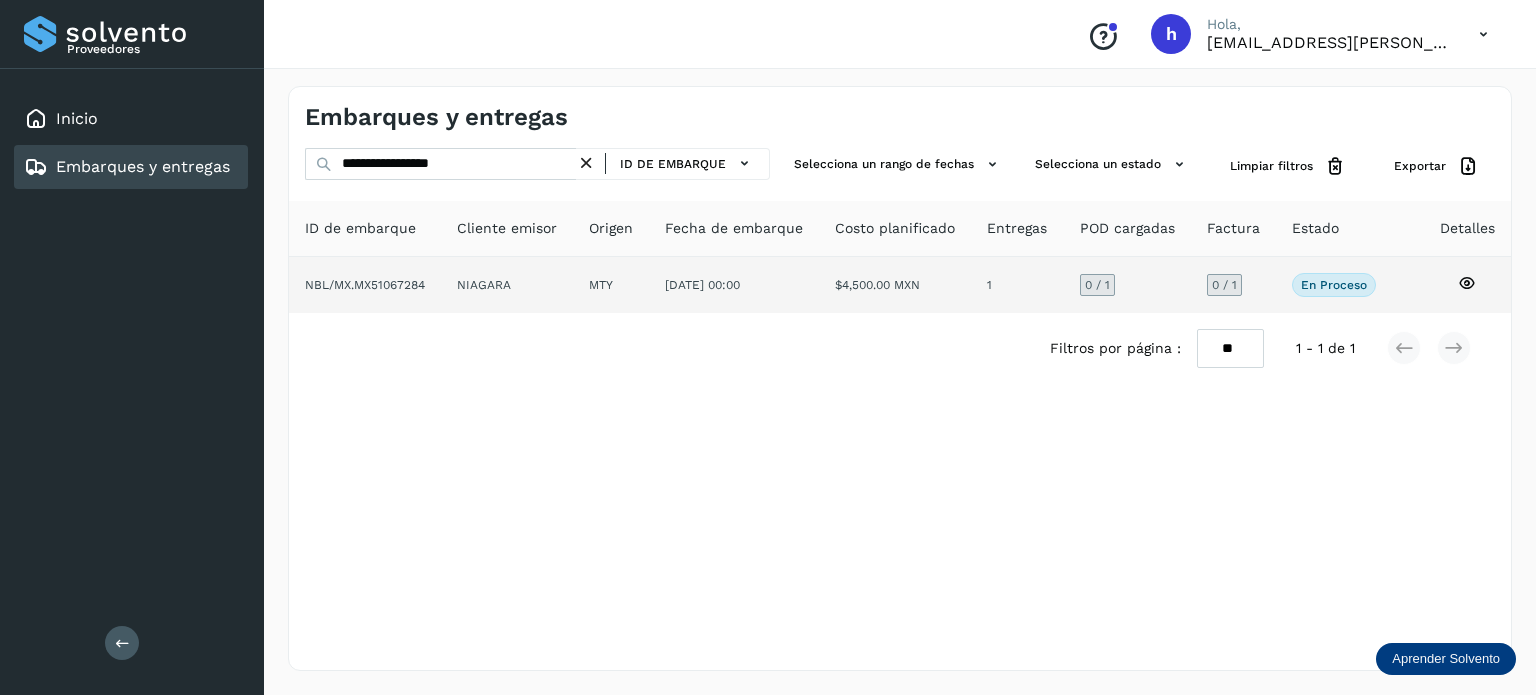 click on "NBL/MX.MX51067284" 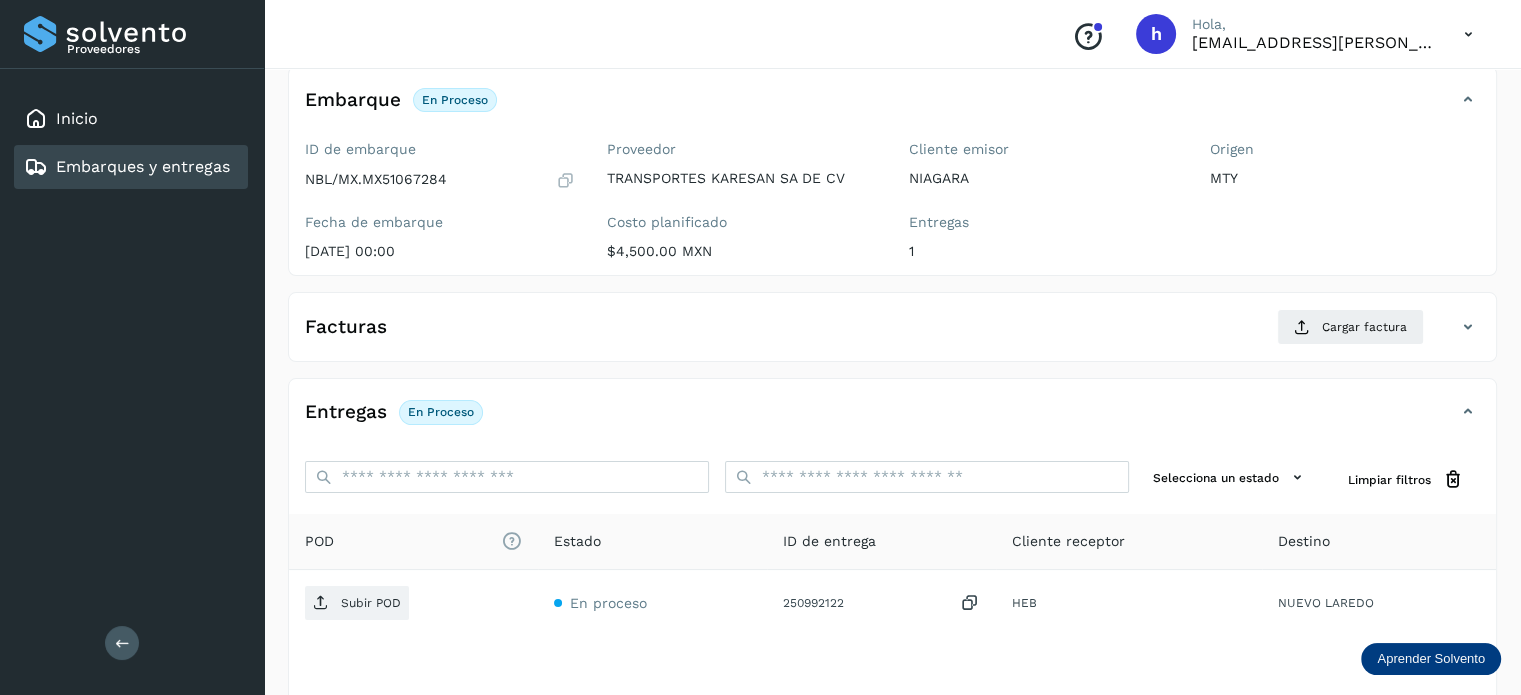 scroll, scrollTop: 120, scrollLeft: 0, axis: vertical 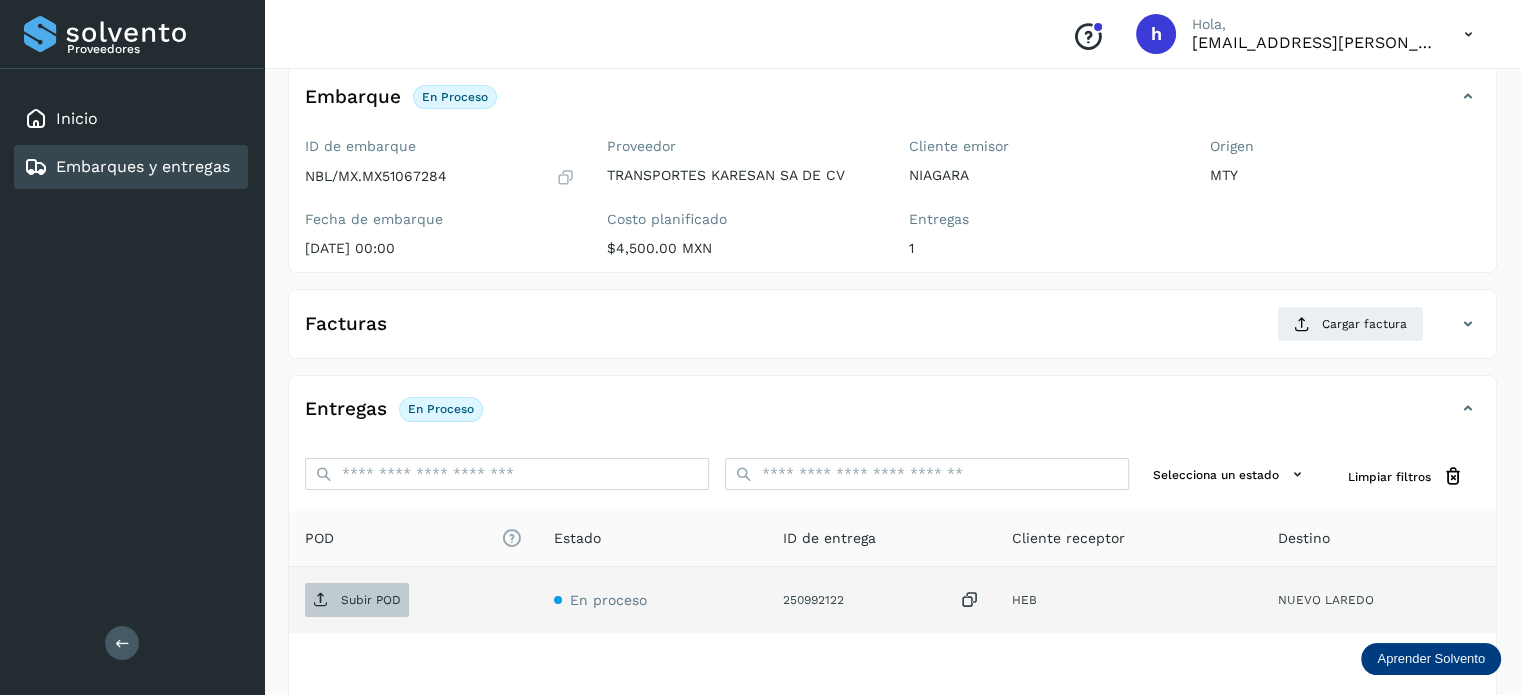 click on "Subir POD" at bounding box center [371, 600] 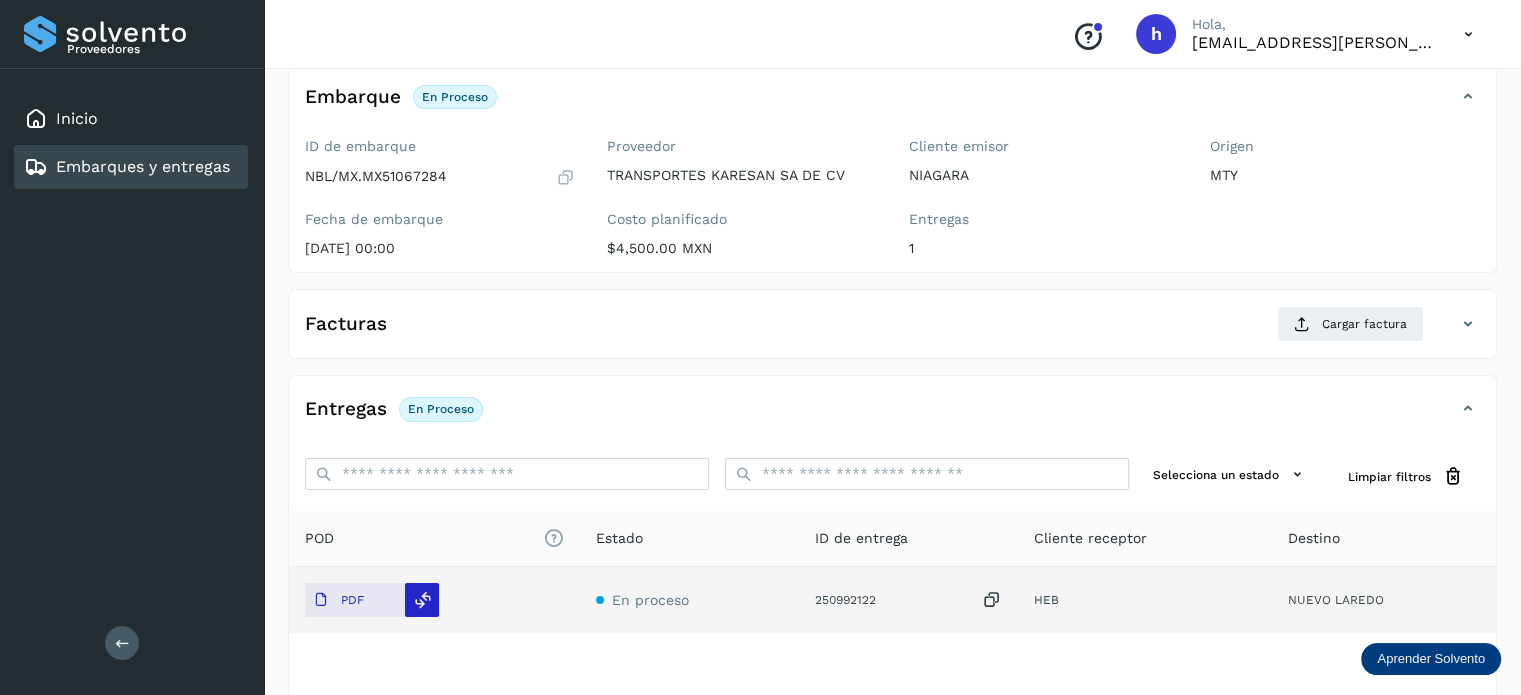 click 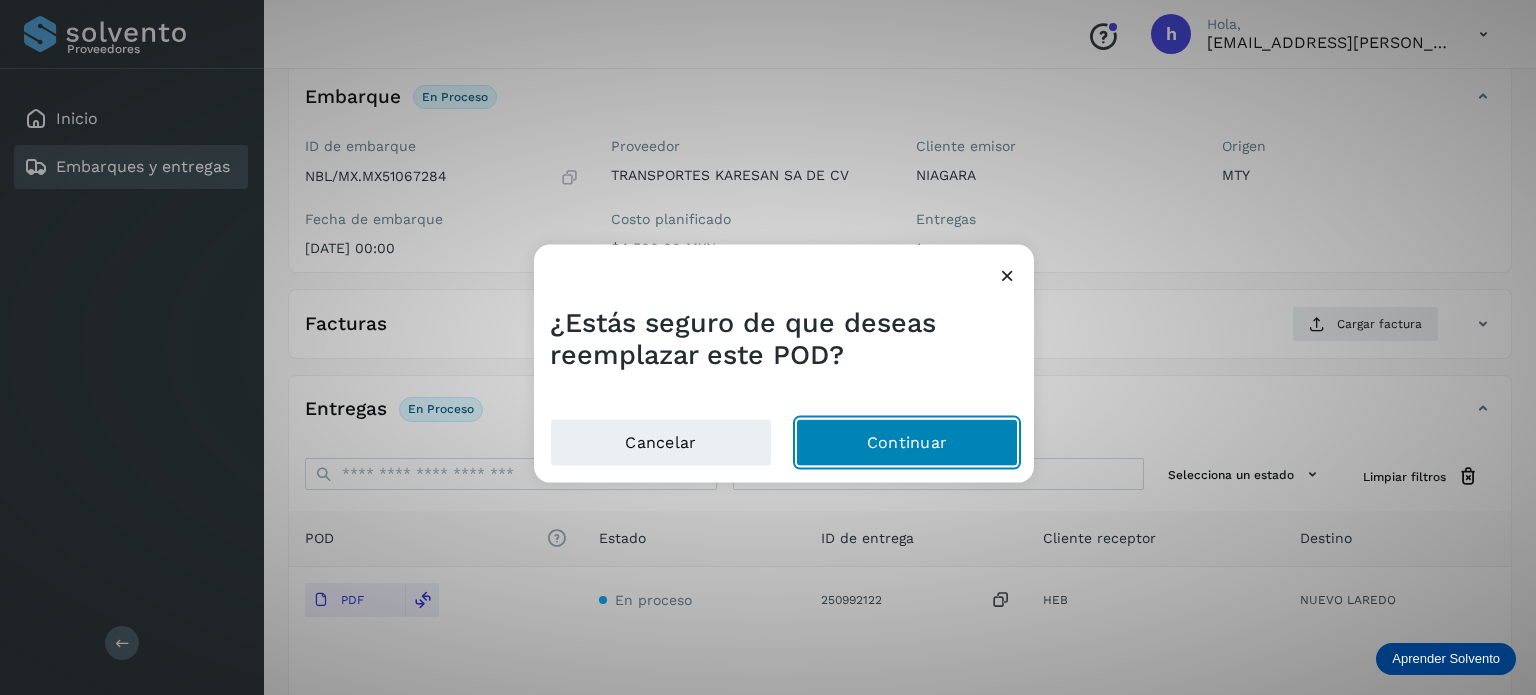 click on "Continuar" 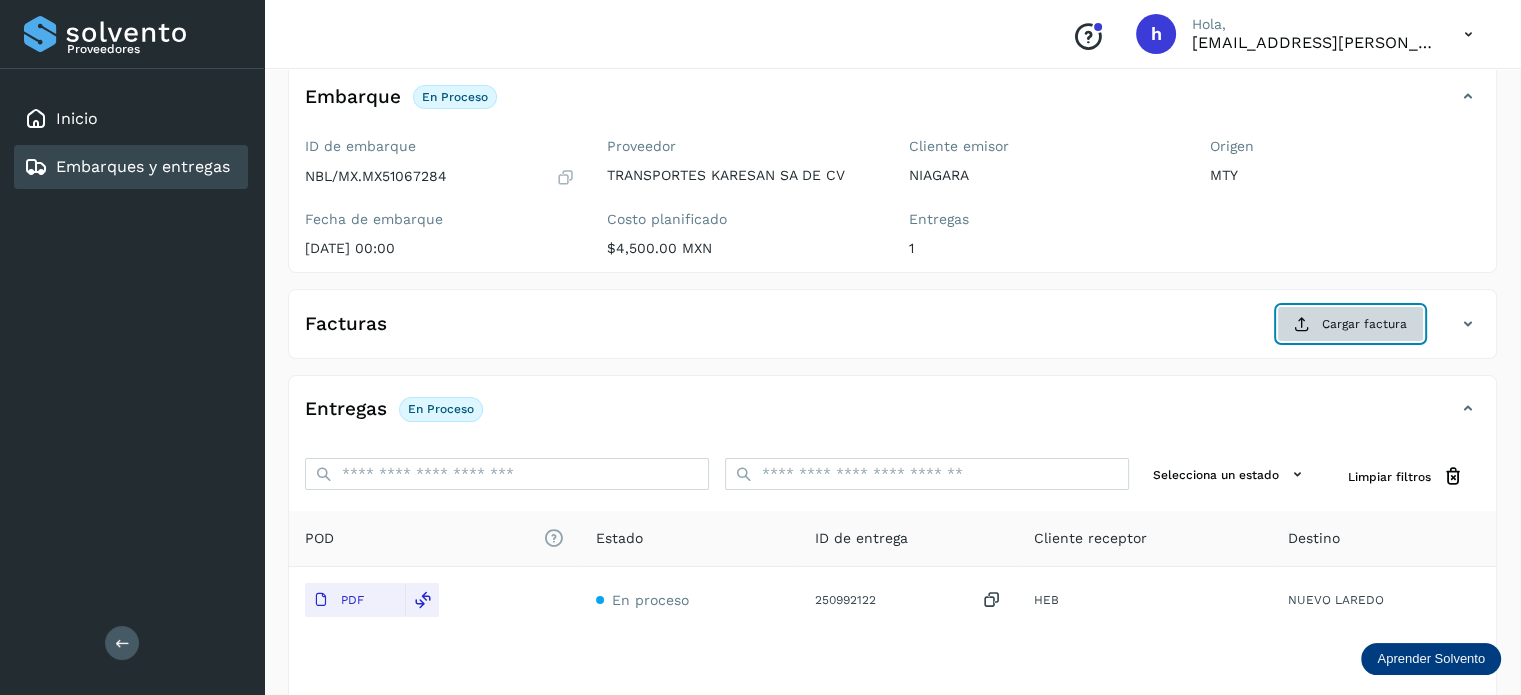 click on "Cargar factura" 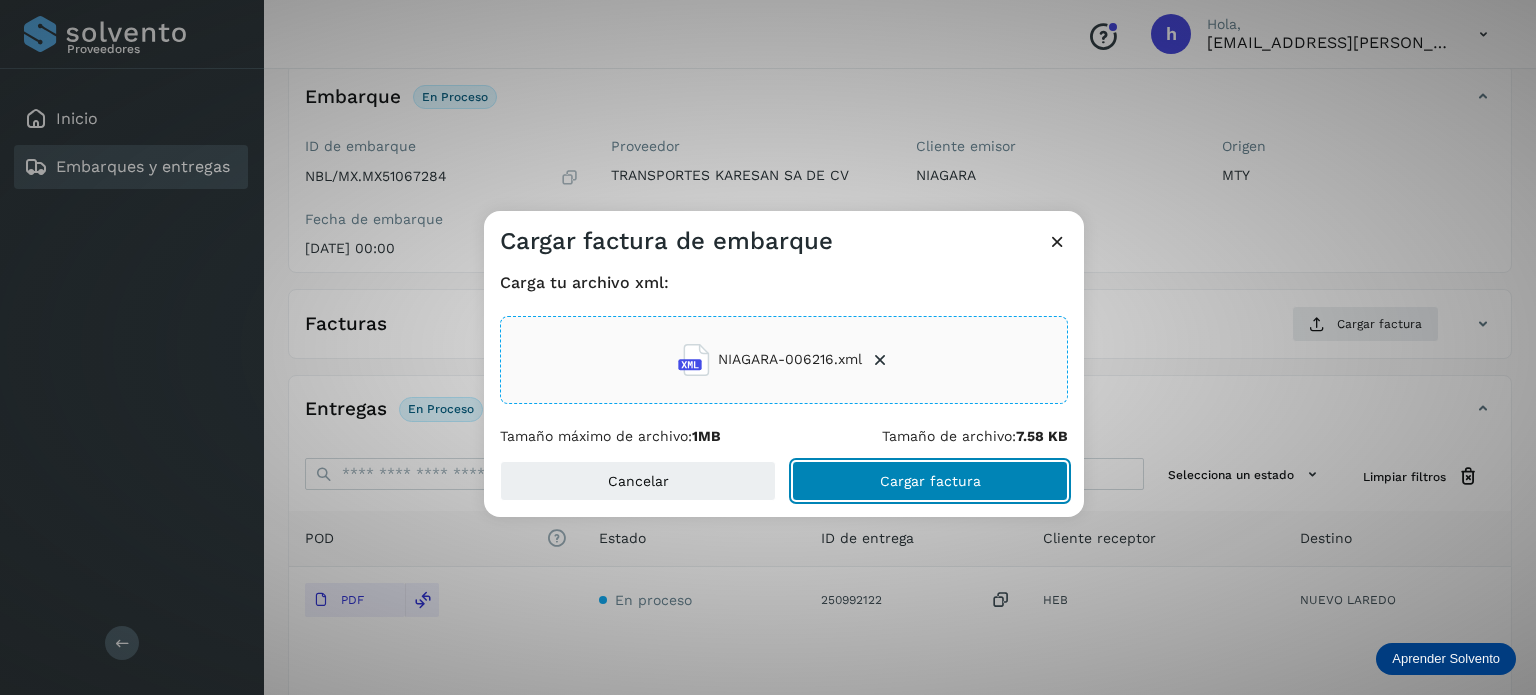 click on "Cargar factura" 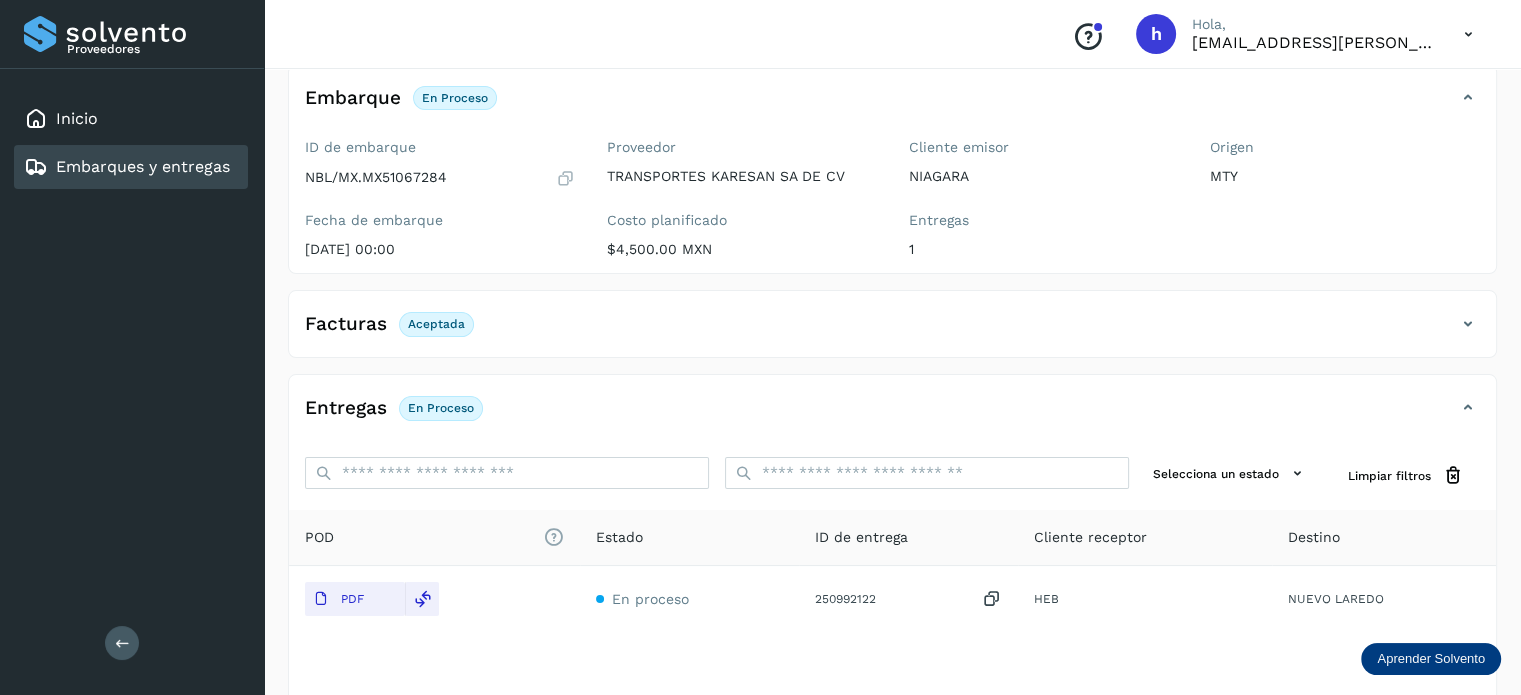 scroll, scrollTop: 0, scrollLeft: 0, axis: both 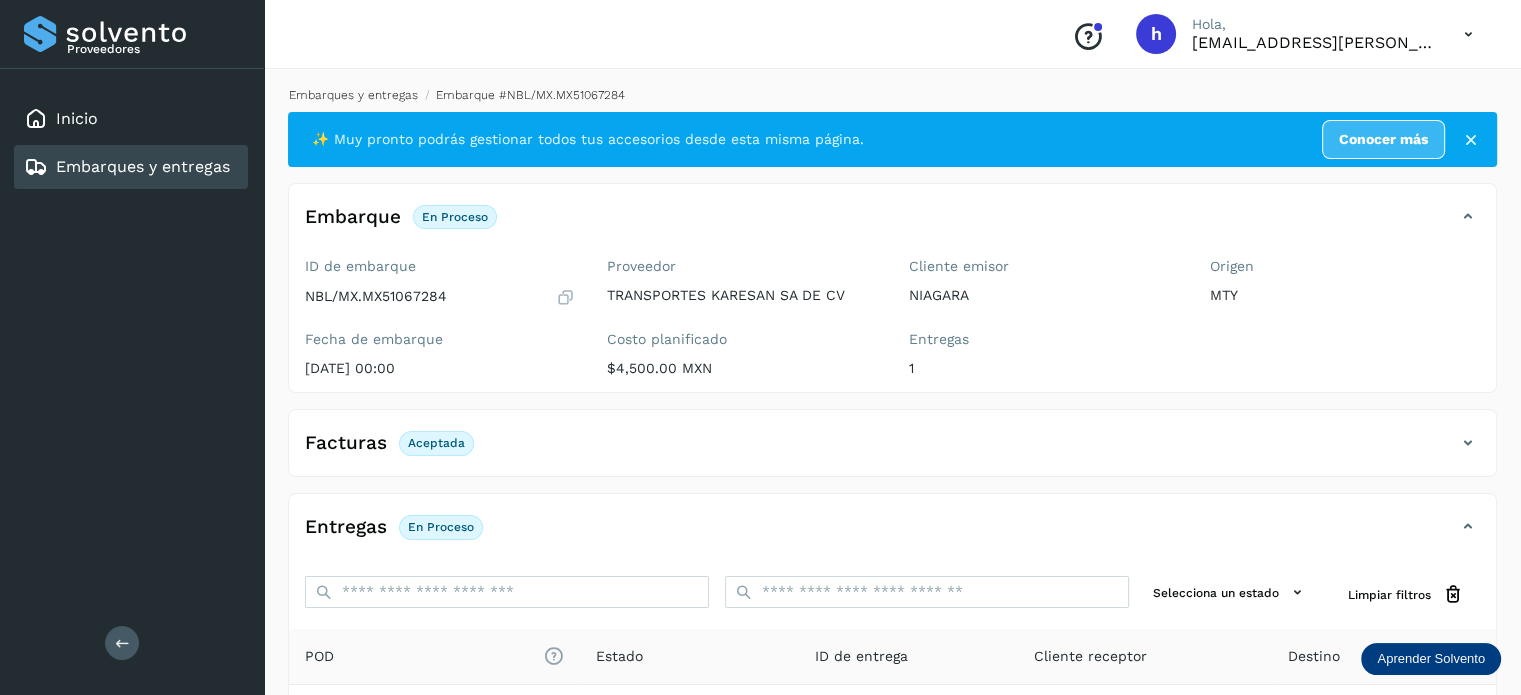 click on "Embarques y entregas" at bounding box center (353, 95) 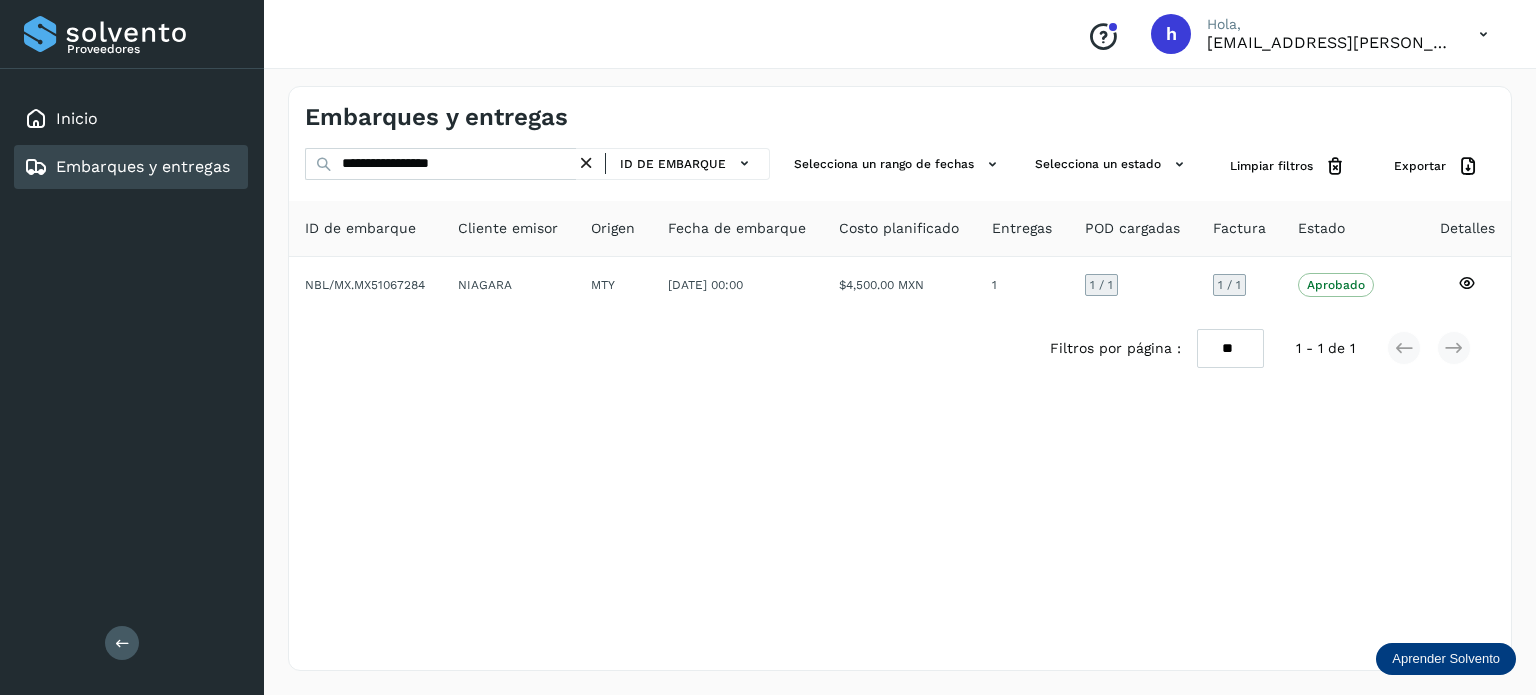 click at bounding box center (586, 163) 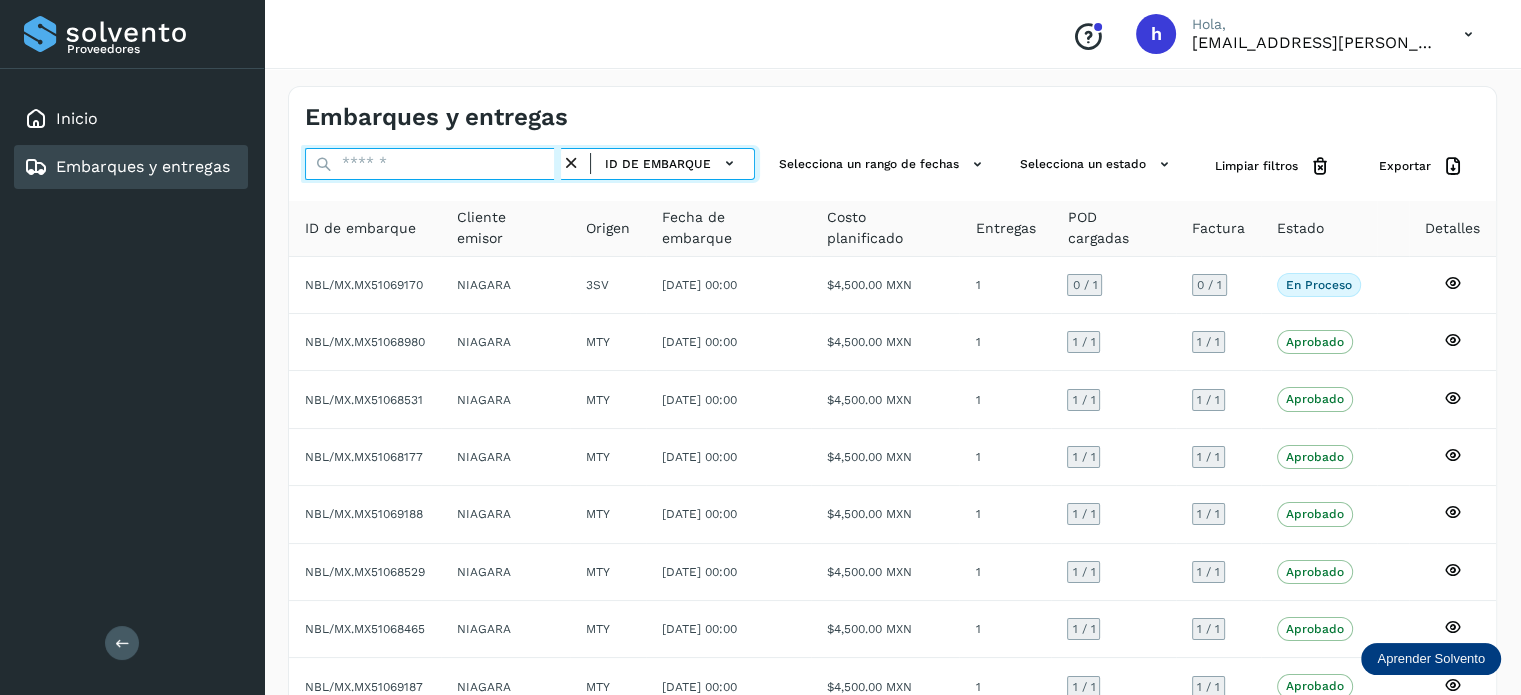 click at bounding box center (433, 164) 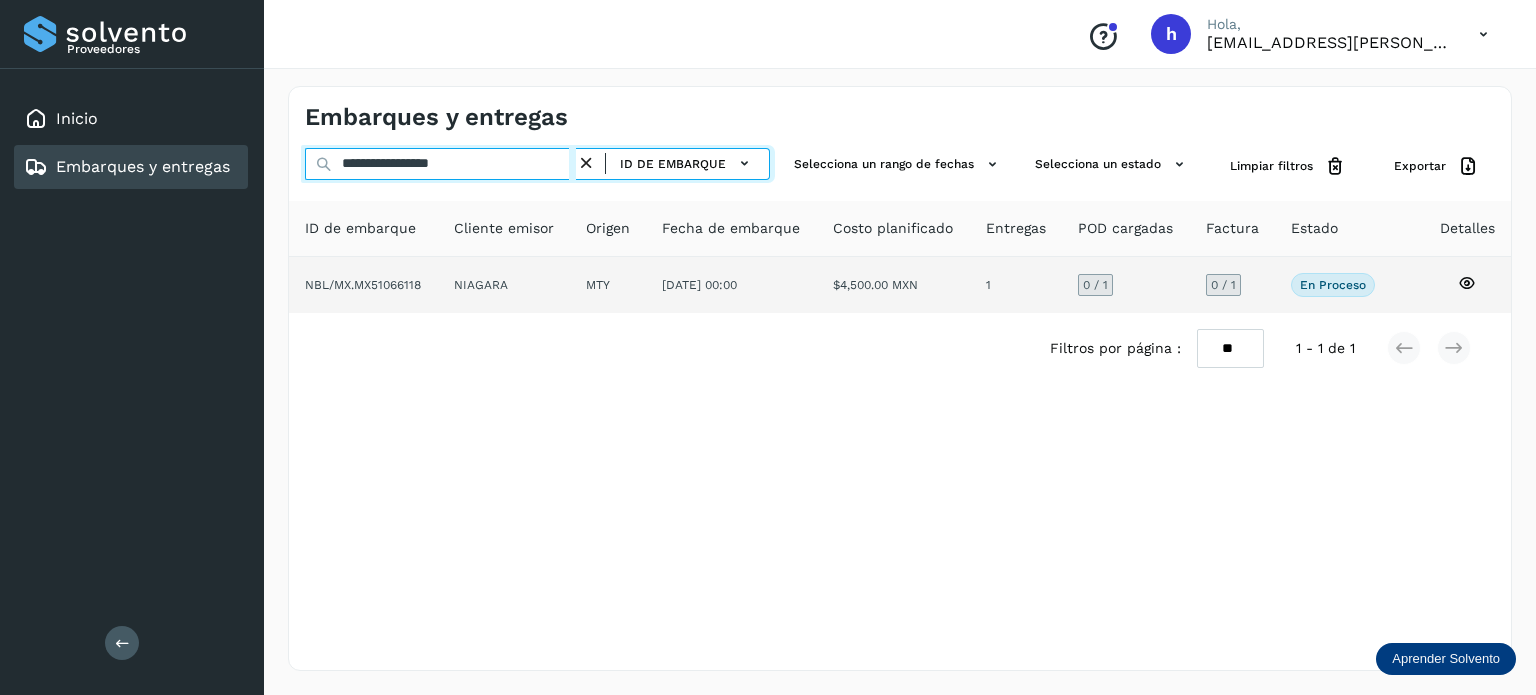 type on "**********" 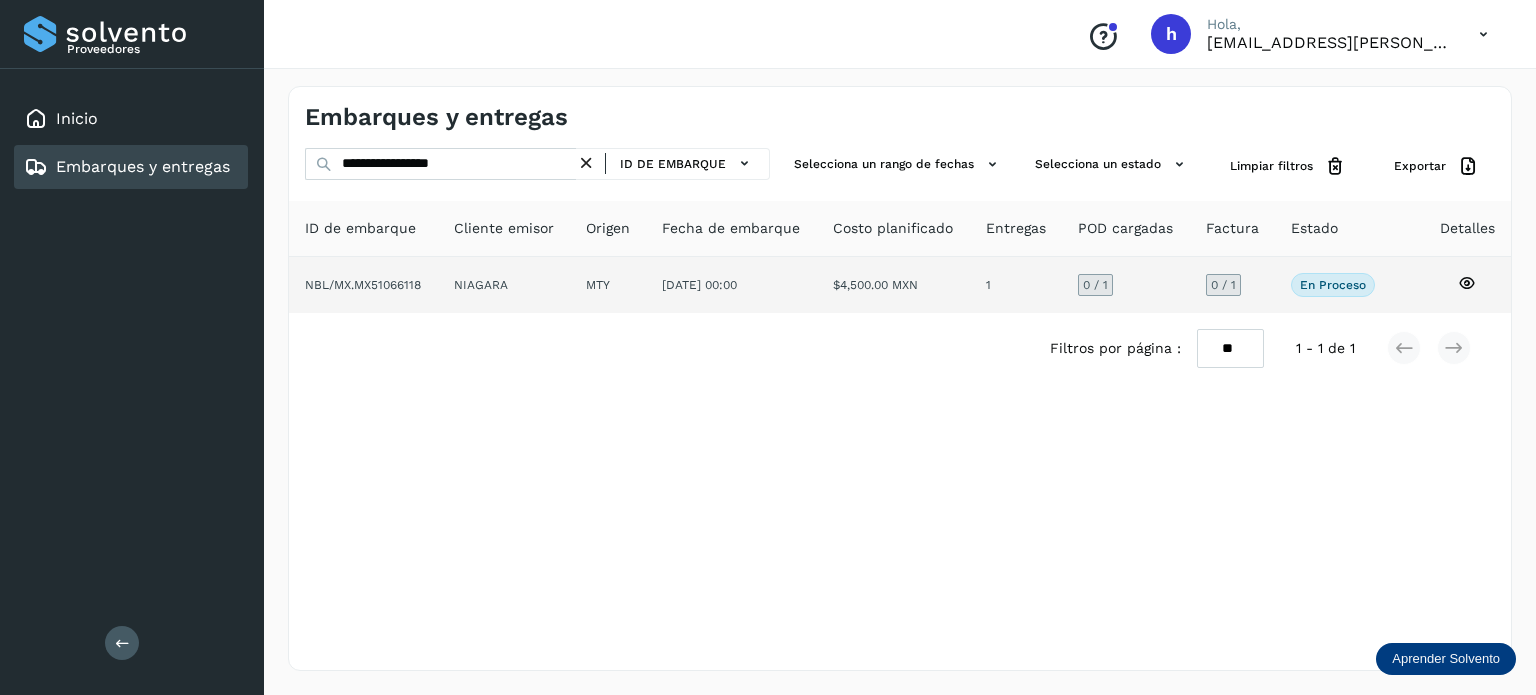 click on "NIAGARA" 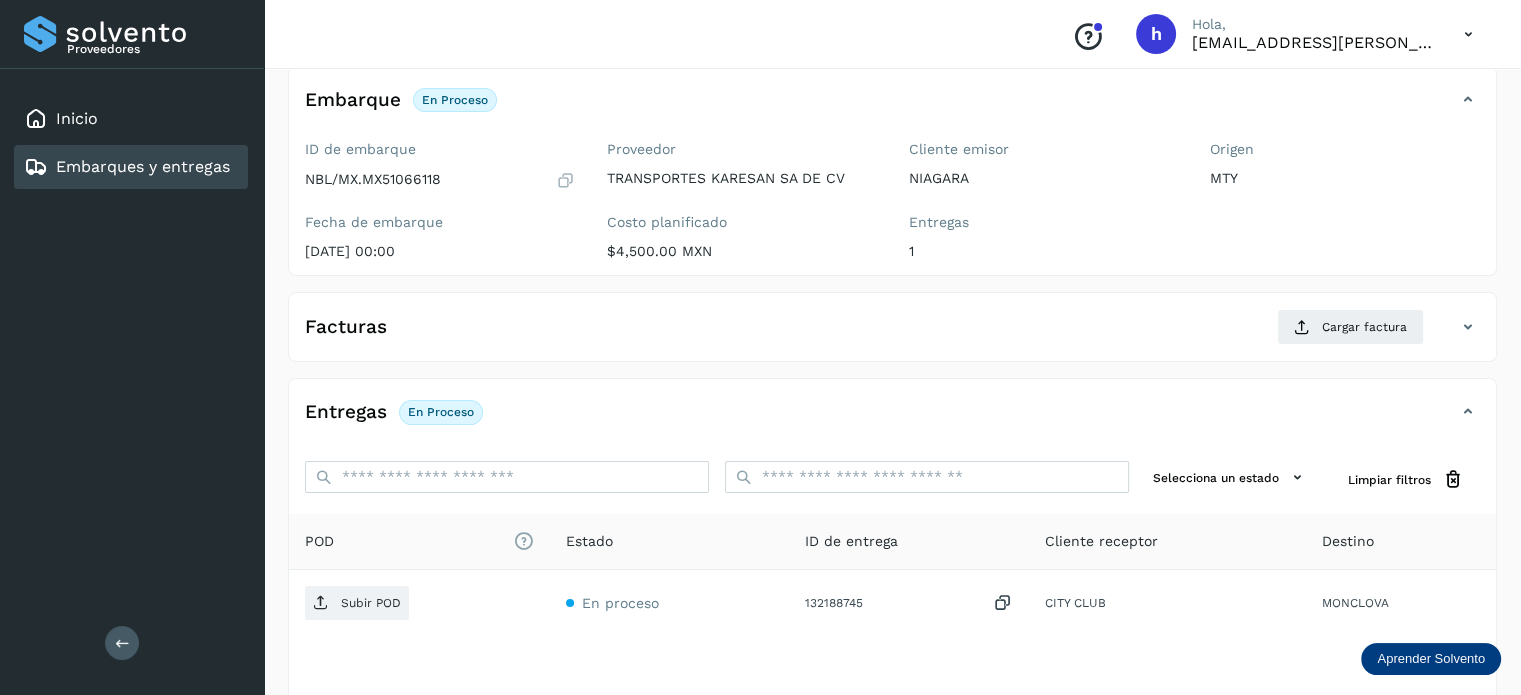 scroll, scrollTop: 119, scrollLeft: 0, axis: vertical 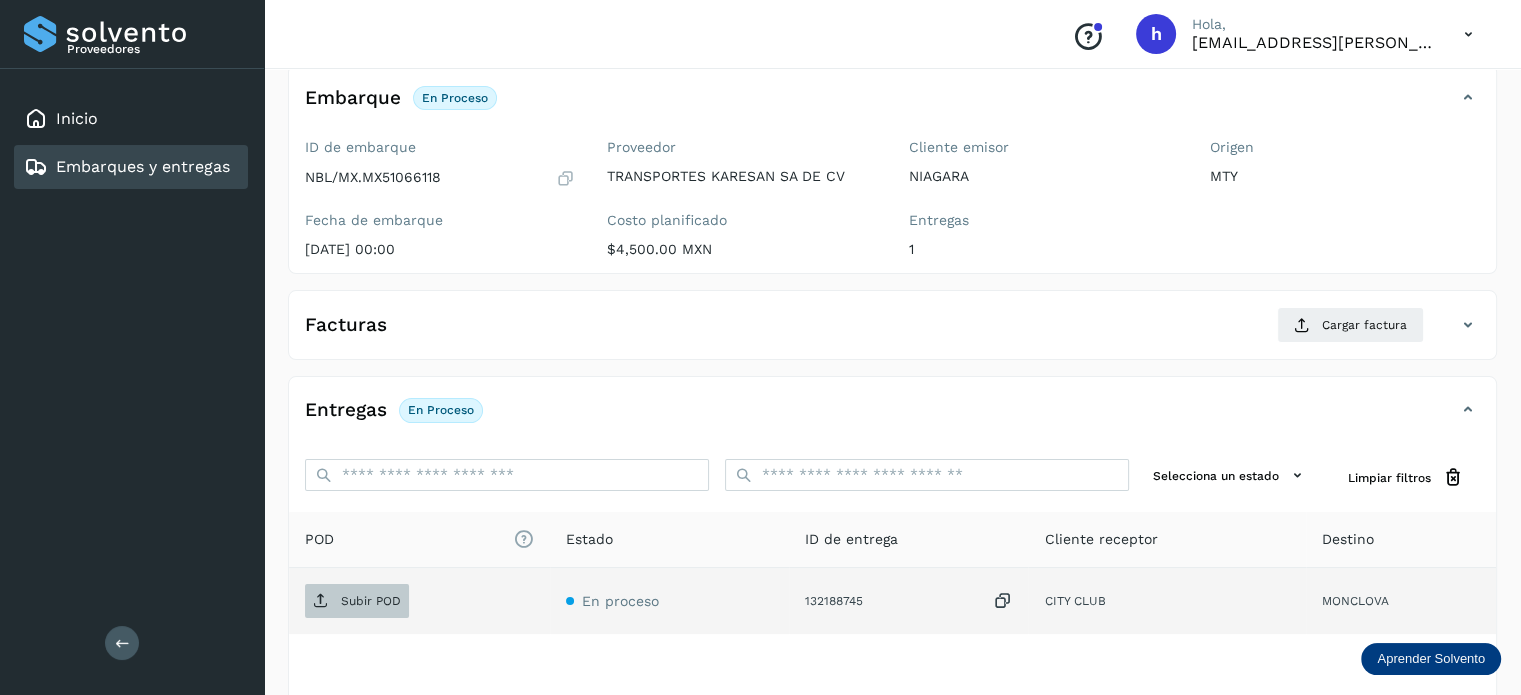 click on "Subir POD" at bounding box center (371, 601) 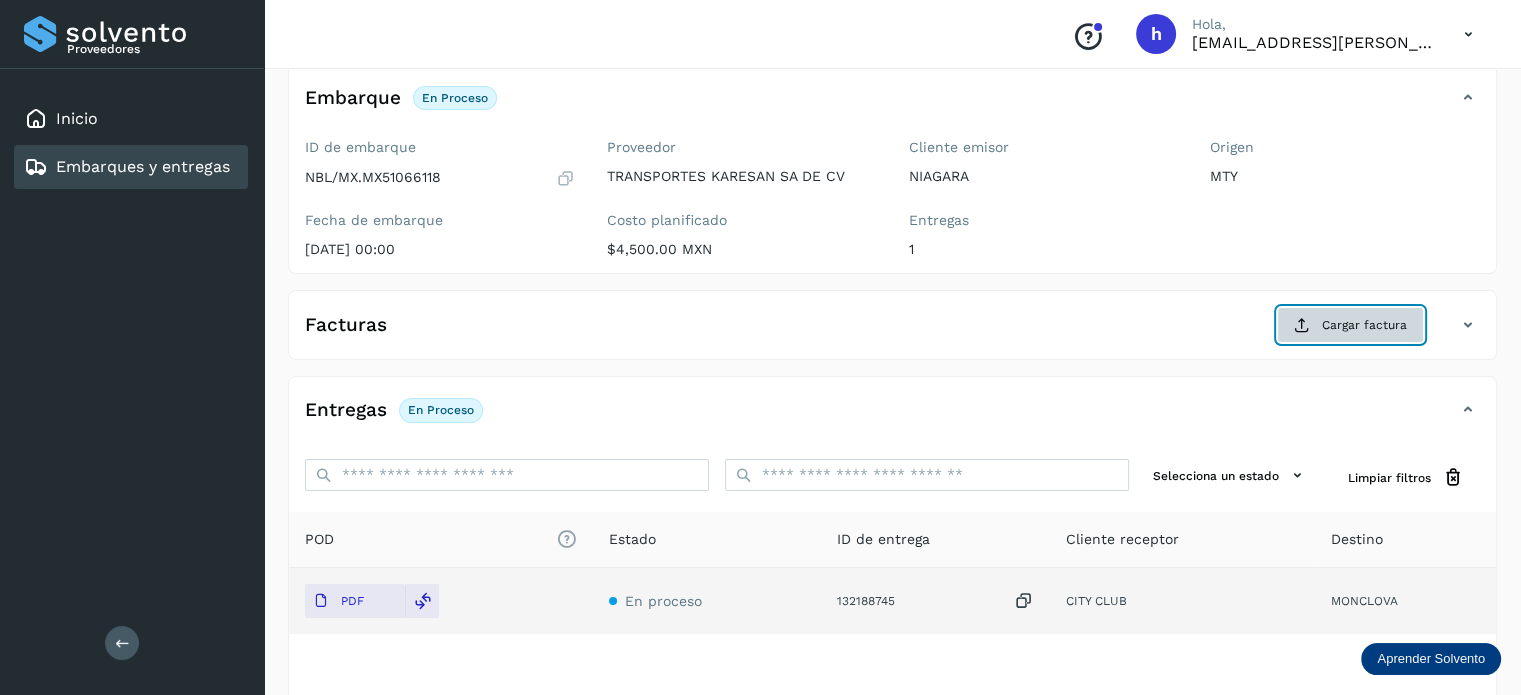 click on "Cargar factura" 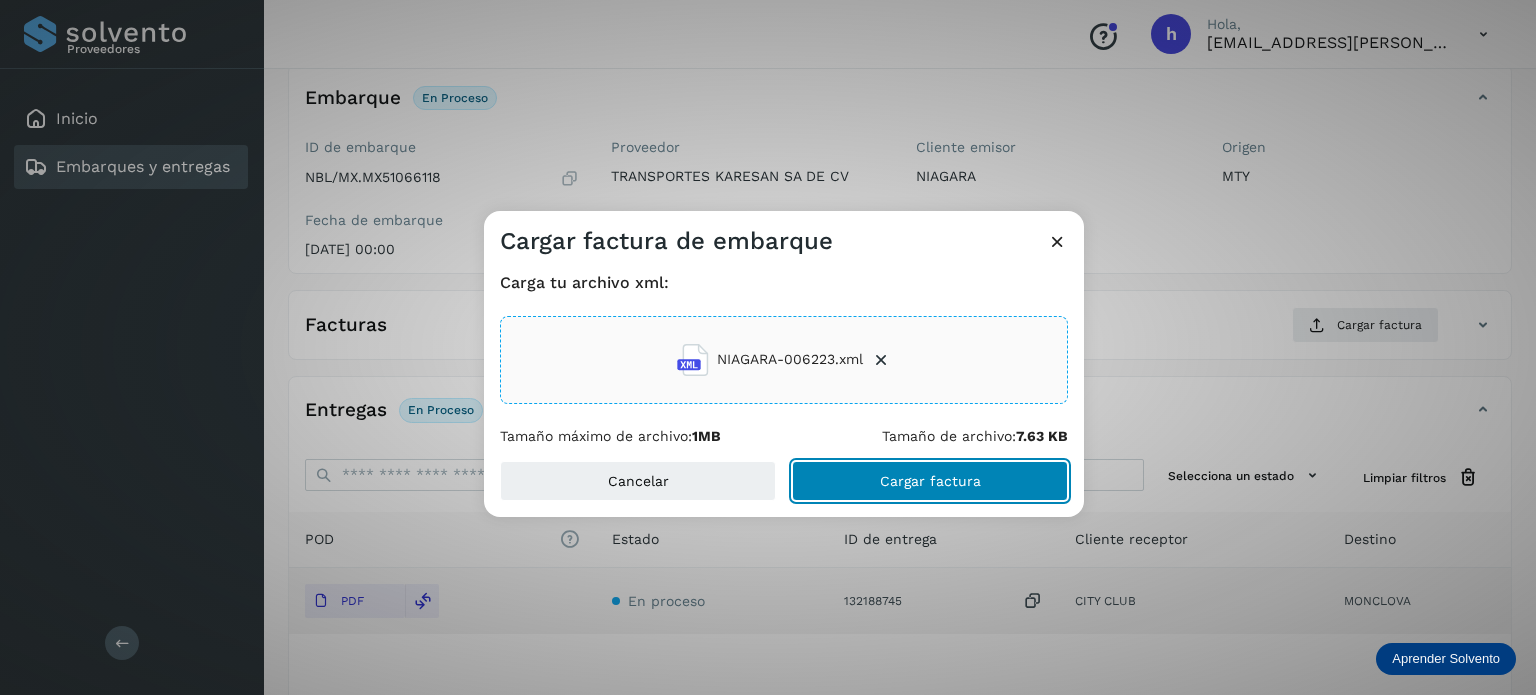 click on "Cargar factura" 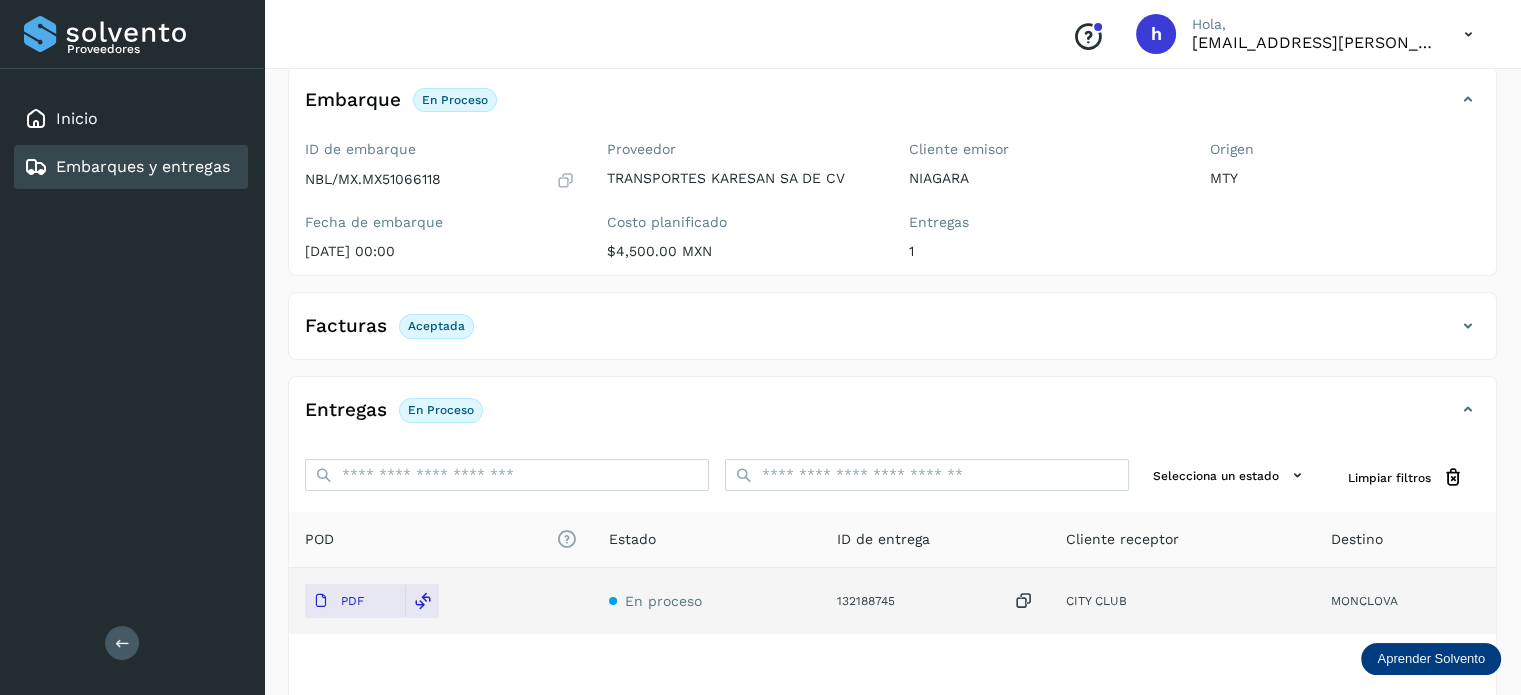 scroll, scrollTop: 0, scrollLeft: 0, axis: both 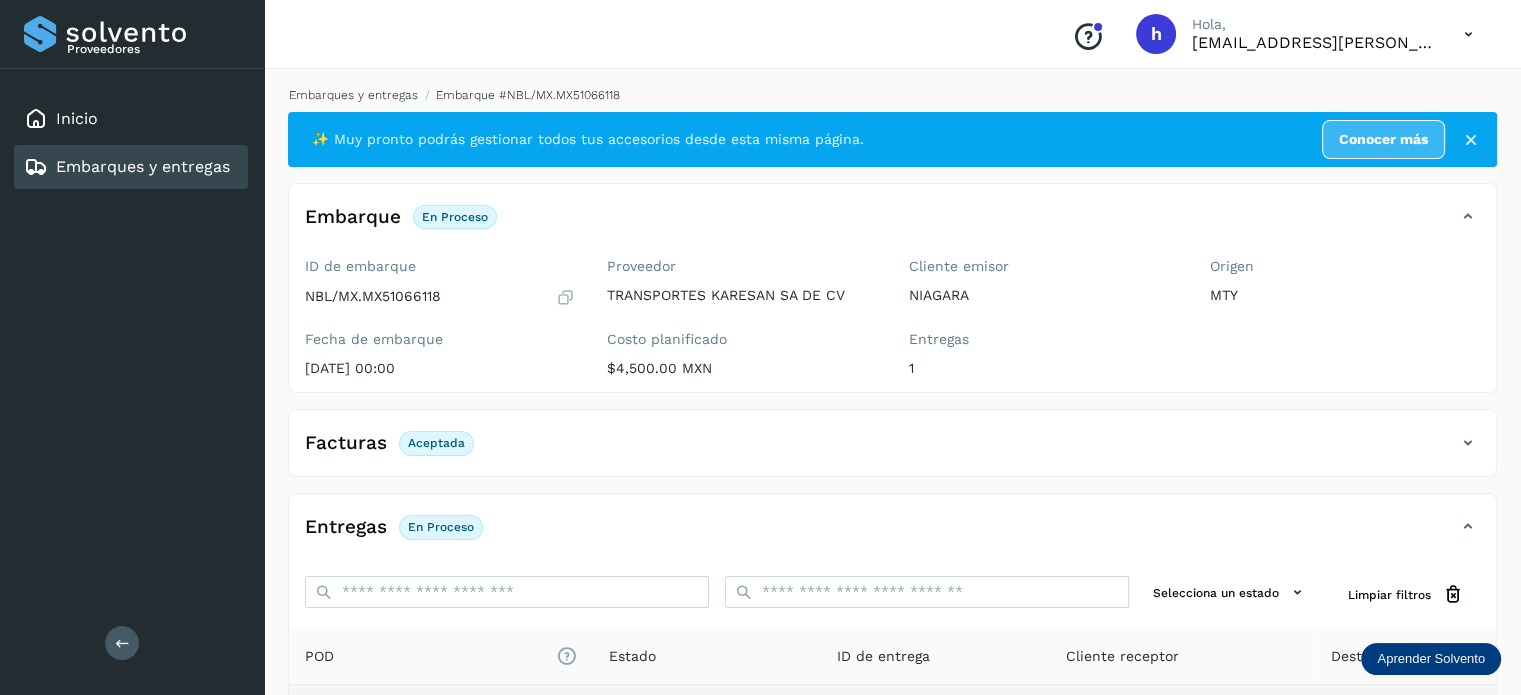 click on "Embarques y entregas" at bounding box center (353, 95) 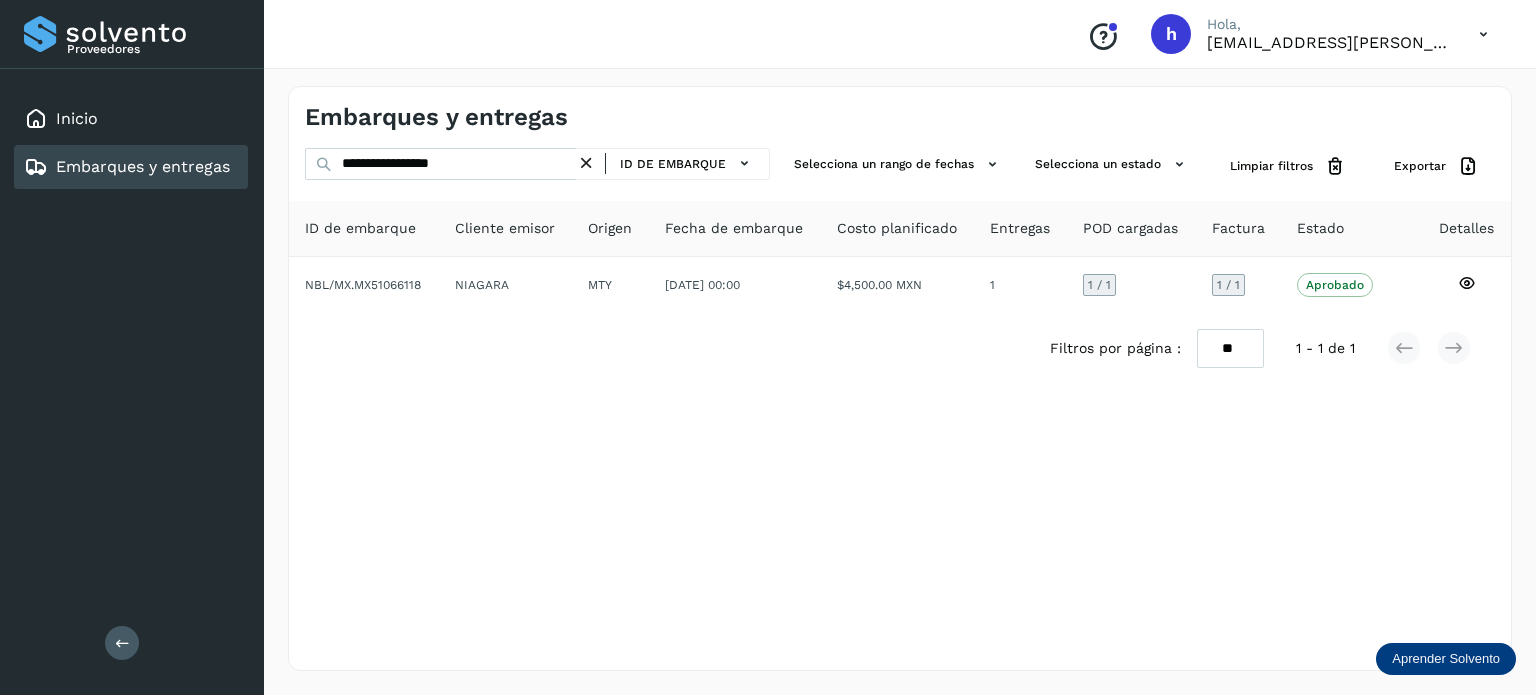 click on "Embarques y entregas" at bounding box center [900, 109] 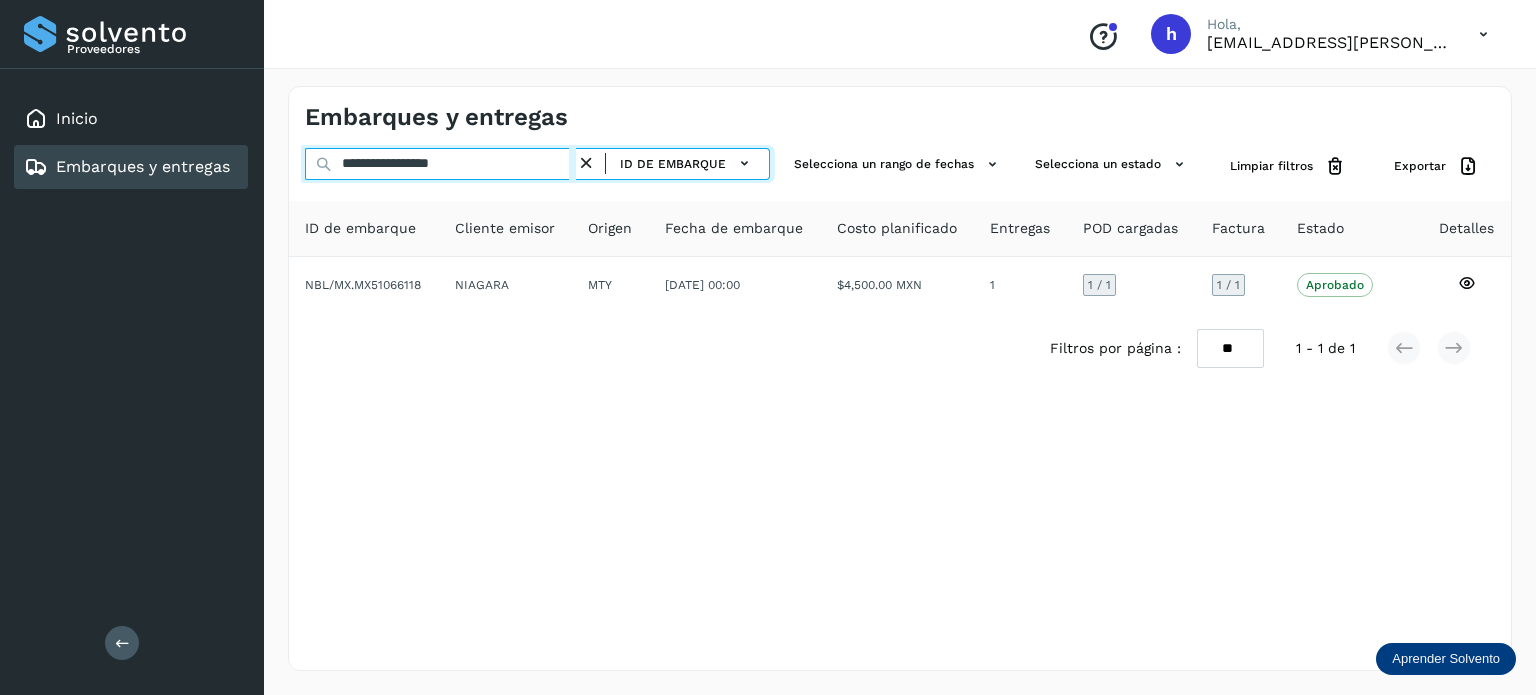 drag, startPoint x: 493, startPoint y: 161, endPoint x: 50, endPoint y: 187, distance: 443.76233 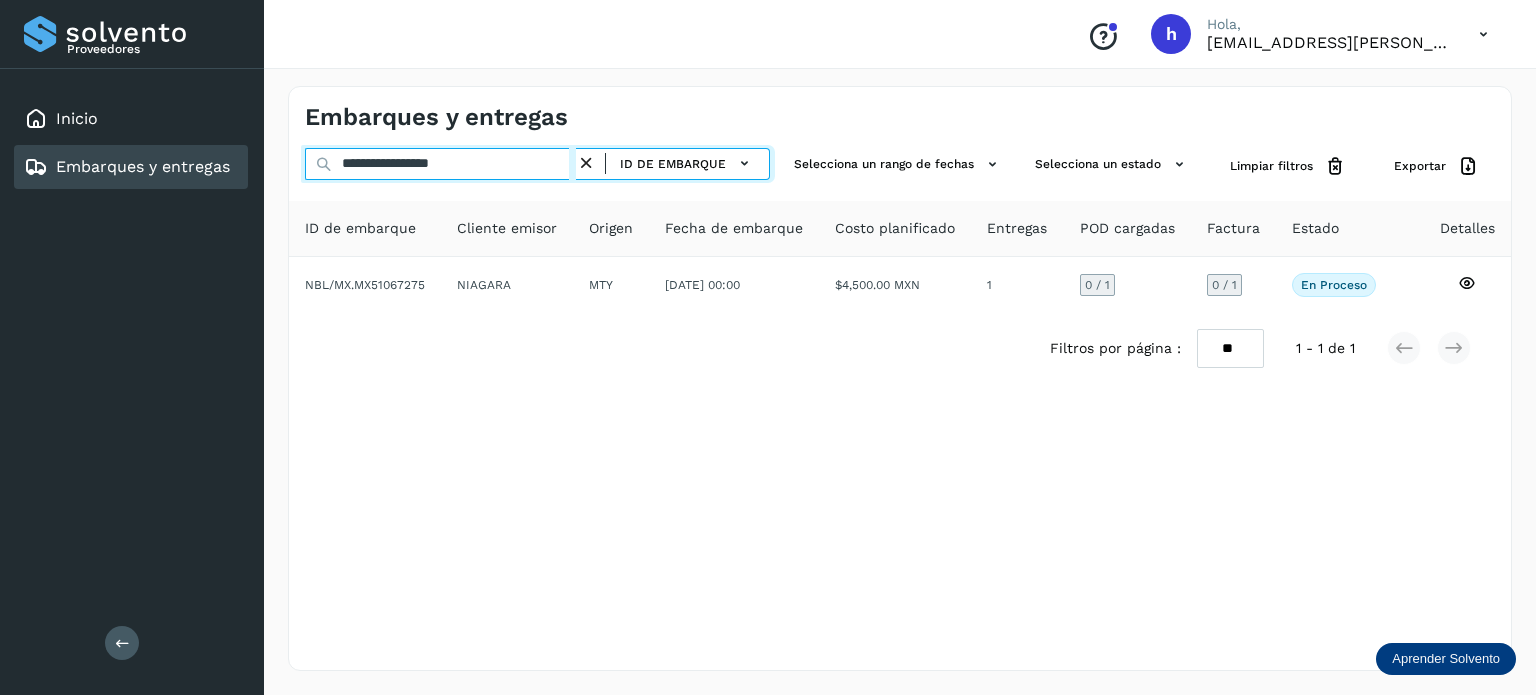 type on "**********" 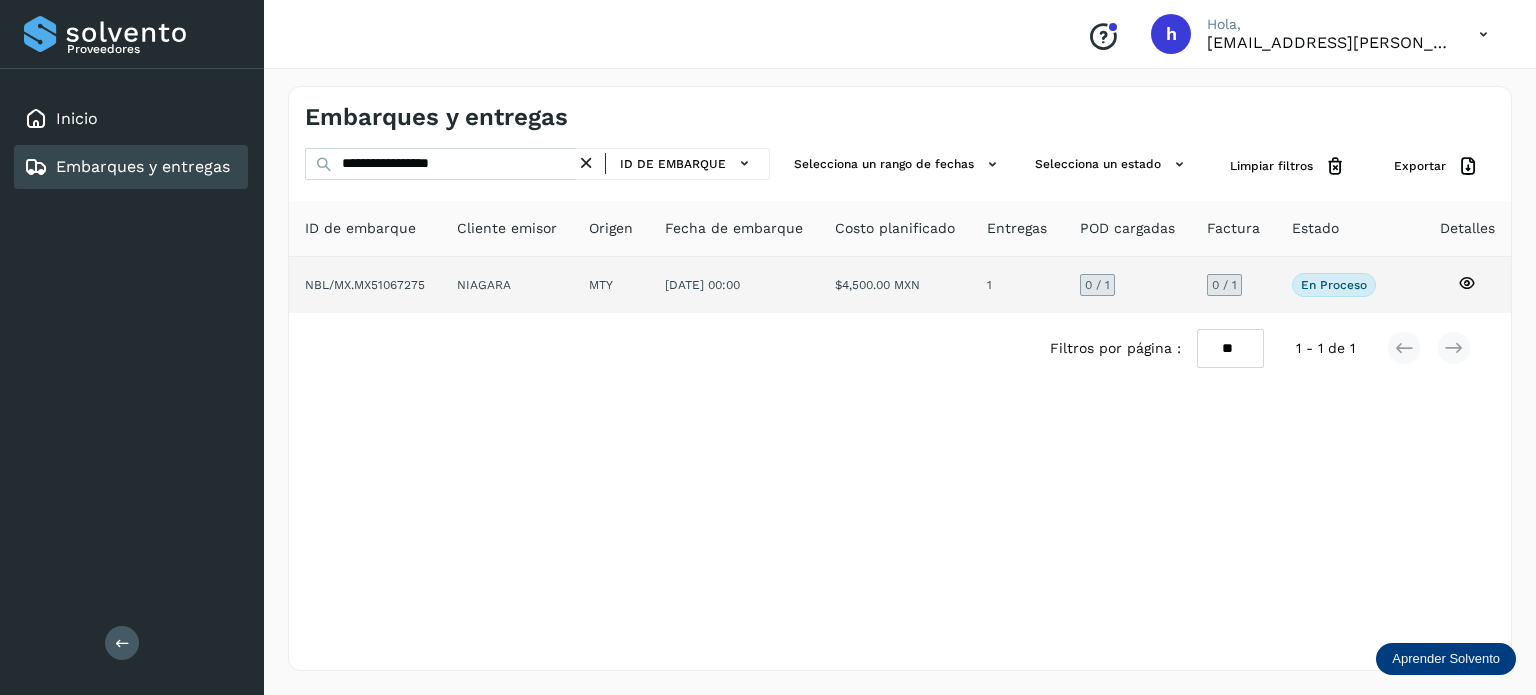 click on "NIAGARA" 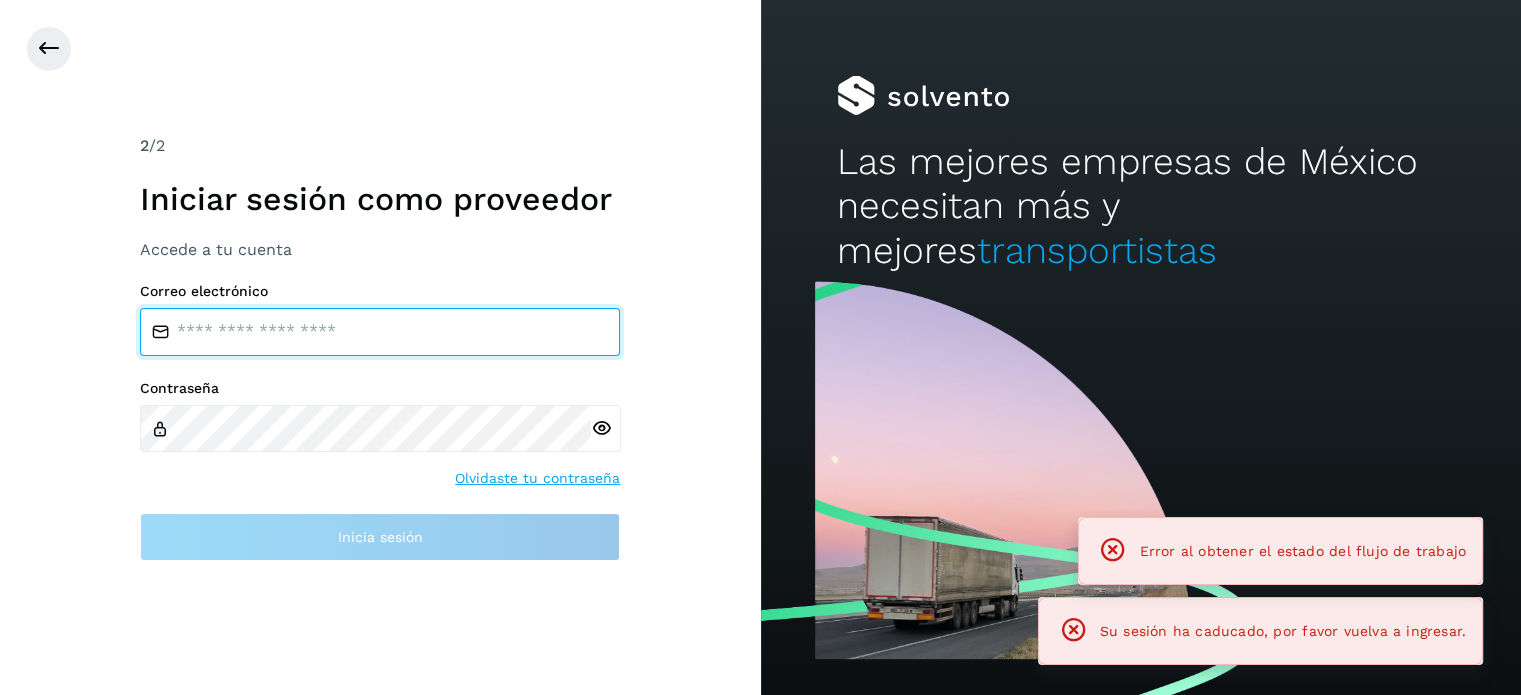 type on "**********" 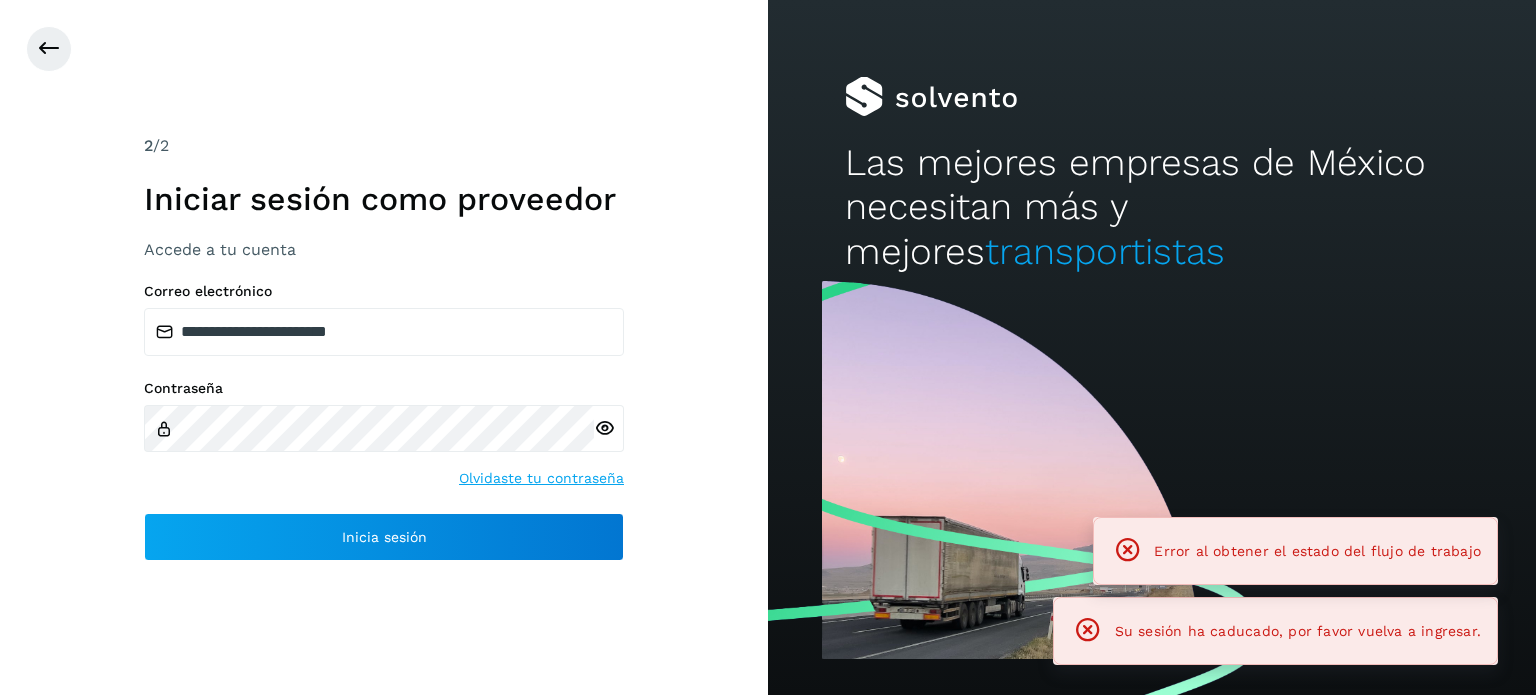drag, startPoint x: 1535, startPoint y: 190, endPoint x: 1535, endPoint y: 229, distance: 39 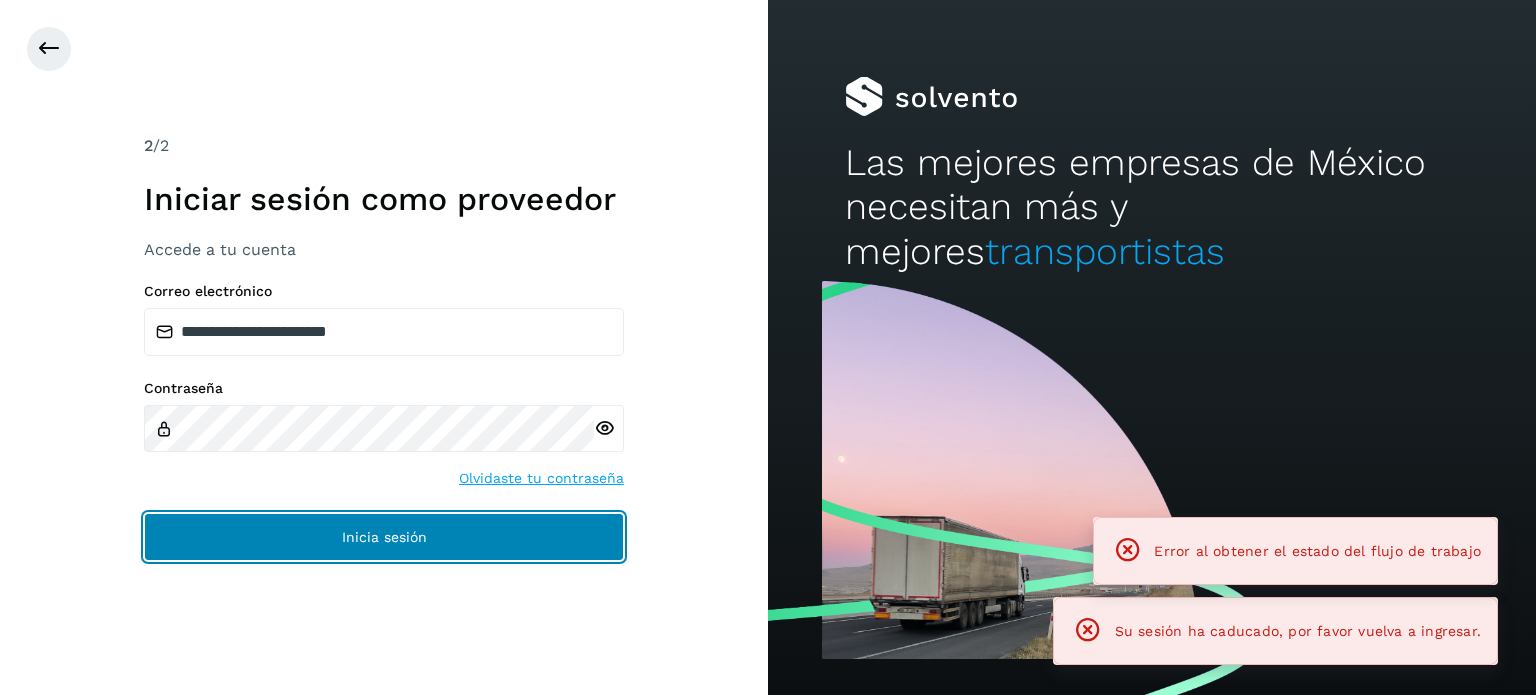 click on "Inicia sesión" at bounding box center [384, 537] 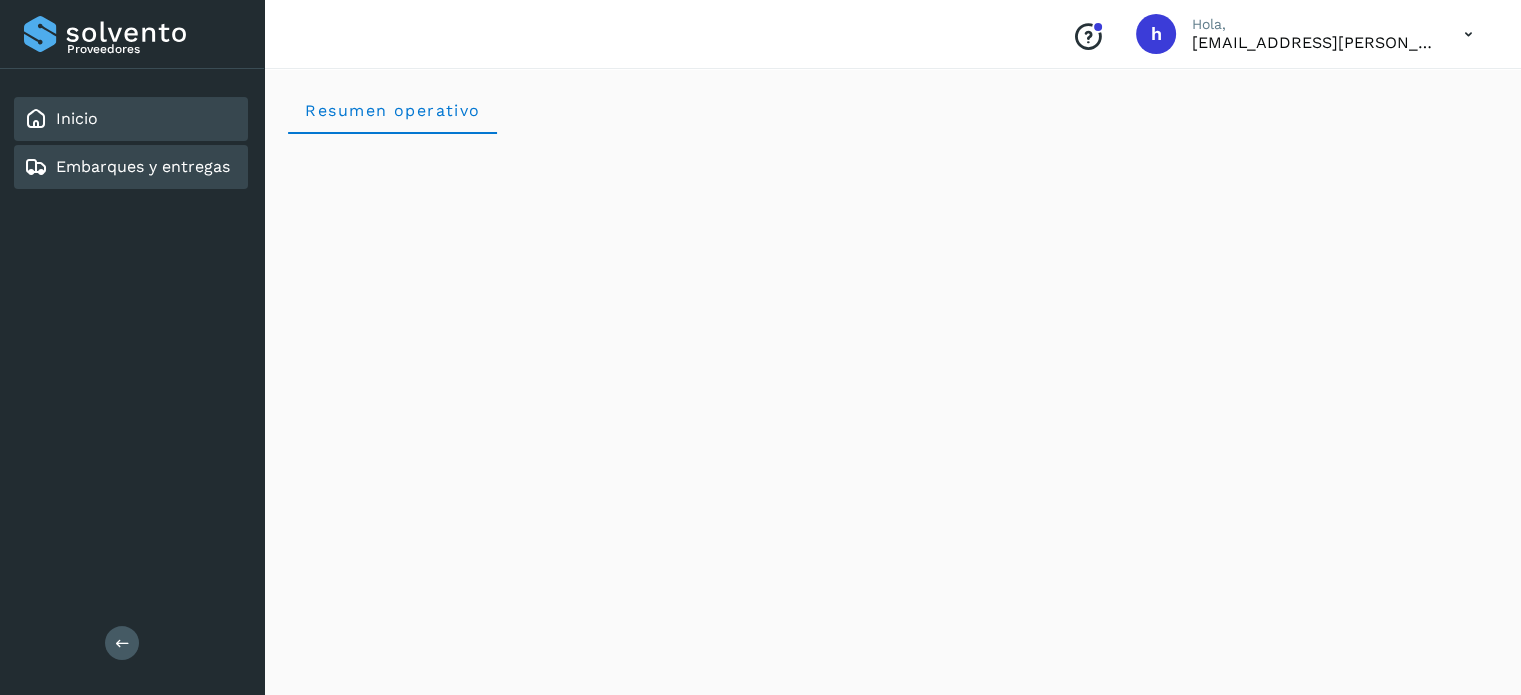 click on "Embarques y entregas" at bounding box center [143, 166] 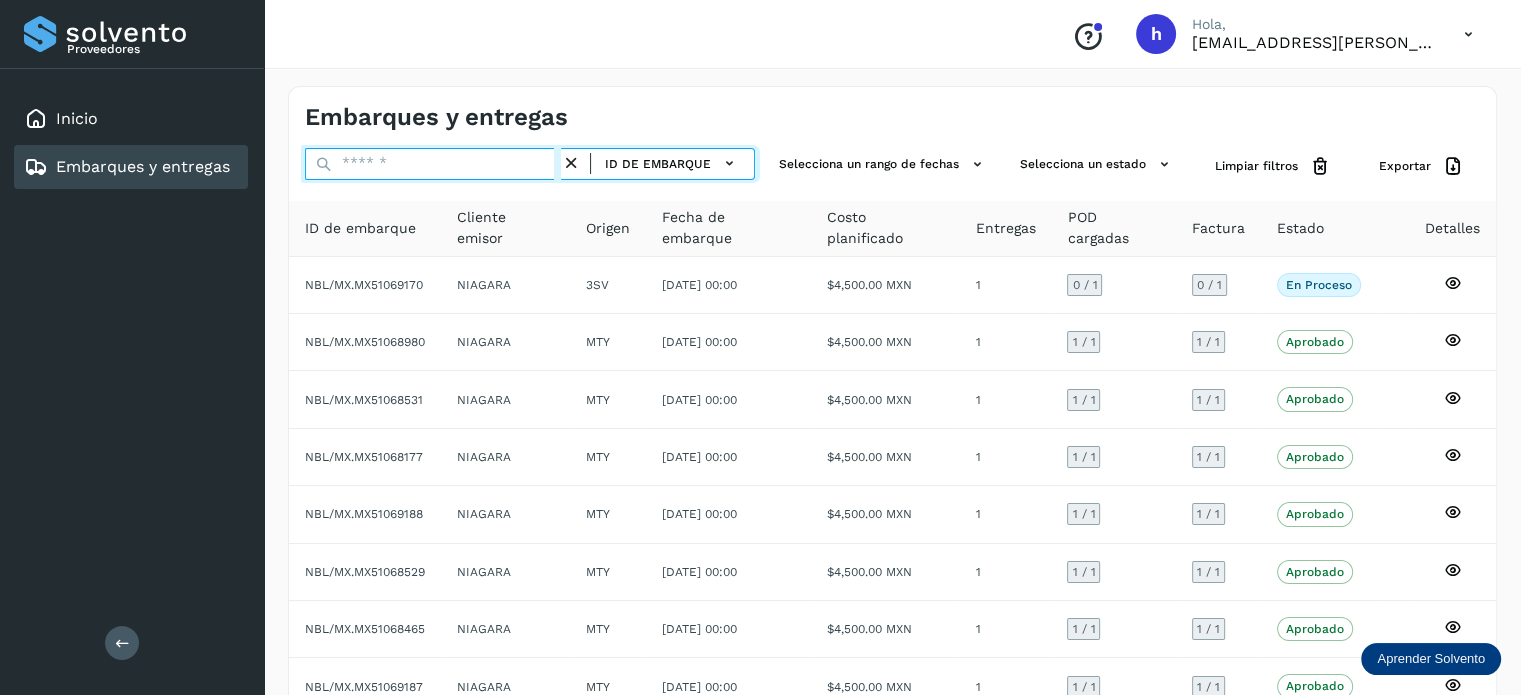 click at bounding box center [433, 164] 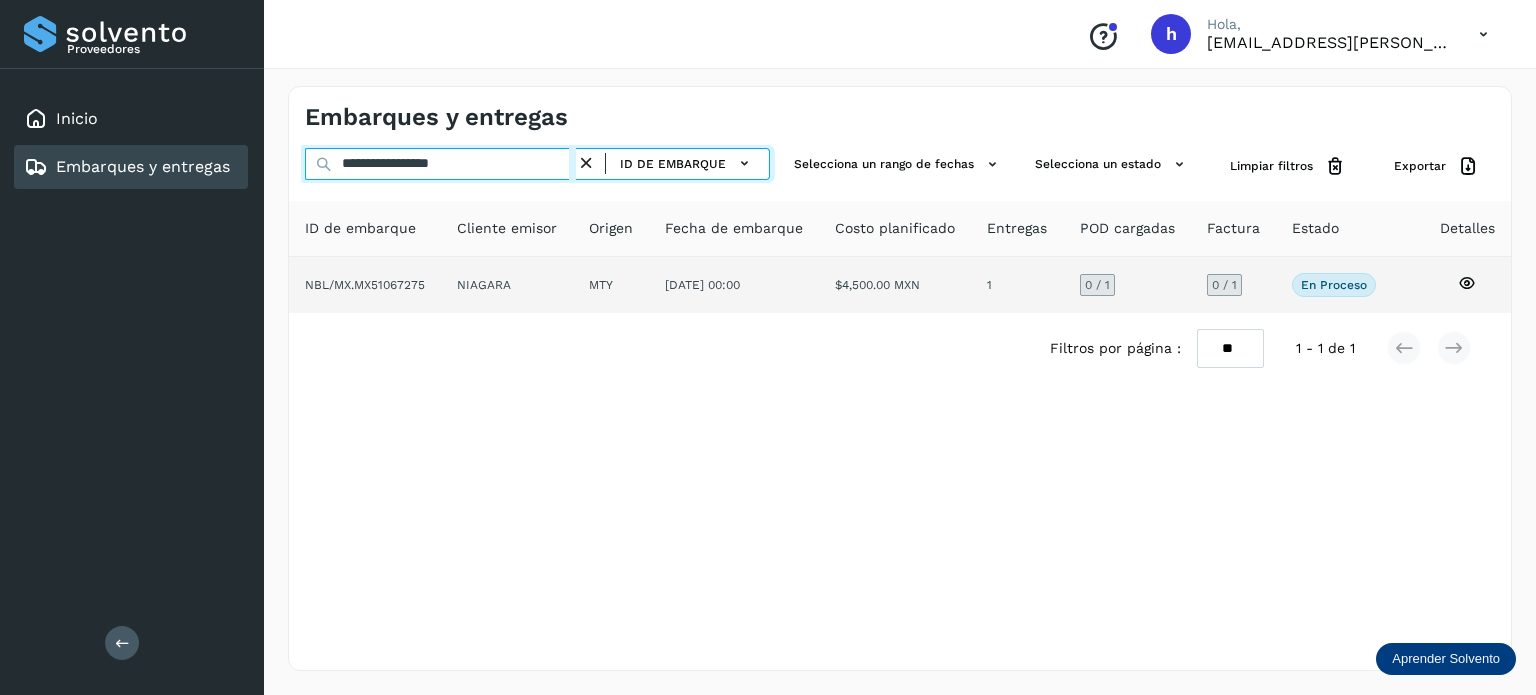 type on "**********" 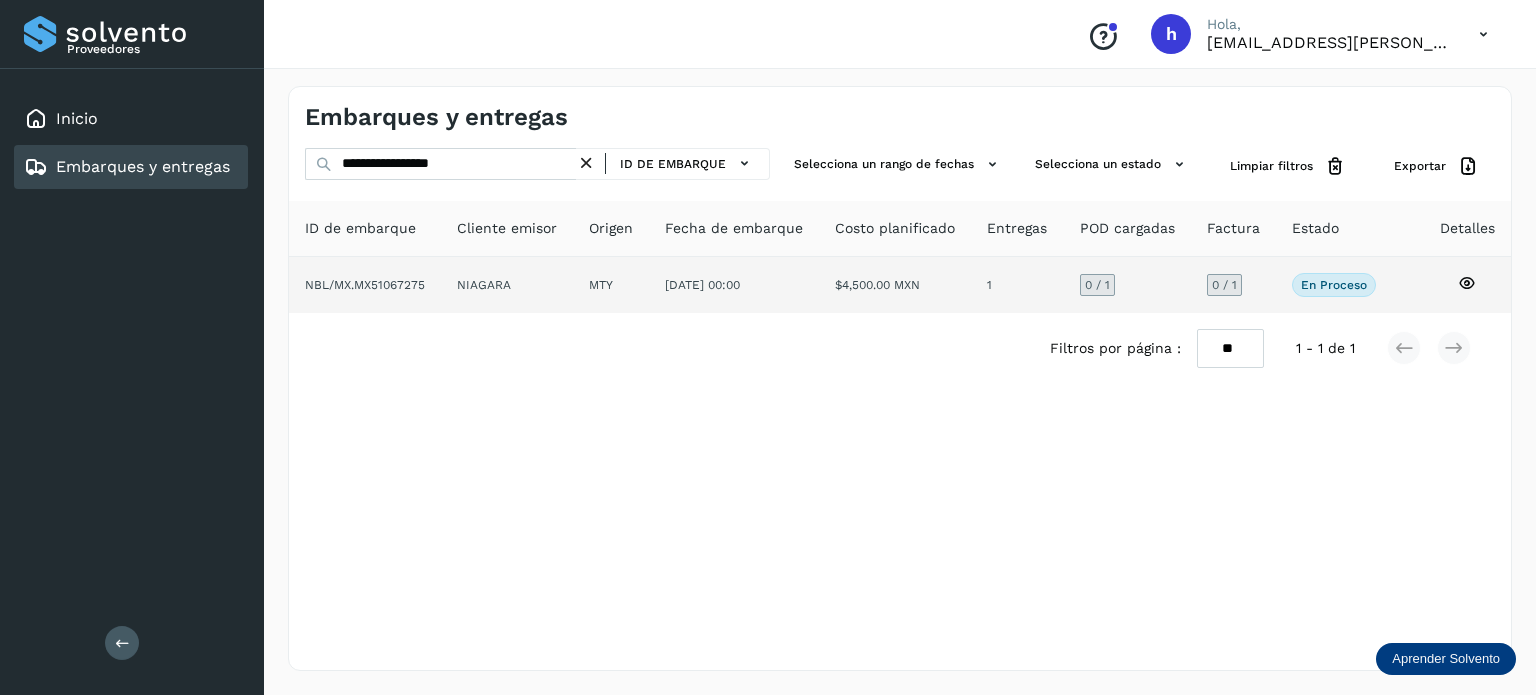 click on "NBL/MX.MX51067275" 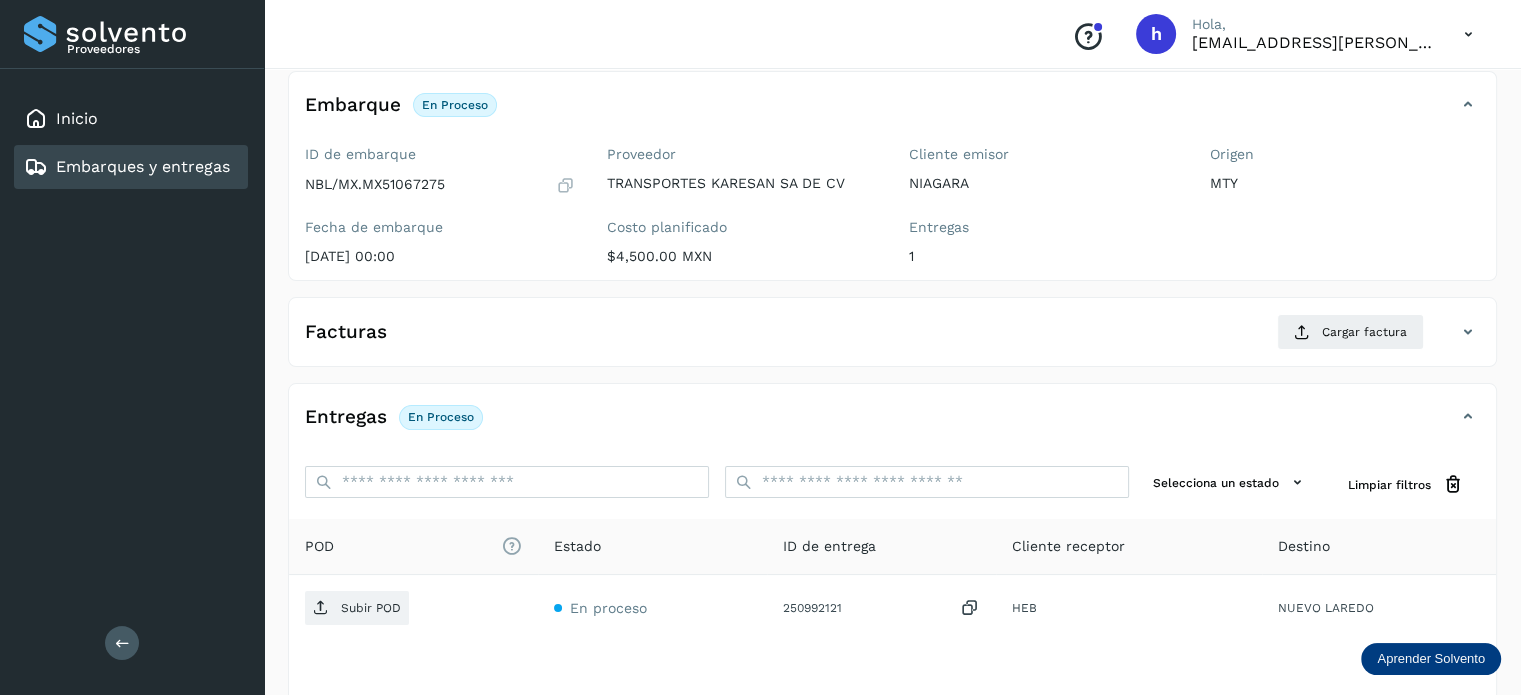 scroll, scrollTop: 114, scrollLeft: 0, axis: vertical 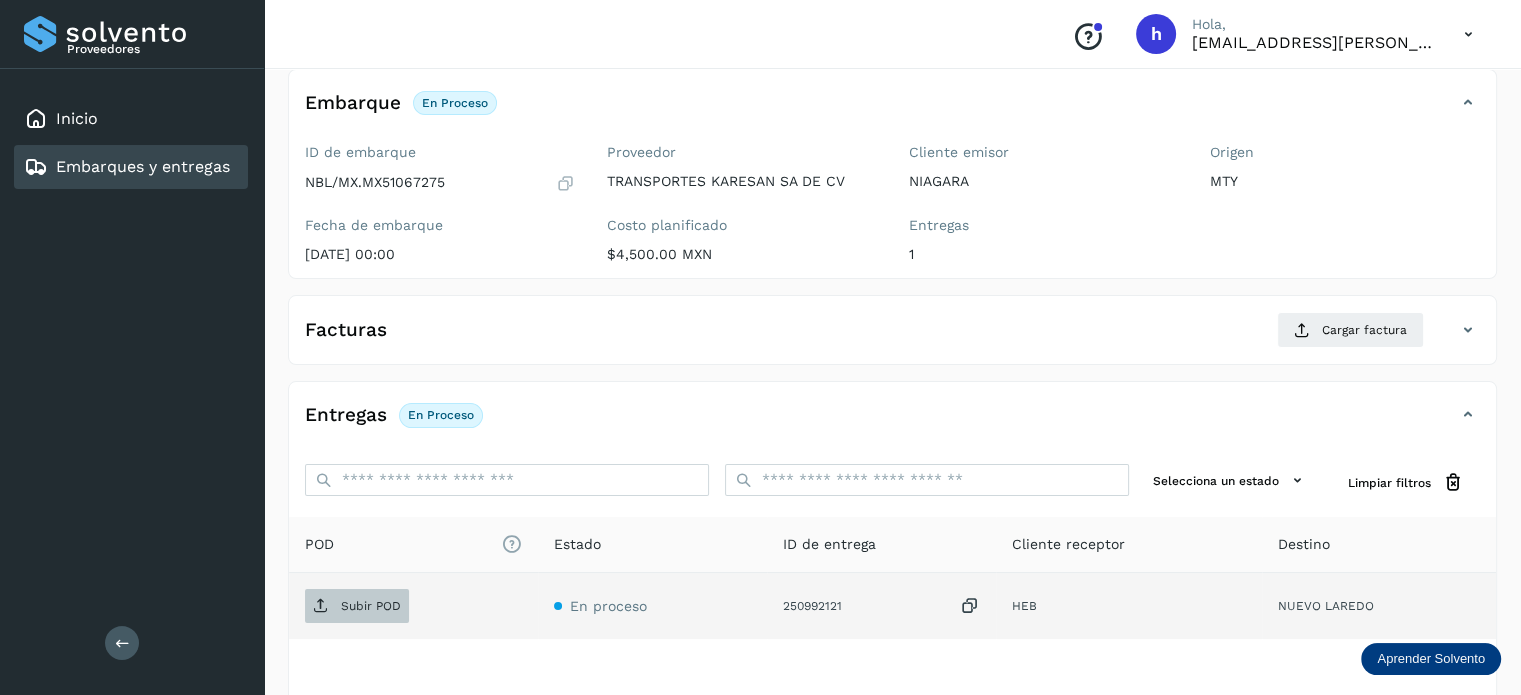 click on "Subir POD" at bounding box center (357, 606) 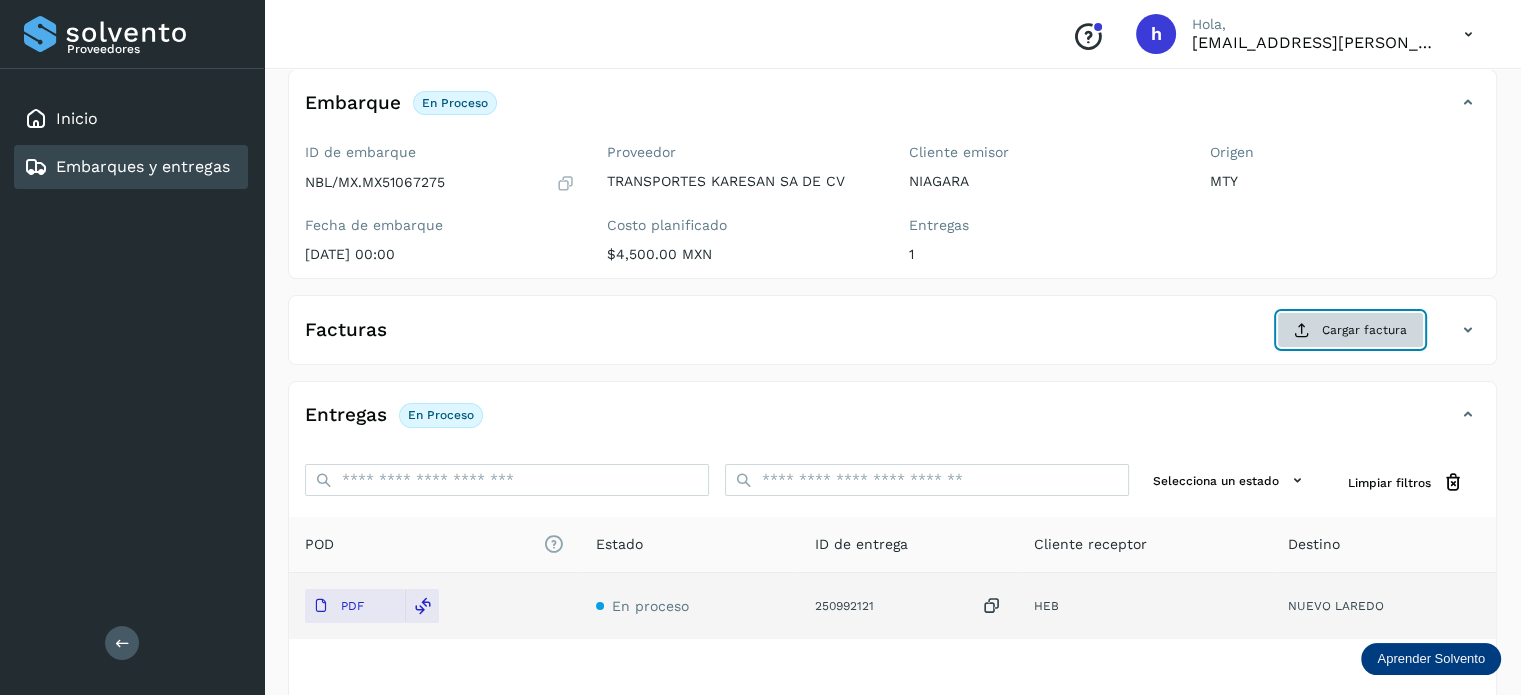 click on "Cargar factura" 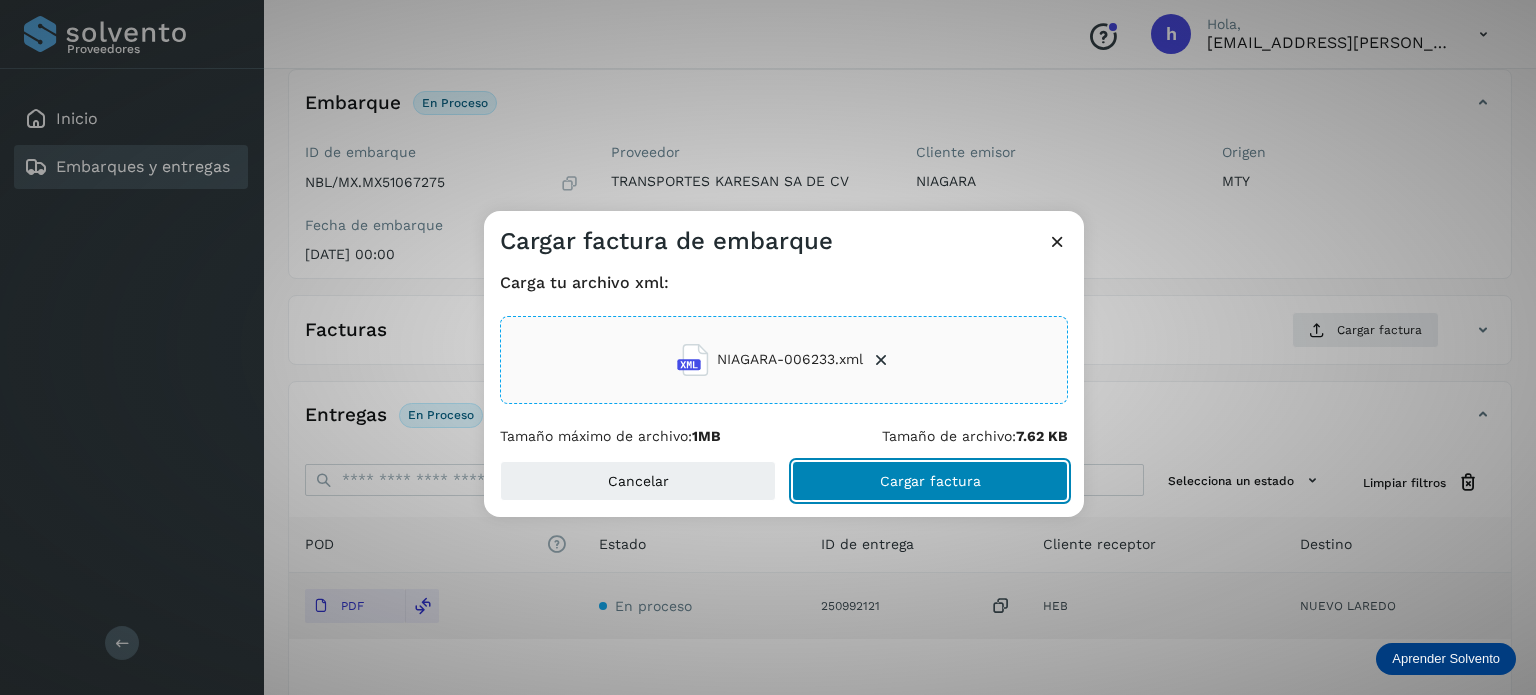 click on "Cargar factura" 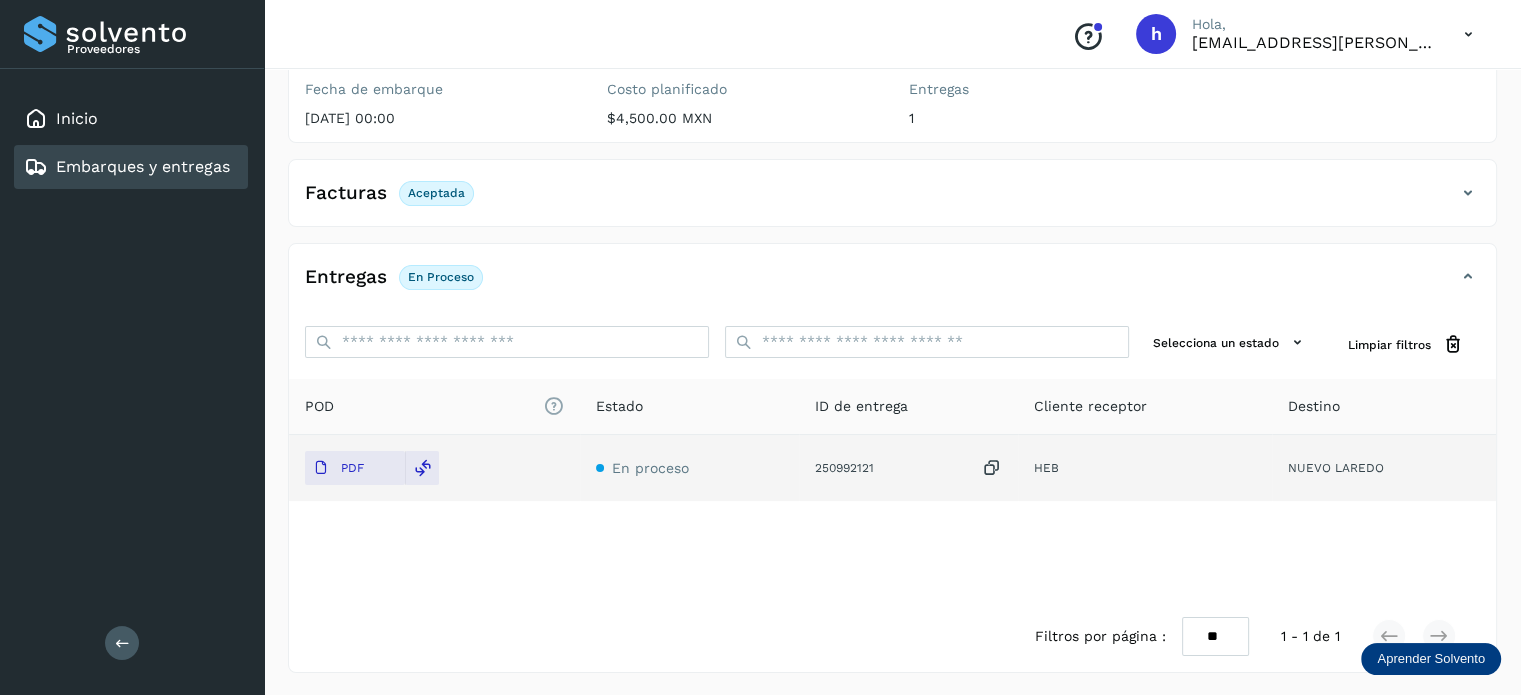scroll, scrollTop: 0, scrollLeft: 0, axis: both 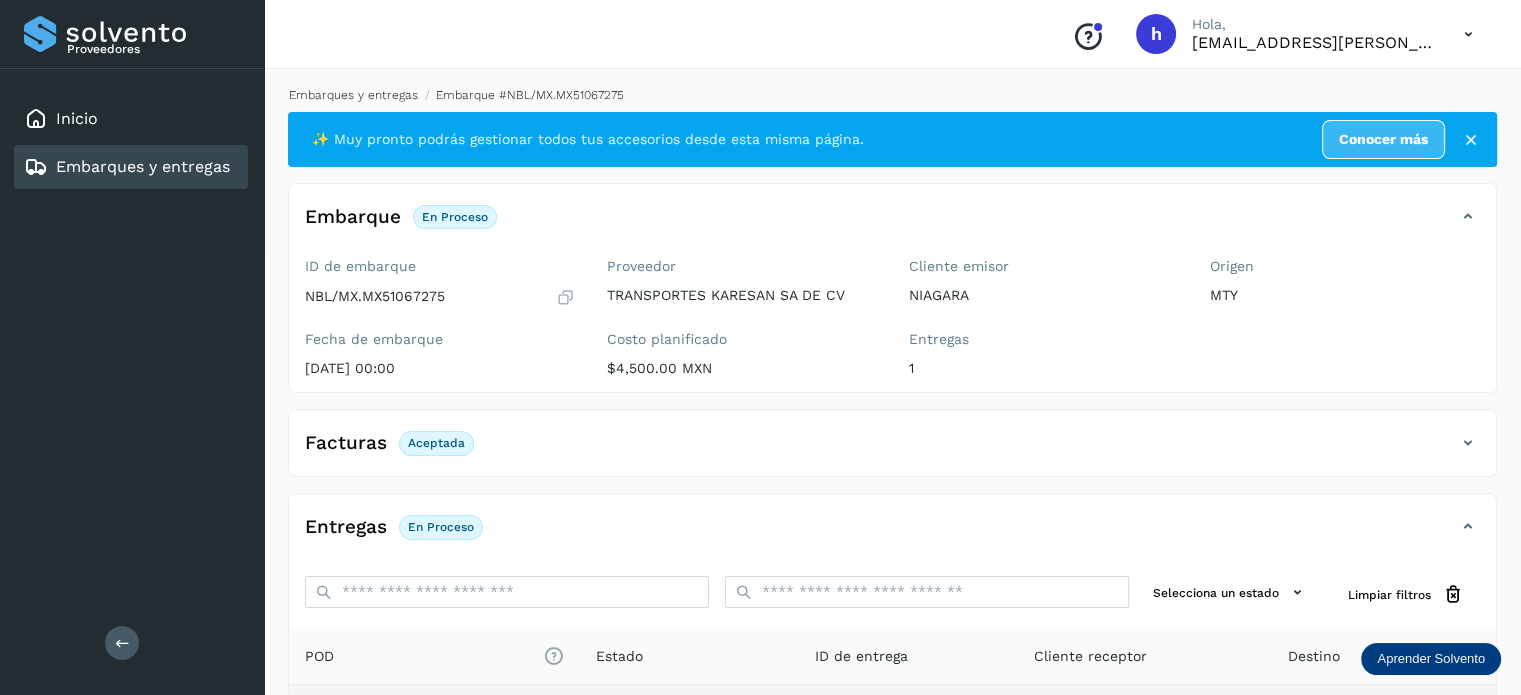 click on "Embarques y entregas" at bounding box center (353, 95) 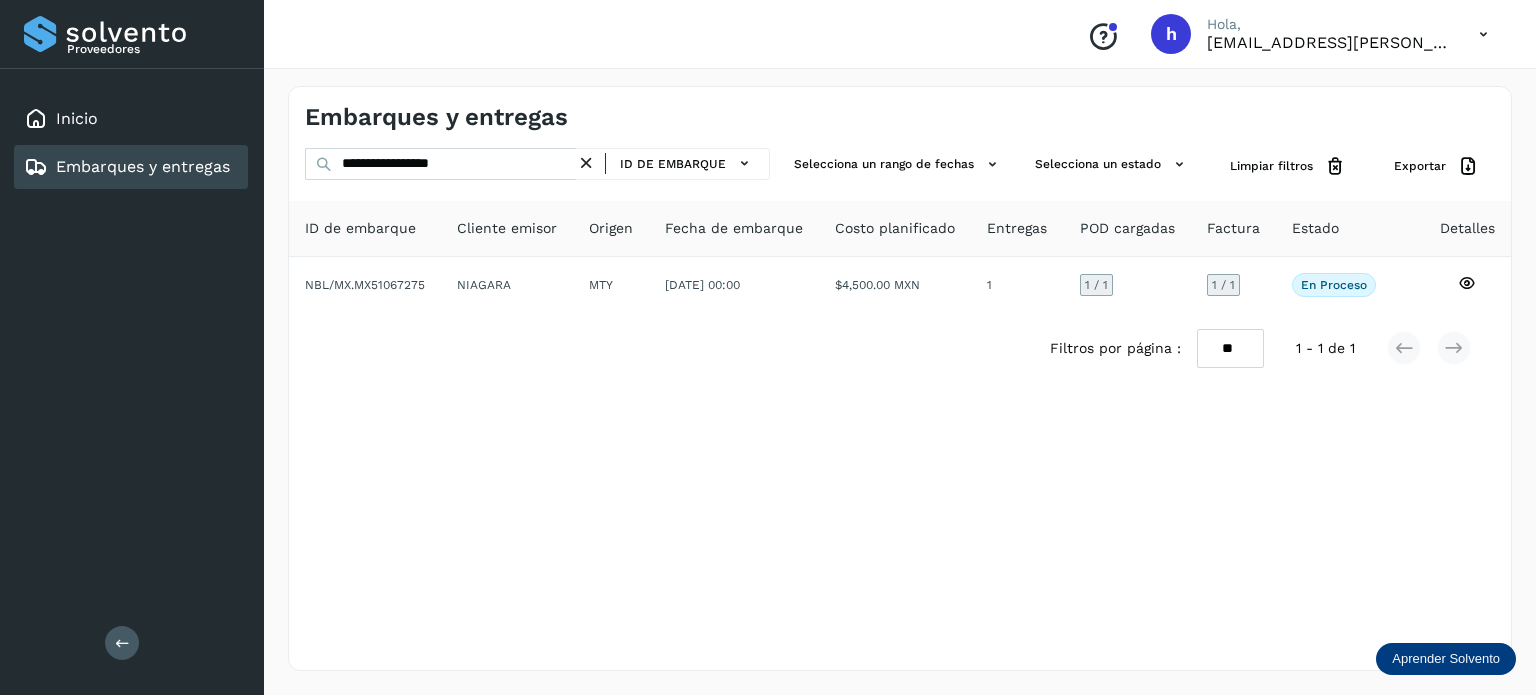 click on "**********" at bounding box center [900, 378] 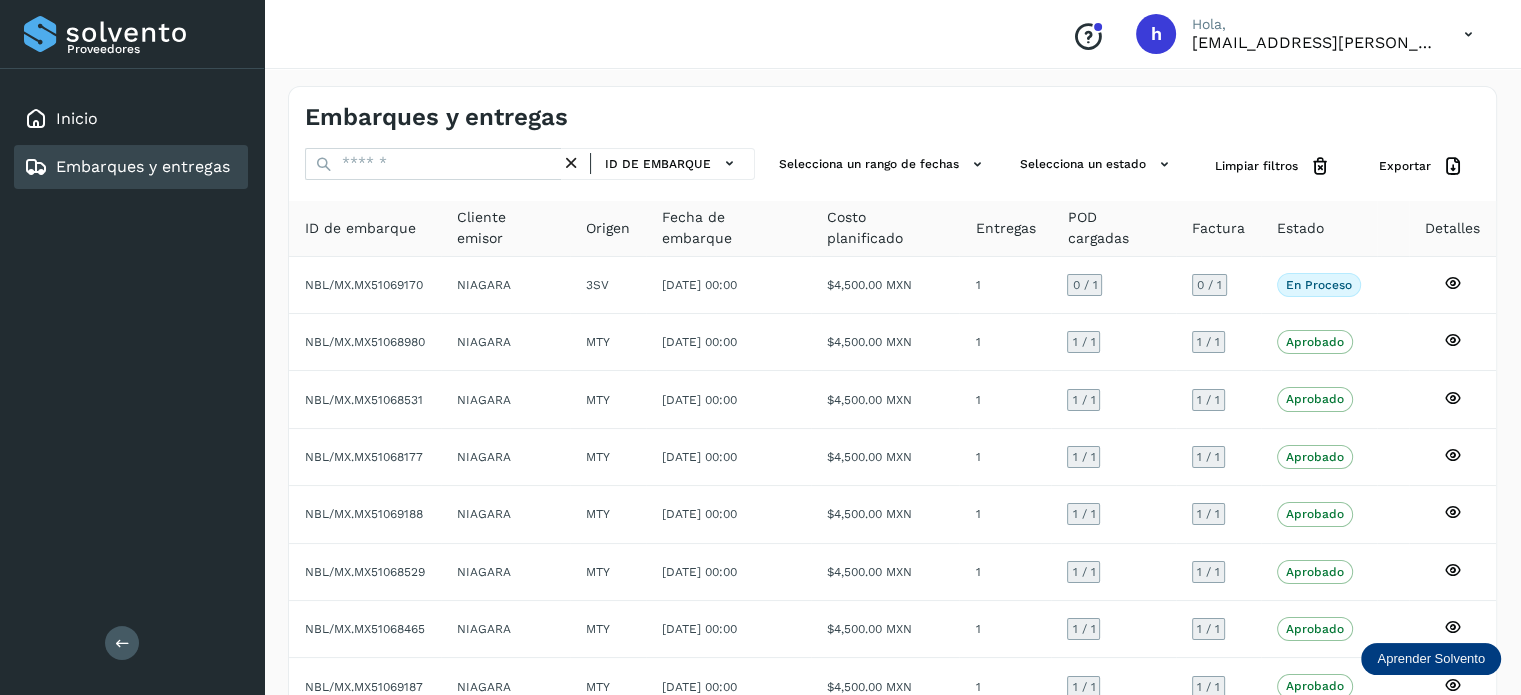 scroll, scrollTop: 224, scrollLeft: 0, axis: vertical 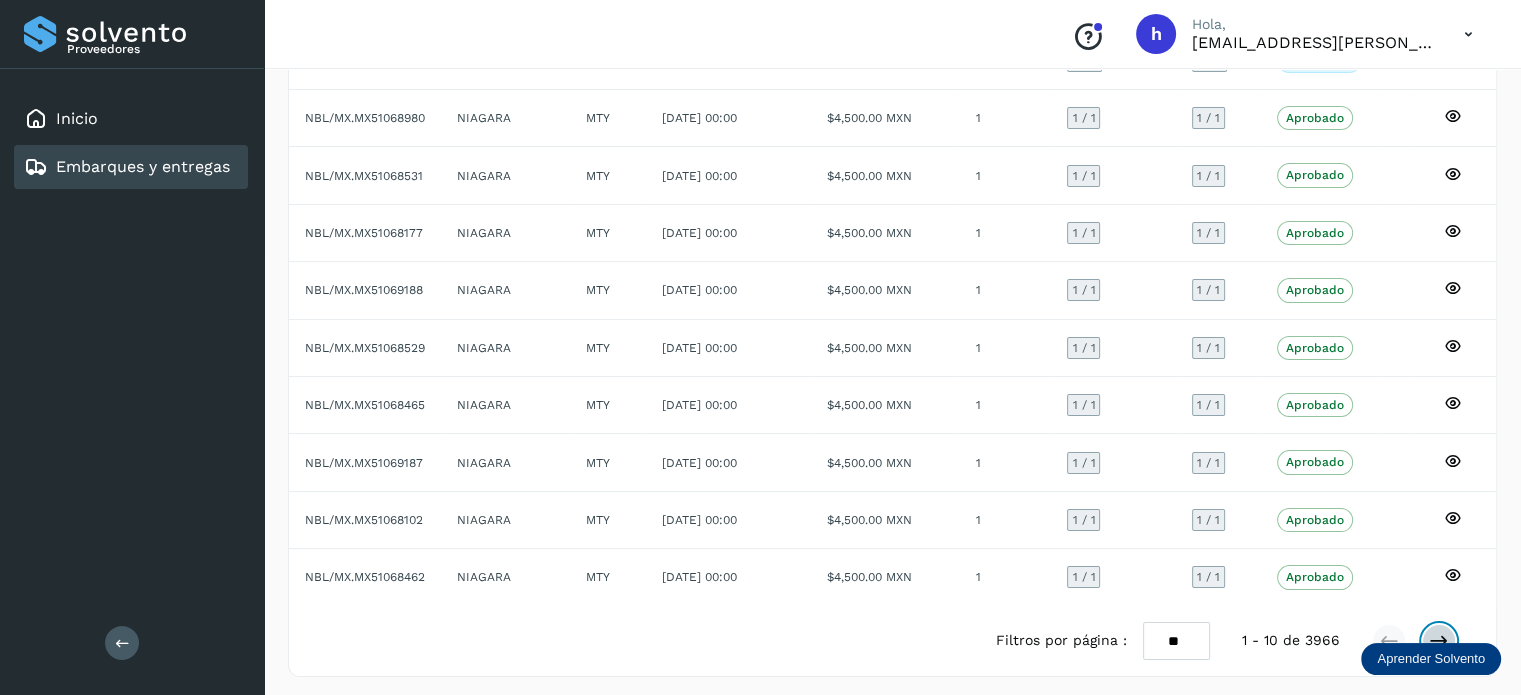 click at bounding box center [1439, 641] 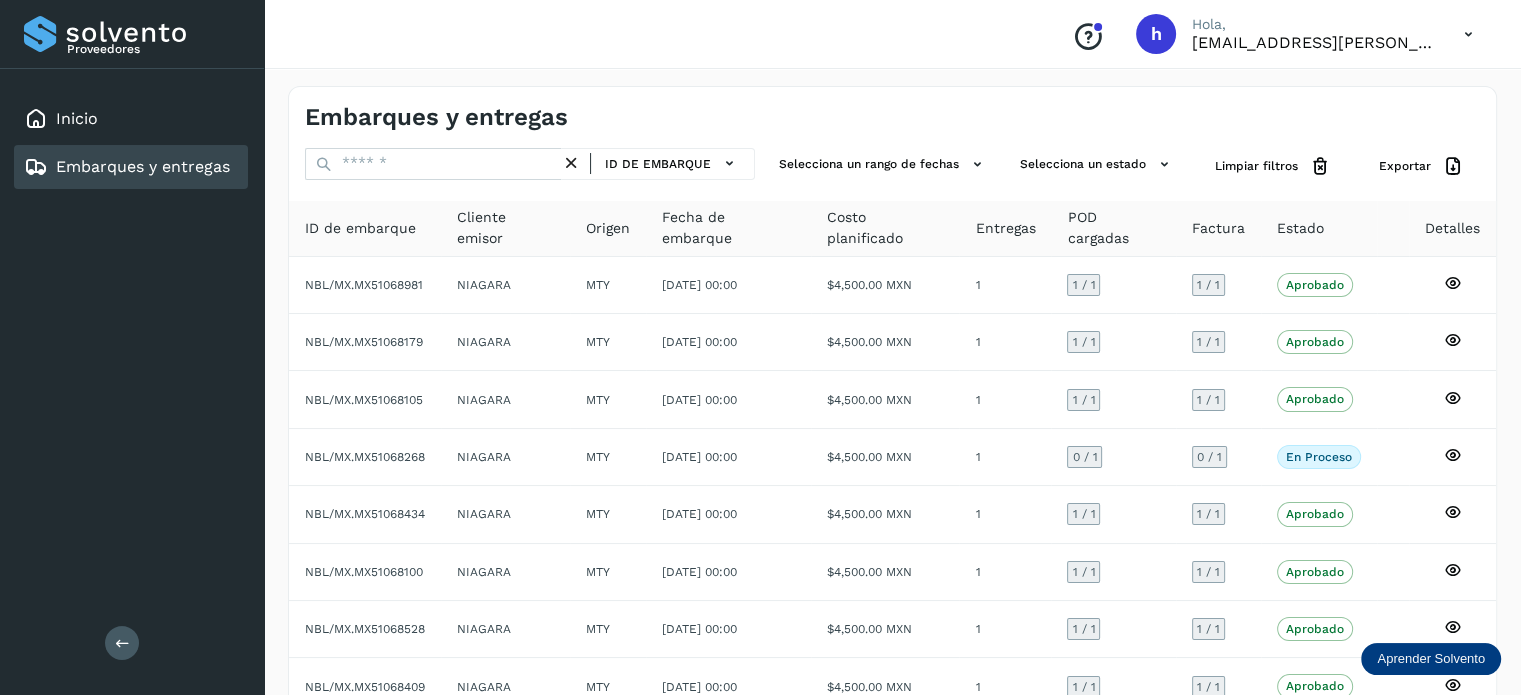 scroll, scrollTop: 224, scrollLeft: 0, axis: vertical 